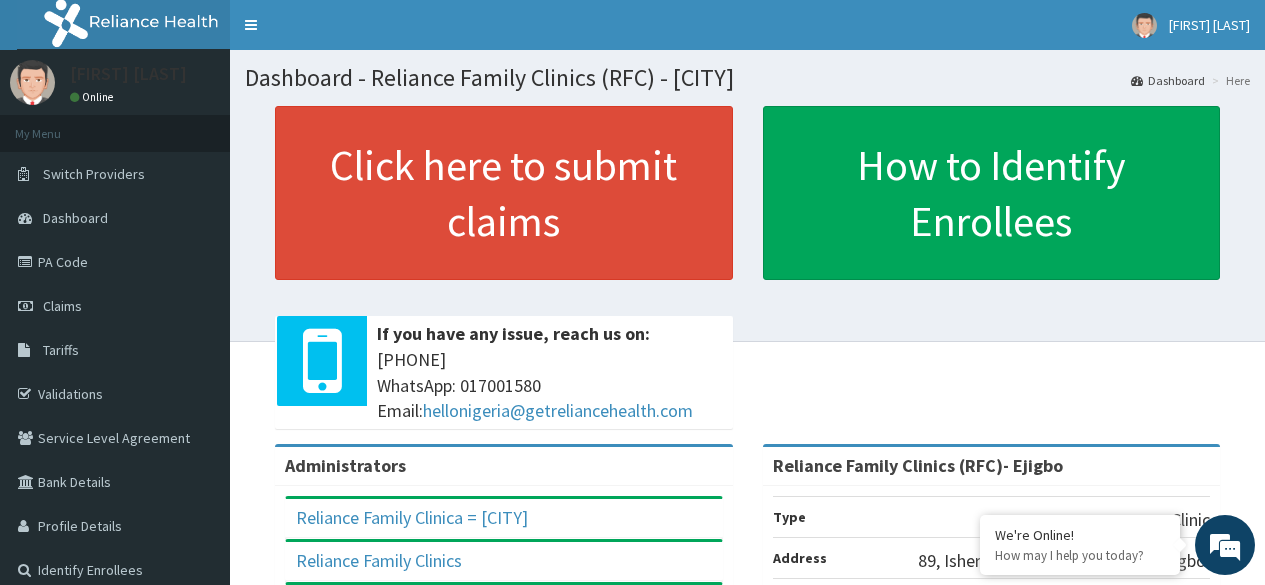 scroll, scrollTop: 0, scrollLeft: 0, axis: both 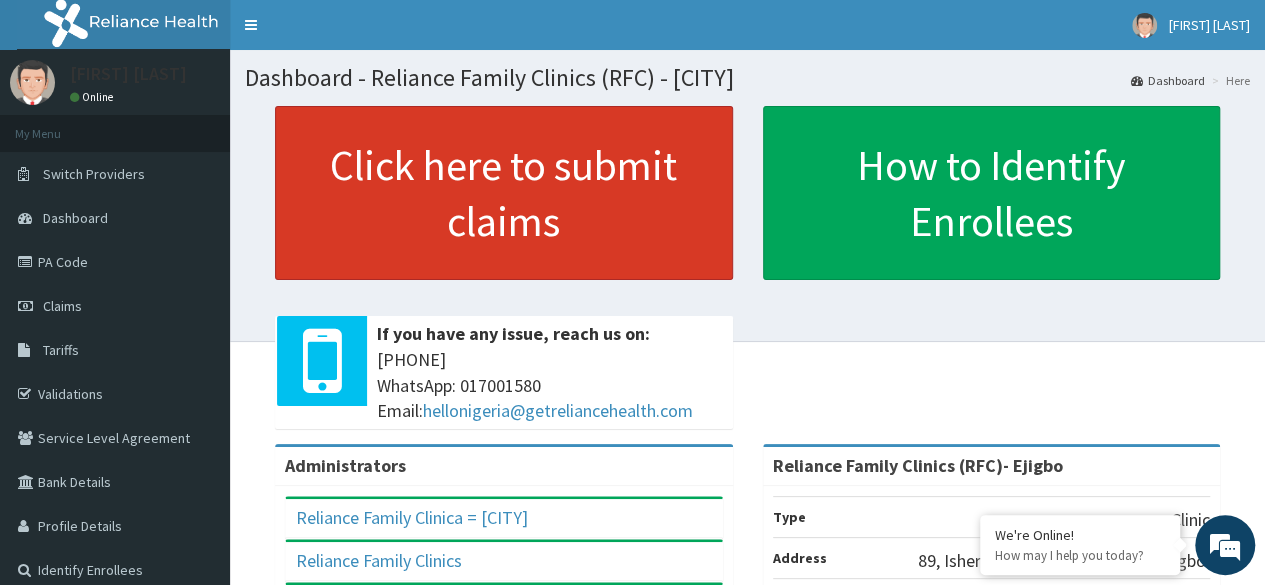 click on "Click here to submit claims" at bounding box center [504, 193] 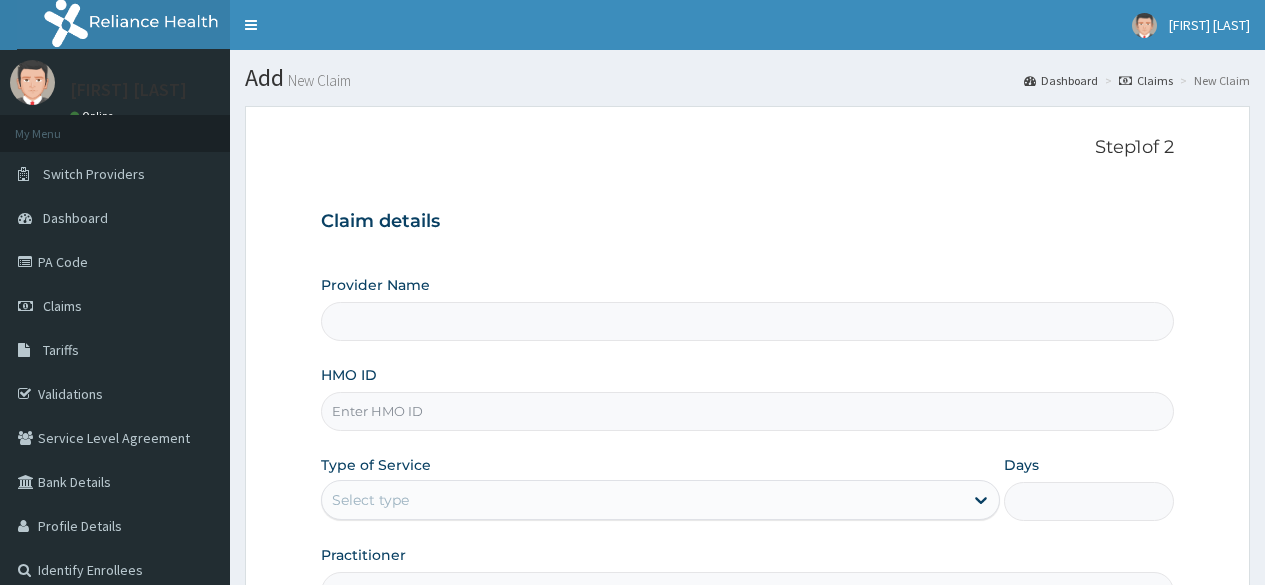 scroll, scrollTop: 0, scrollLeft: 0, axis: both 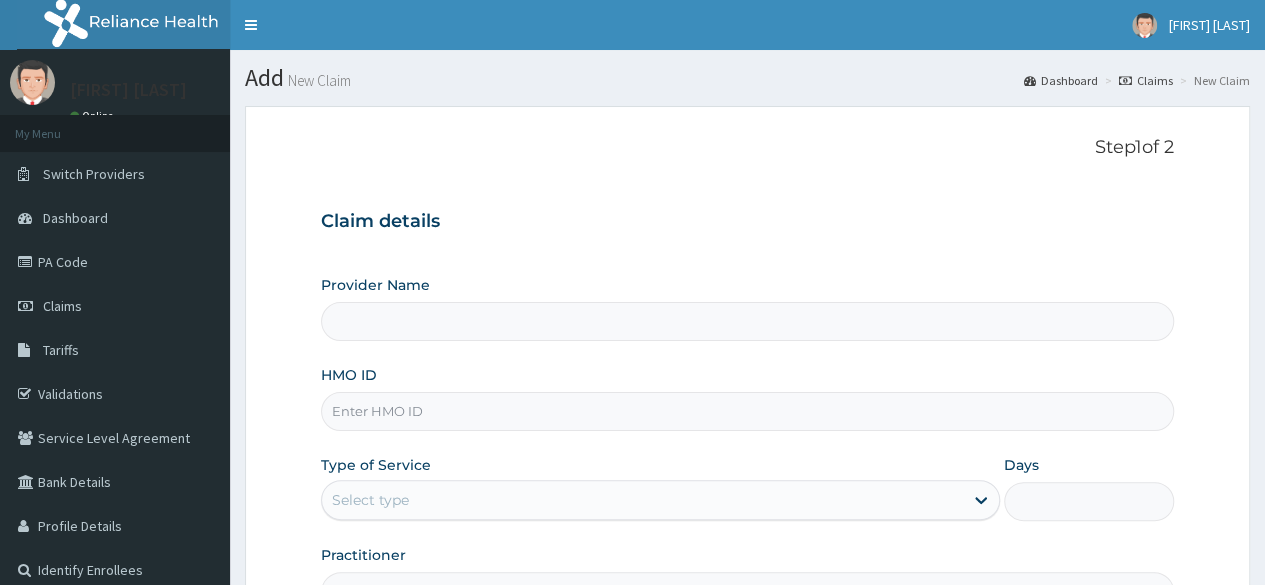type on "Reliance Family Clinics  (RFC)- Ejigbo" 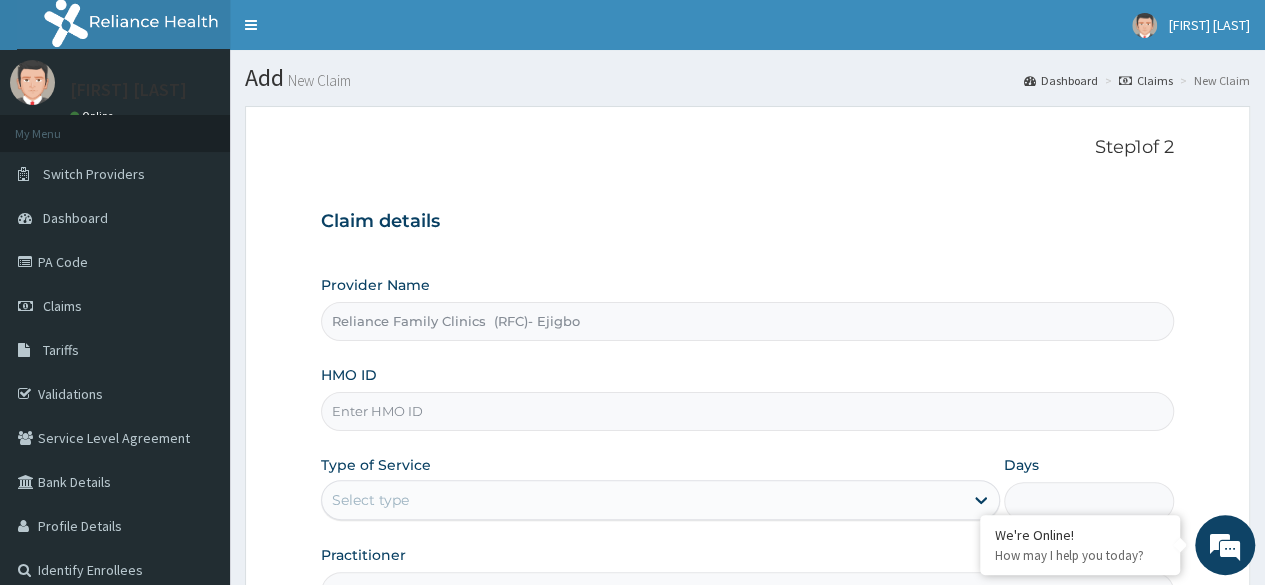scroll, scrollTop: 0, scrollLeft: 0, axis: both 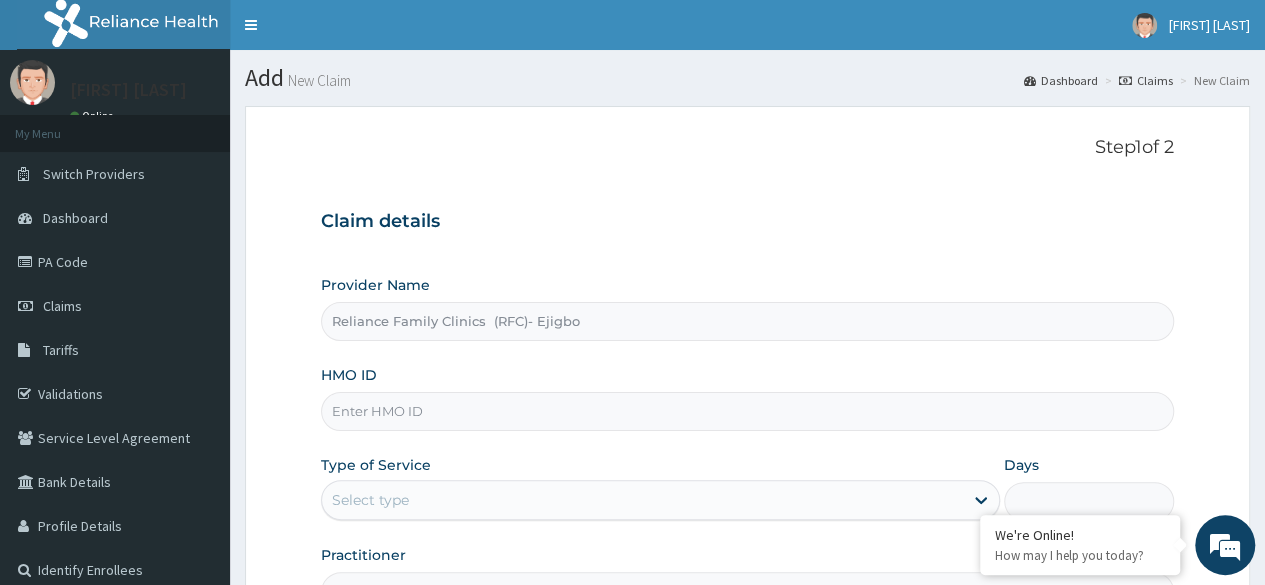 click on "HMO ID" at bounding box center (747, 411) 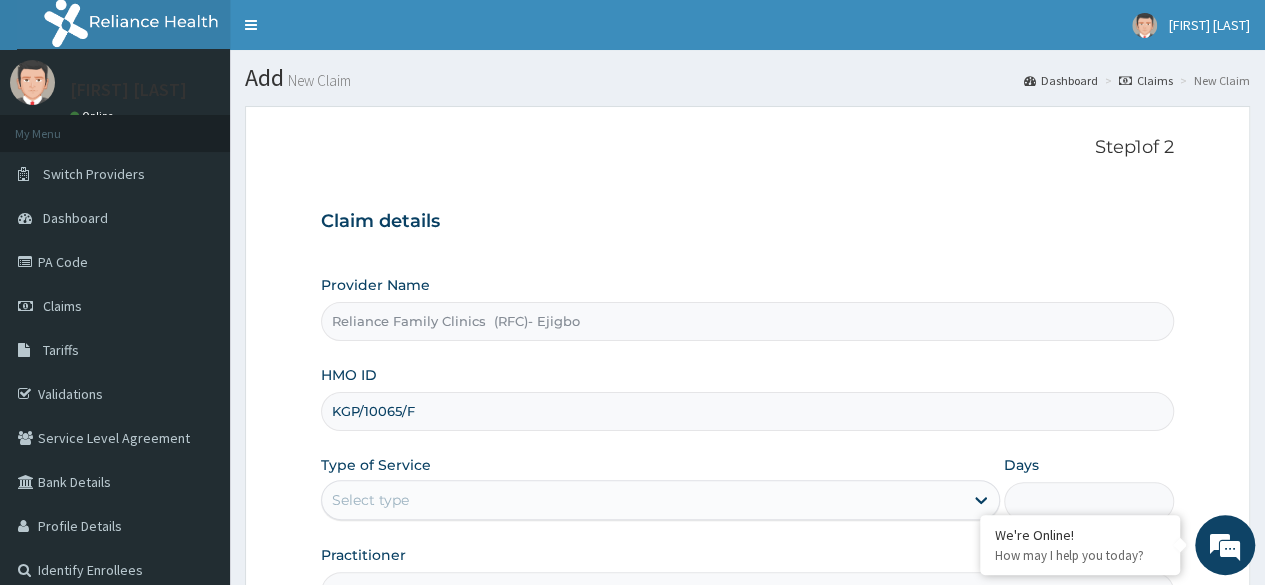 scroll, scrollTop: 232, scrollLeft: 0, axis: vertical 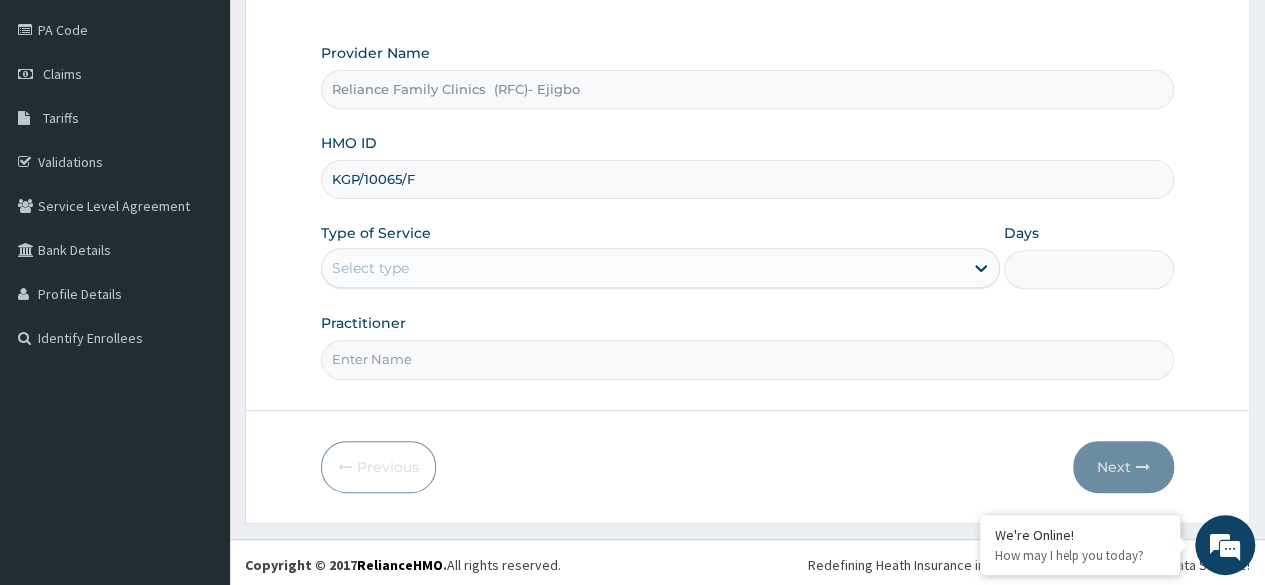 type on "KGP/10065/F" 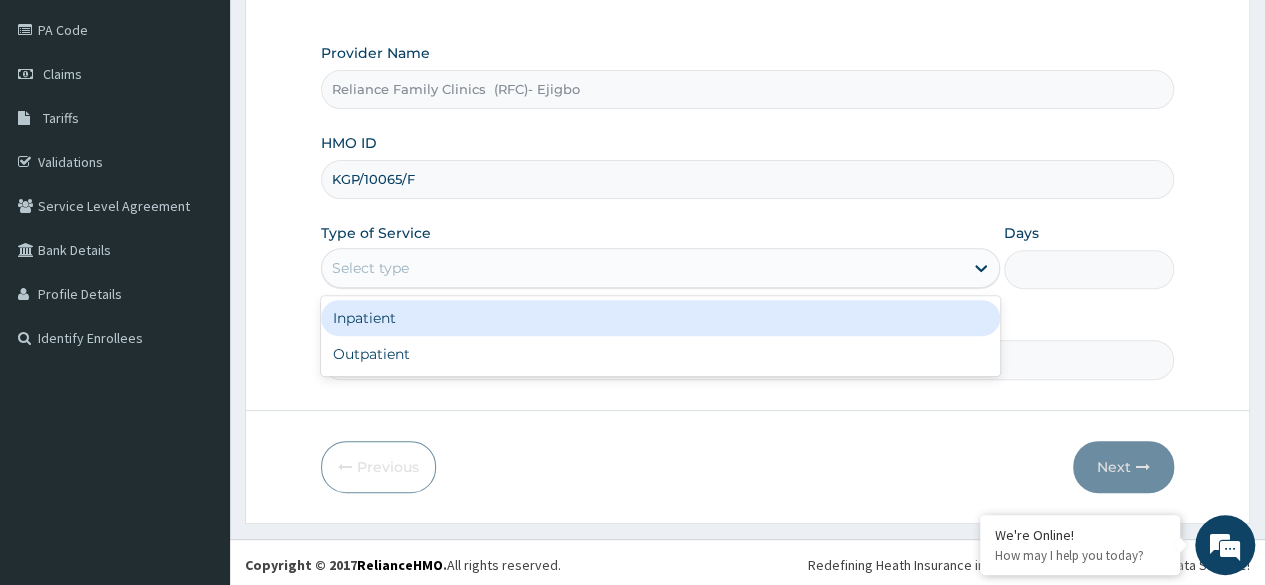 click on "Select type" at bounding box center (660, 268) 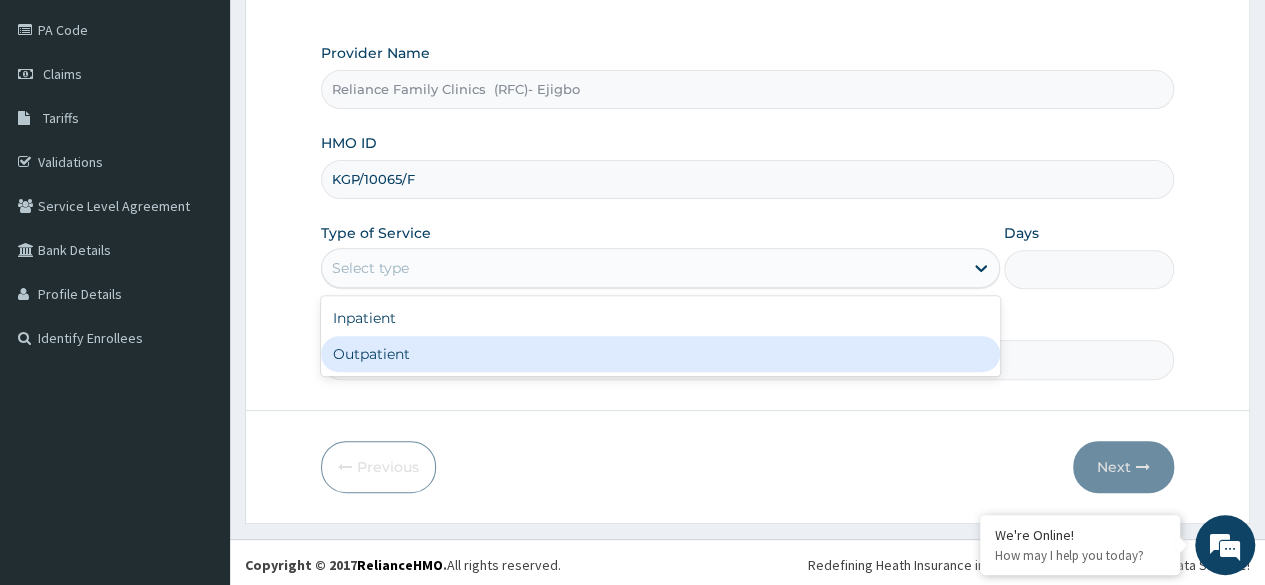 click on "Outpatient" at bounding box center [660, 354] 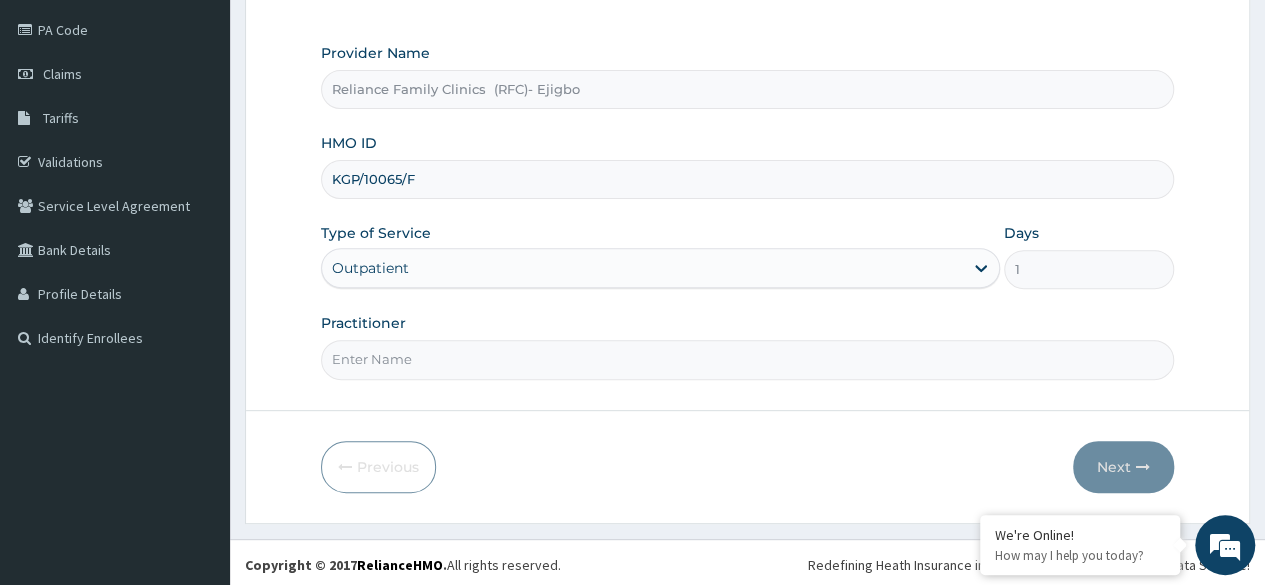 click on "Practitioner" at bounding box center (747, 359) 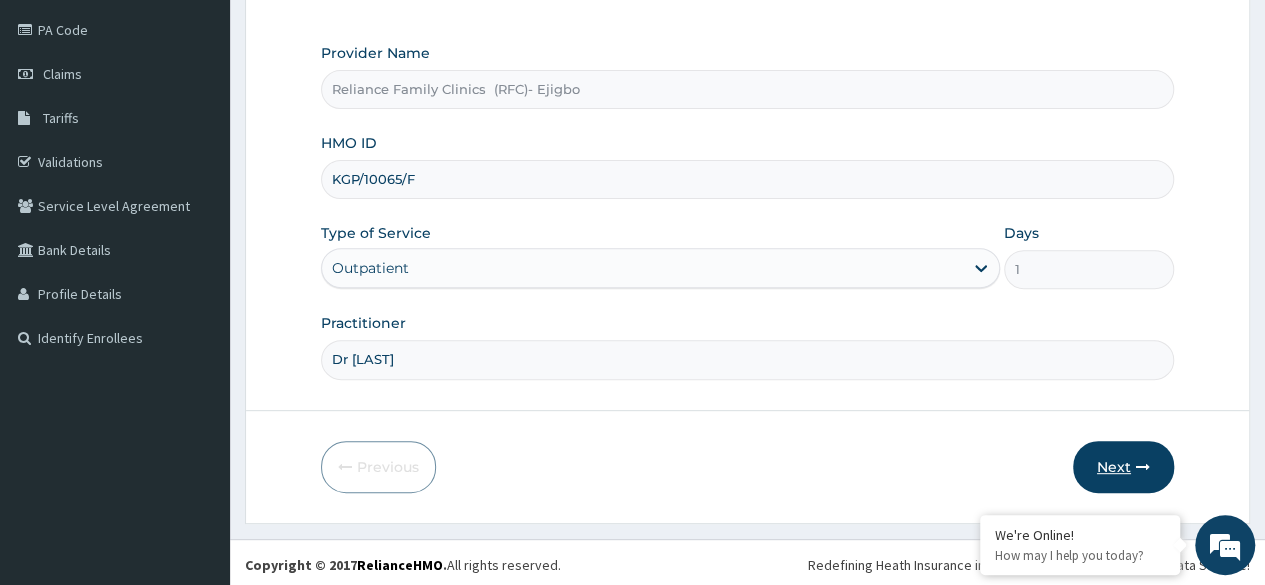type on "Dr [LAST]" 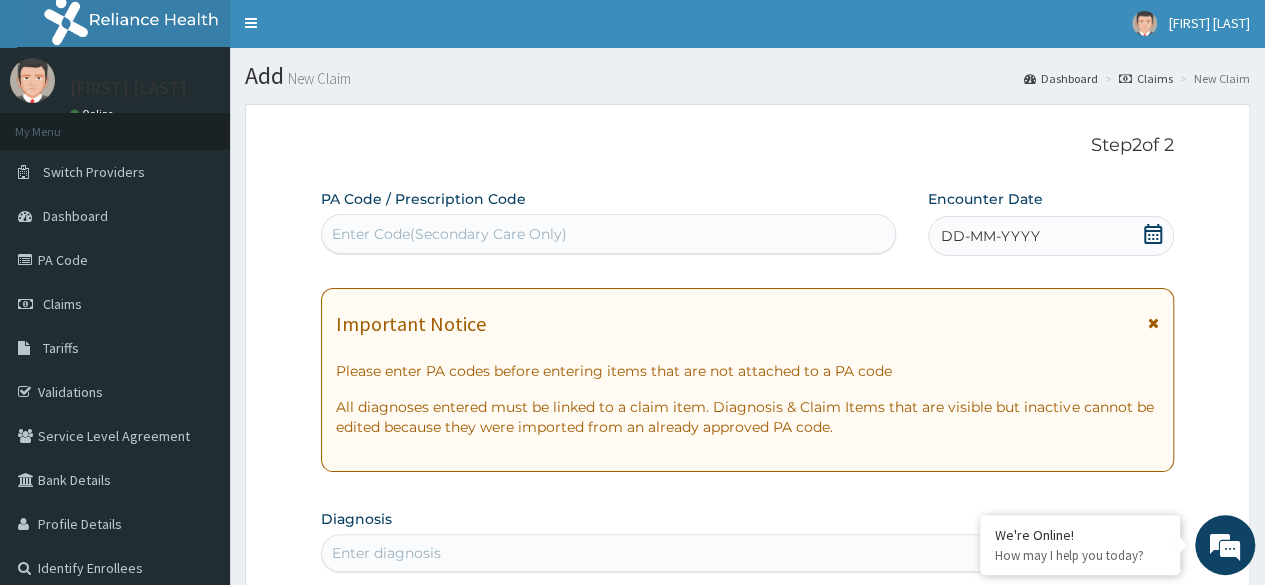 scroll, scrollTop: 0, scrollLeft: 0, axis: both 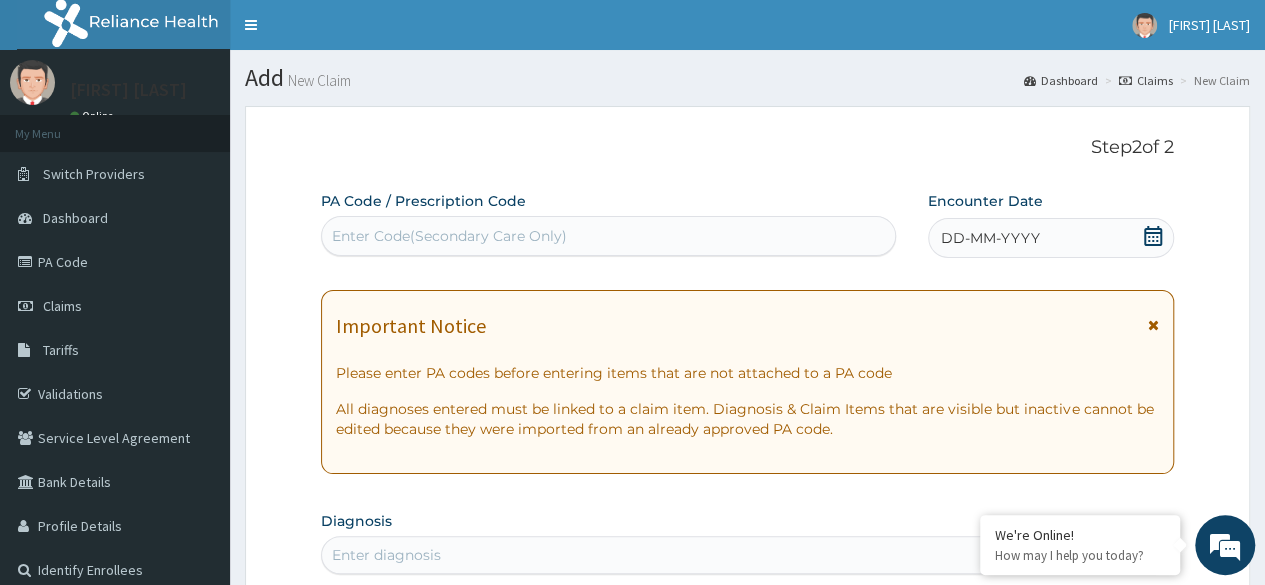 click on "DD-MM-YYYY" at bounding box center [1051, 238] 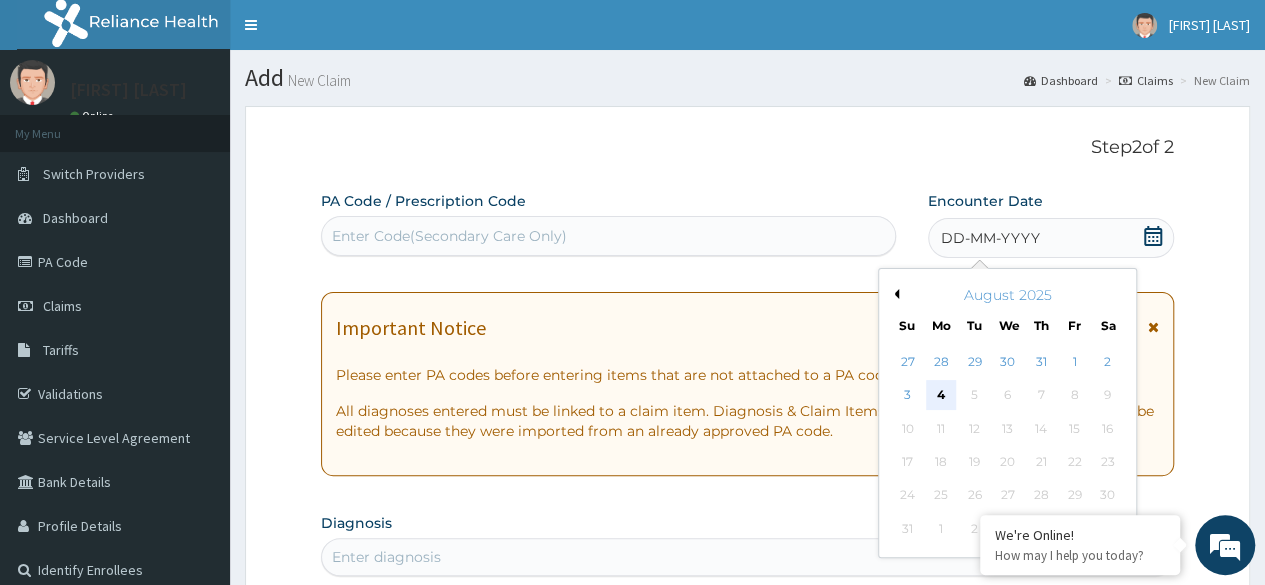 click on "4" at bounding box center (941, 396) 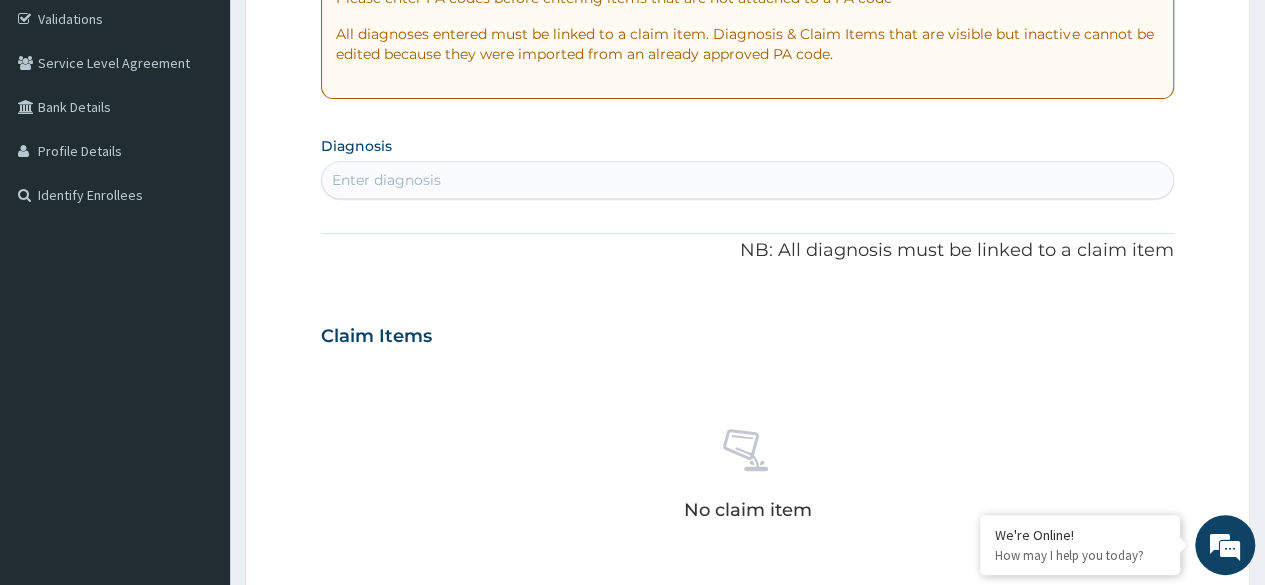 scroll, scrollTop: 378, scrollLeft: 0, axis: vertical 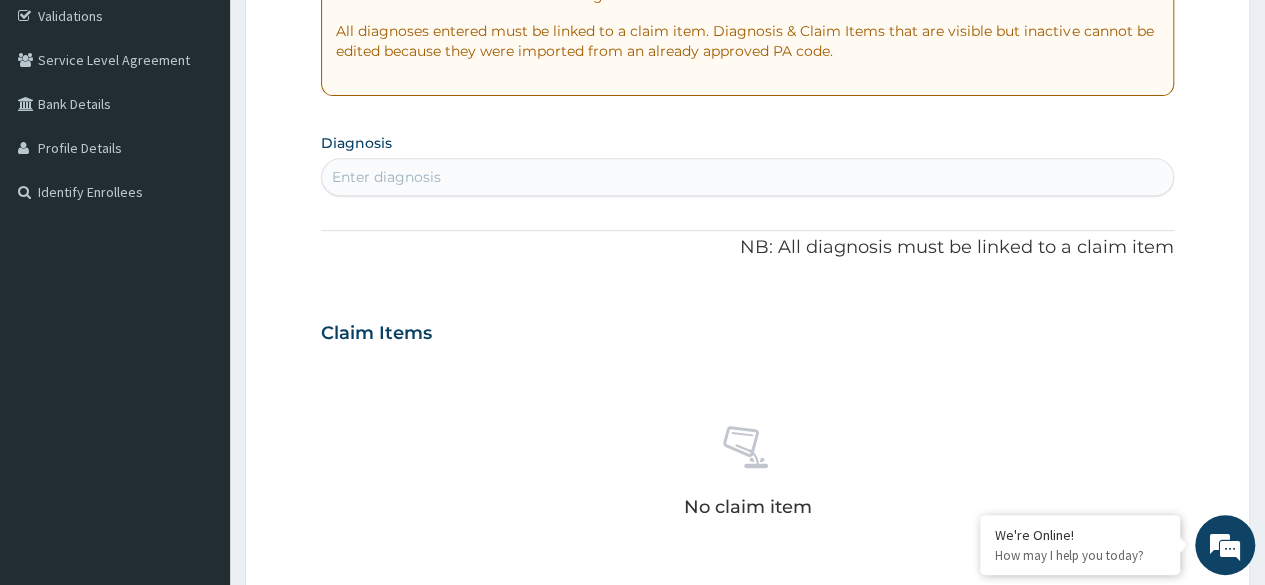 click on "Enter diagnosis" at bounding box center [747, 177] 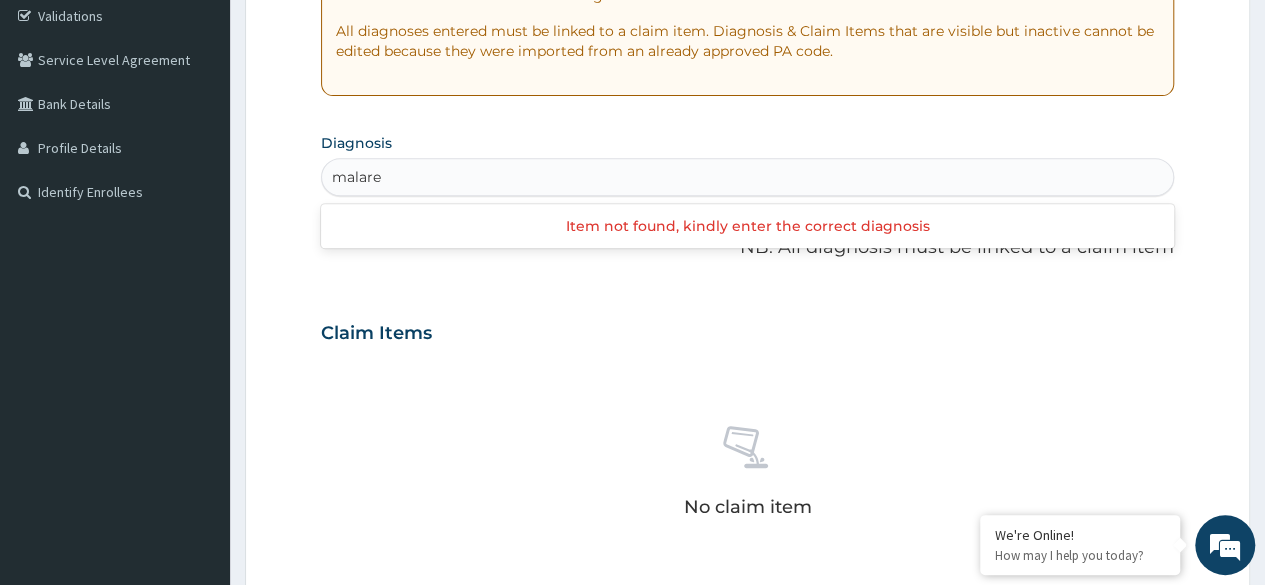 type on "malar" 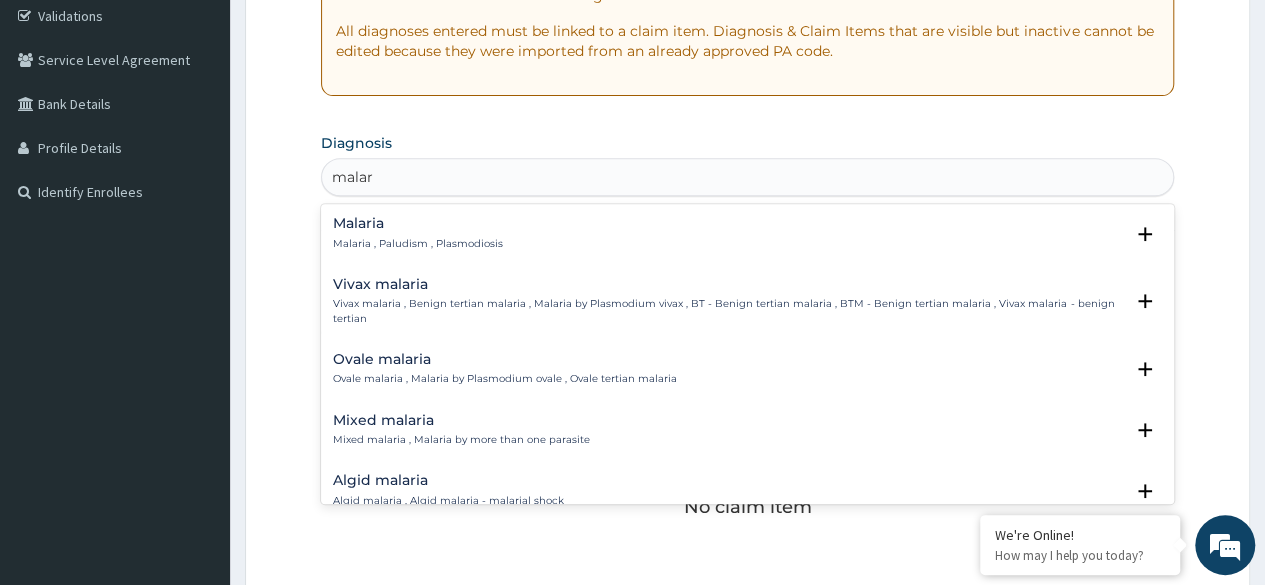 click on "Malaria Malaria , Paludism , Plasmodiosis" at bounding box center [418, 233] 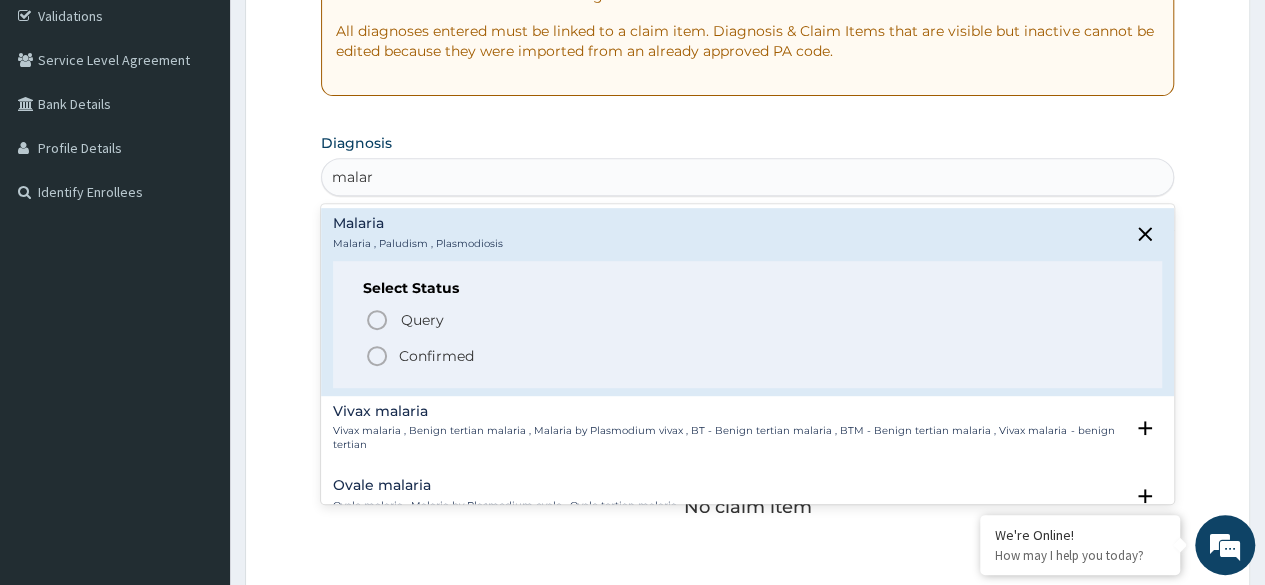 click on "Confirmed" at bounding box center (436, 356) 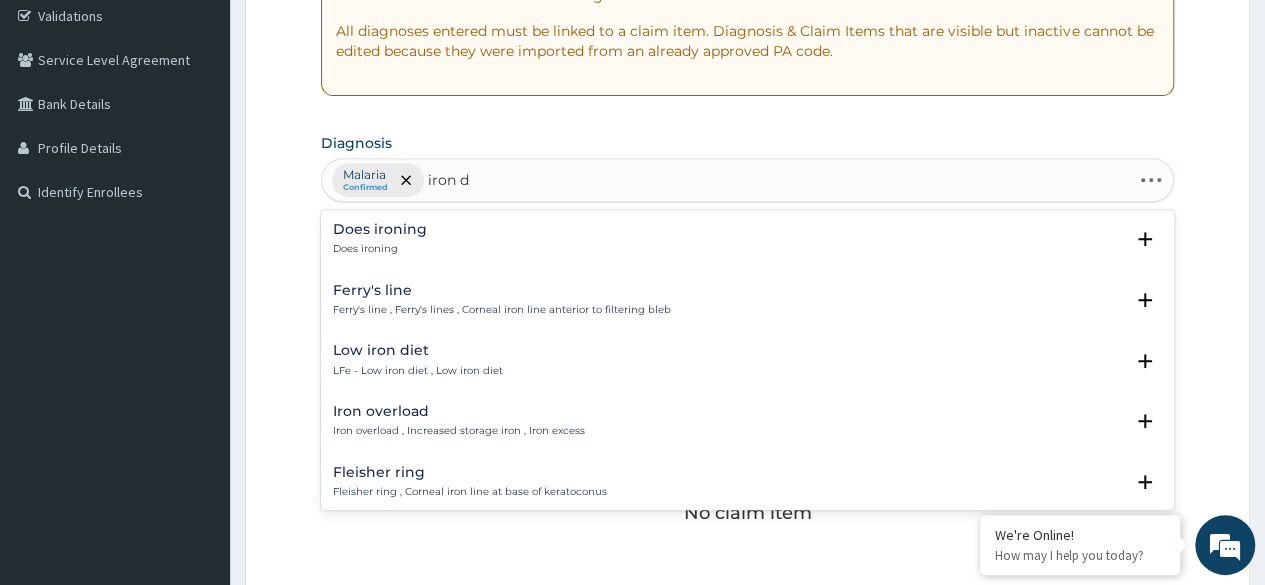 type on "iron de" 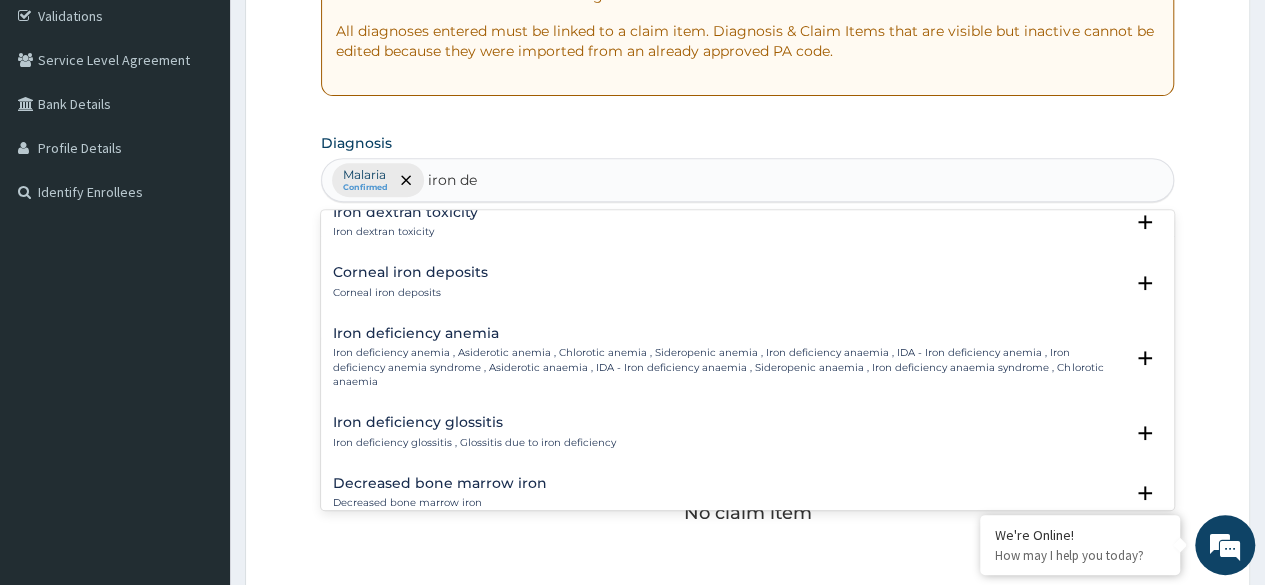 scroll, scrollTop: 157, scrollLeft: 0, axis: vertical 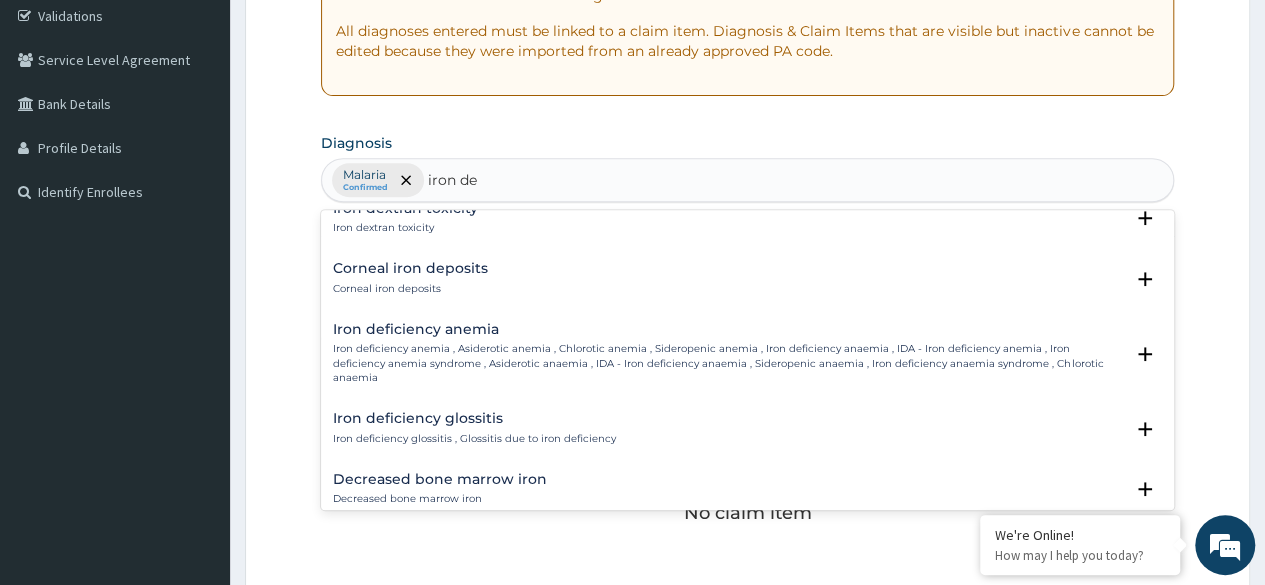 click on "Iron deficiency anemia , Asiderotic anemia , Chlorotic anemia , Sideropenic anemia , Iron deficiency anaemia , IDA - Iron deficiency anemia , Iron deficiency anemia syndrome , Asiderotic anaemia , IDA - Iron deficiency anaemia , Sideropenic anaemia , Iron deficiency anaemia syndrome , Chlorotic anaemia" at bounding box center [728, 363] 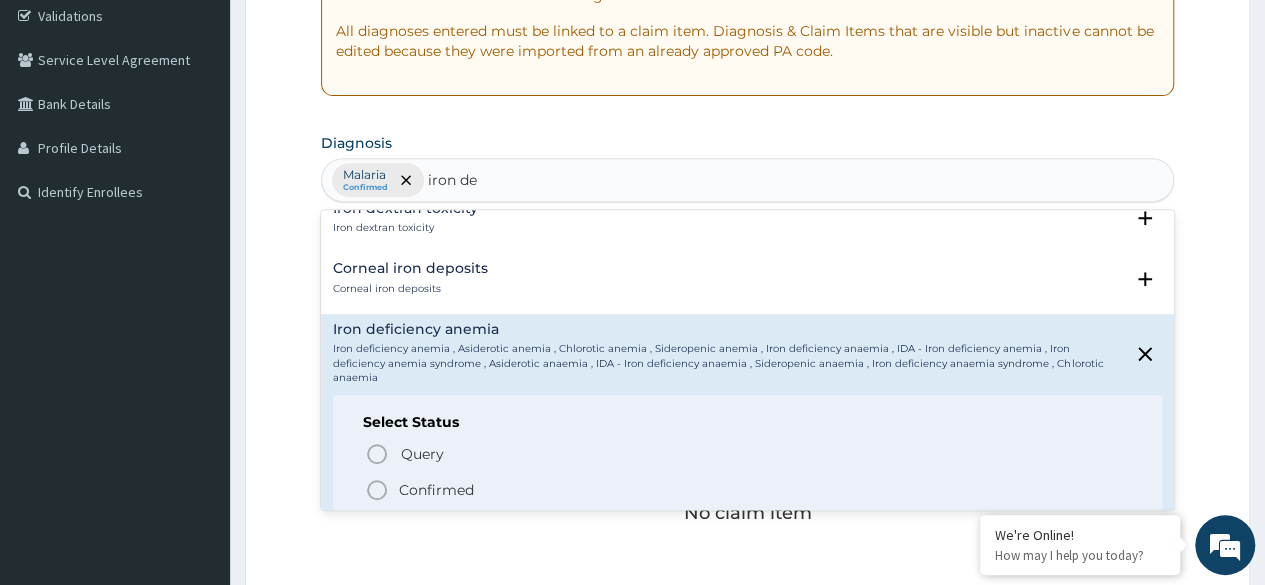 click on "Confirmed" at bounding box center [436, 490] 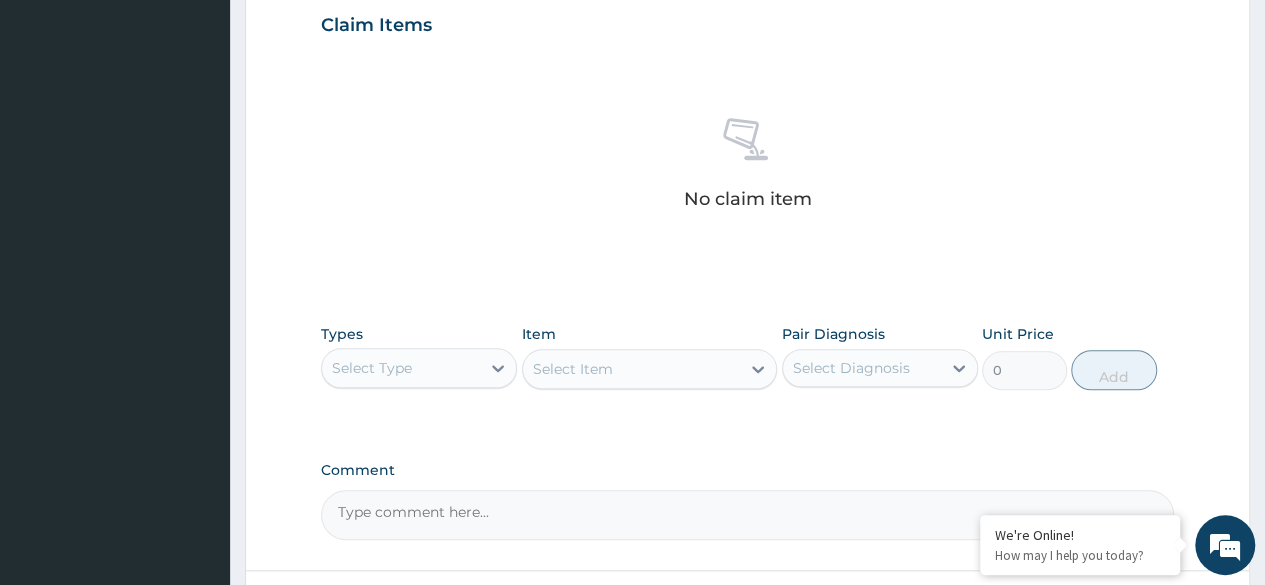 scroll, scrollTop: 853, scrollLeft: 0, axis: vertical 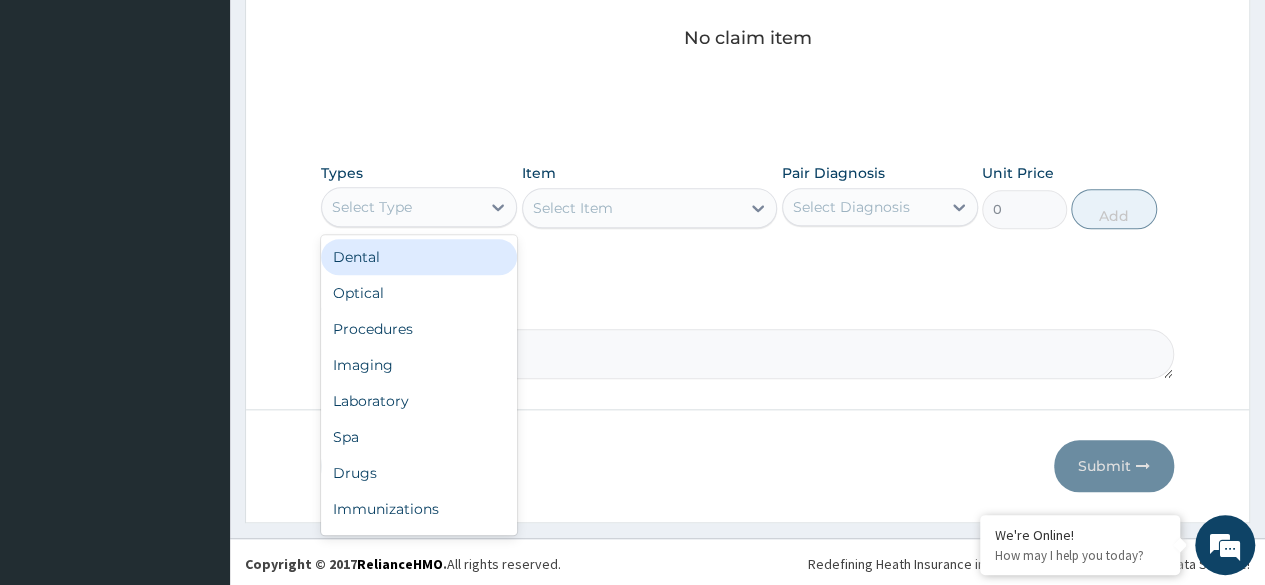 click on "Select Type" at bounding box center (401, 207) 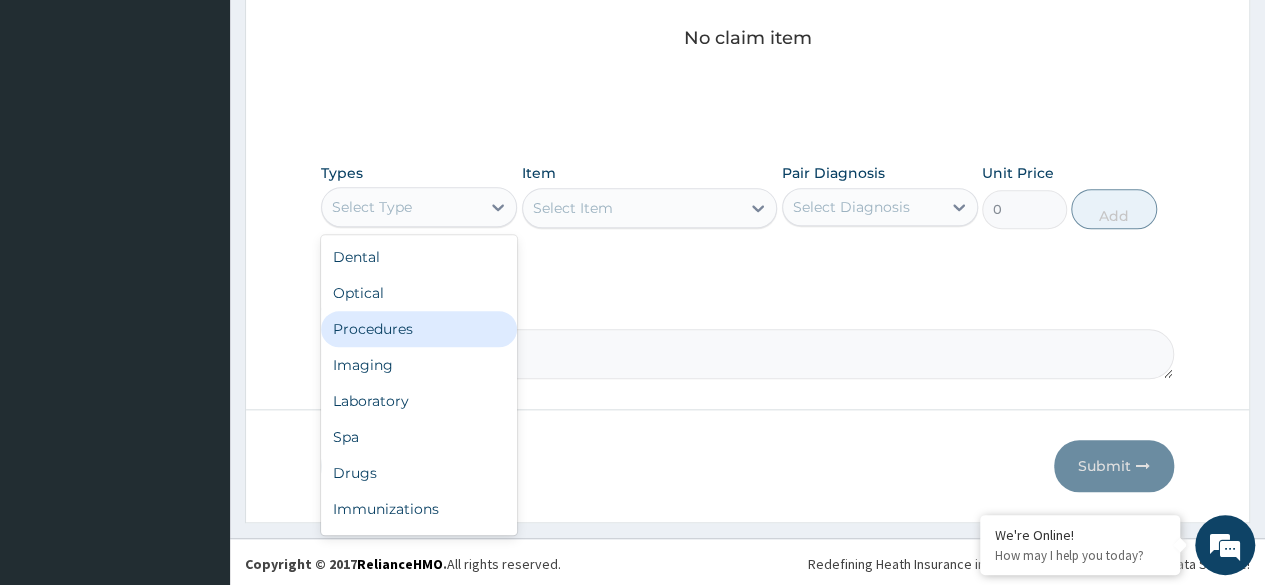 click on "Procedures" at bounding box center (419, 329) 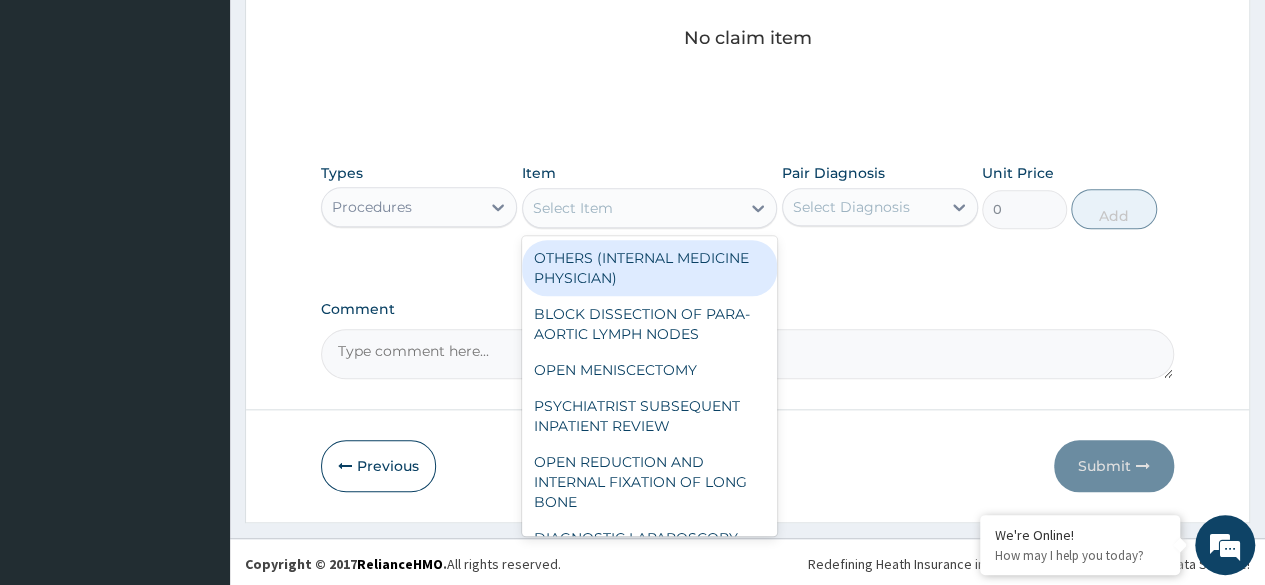 click on "Select Item" at bounding box center (632, 208) 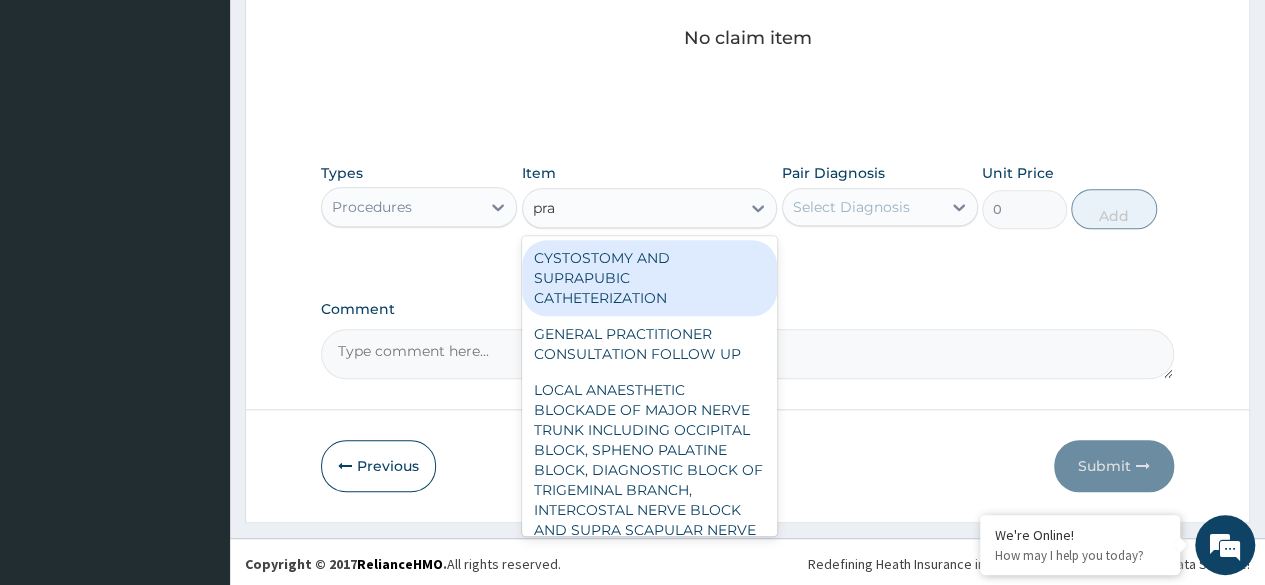 type on "prac" 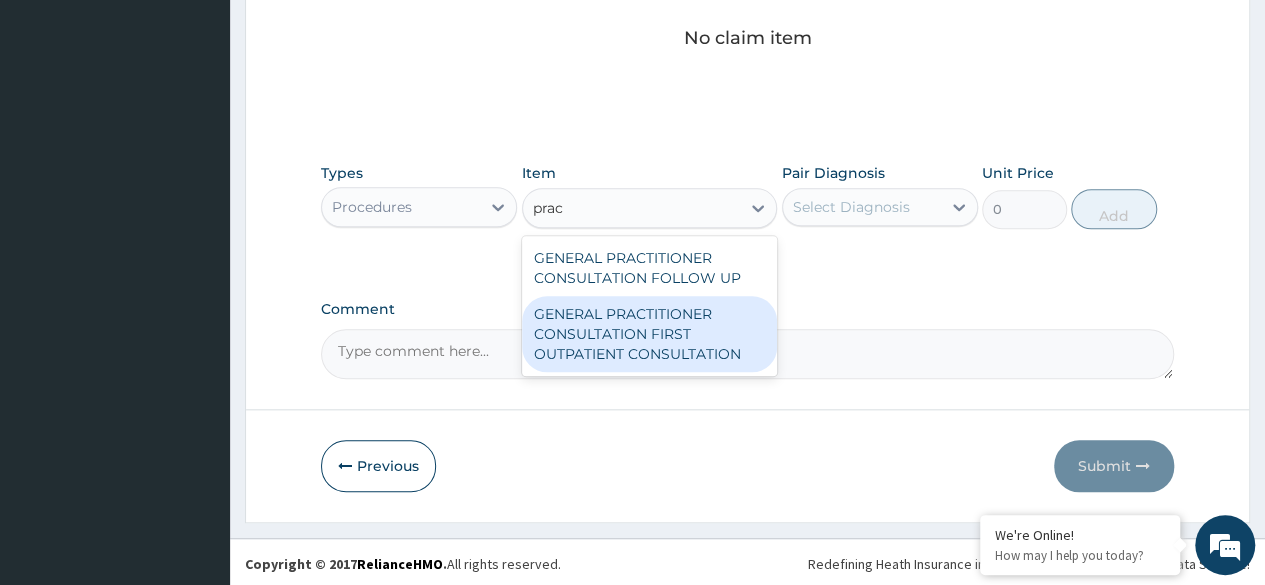 click on "GENERAL PRACTITIONER CONSULTATION FIRST OUTPATIENT CONSULTATION" at bounding box center [650, 334] 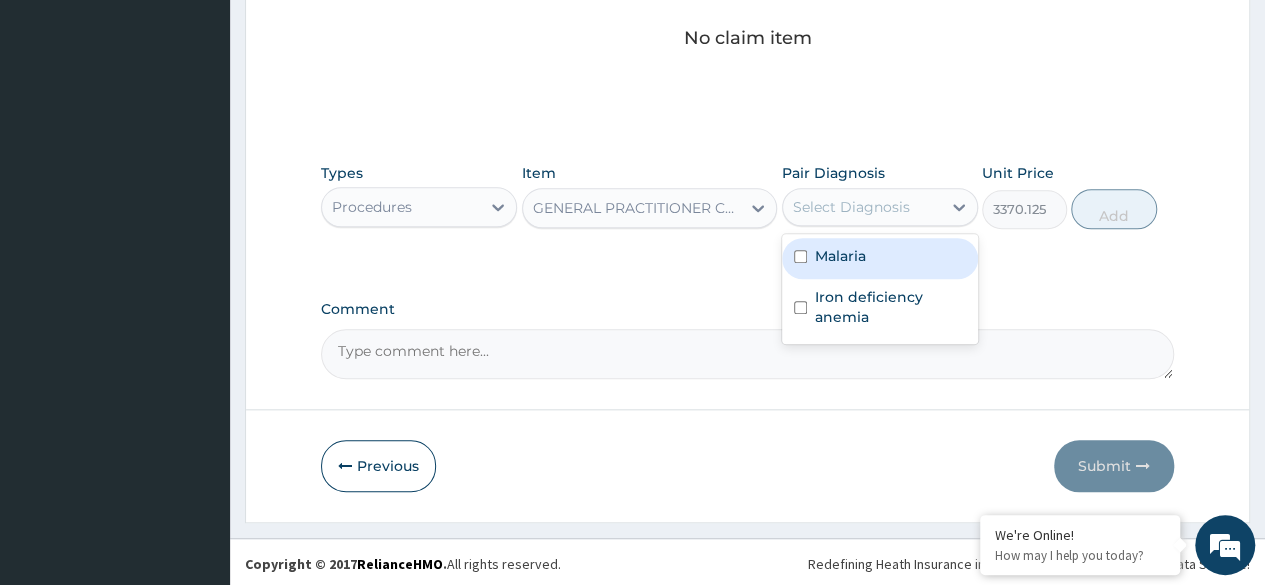 click on "Select Diagnosis" at bounding box center [851, 207] 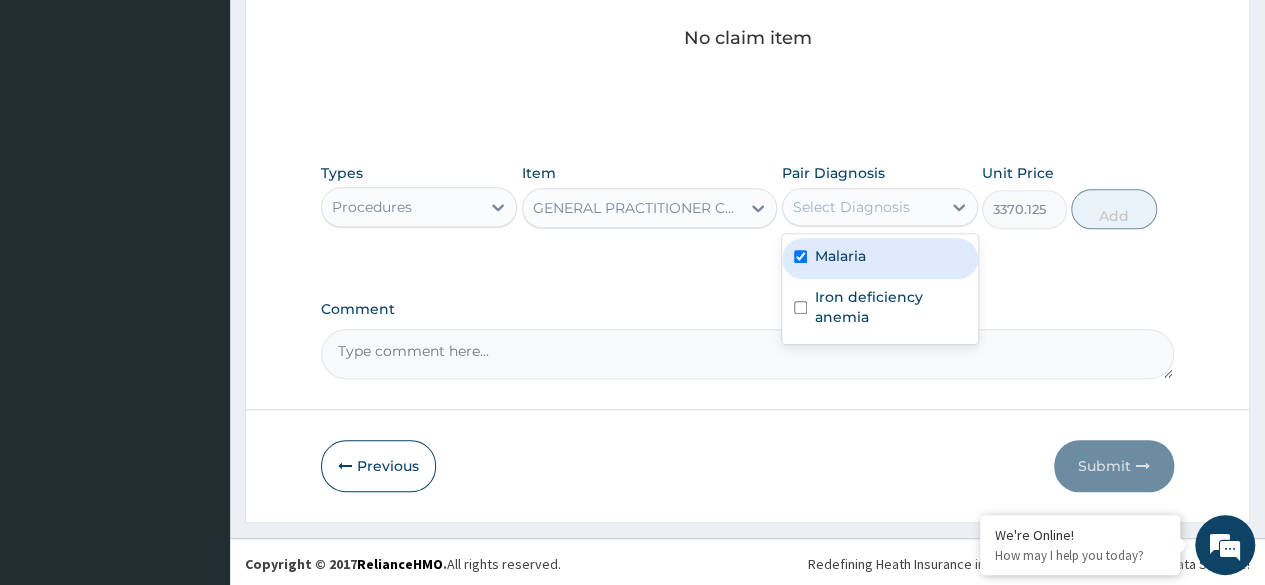 checkbox on "true" 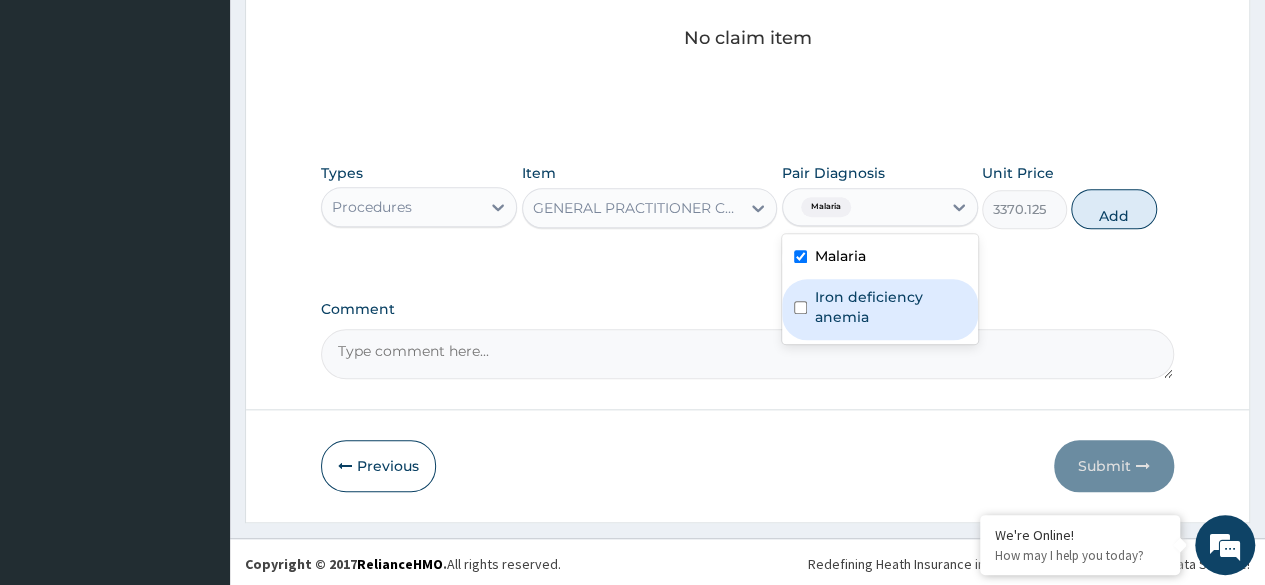 click on "Iron deficiency anemia" at bounding box center [890, 307] 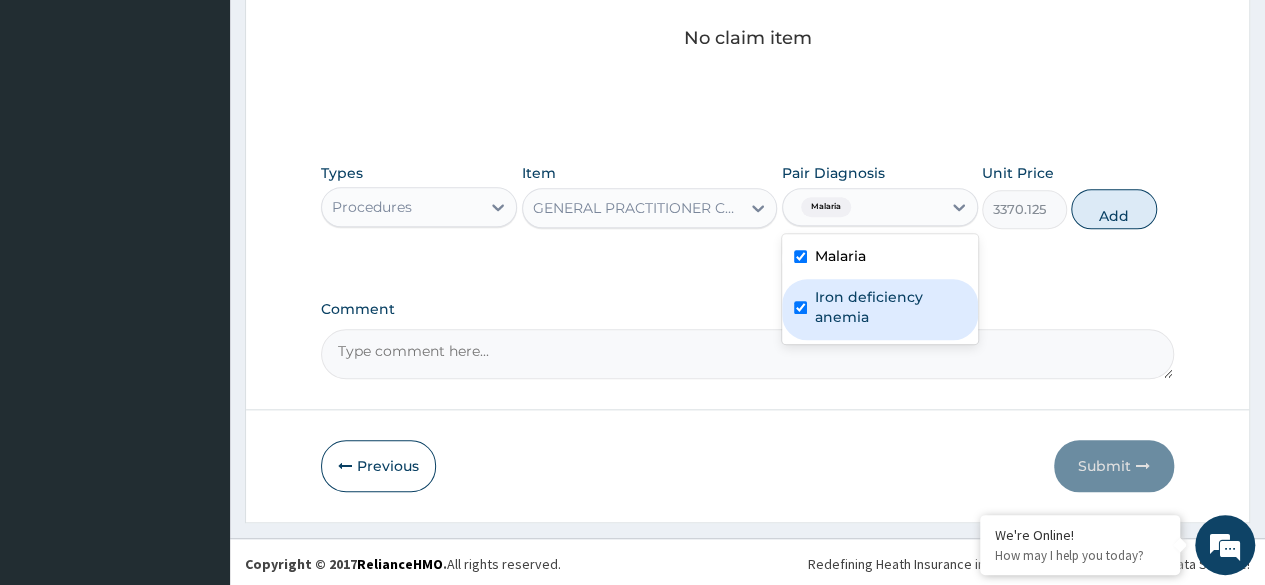checkbox on "true" 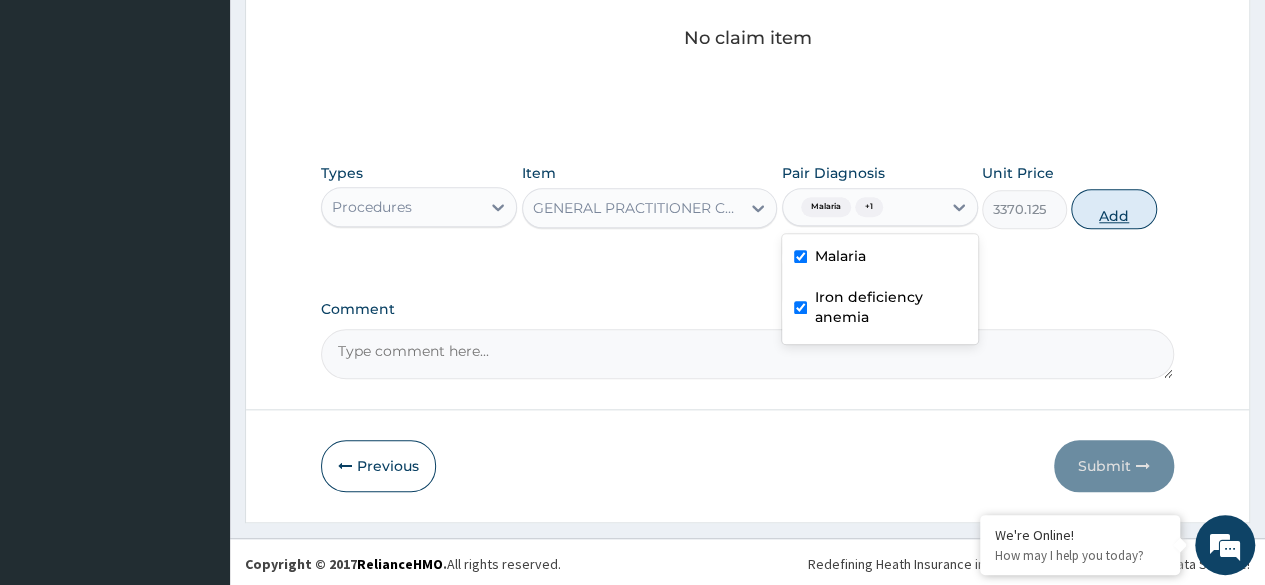 click on "Add" at bounding box center [1113, 209] 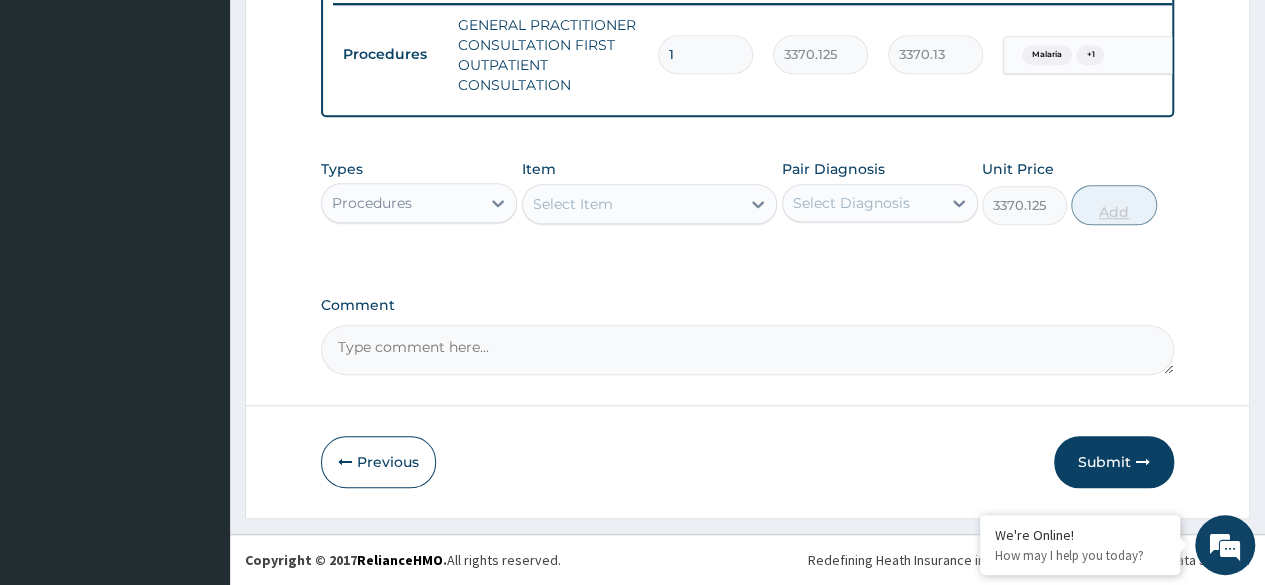 type on "0" 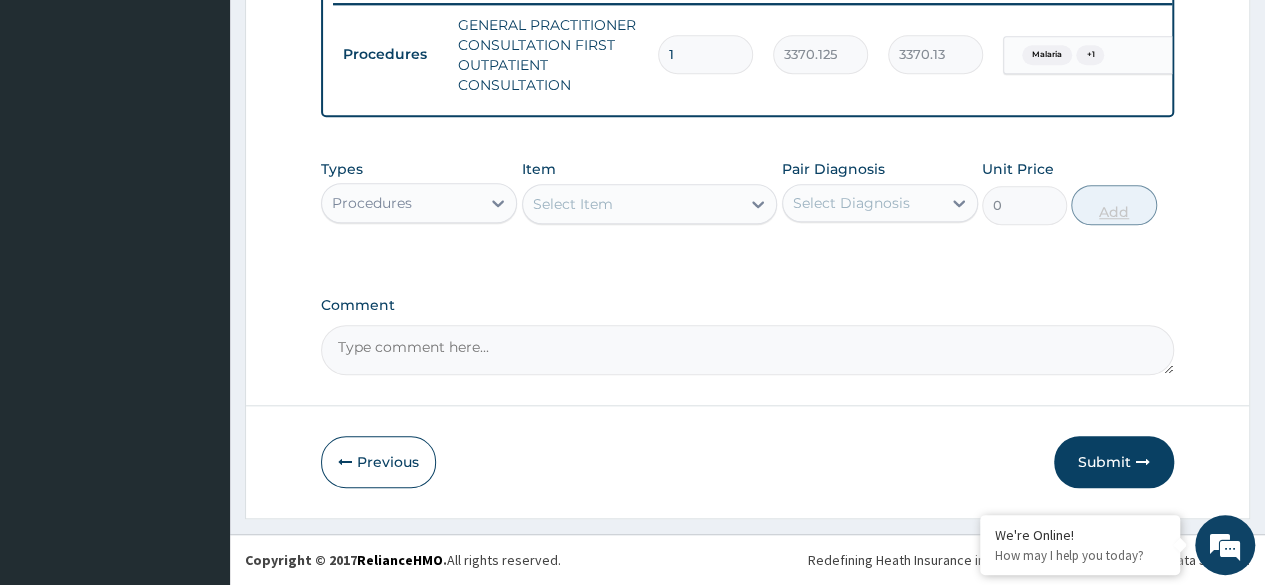 scroll, scrollTop: 804, scrollLeft: 0, axis: vertical 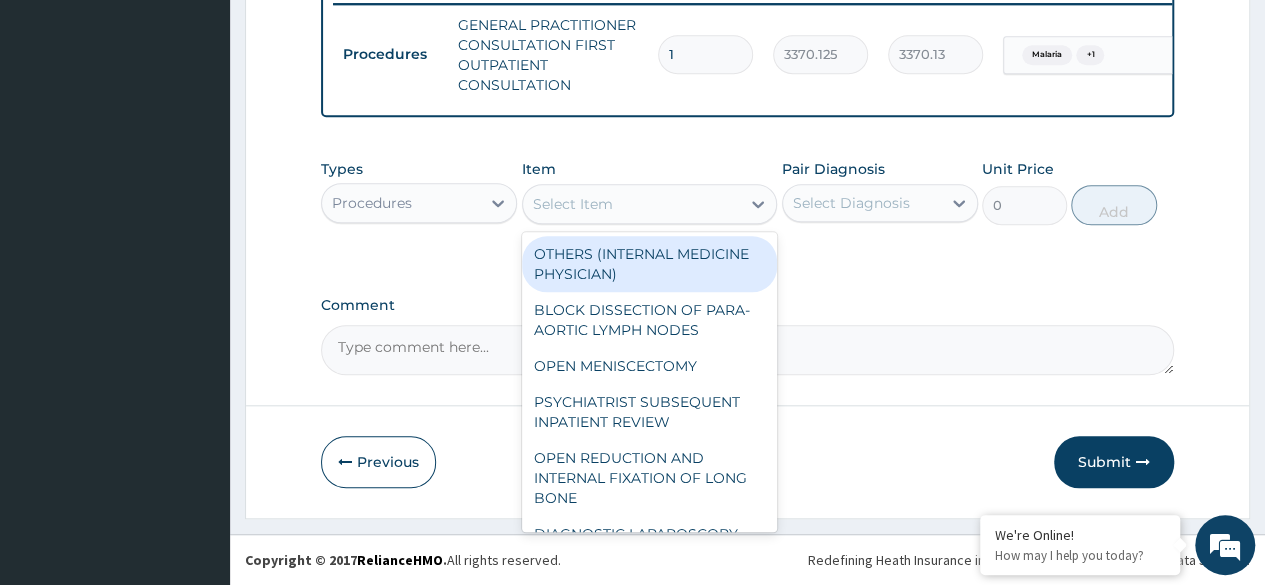 click on "Select Item" at bounding box center (632, 204) 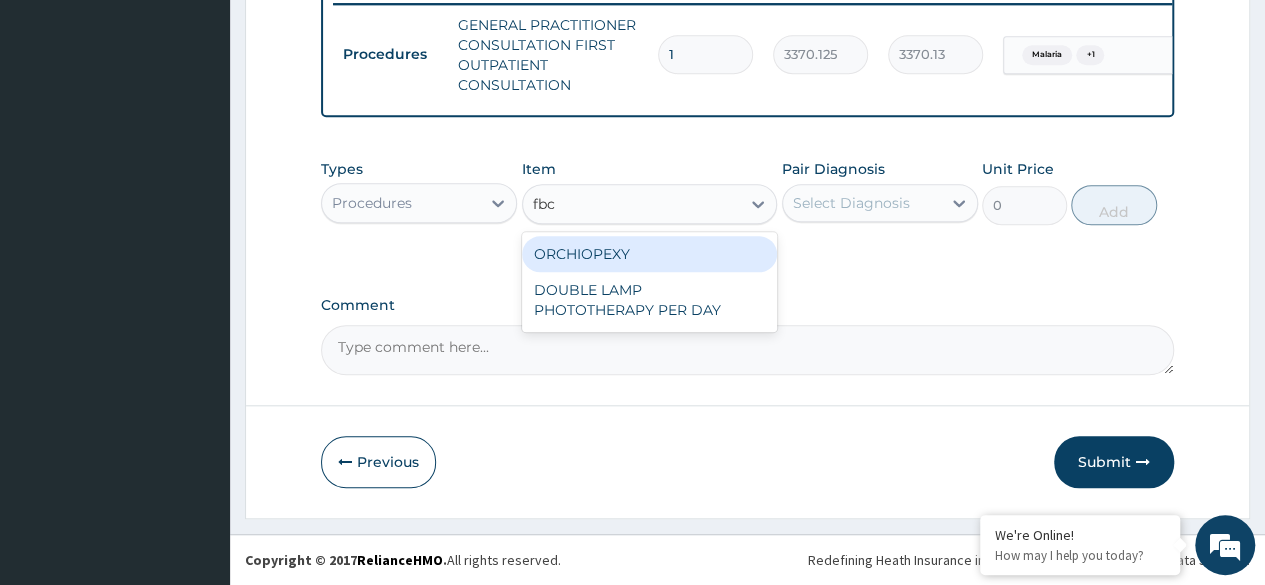 type on "fbc" 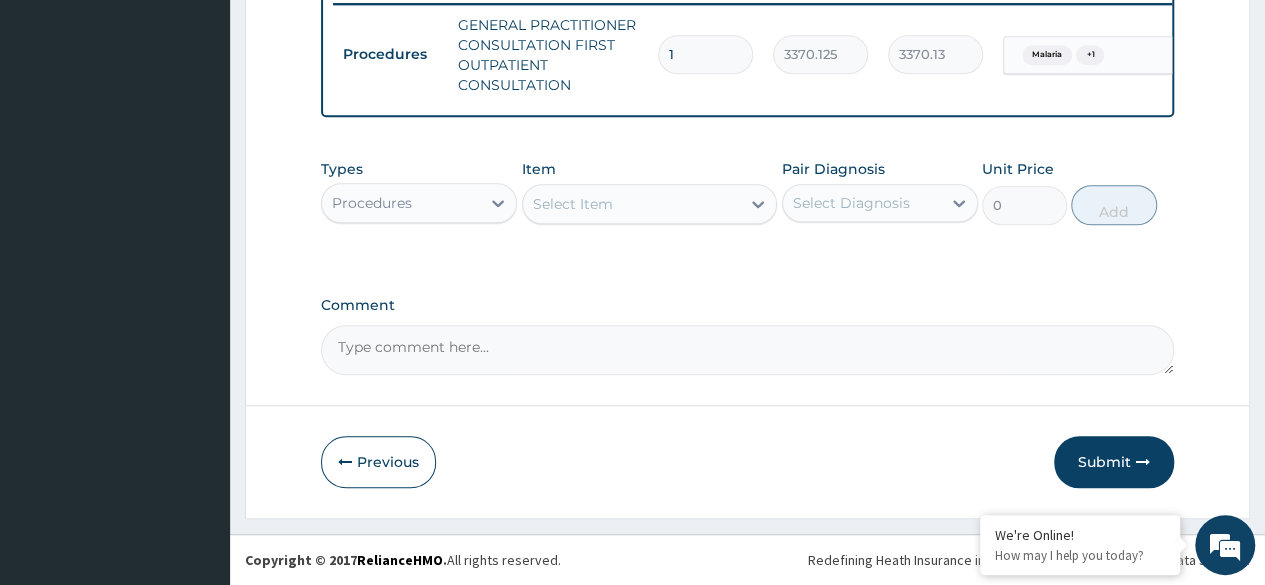 click on "Types Procedures" at bounding box center [419, 192] 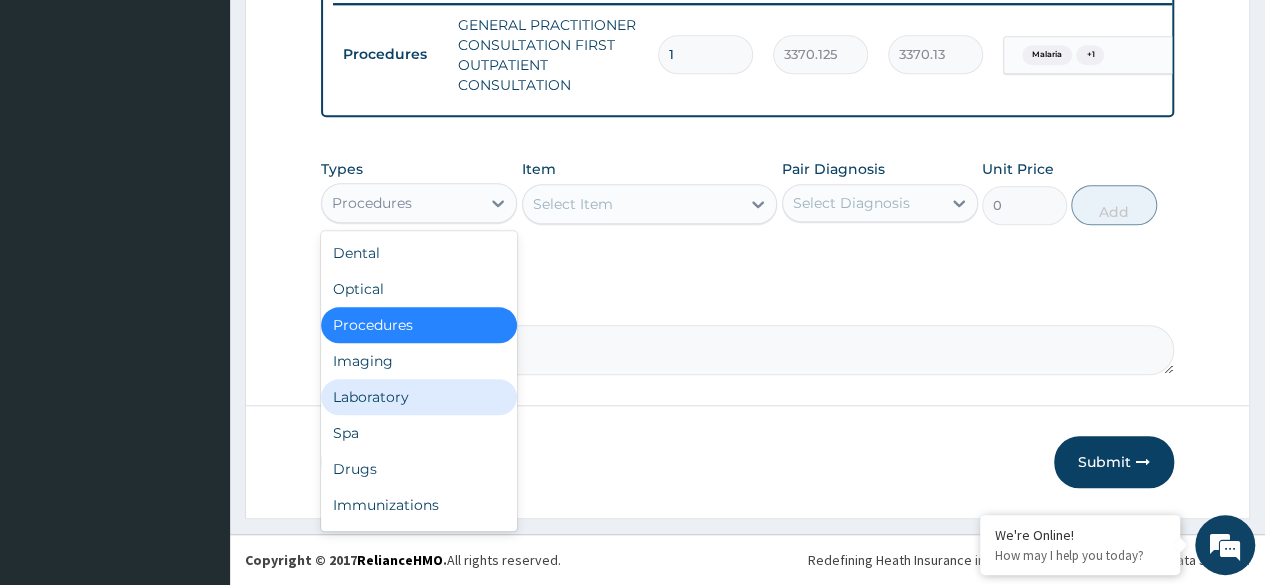 click on "Laboratory" at bounding box center [419, 397] 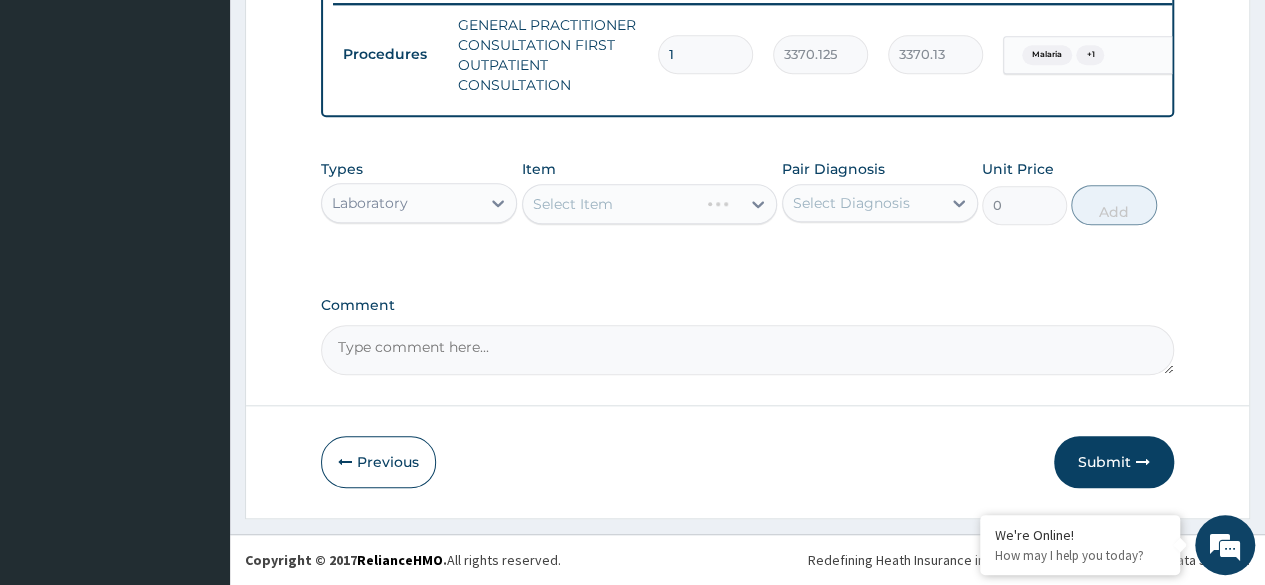click on "Select Item" at bounding box center (650, 204) 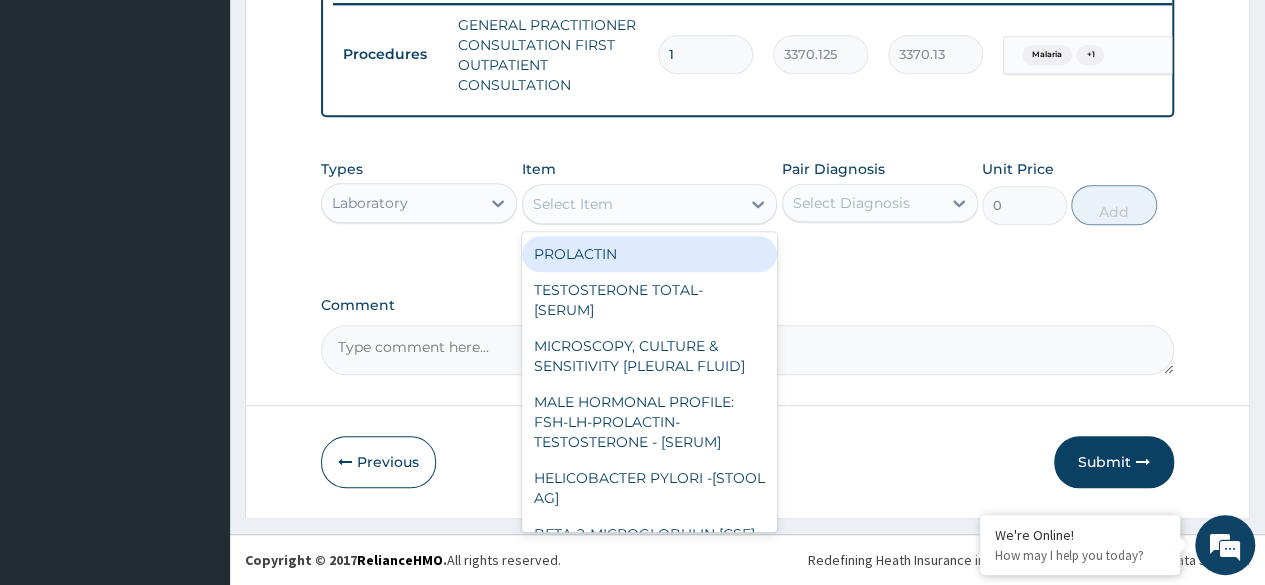 click on "Select Item" at bounding box center [632, 204] 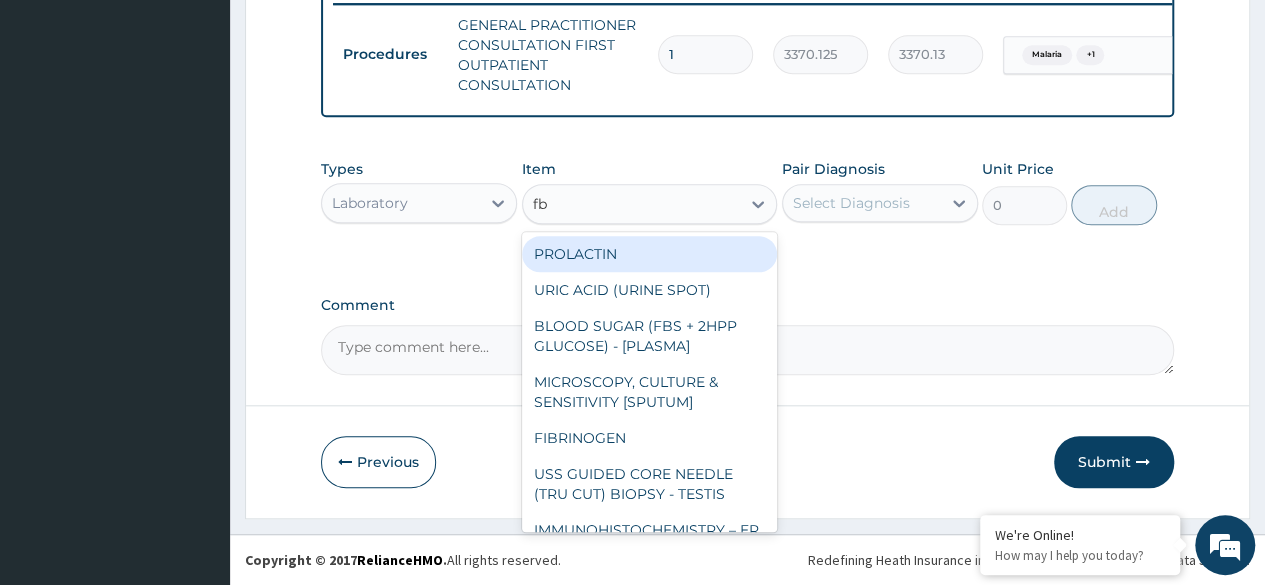 type on "fbc" 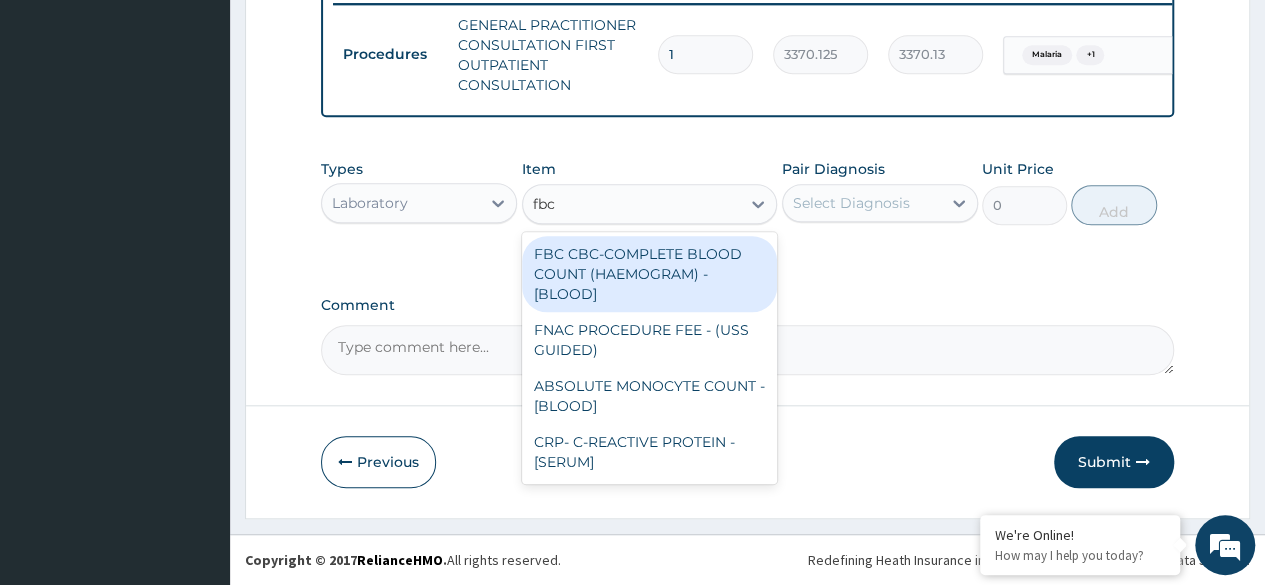 click on "FBC CBC-COMPLETE BLOOD COUNT (HAEMOGRAM) - [BLOOD]" at bounding box center (650, 274) 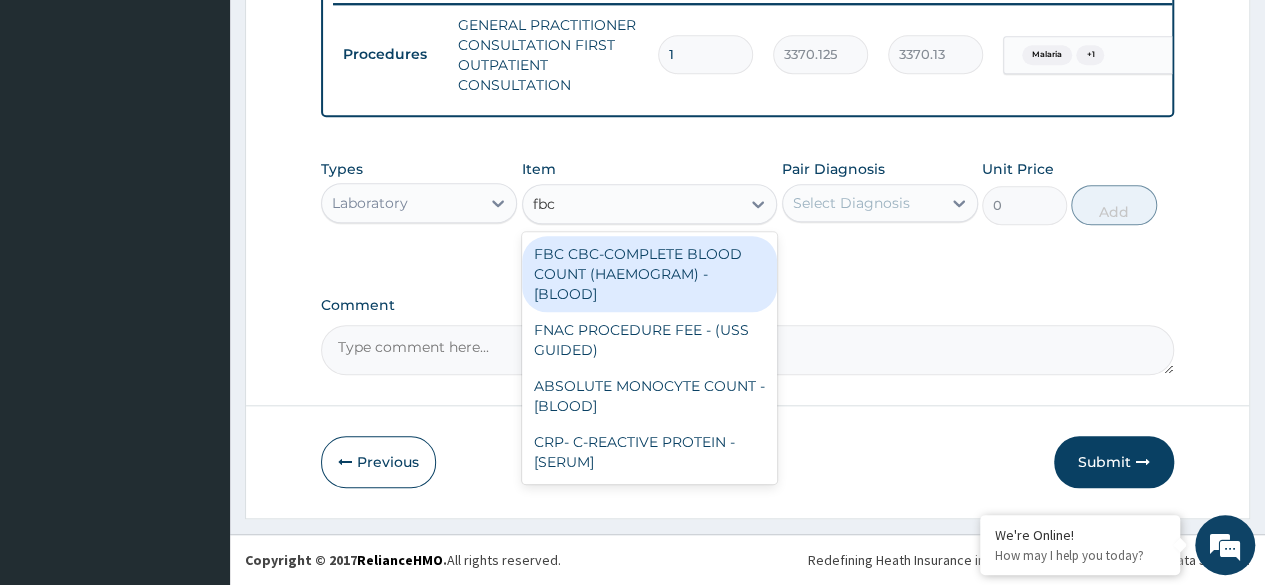 type 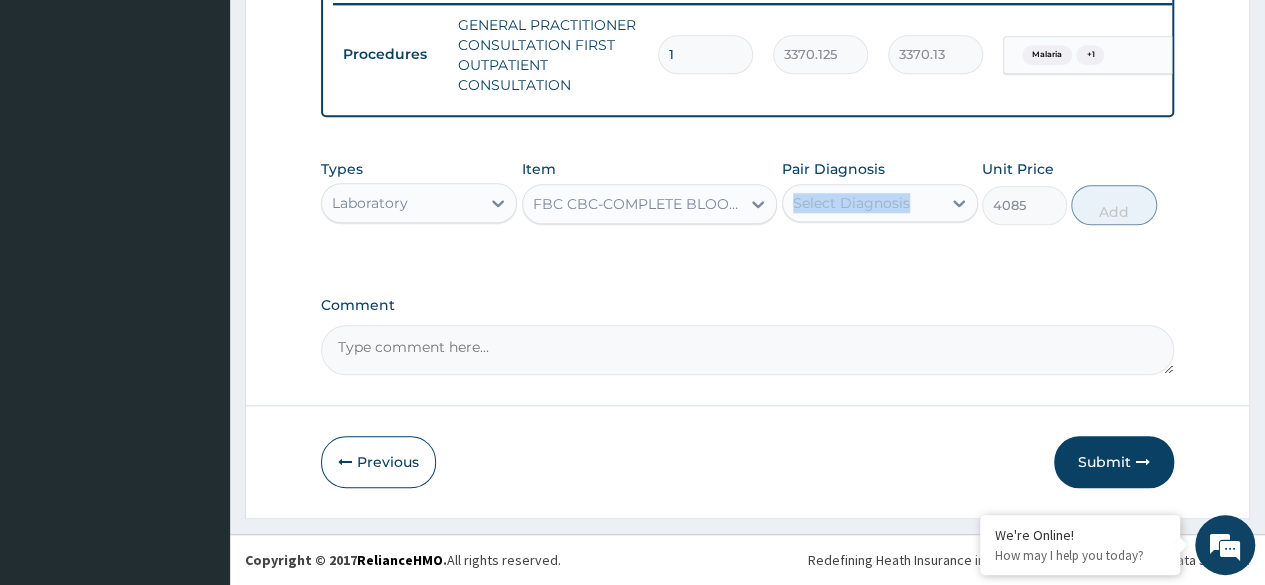 drag, startPoint x: 940, startPoint y: 182, endPoint x: 934, endPoint y: 215, distance: 33.54102 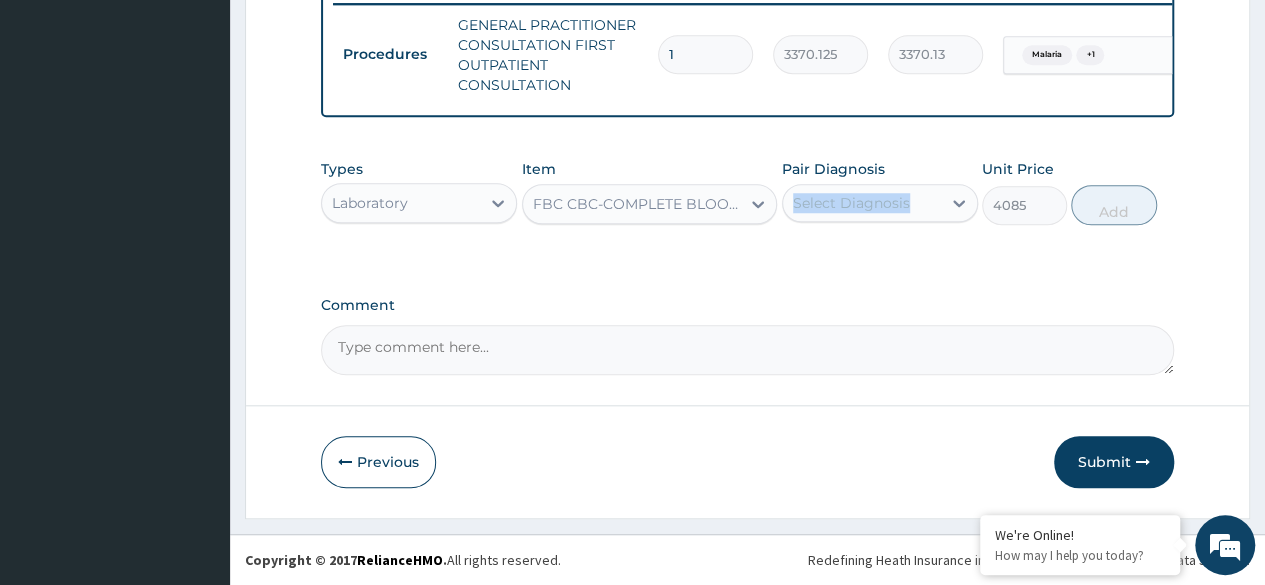 click on "Pair Diagnosis Select Diagnosis" at bounding box center [880, 192] 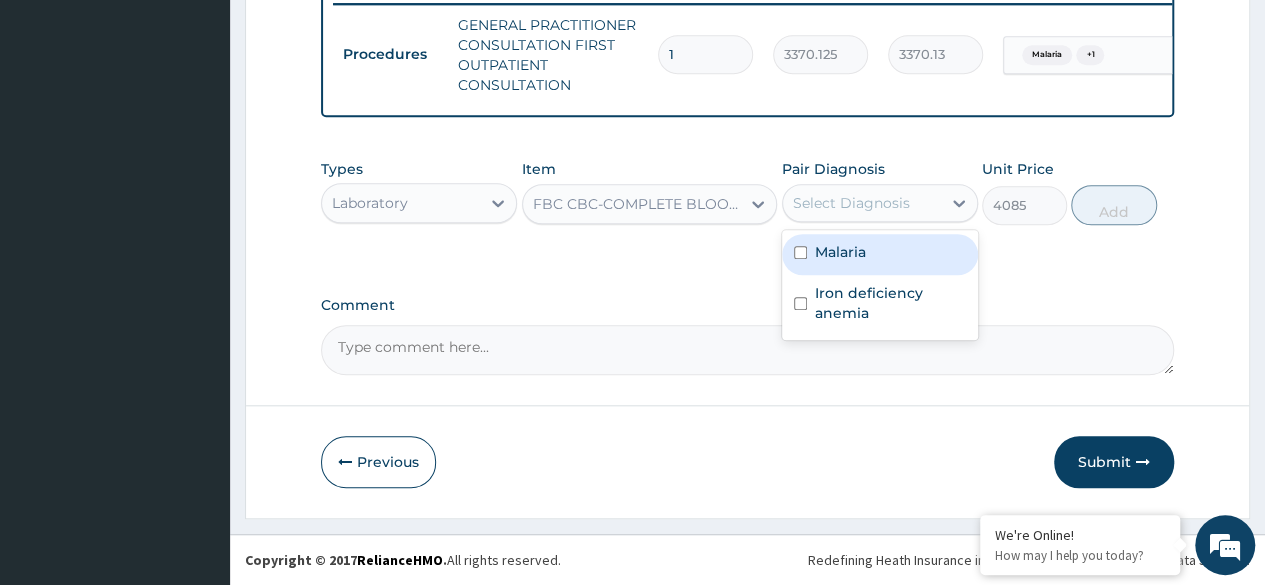 click on "Select Diagnosis" at bounding box center (862, 203) 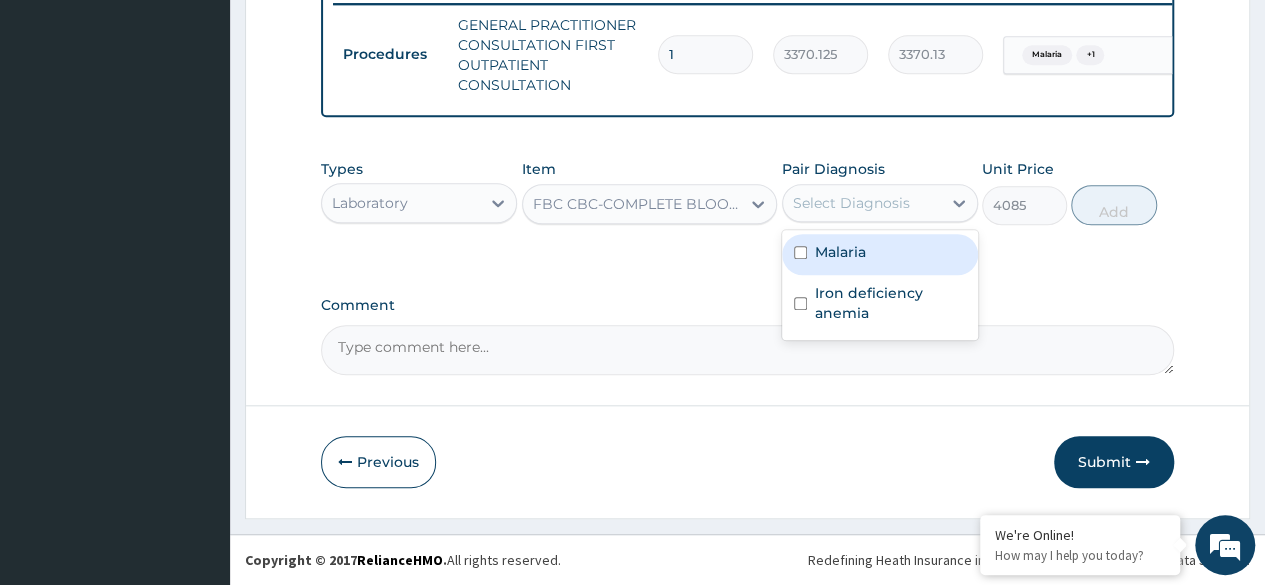 click on "Malaria" at bounding box center [880, 254] 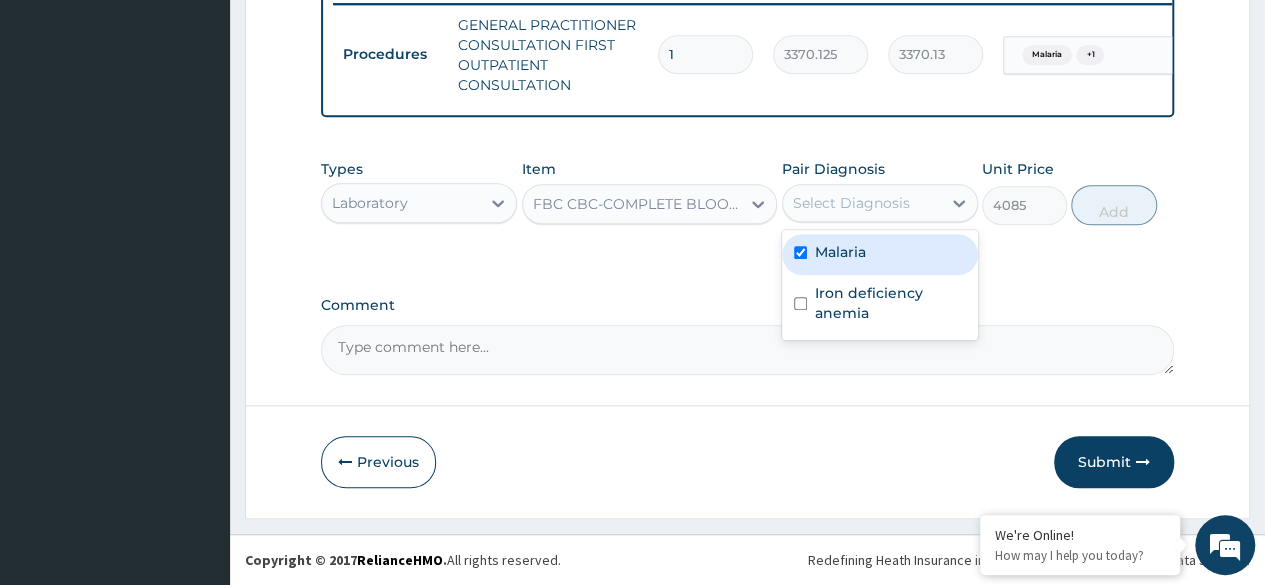 checkbox on "true" 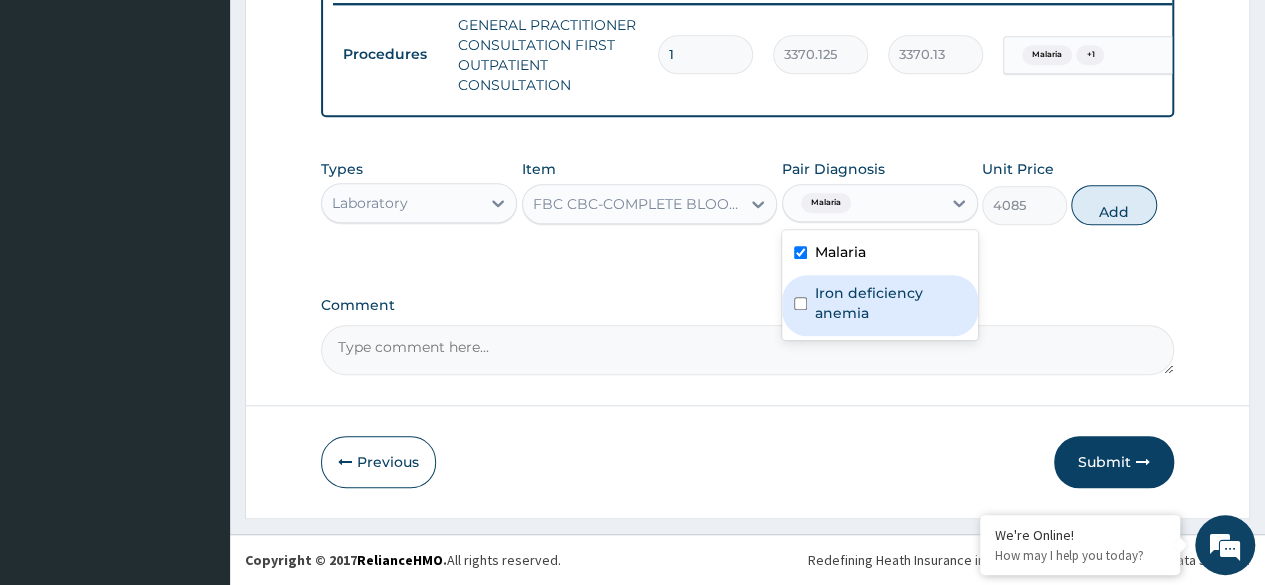 click on "Iron deficiency anemia" at bounding box center [880, 305] 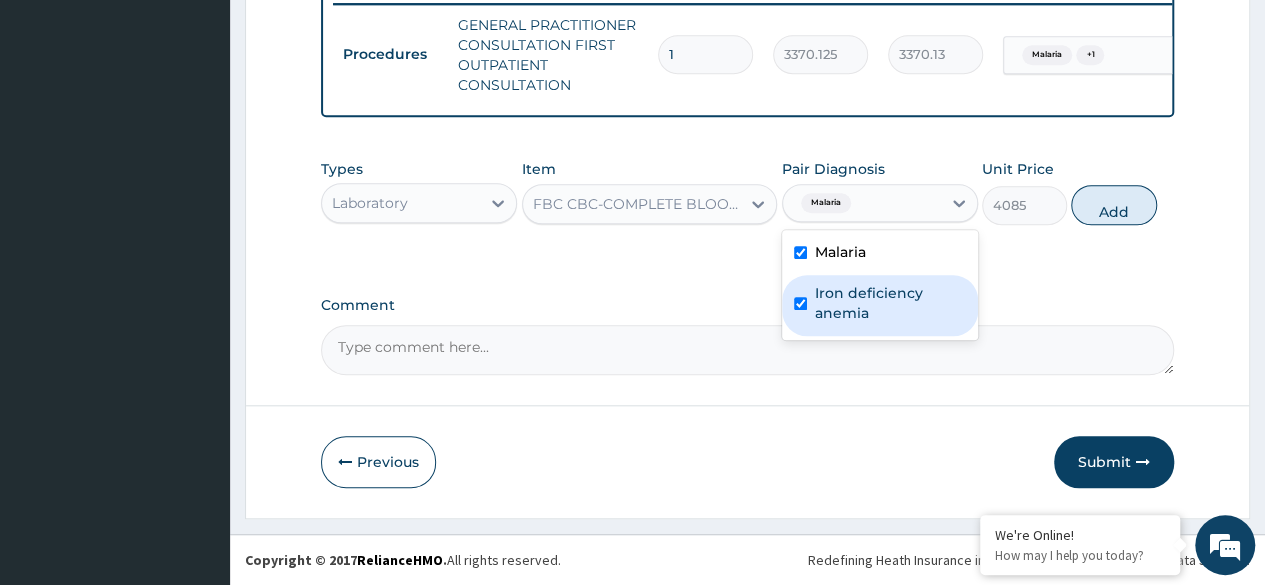 checkbox on "true" 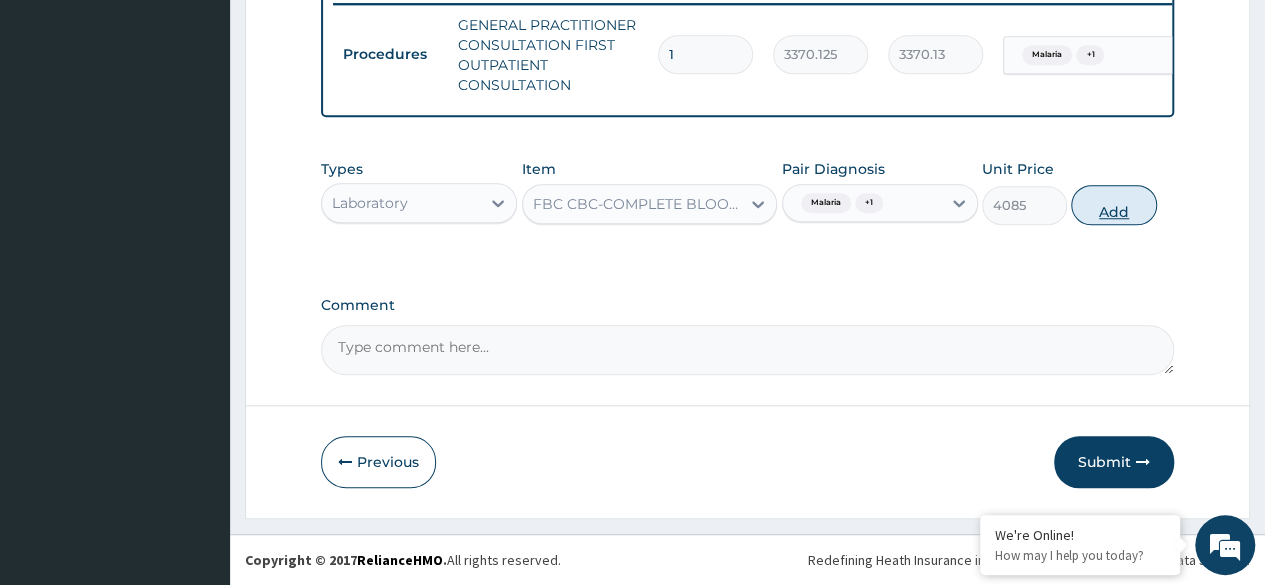 click on "Add" at bounding box center (1113, 205) 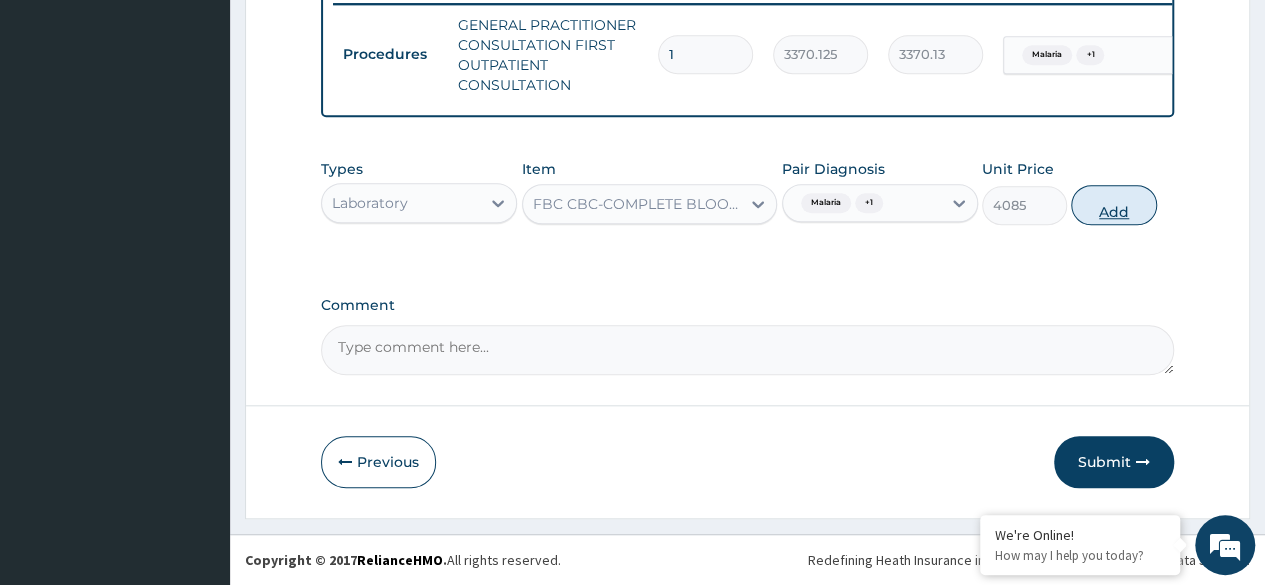 type on "0" 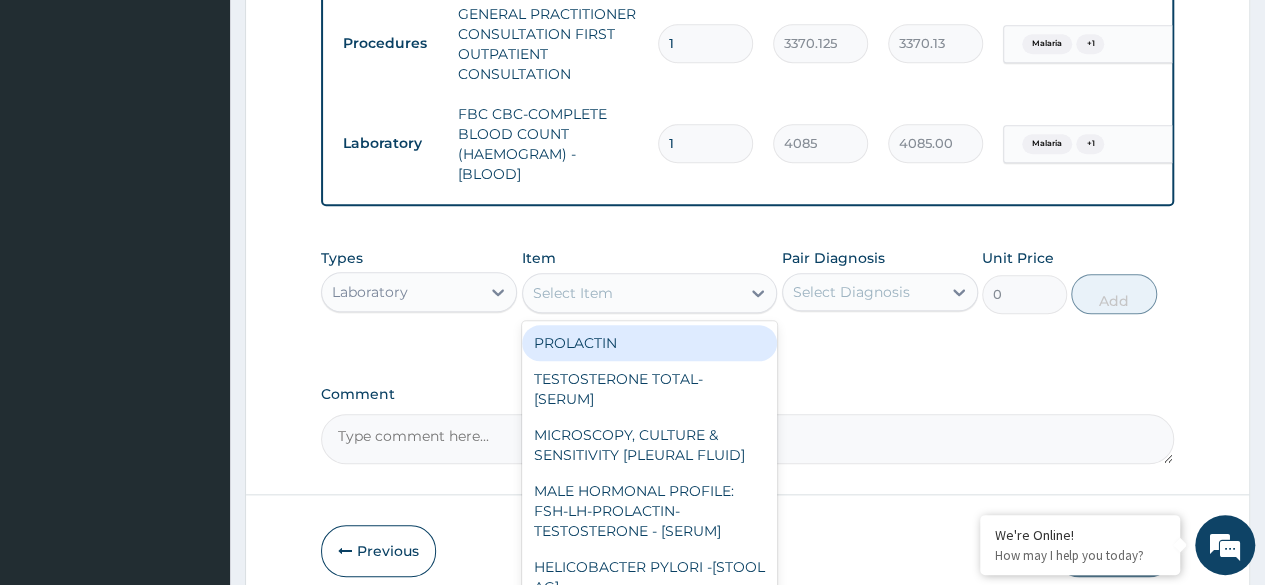 click on "Select Item" at bounding box center [632, 293] 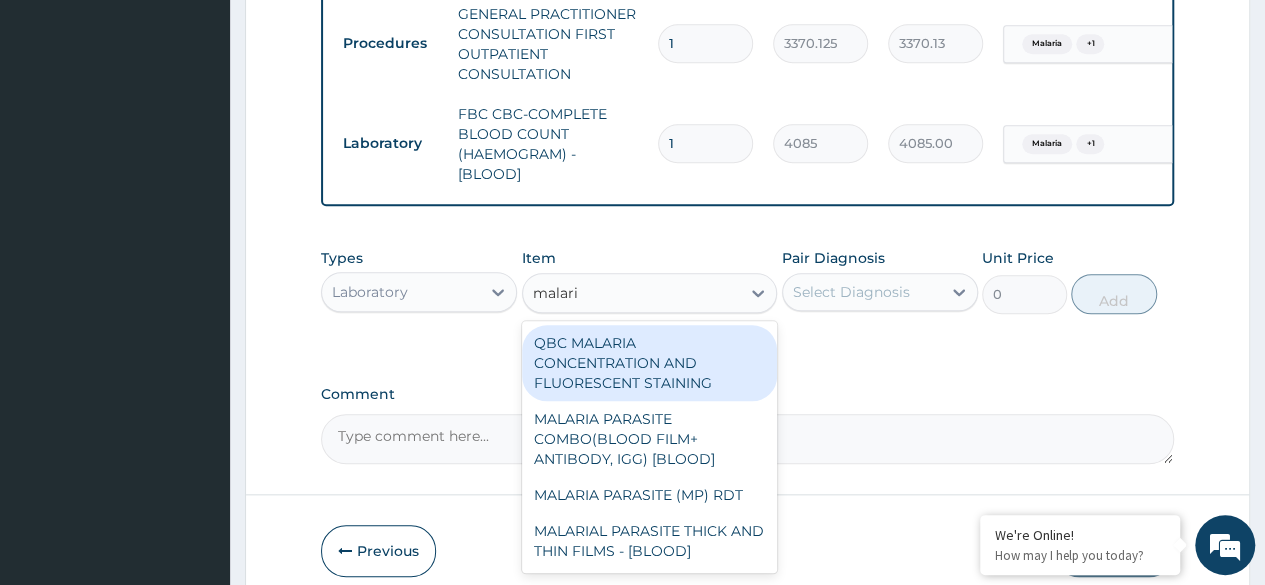 type on "malaria" 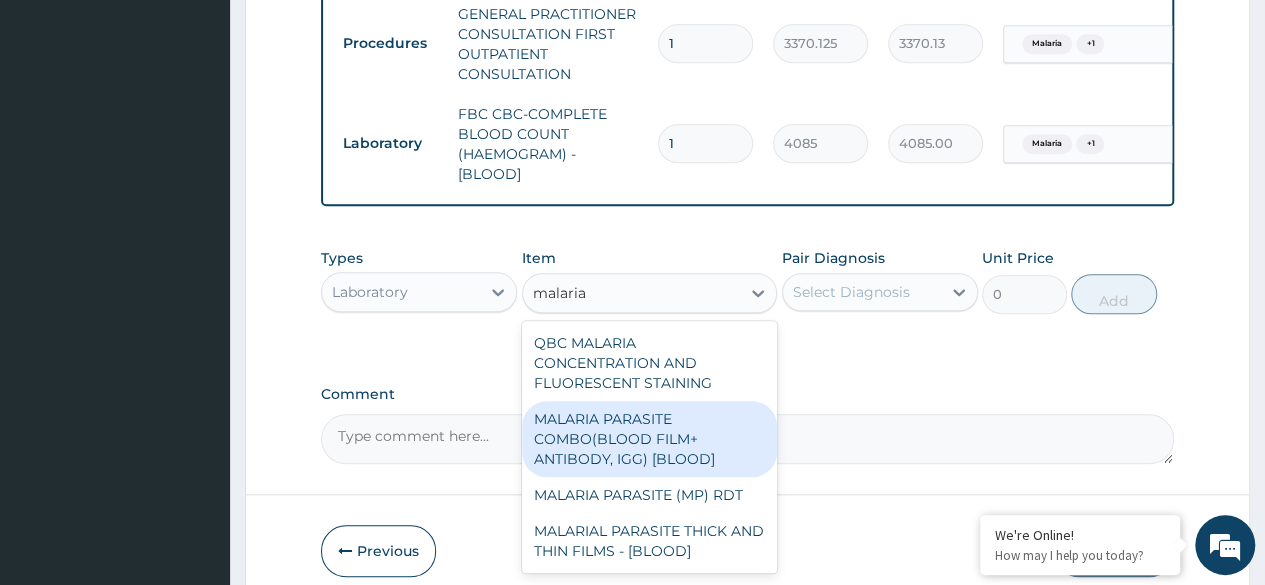 click on "MALARIA PARASITE COMBO(BLOOD FILM+ ANTIBODY, IGG) [BLOOD]" at bounding box center (650, 439) 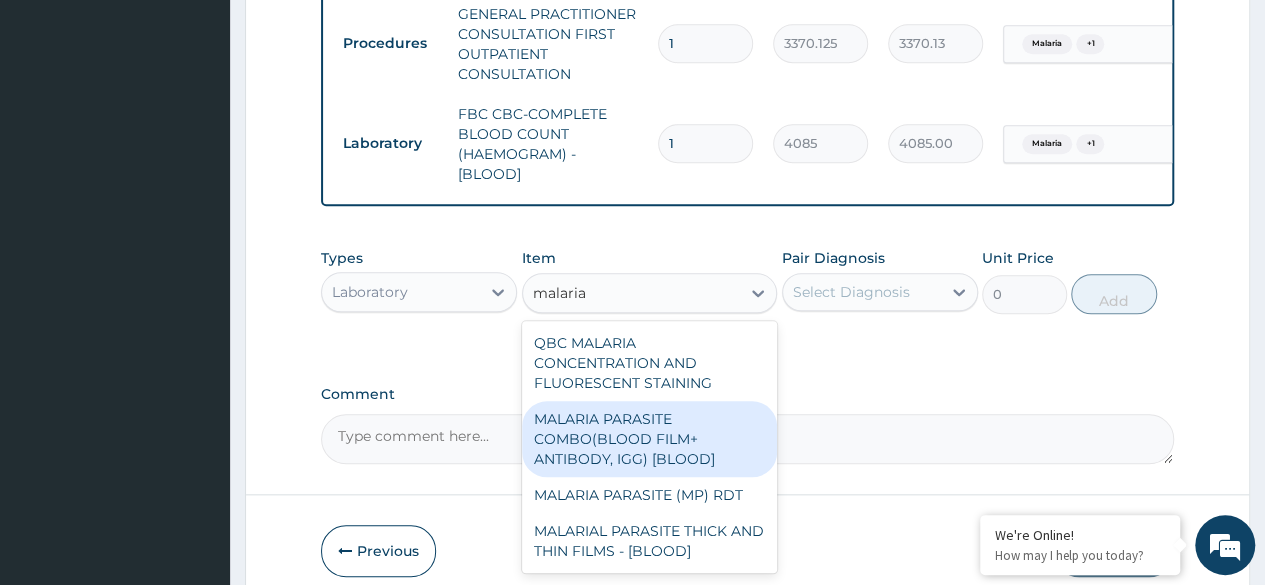 type 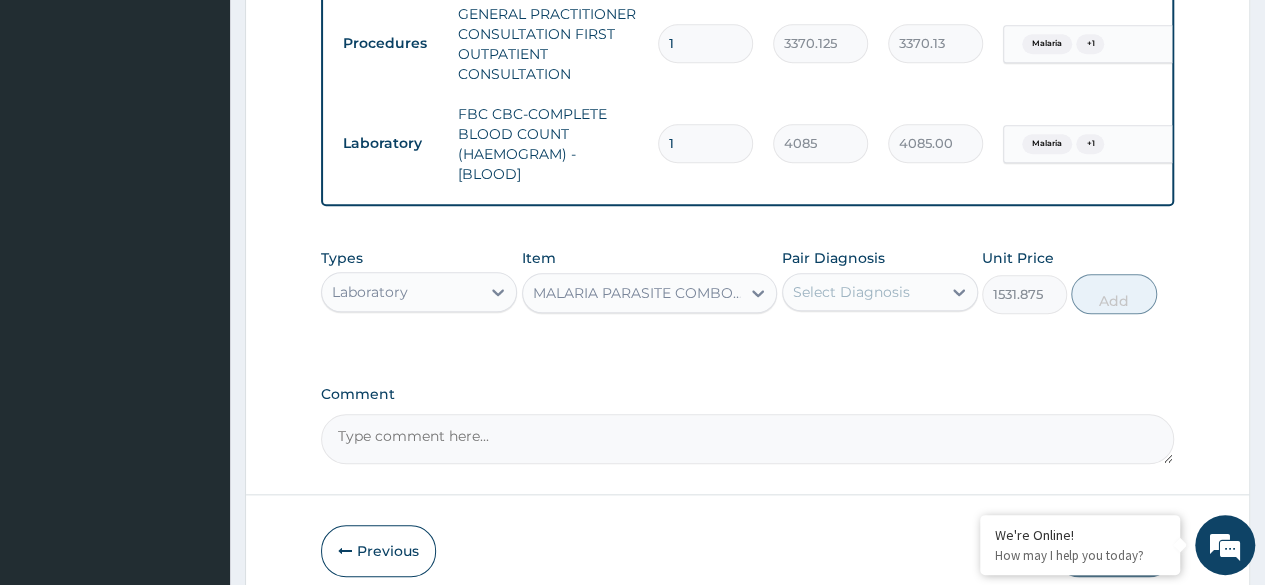 click on "Types Laboratory Item MALARIA PARASITE COMBO(BLOOD FILM+ ANTIBODY, IGG) [BLOOD] Pair Diagnosis Select Diagnosis Unit Price 1531.875 Add" at bounding box center (747, 281) 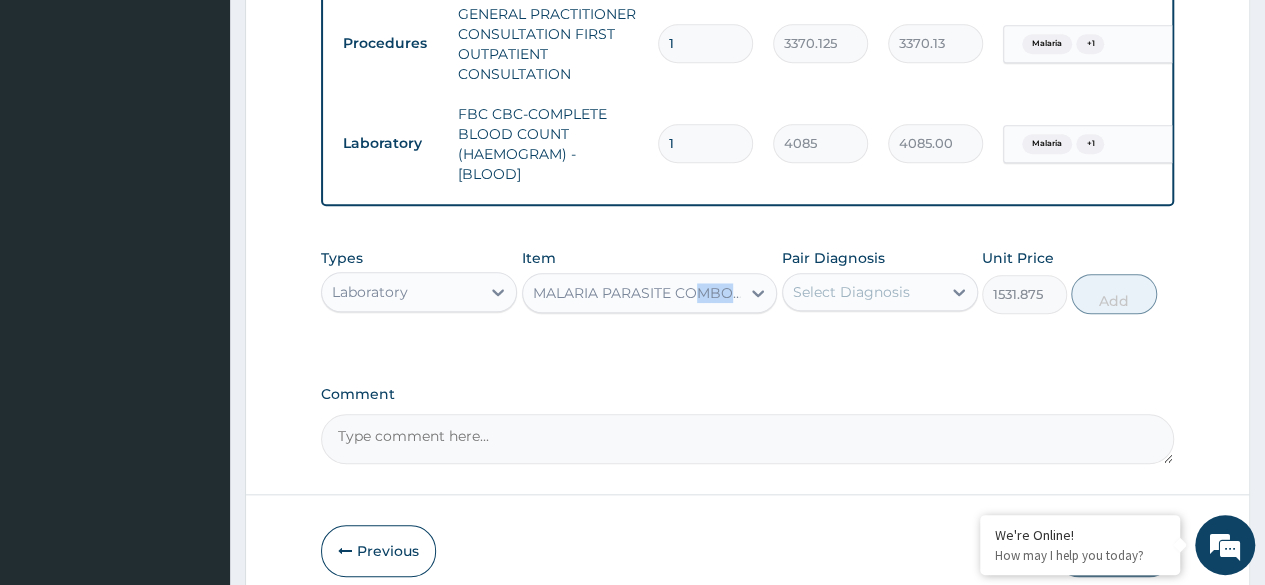 drag, startPoint x: 700, startPoint y: 327, endPoint x: 698, endPoint y: 301, distance: 26.076809 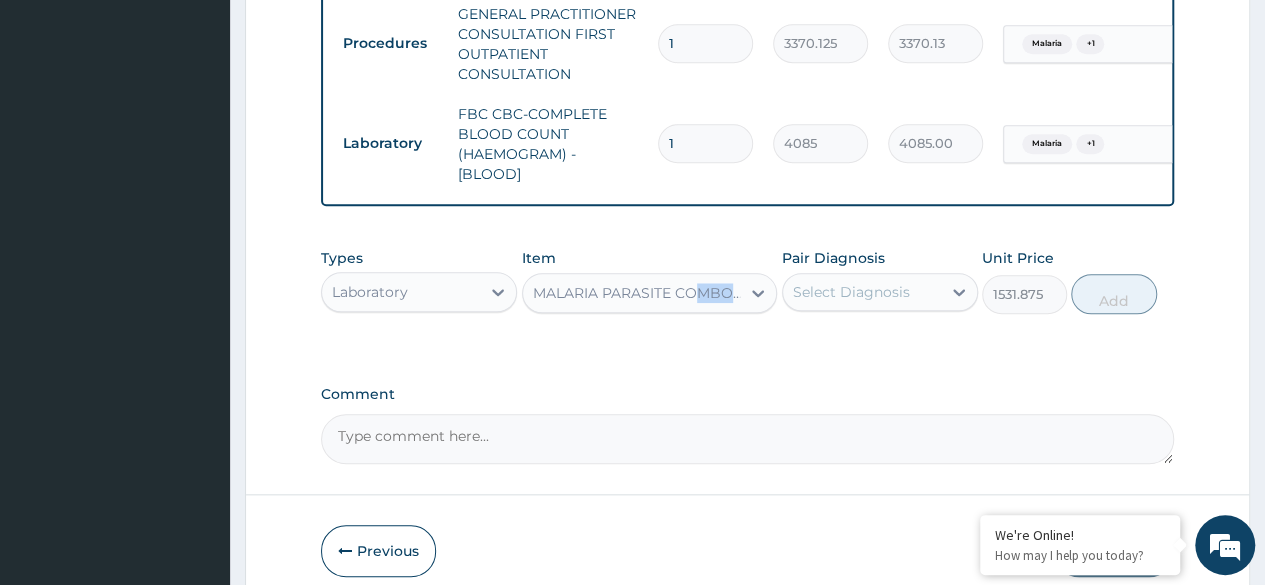 click on "Types Laboratory Item MALARIA PARASITE COMBO(BLOOD FILM+ ANTIBODY, IGG) [BLOOD] Pair Diagnosis Select Diagnosis Unit Price 1531.875 Add" at bounding box center [747, 281] 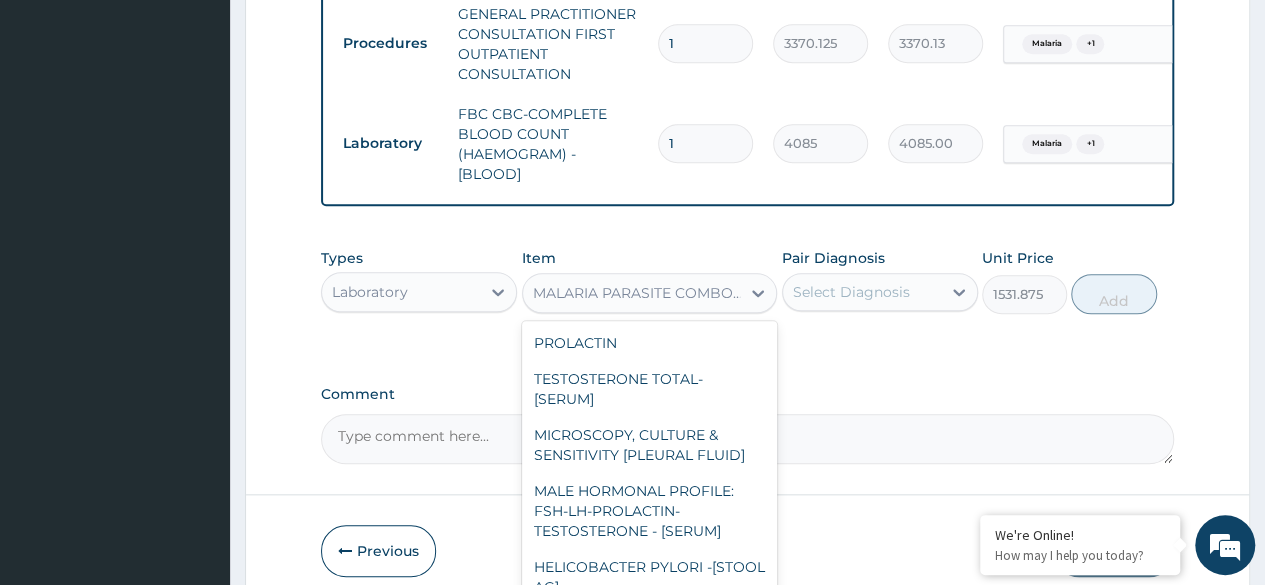 scroll, scrollTop: 7333, scrollLeft: 0, axis: vertical 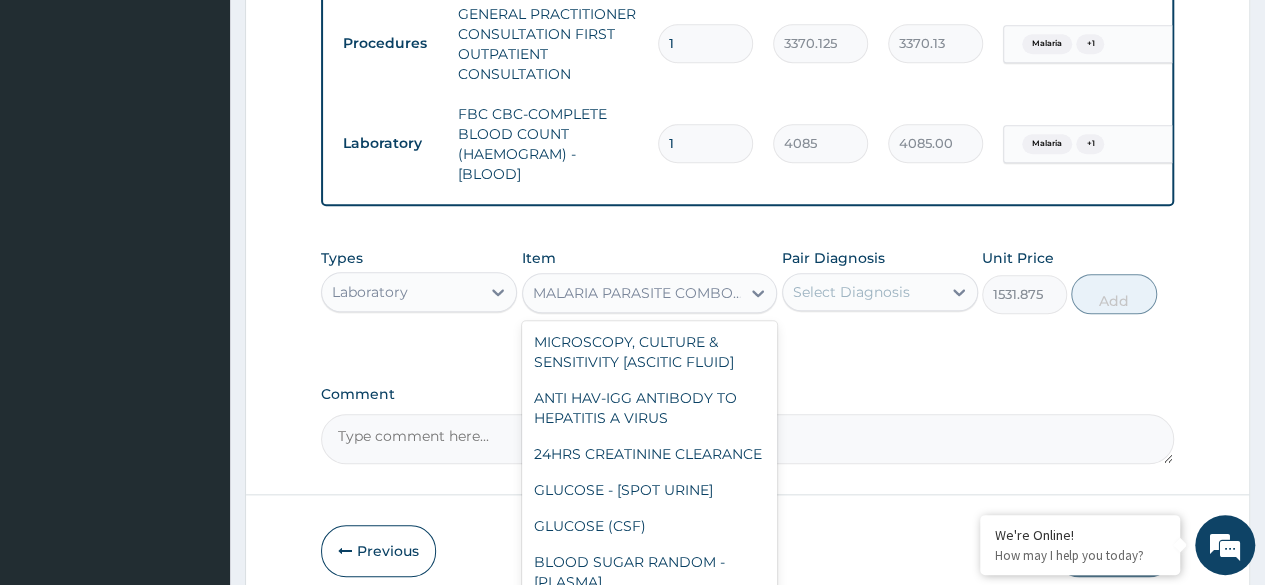 click on "MALARIA PARASITE COMBO(BLOOD FILM+ ANTIBODY, IGG) [BLOOD]" at bounding box center (638, 293) 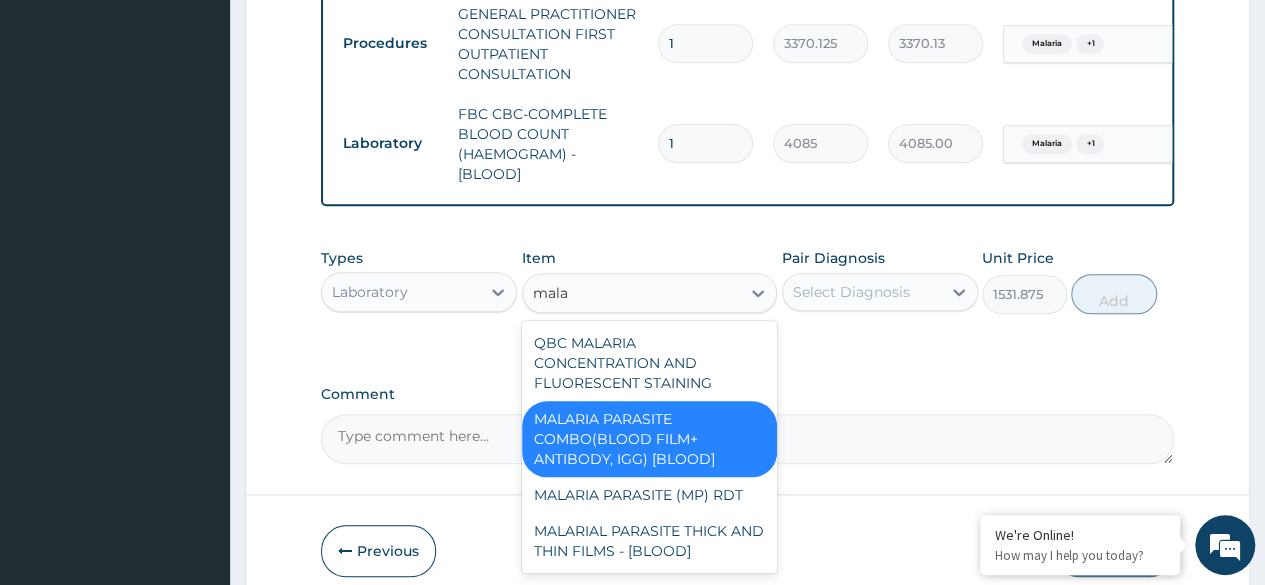 scroll, scrollTop: 0, scrollLeft: 0, axis: both 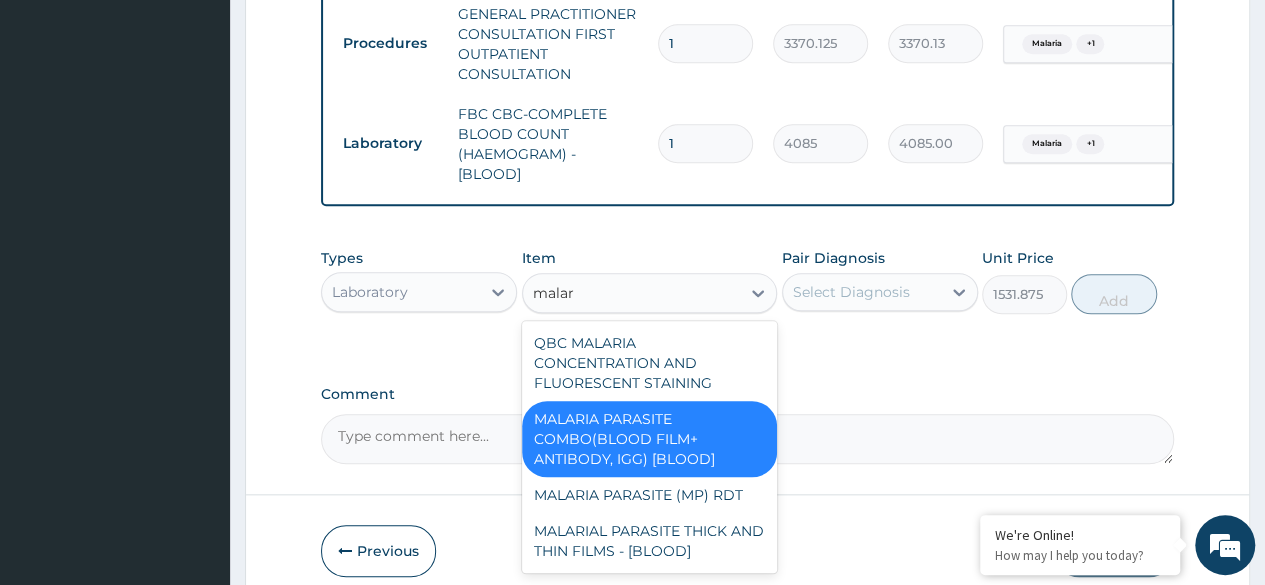 type on "malari" 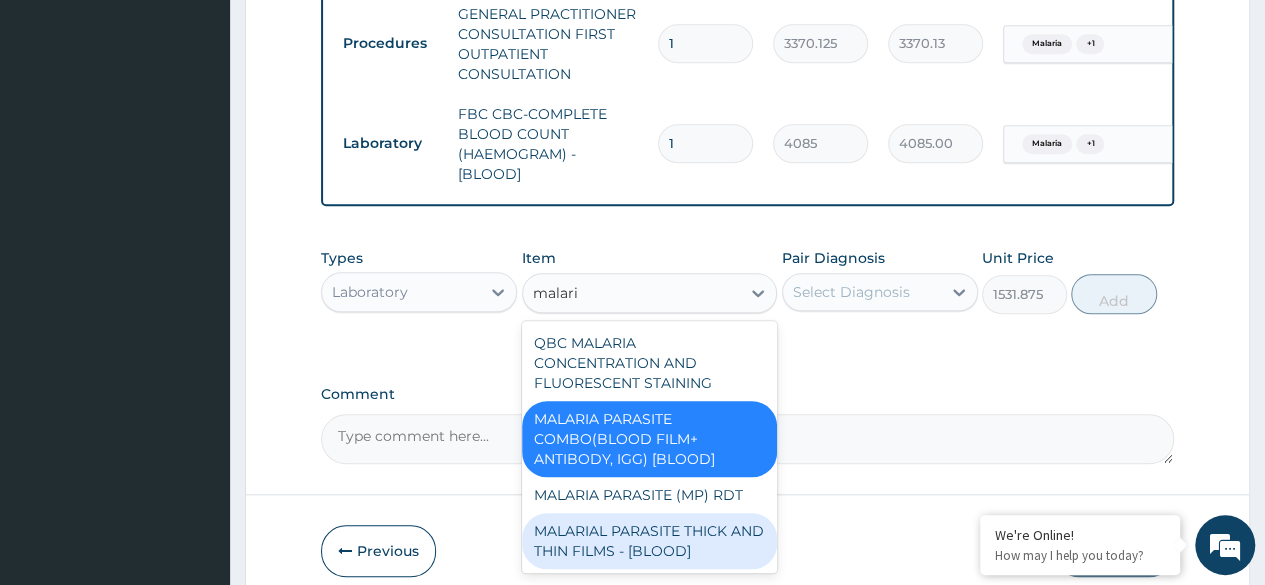 click on "MALARIAL PARASITE THICK AND THIN FILMS - [BLOOD]" at bounding box center [650, 541] 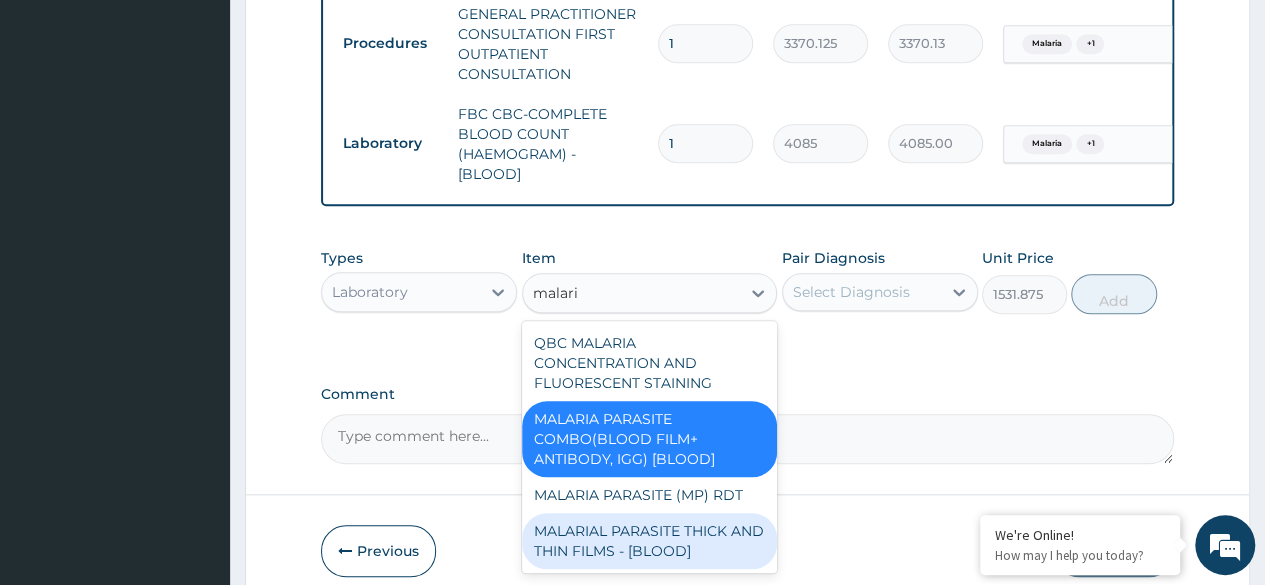 type 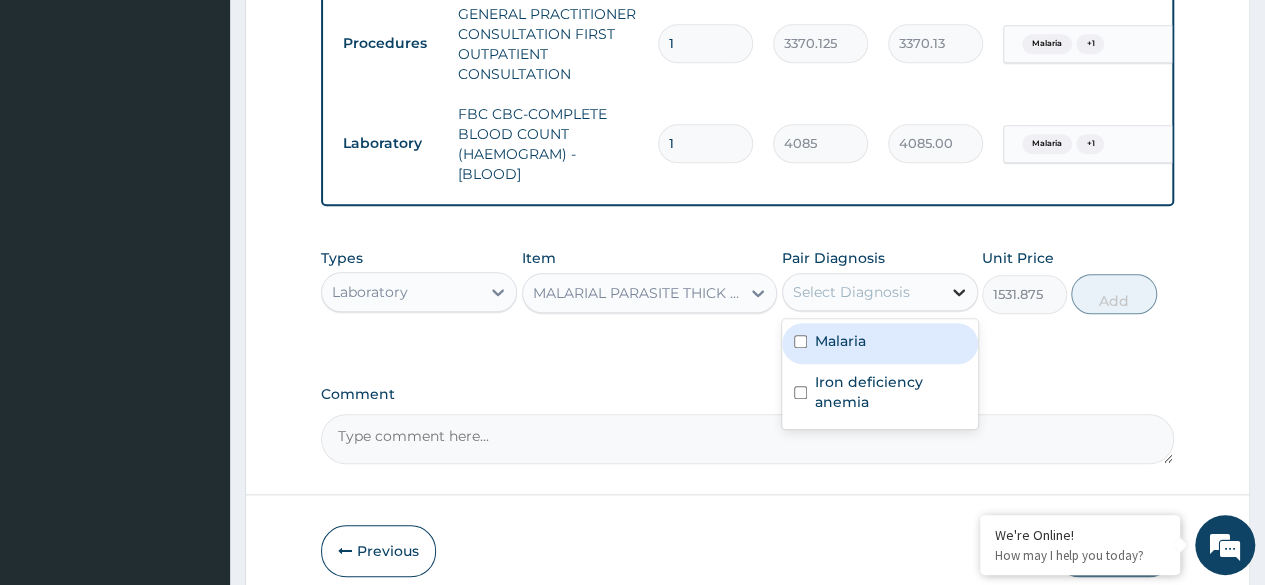 click 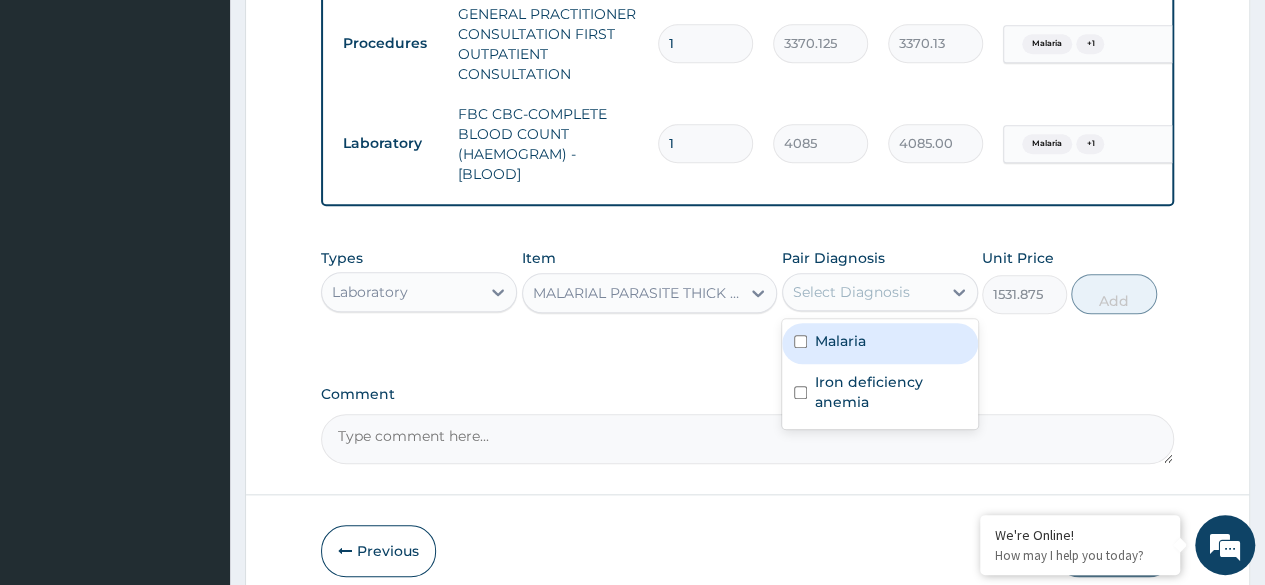 click on "Malaria" at bounding box center (880, 343) 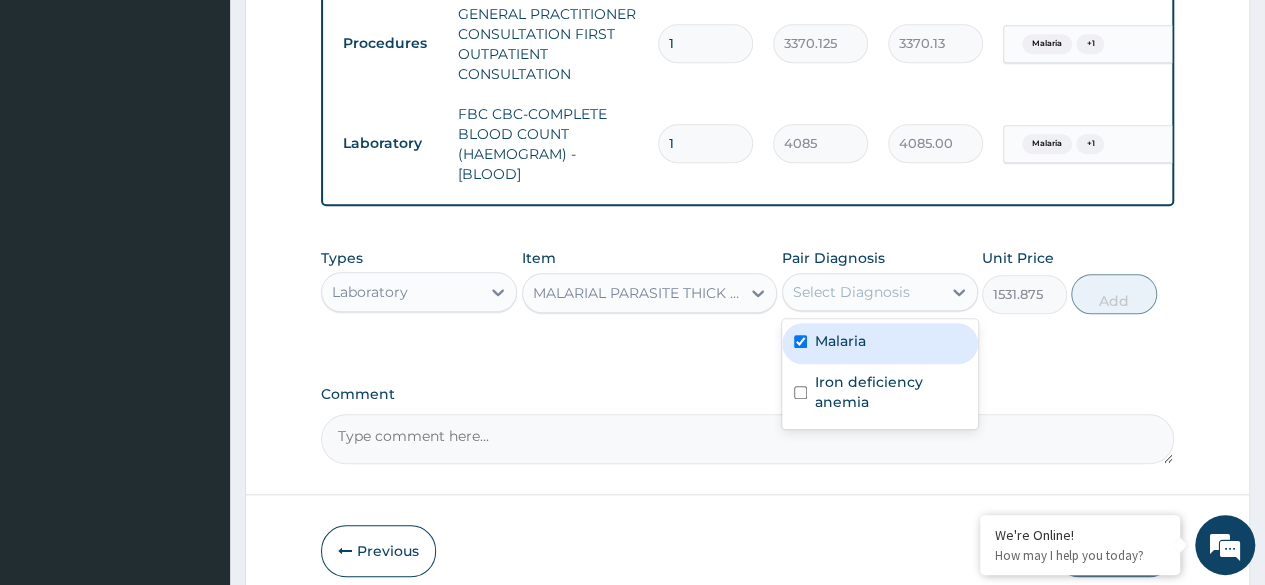 checkbox on "true" 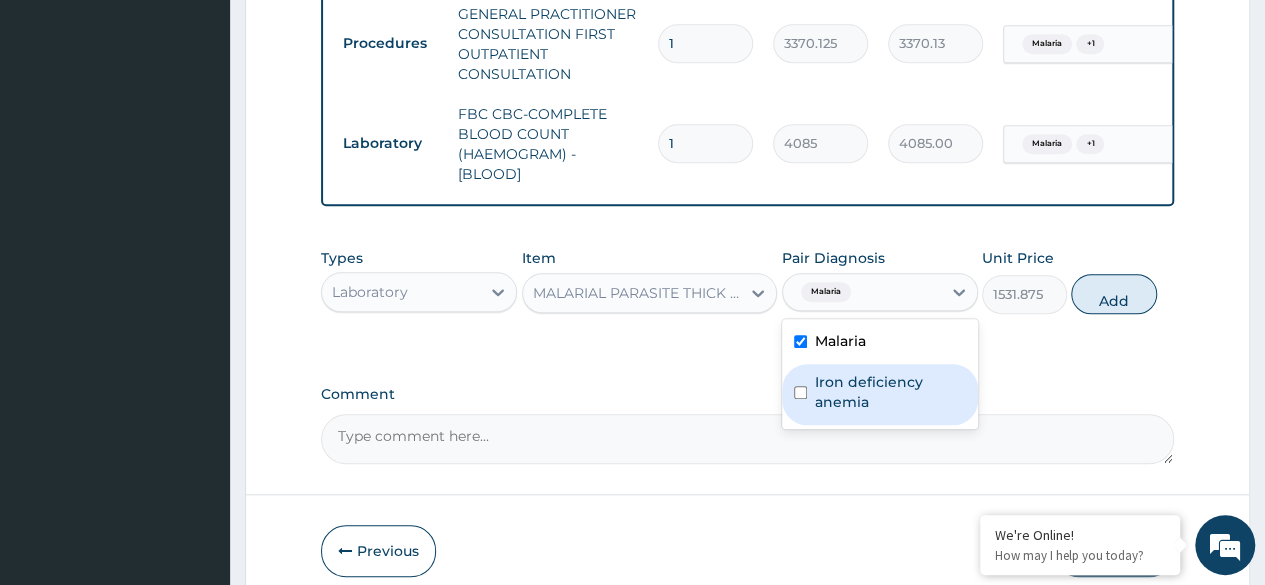 click on "Iron deficiency anemia" at bounding box center [890, 392] 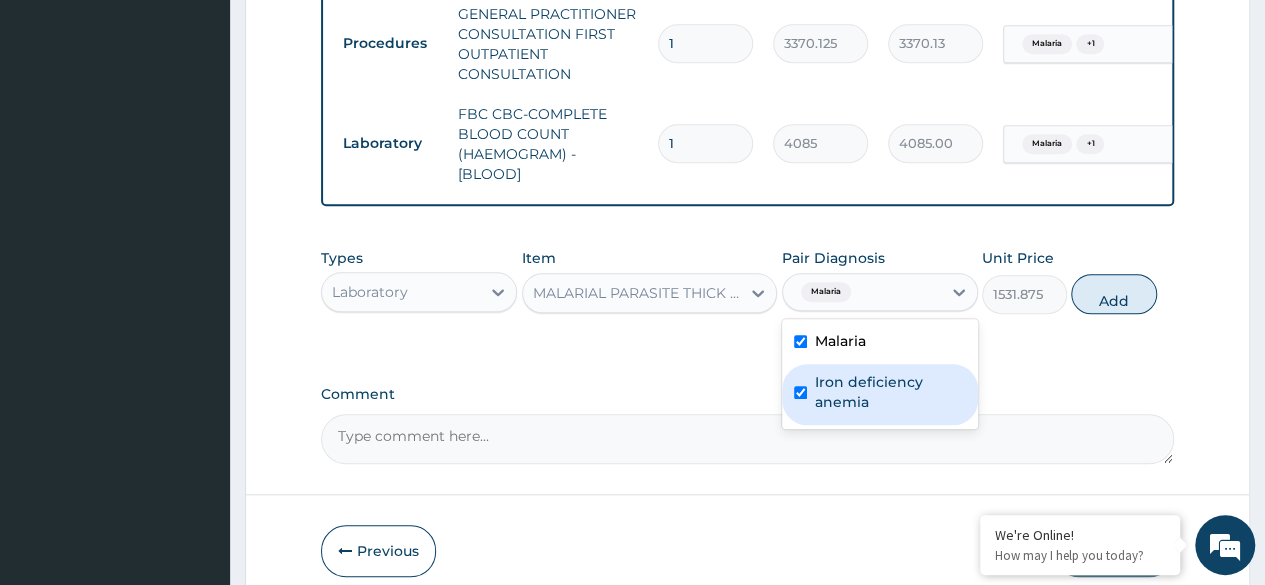 checkbox on "true" 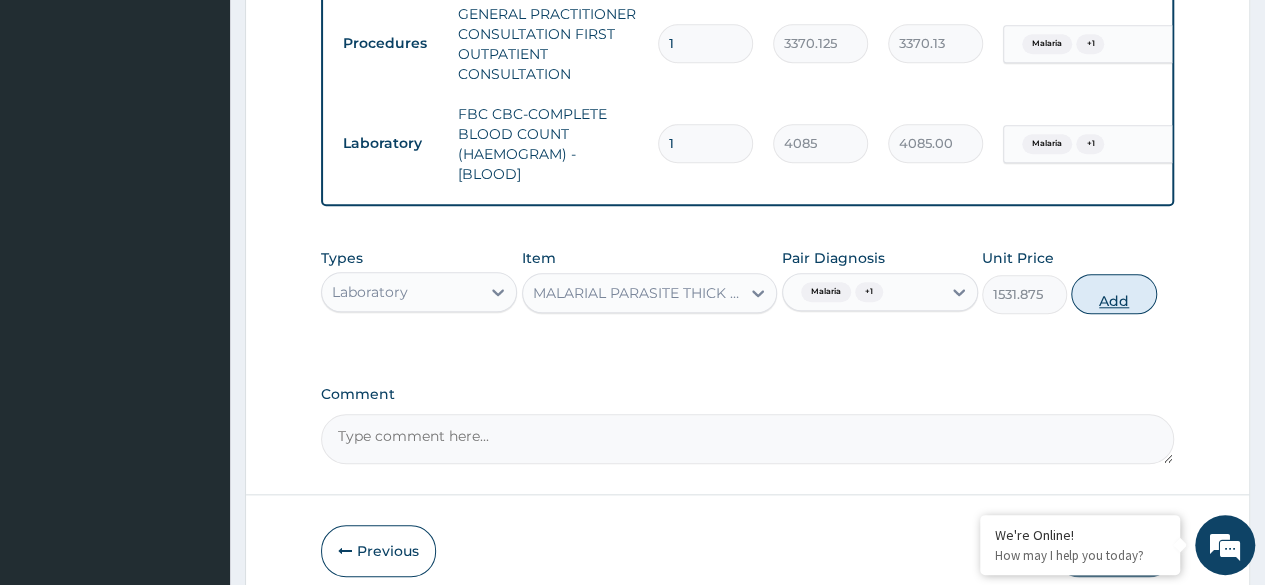 click on "Add" at bounding box center (1113, 294) 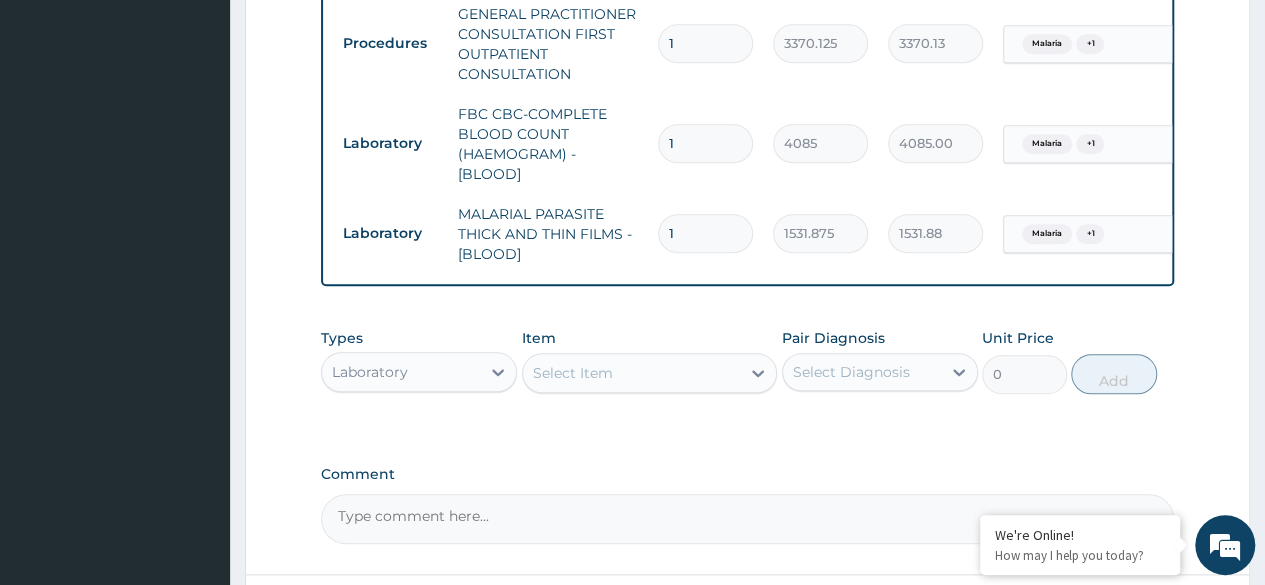 scroll, scrollTop: 984, scrollLeft: 0, axis: vertical 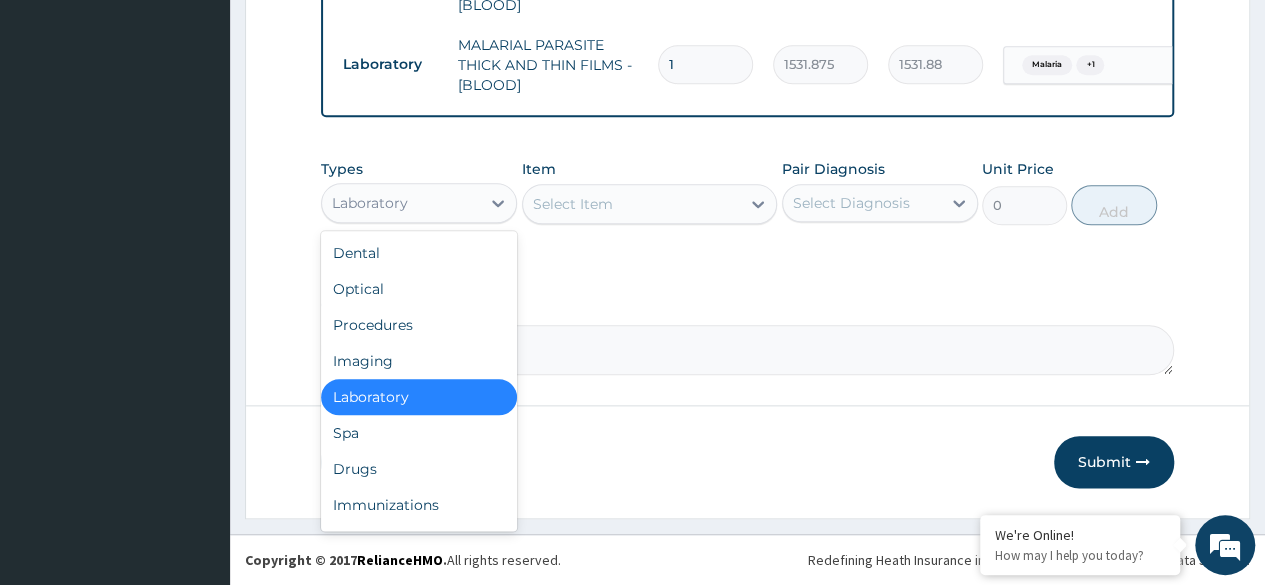 click on "Laboratory" at bounding box center [401, 203] 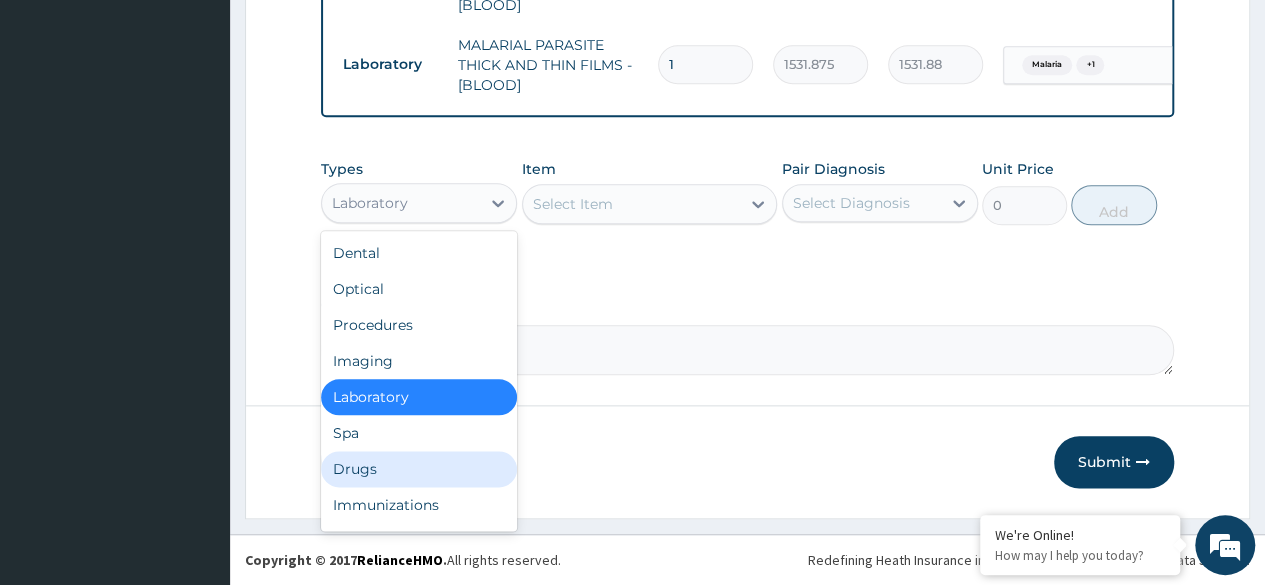 click on "Drugs" at bounding box center (419, 469) 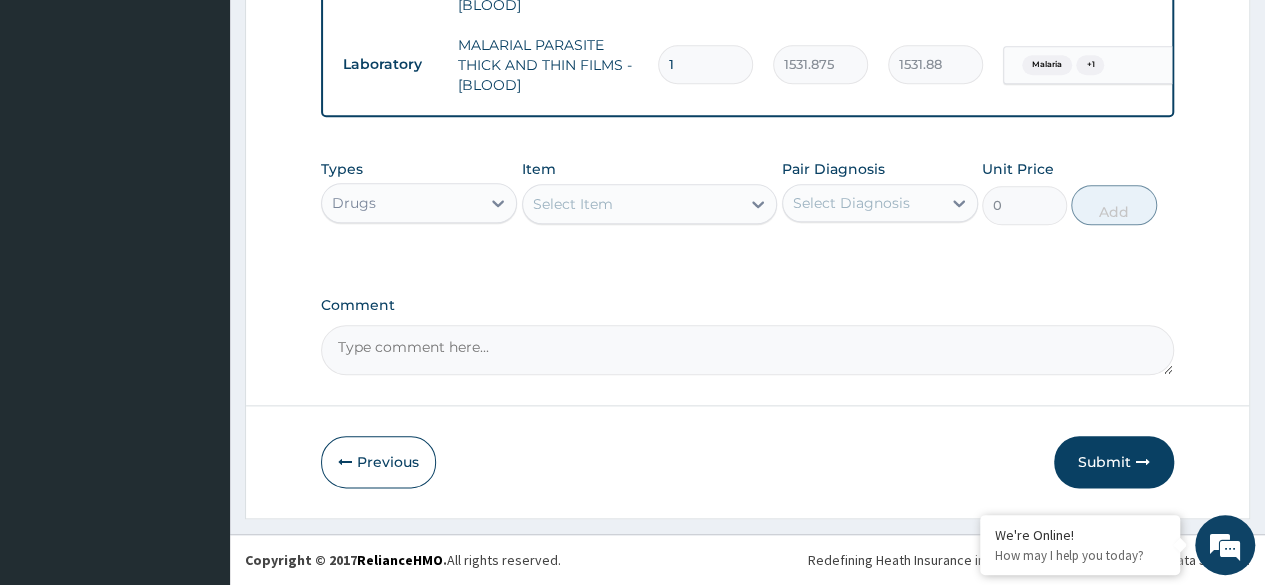 click on "Select Item" at bounding box center (632, 204) 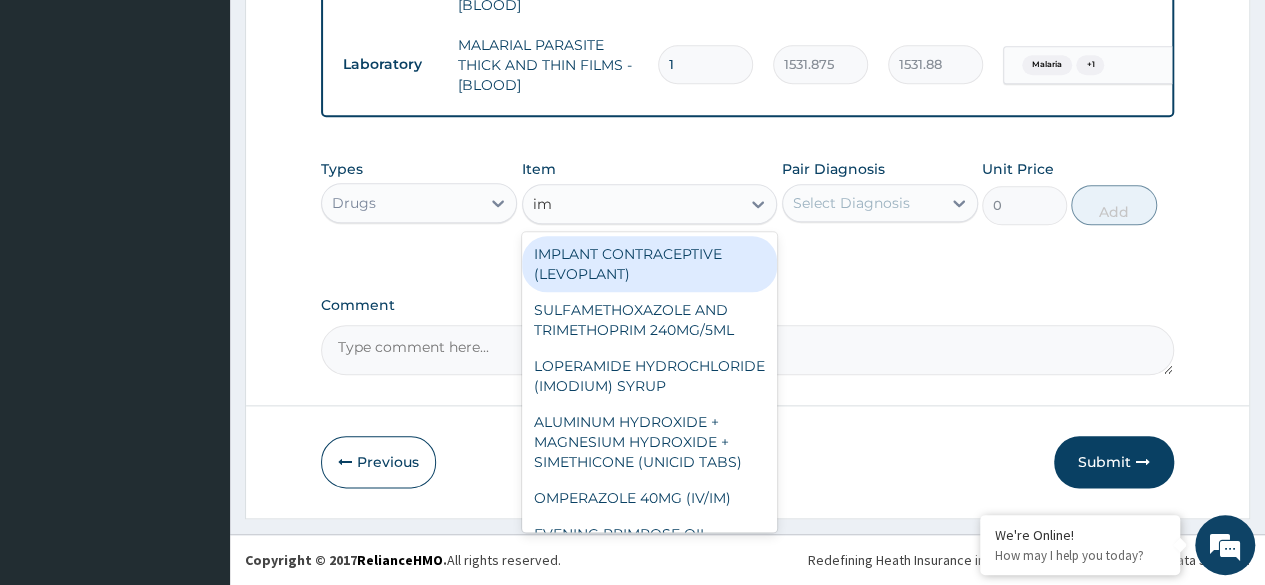 type on "i" 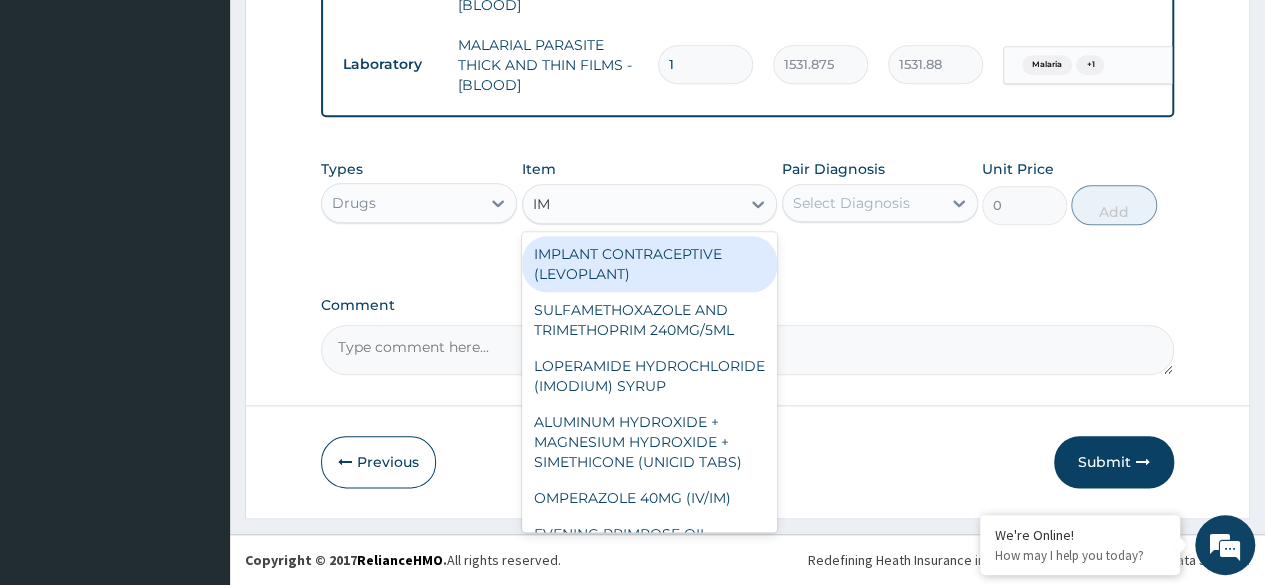 type on "I" 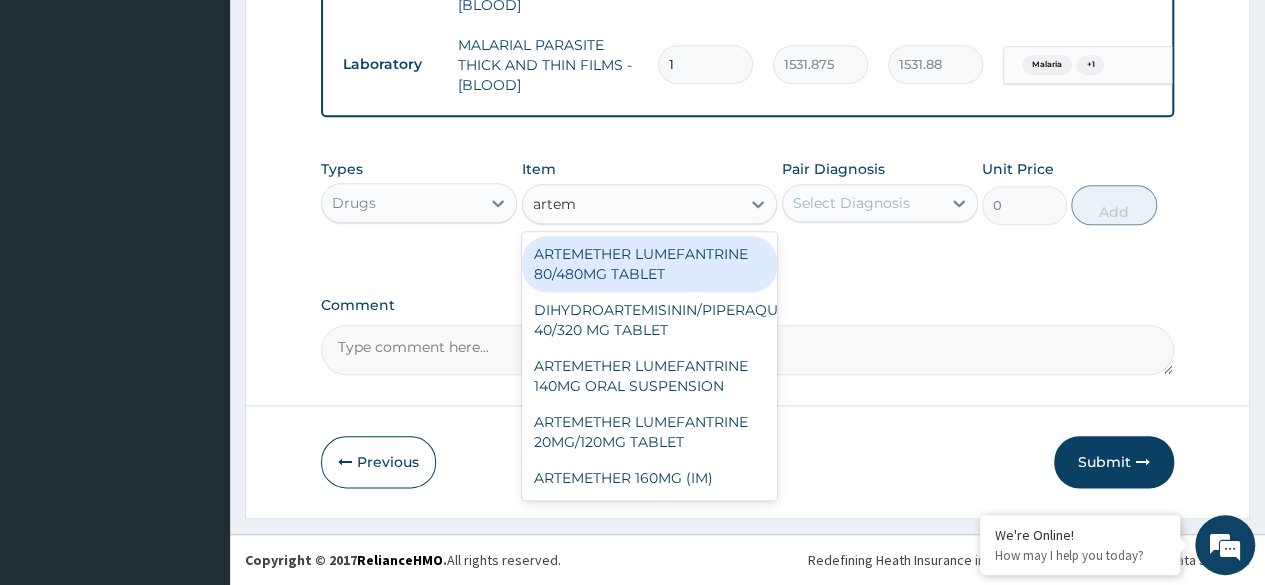 type on "arteme" 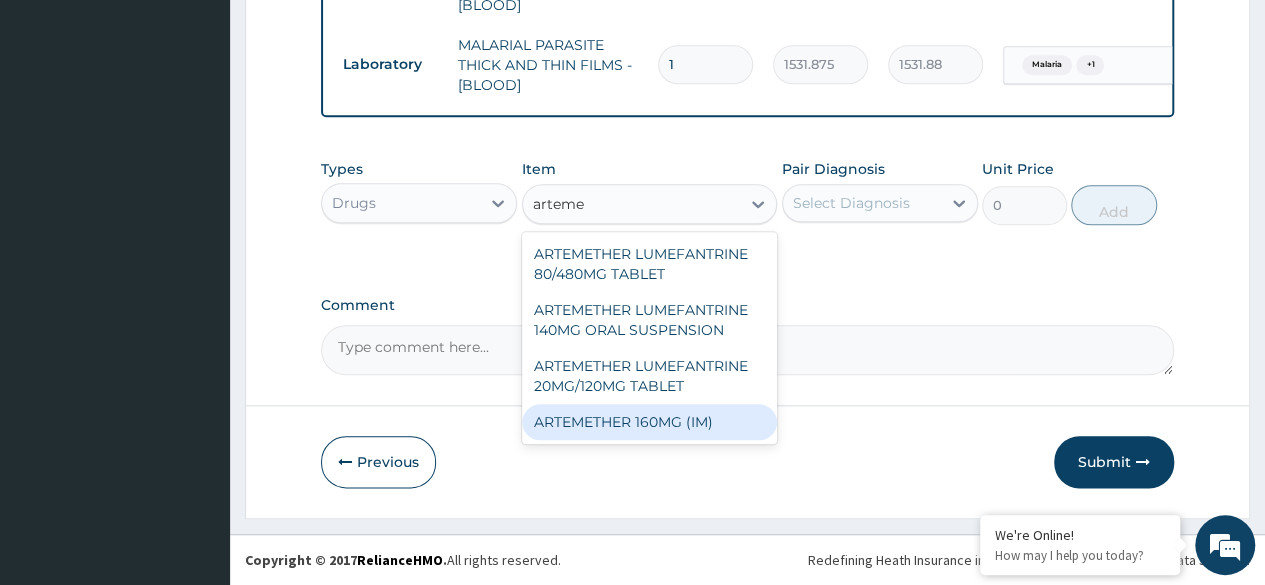 click on "ARTEMETHER 160MG (IM)" at bounding box center [650, 422] 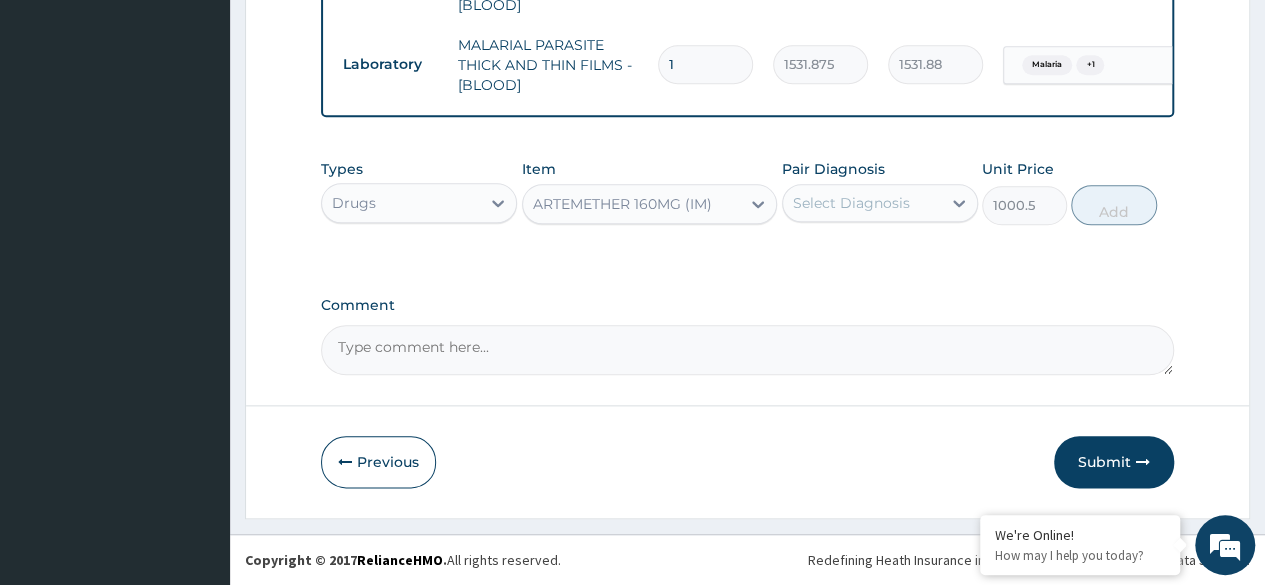 click on "Select Diagnosis" at bounding box center (851, 203) 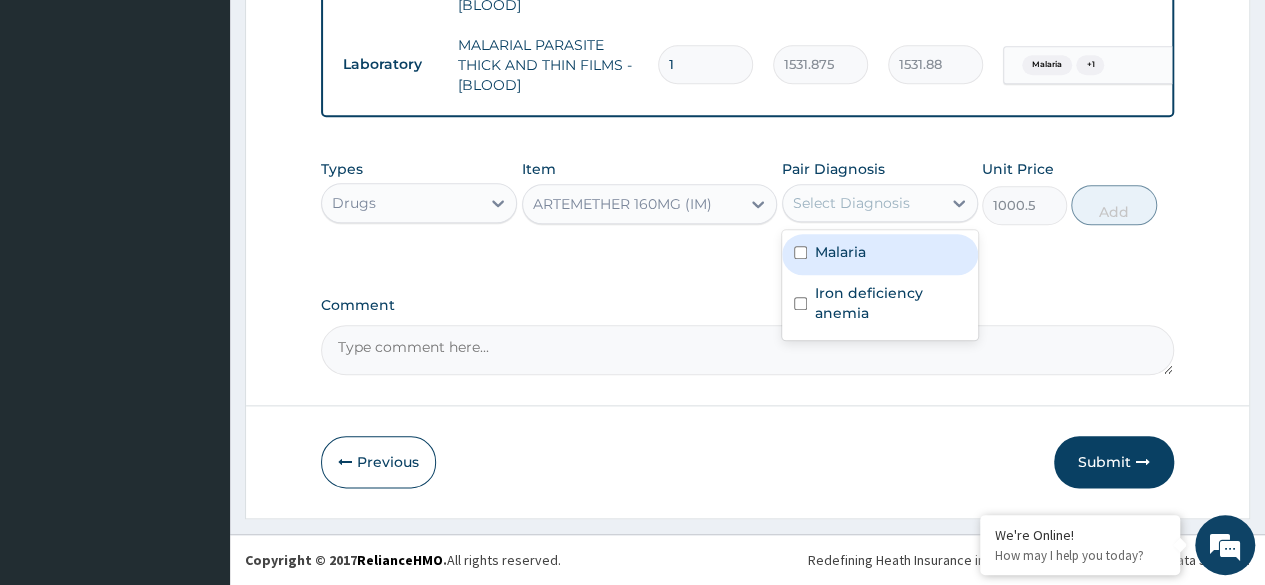 click on "Malaria" at bounding box center [880, 254] 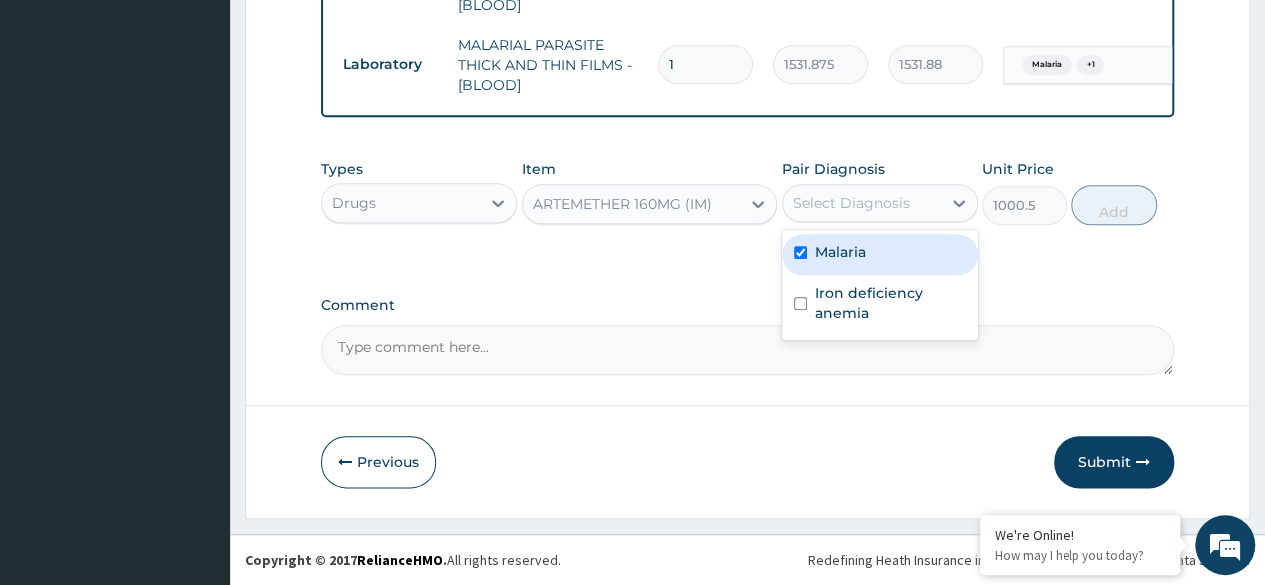 checkbox on "true" 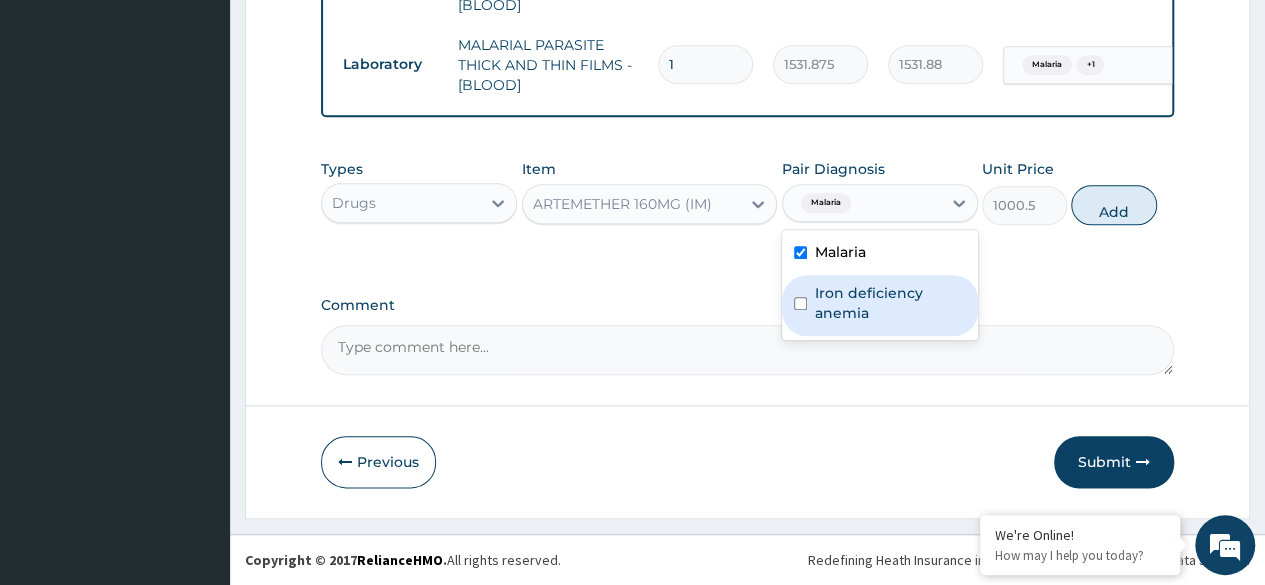 click on "Iron deficiency anemia" at bounding box center (890, 303) 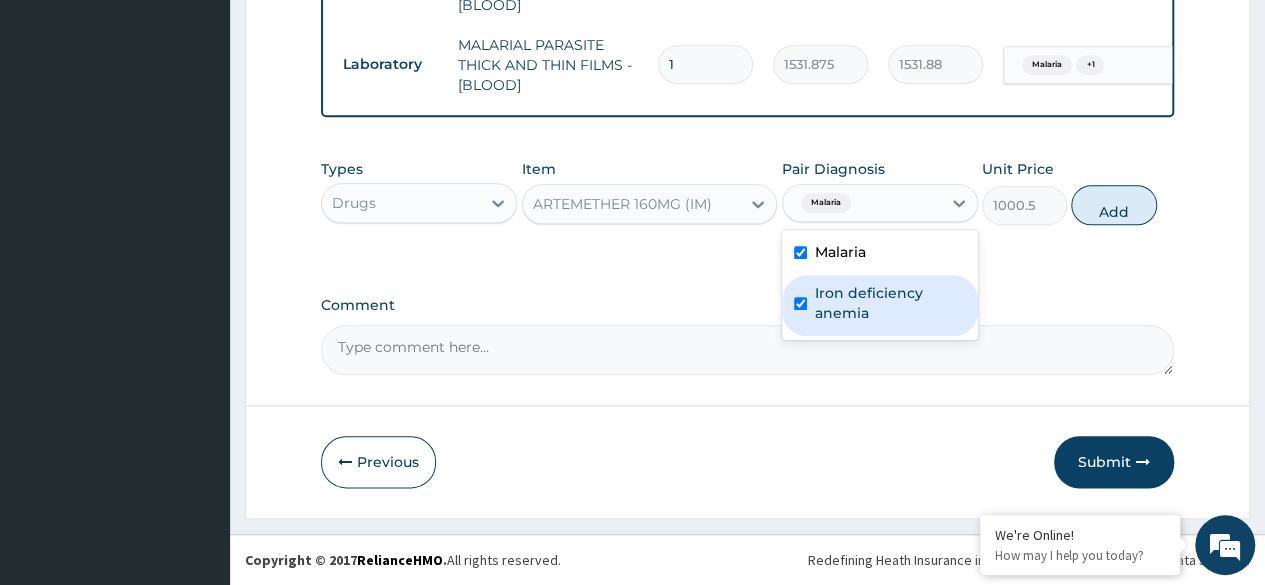checkbox on "true" 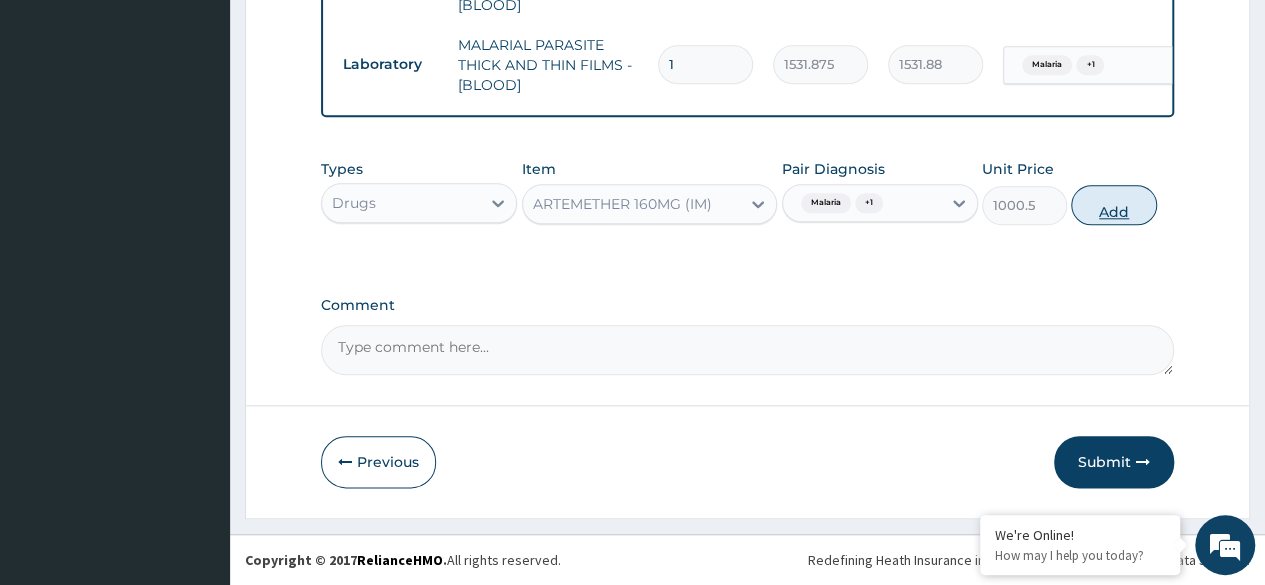 click on "Add" at bounding box center [1113, 205] 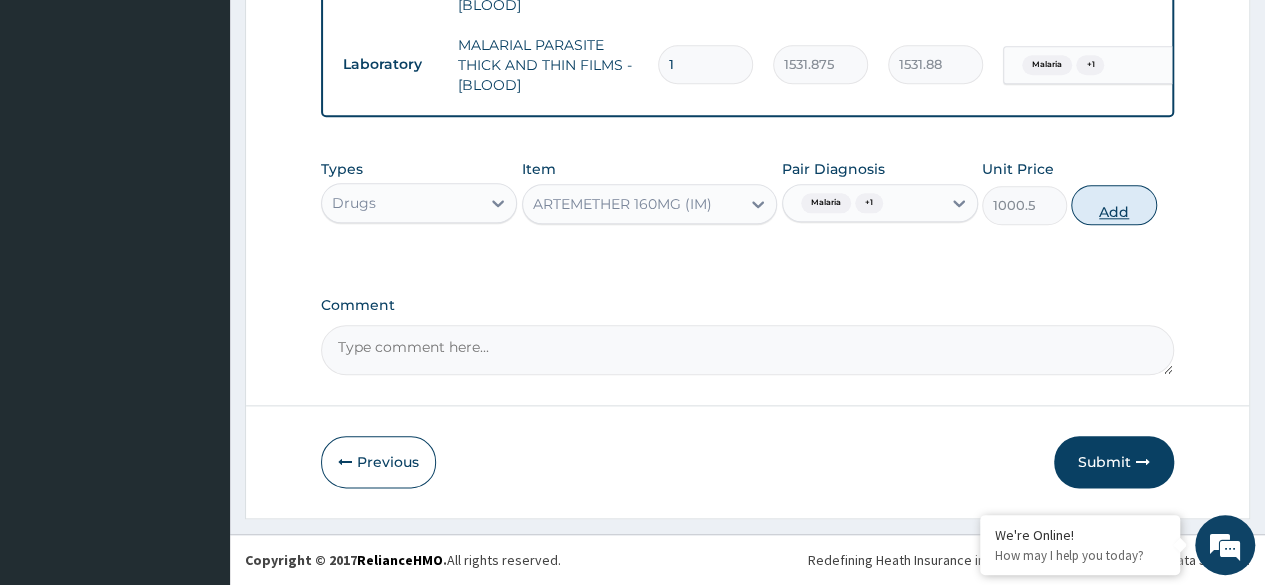 type on "0" 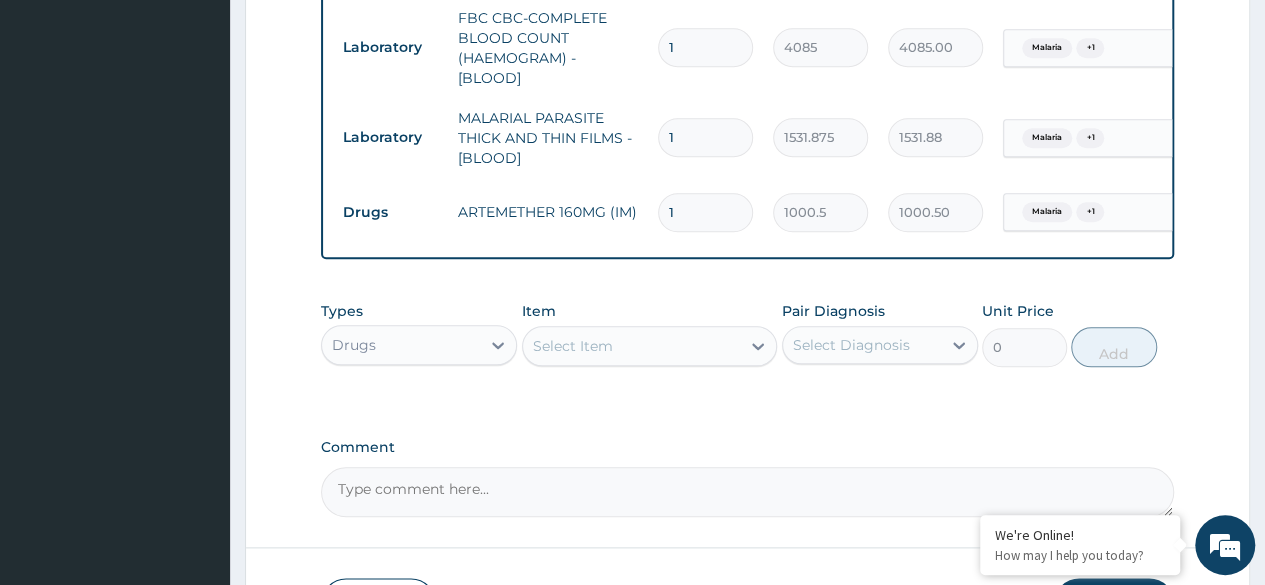 scroll, scrollTop: 898, scrollLeft: 0, axis: vertical 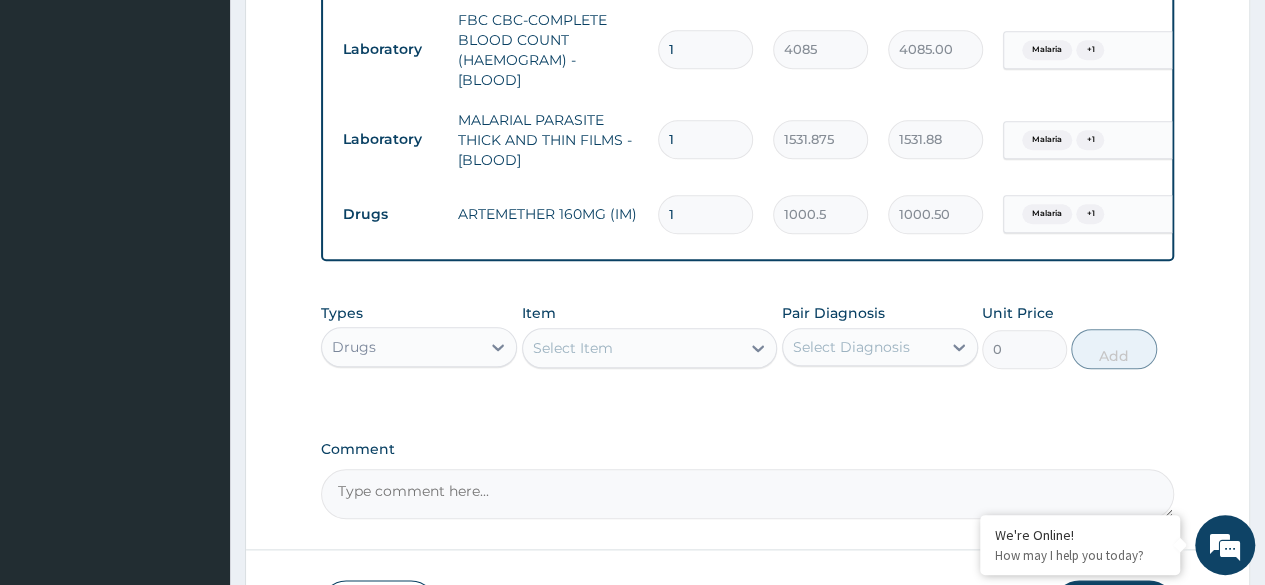 click on "PA Code / Prescription Code Enter Code(Secondary Care Only) Encounter Date 04-08-2025 Important Notice Please enter PA codes before entering items that are not attached to a PA code   All diagnoses entered must be linked to a claim item. Diagnosis & Claim Items that are visible but inactive cannot be edited because they were imported from an already approved PA code. Diagnosis Malaria Confirmed Iron deficiency anemia Confirmed NB: All diagnosis must be linked to a claim item Claim Items Type Name Quantity Unit Price Total Price Pair Diagnosis Actions Procedures GENERAL PRACTITIONER CONSULTATION FIRST OUTPATIENT CONSULTATION 1 3370.125 3370.13 Malaria  + 1 Delete Laboratory FBC CBC-COMPLETE BLOOD COUNT (HAEMOGRAM) - [BLOOD] 1 4085 4085.00 Malaria  + 1 Delete Laboratory MALARIAL PARASITE THICK AND THIN FILMS - [BLOOD] 1 1531.875 1531.88 Malaria  + 1 Delete Drugs ARTEMETHER 160MG (IM) 1 1000.5 1000.50 Malaria  + 1 Delete Types Drugs Item Select Item Pair Diagnosis Select Diagnosis Unit Price 0 Add Comment" at bounding box center (747, -94) 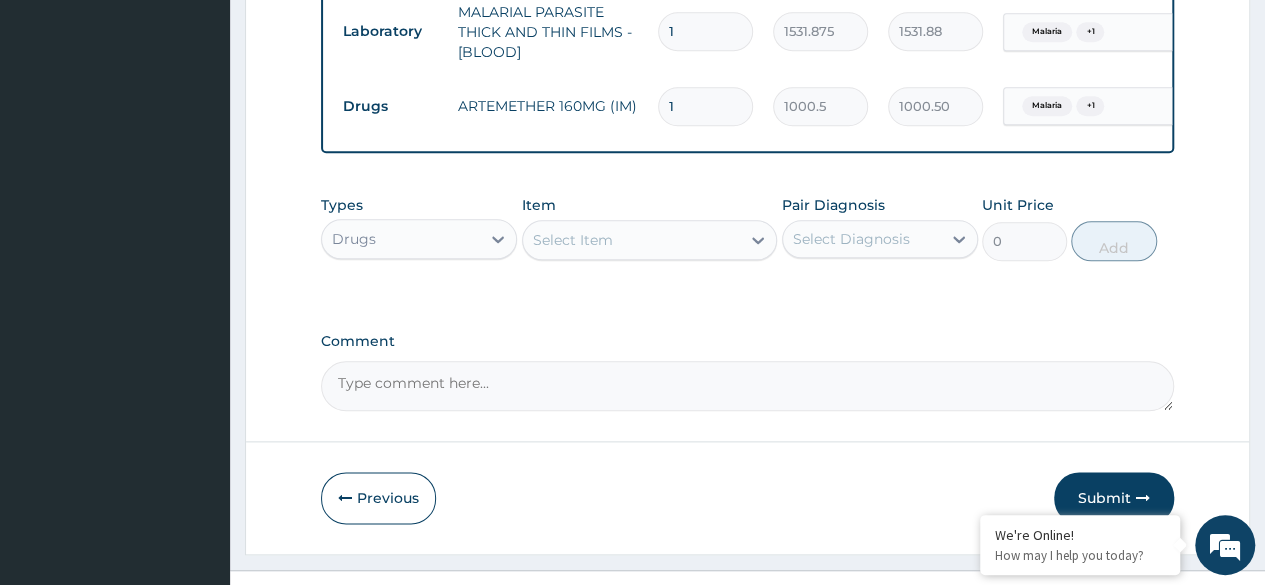 scroll, scrollTop: 1054, scrollLeft: 0, axis: vertical 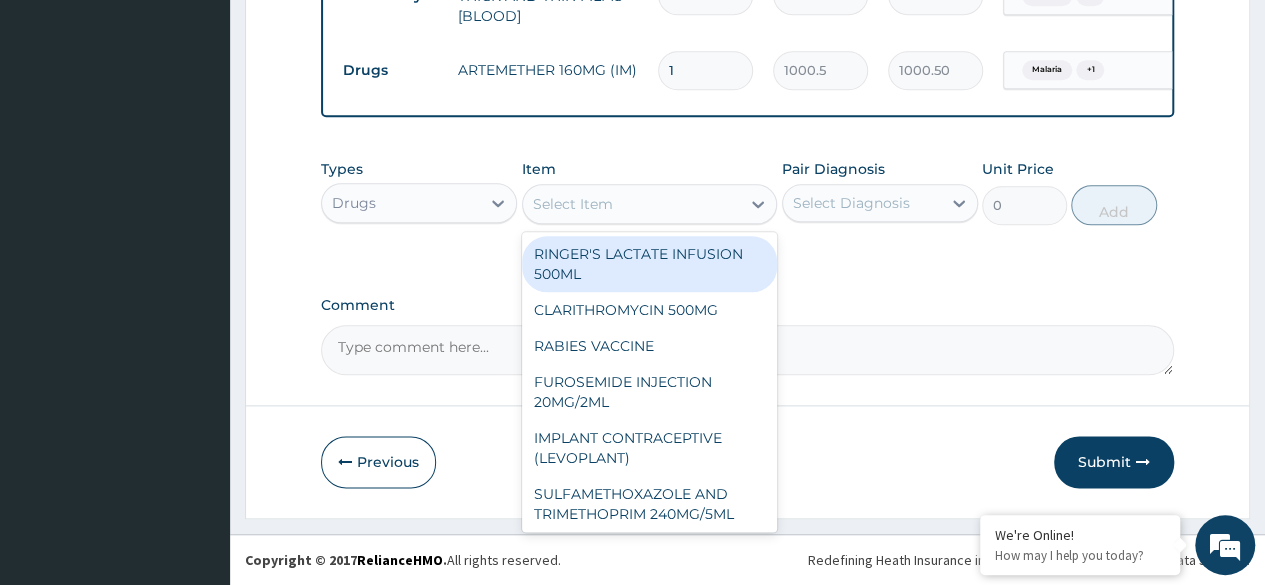 click on "Select Item" at bounding box center (573, 204) 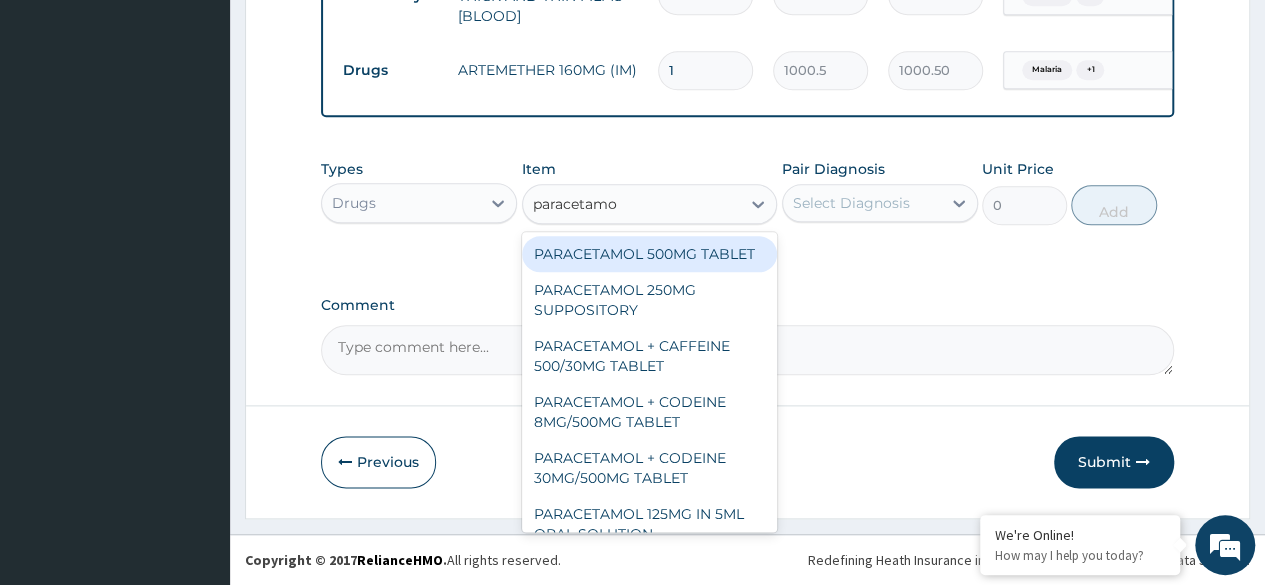 type on "paracetamol" 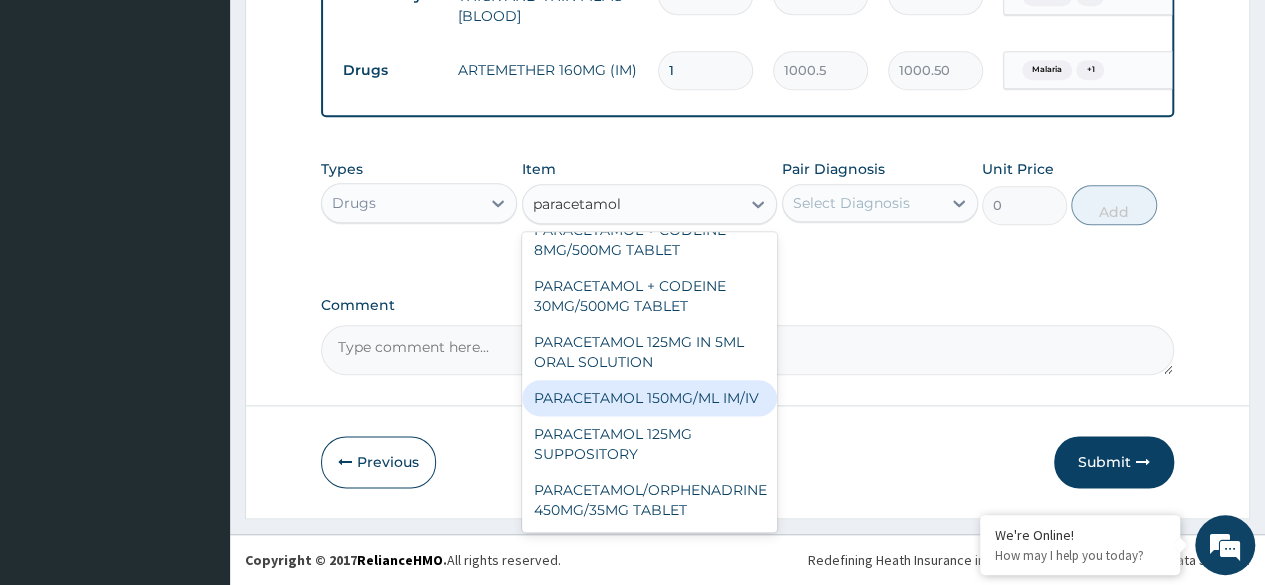 scroll, scrollTop: 227, scrollLeft: 0, axis: vertical 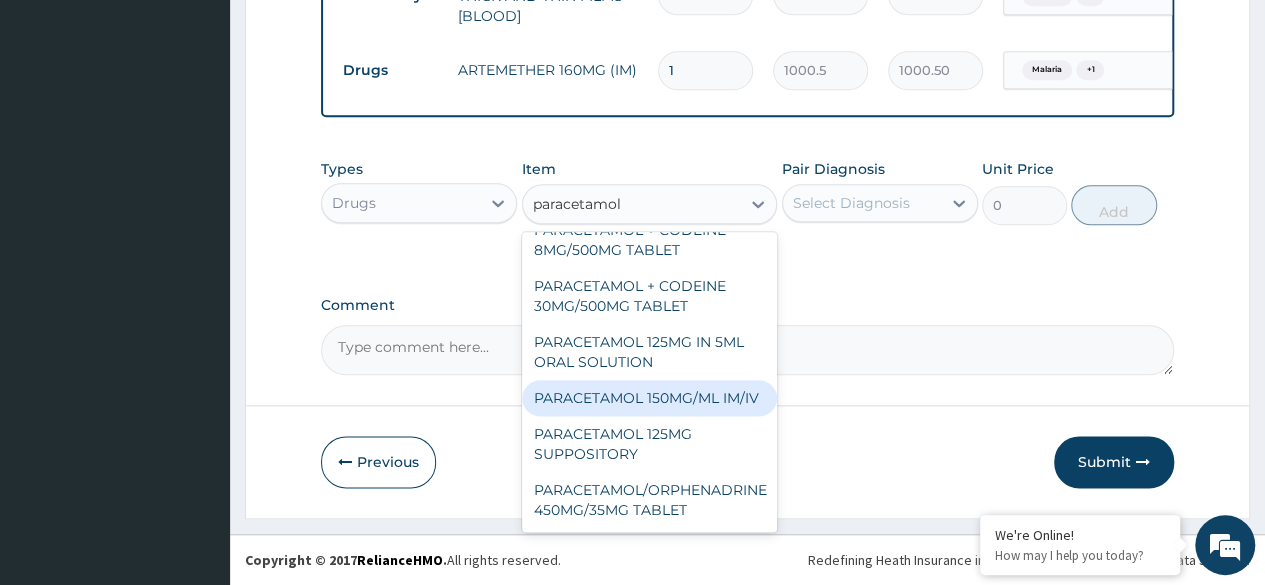 click on "PARACETAMOL 150MG/ML IM/IV" at bounding box center [650, 398] 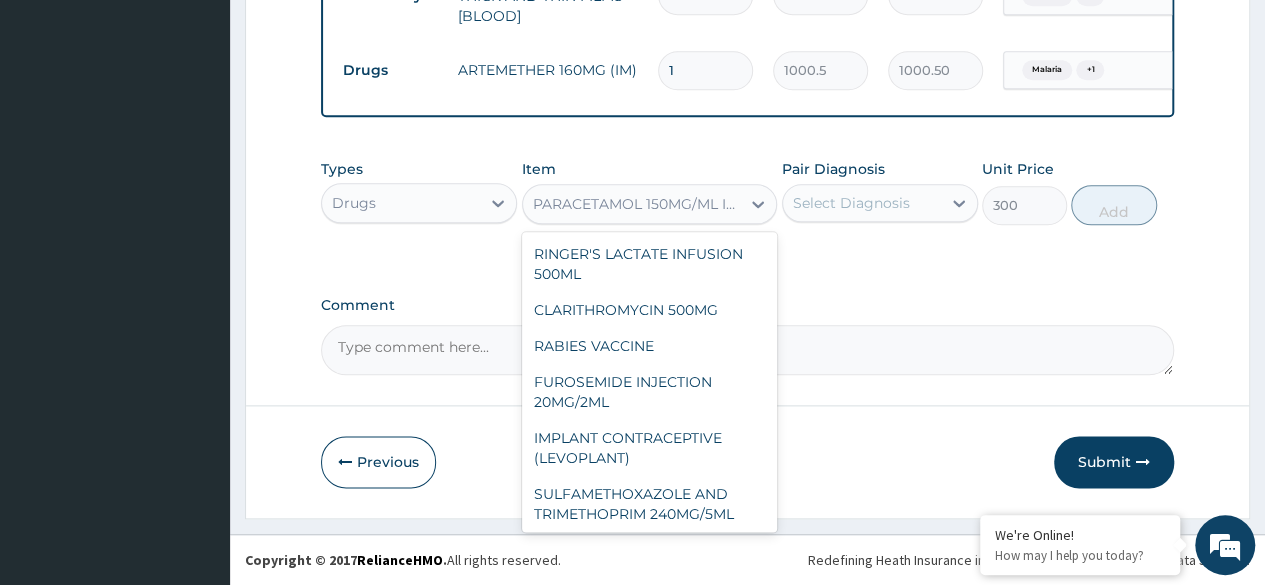 scroll, scrollTop: 15814, scrollLeft: 0, axis: vertical 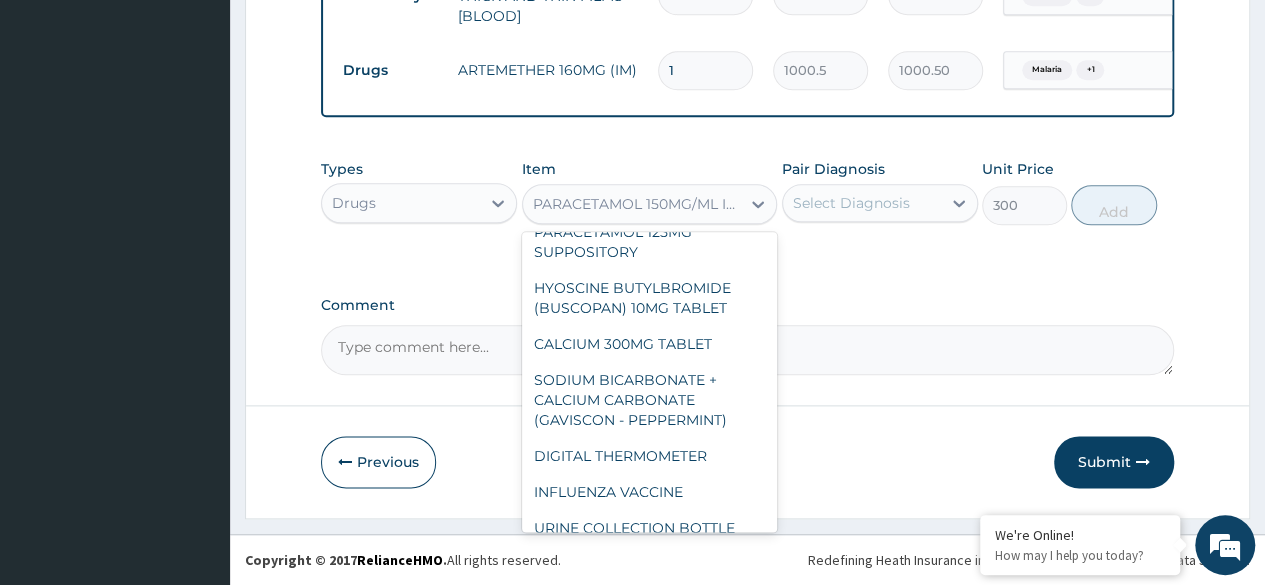 click on "PARACETAMOL 150MG/ML IM/IV" at bounding box center [632, 204] 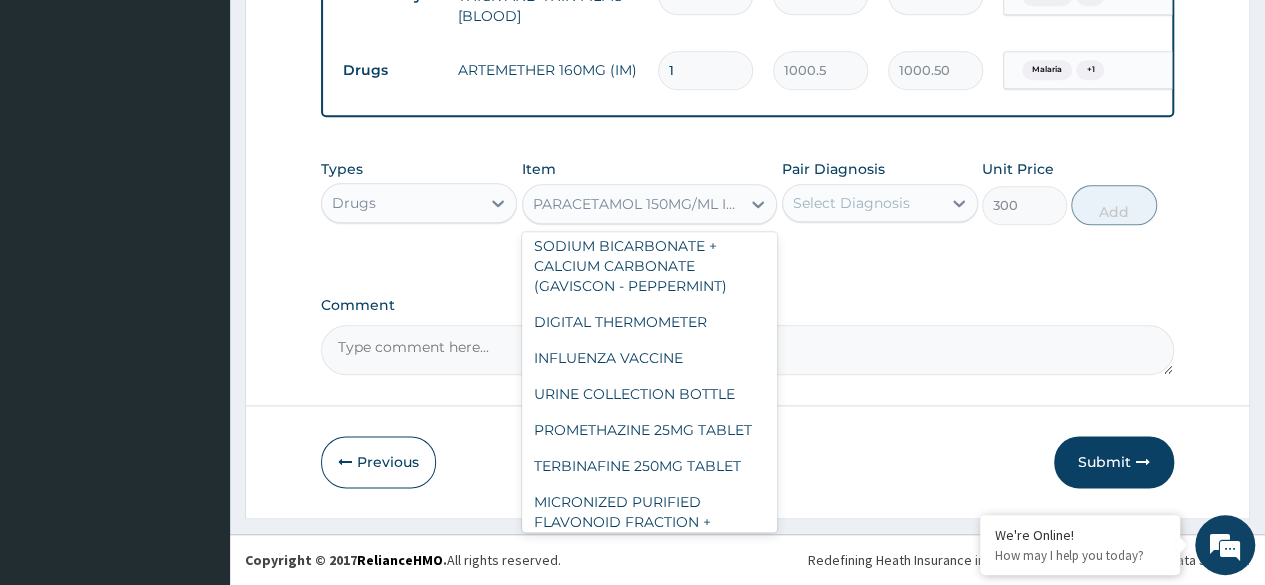 scroll, scrollTop: 15934, scrollLeft: 0, axis: vertical 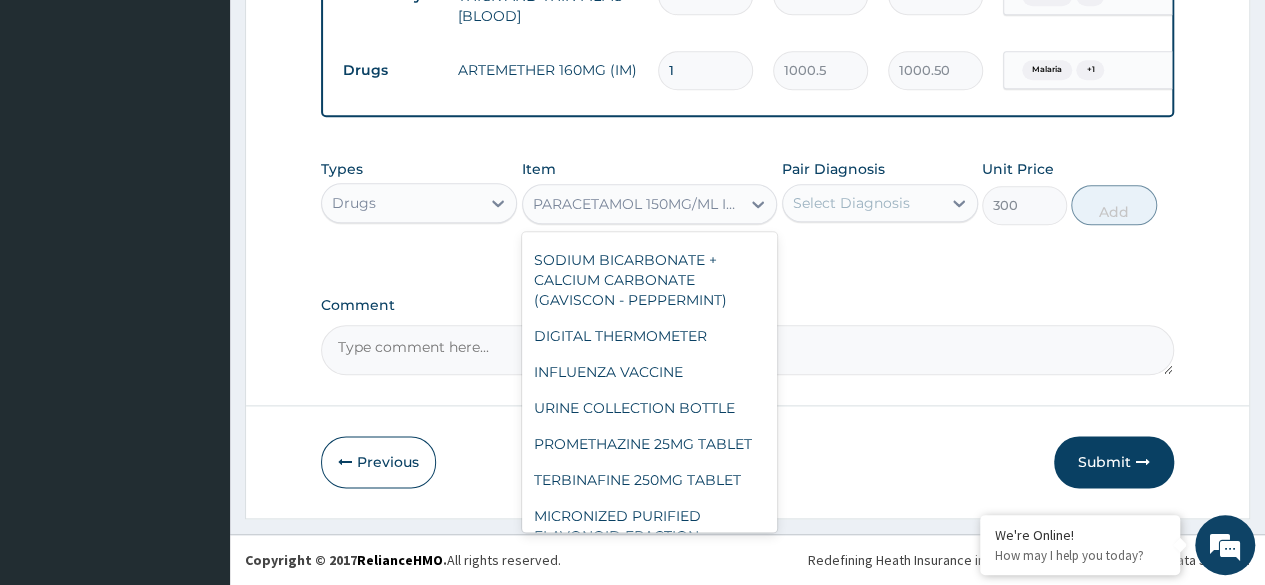 click on "PARACETAMOL 150MG/ML IM/IV" at bounding box center (650, -584) 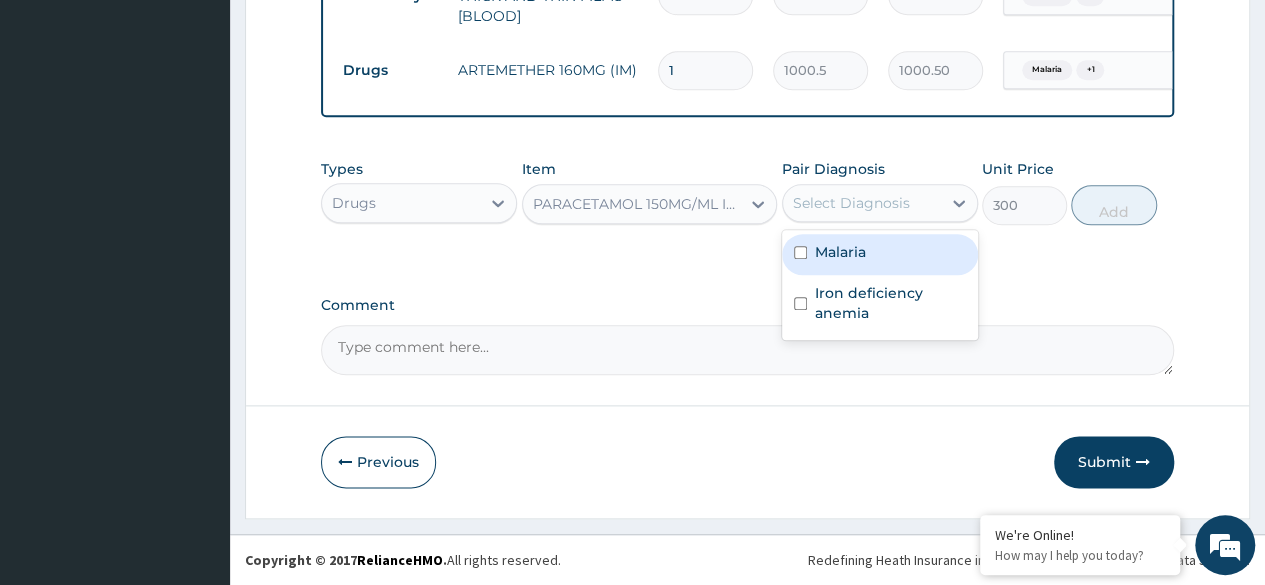 click on "Select Diagnosis" at bounding box center (862, 203) 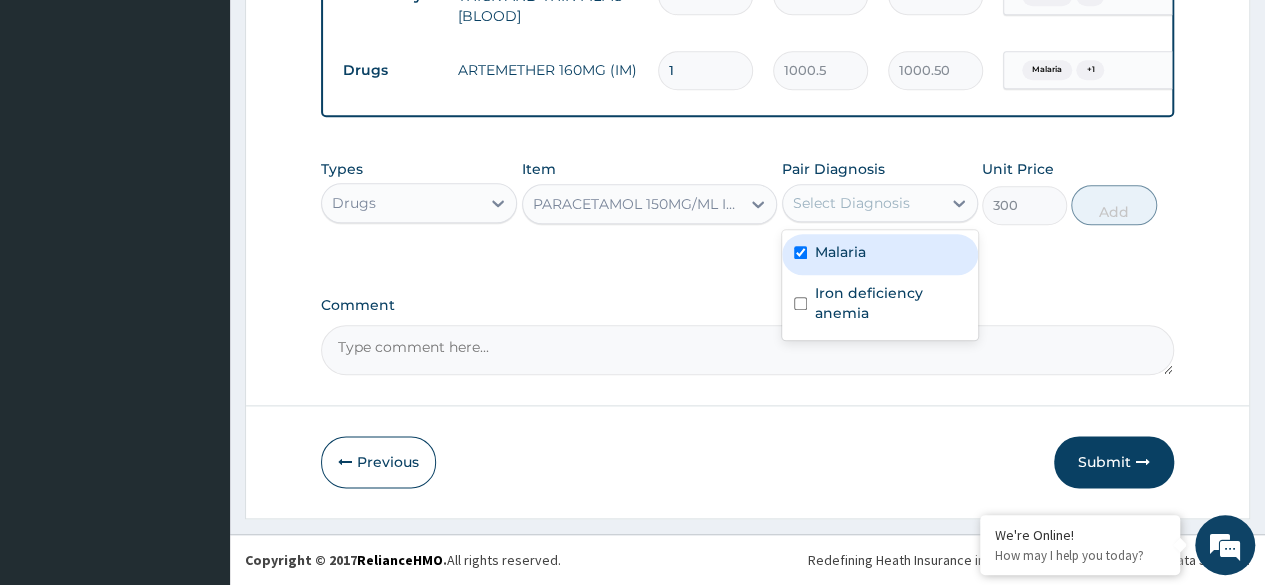 checkbox on "true" 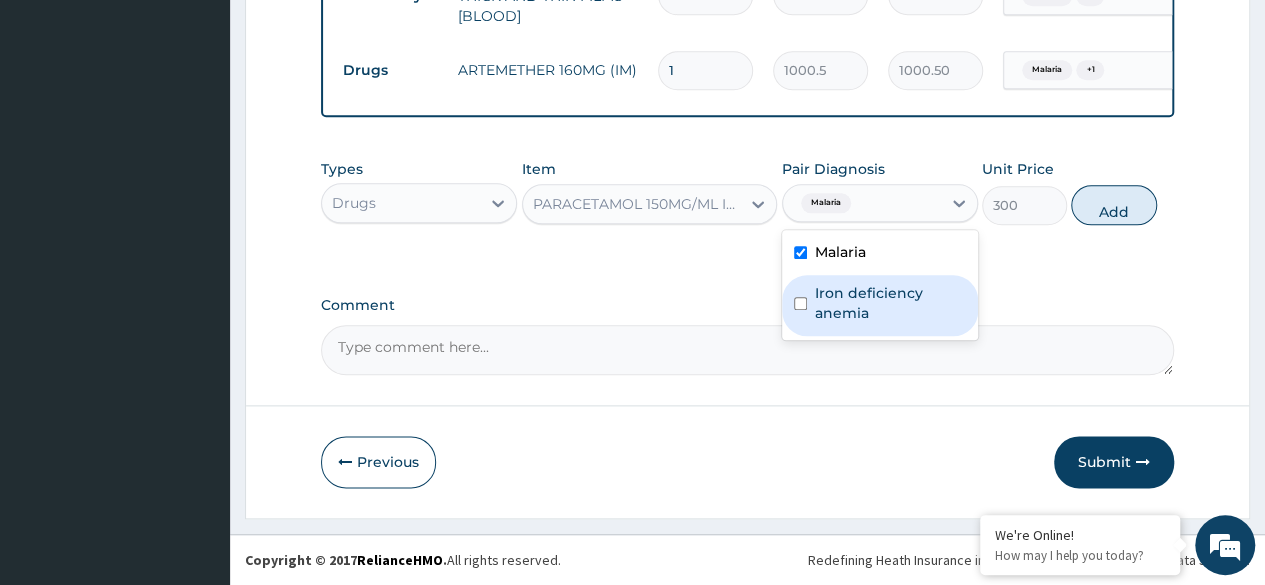 click on "Iron deficiency anemia" at bounding box center (890, 303) 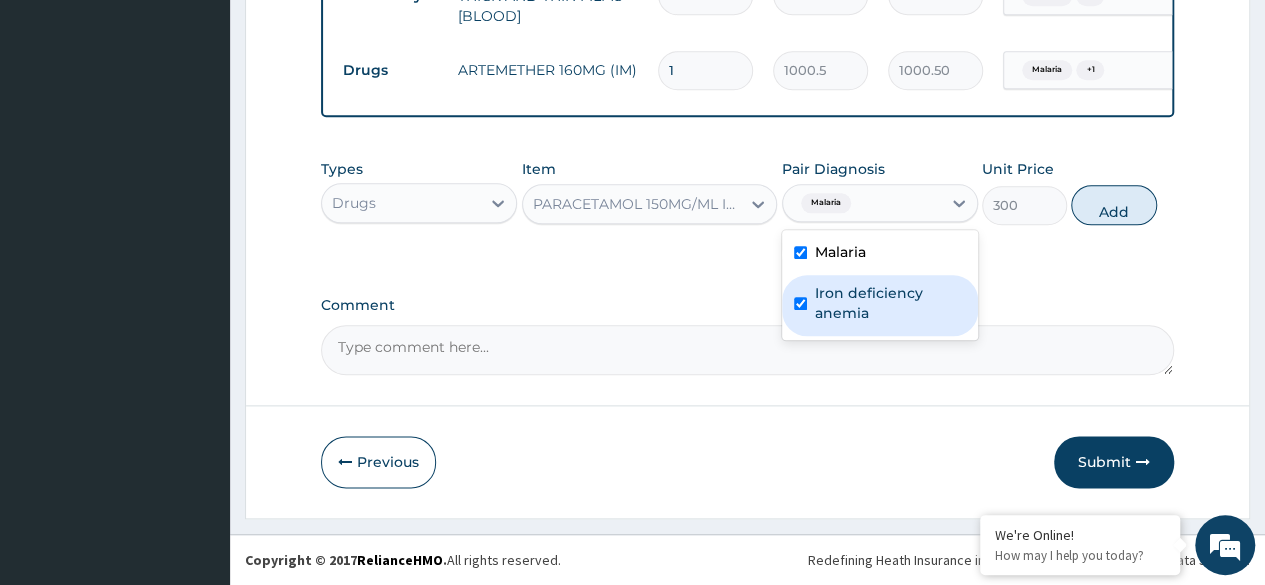 checkbox on "true" 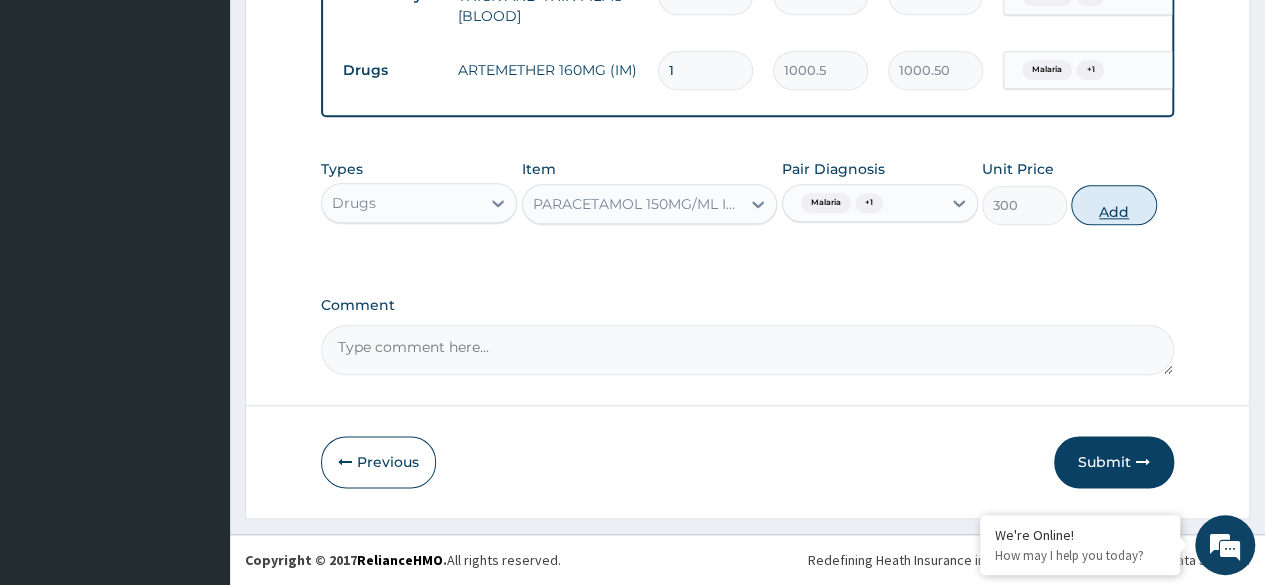 click on "Add" at bounding box center (1113, 205) 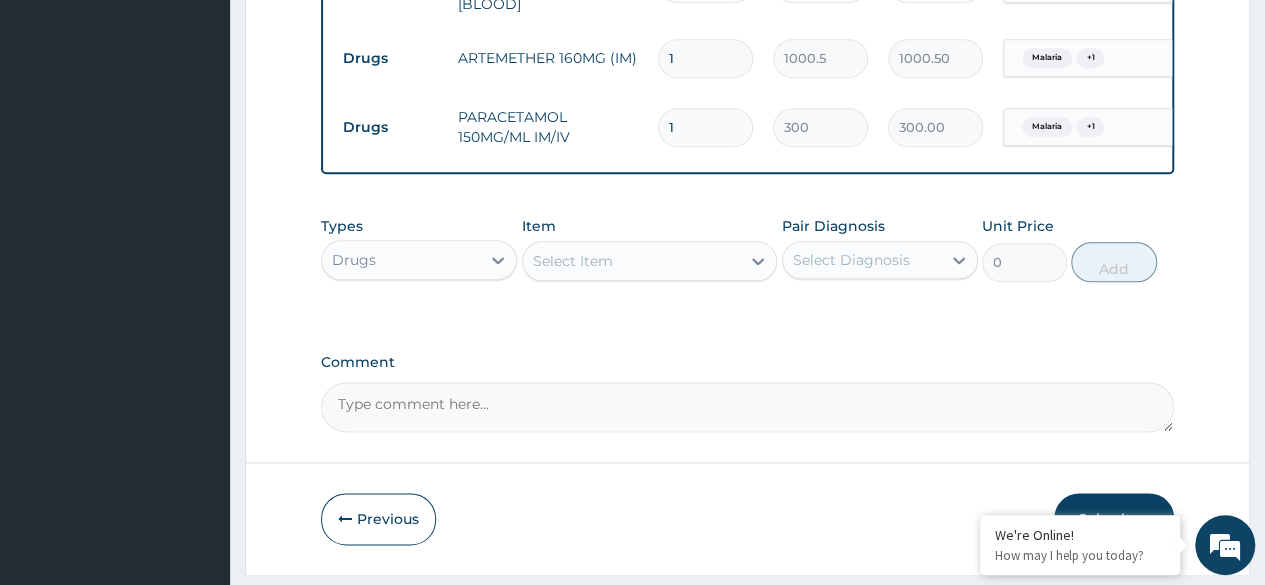 type 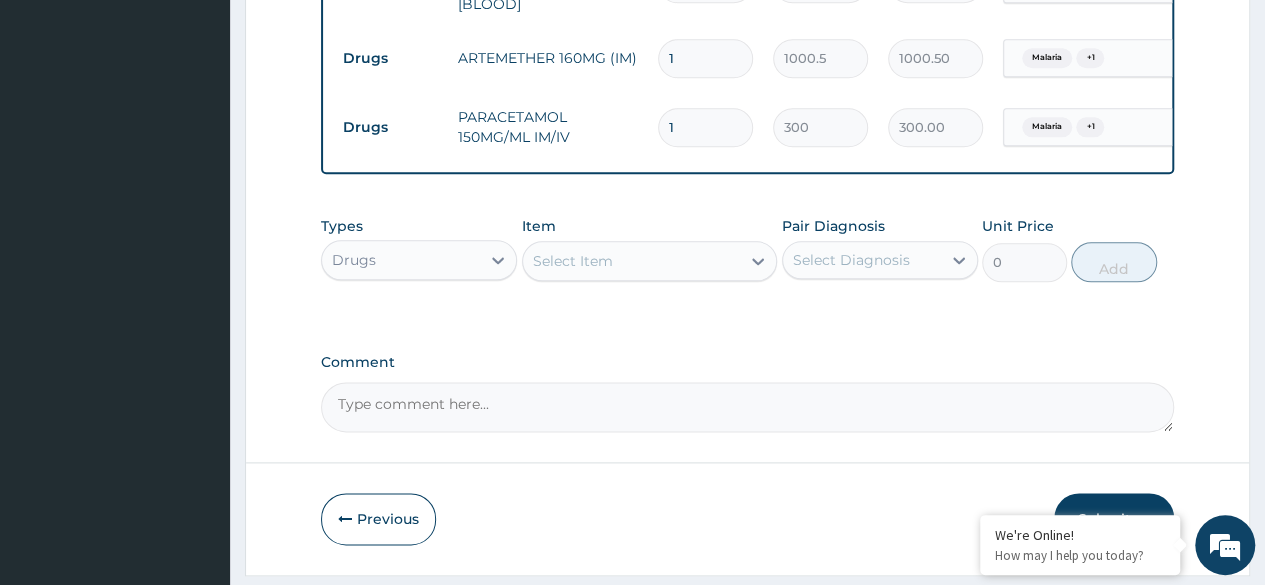type on "0.00" 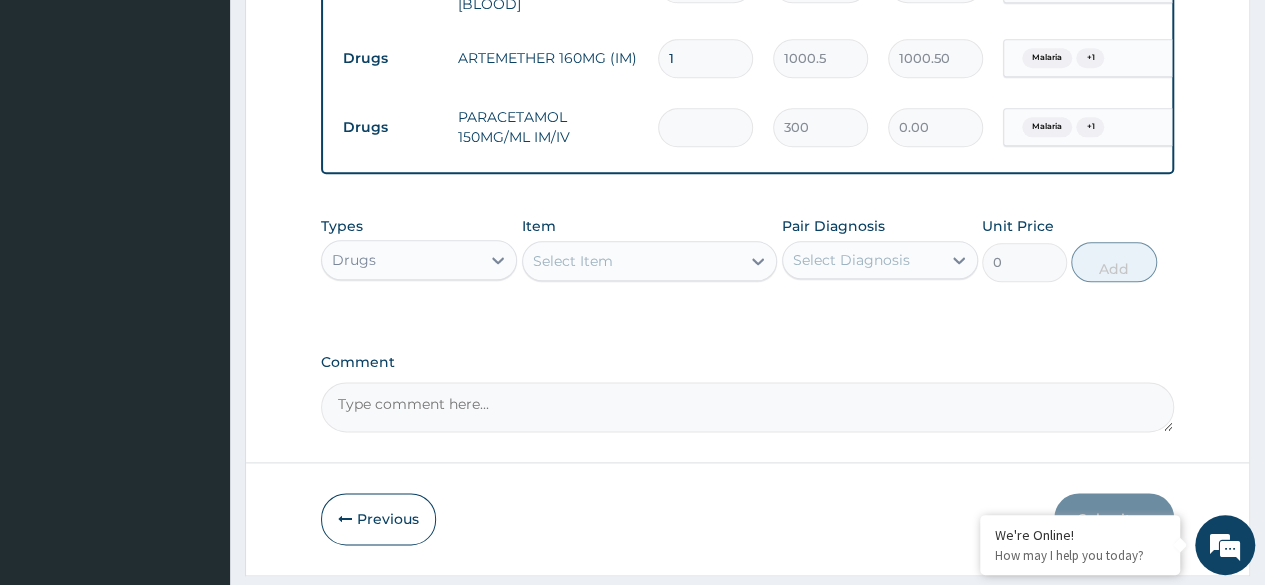 type on "4" 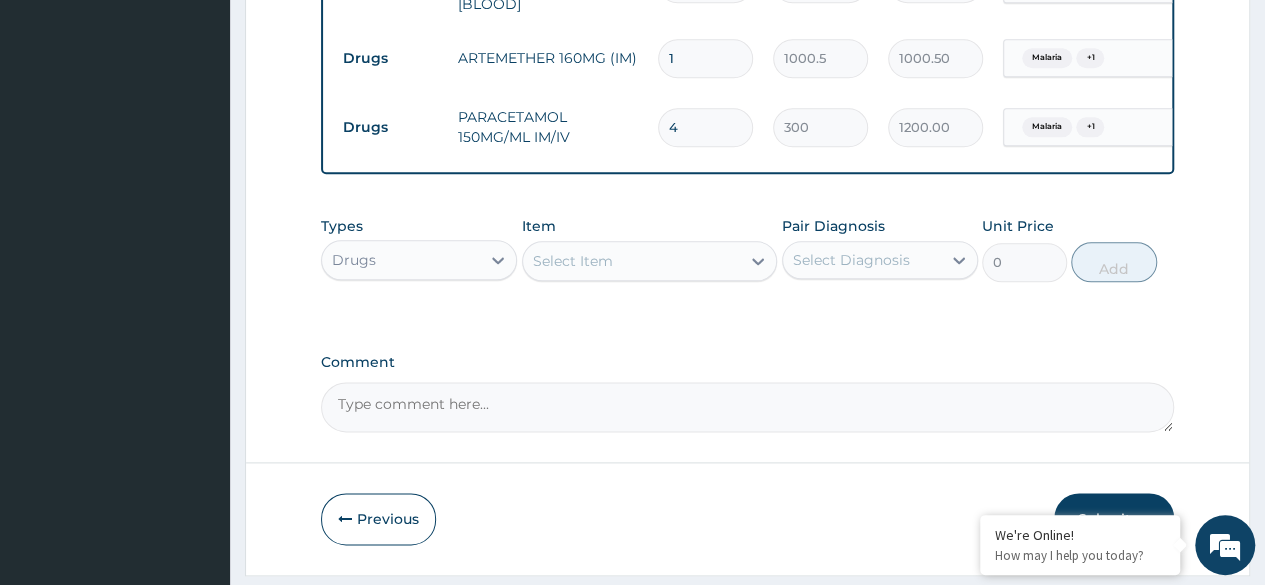 type on "4" 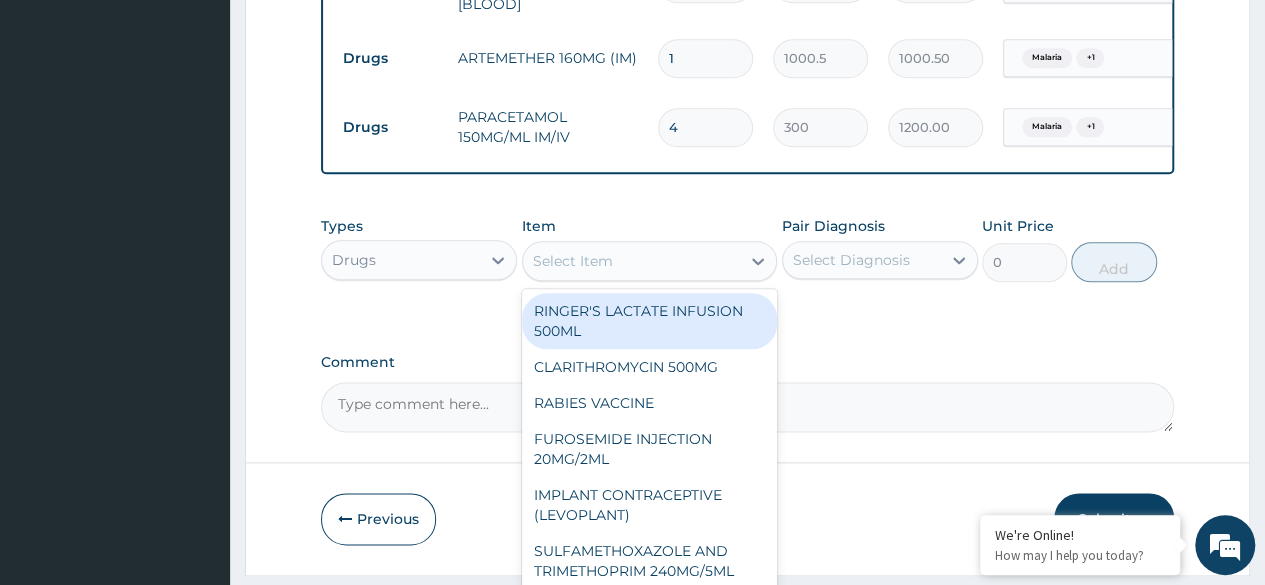 click on "Select Item" at bounding box center [632, 261] 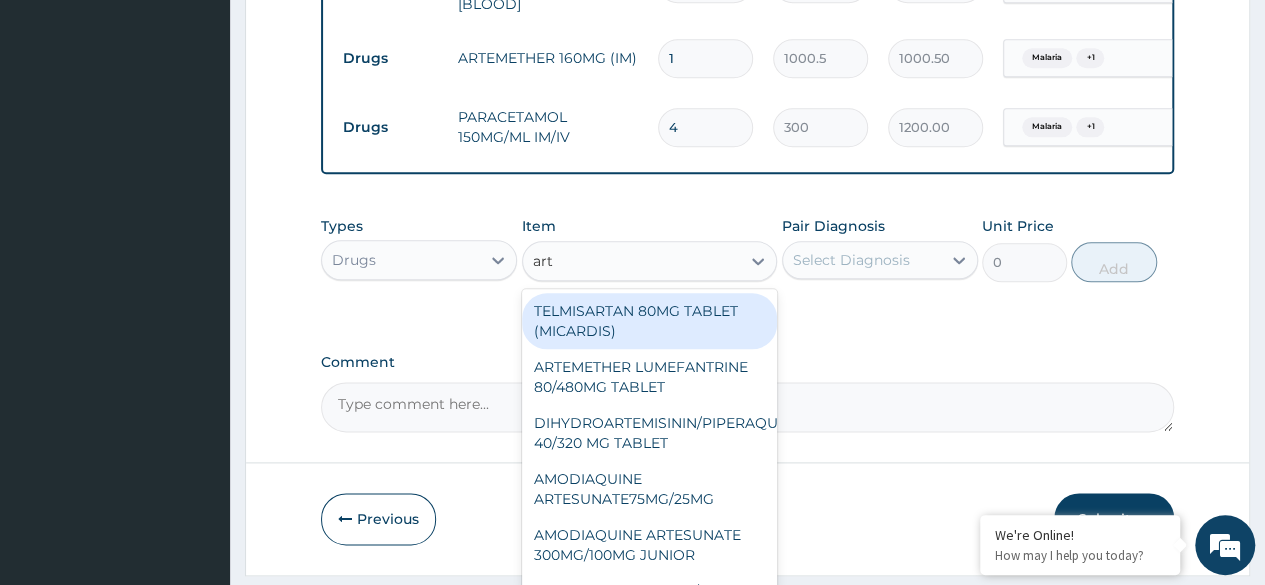 type on "arte" 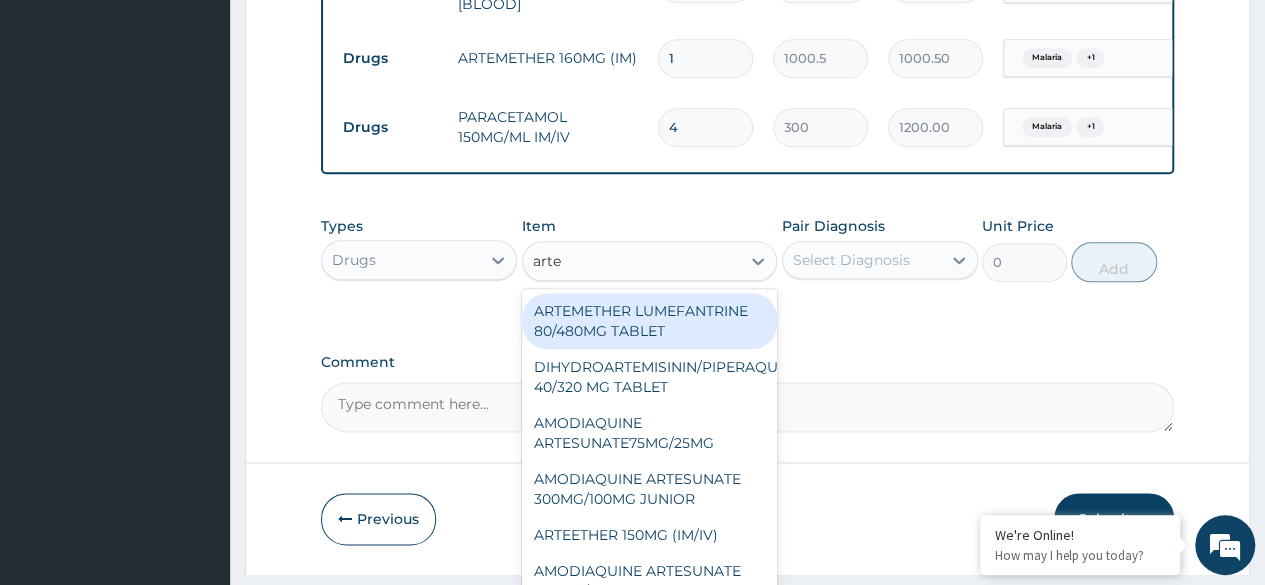 click on "ARTEMETHER LUMEFANTRINE 80/480MG TABLET" at bounding box center [650, 321] 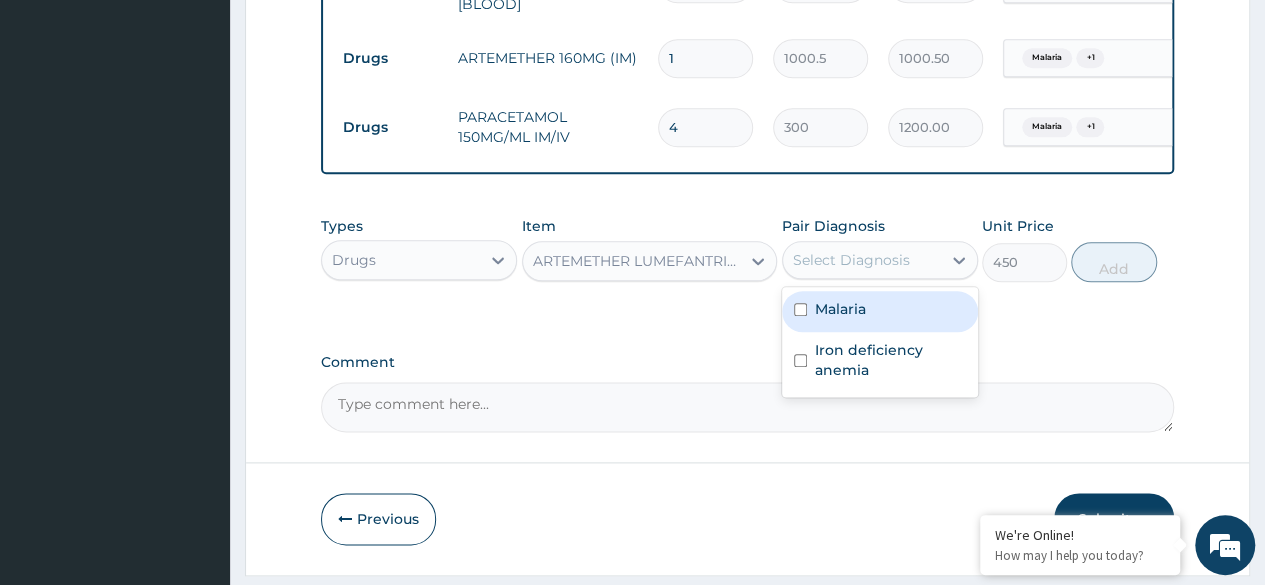 drag, startPoint x: 892, startPoint y: 270, endPoint x: 890, endPoint y: 319, distance: 49.0408 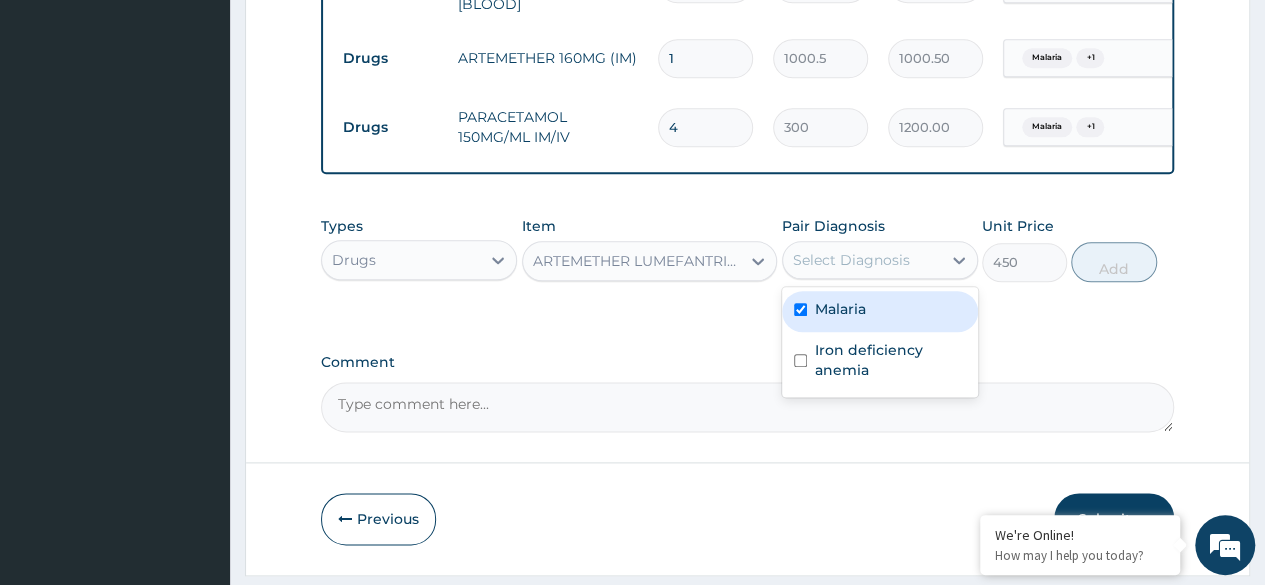 checkbox on "true" 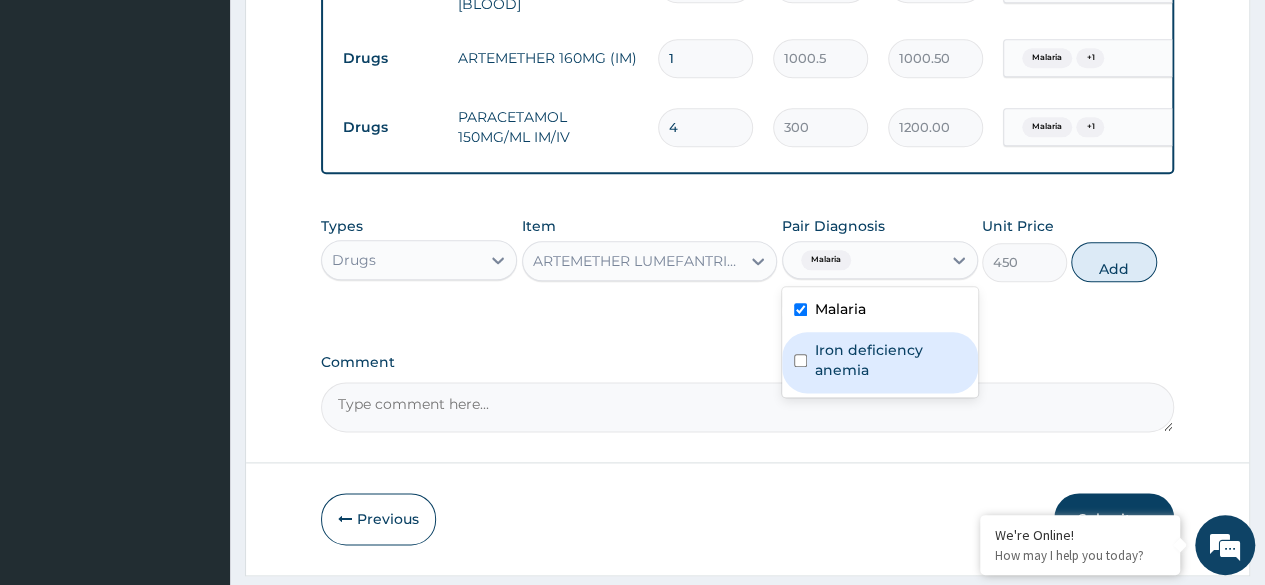 click on "Iron deficiency anemia" at bounding box center [890, 360] 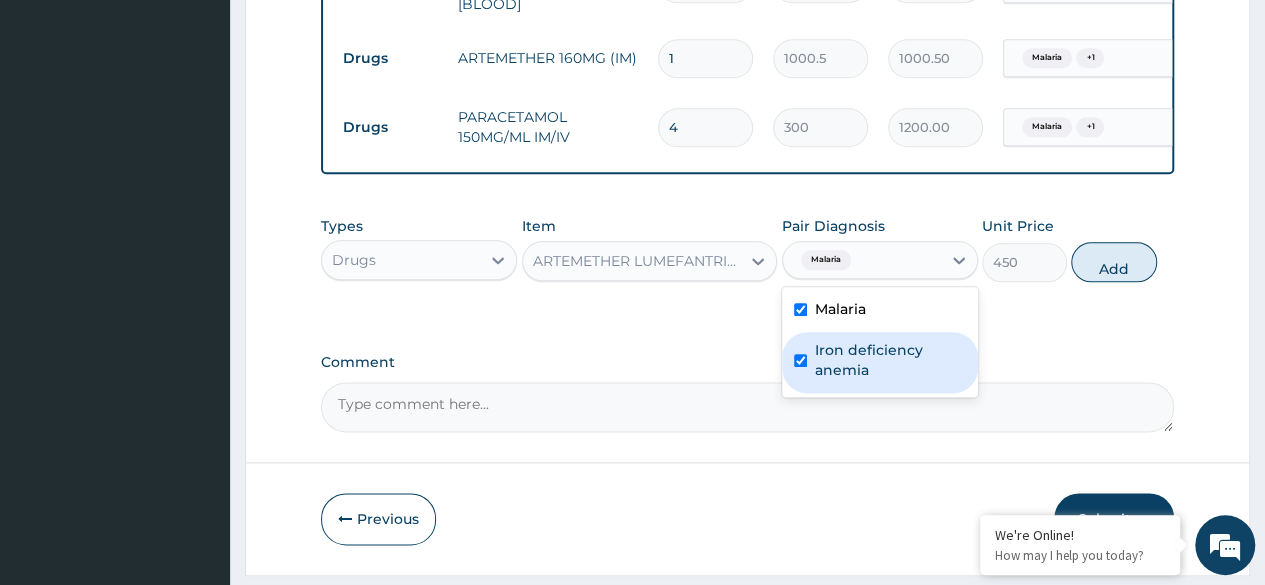 checkbox on "true" 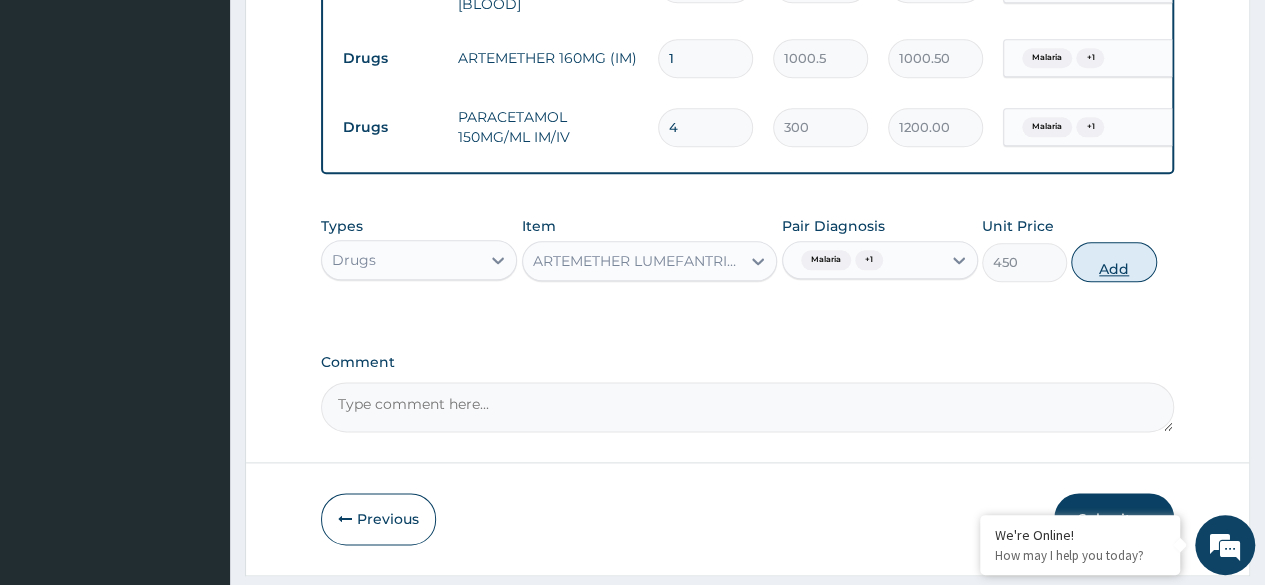 click on "Add" at bounding box center [1113, 262] 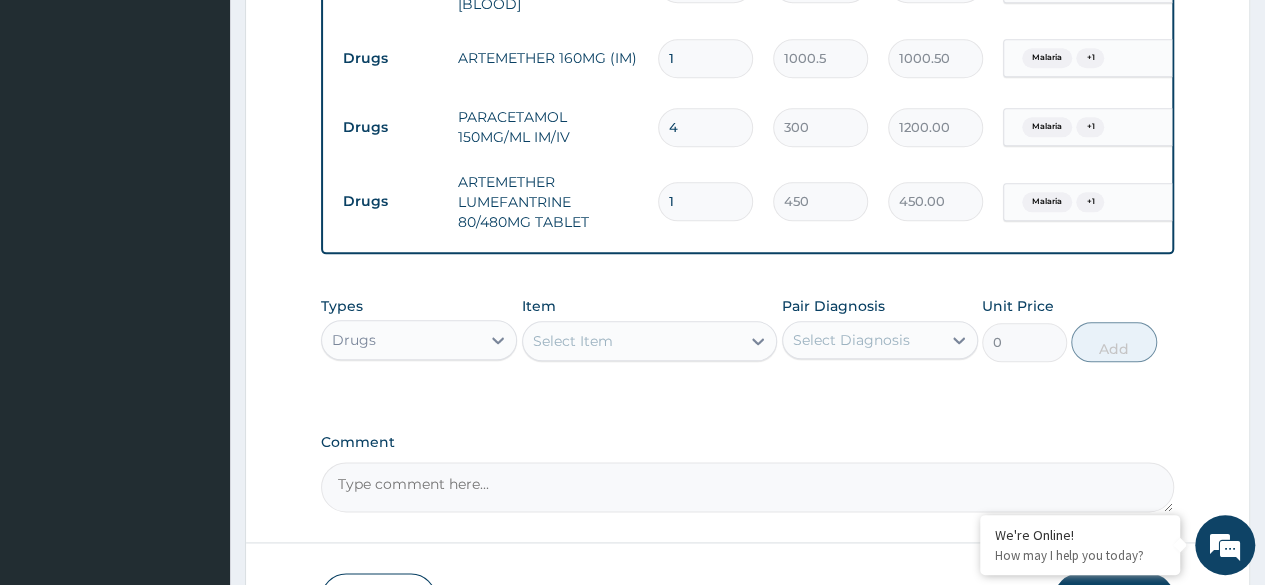 type 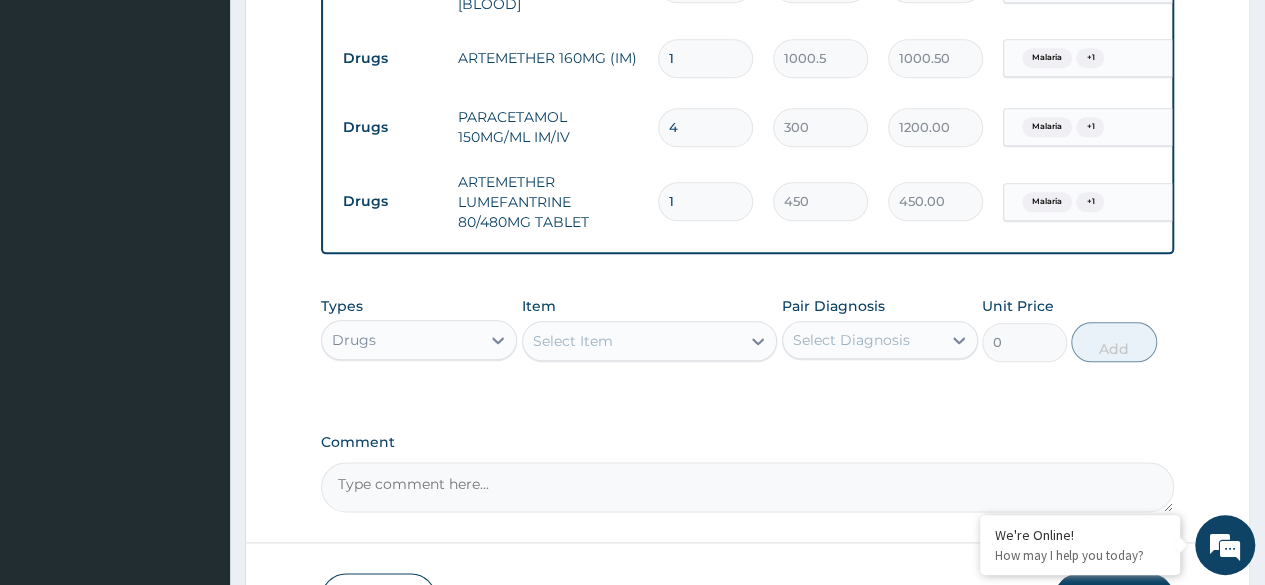 type on "0.00" 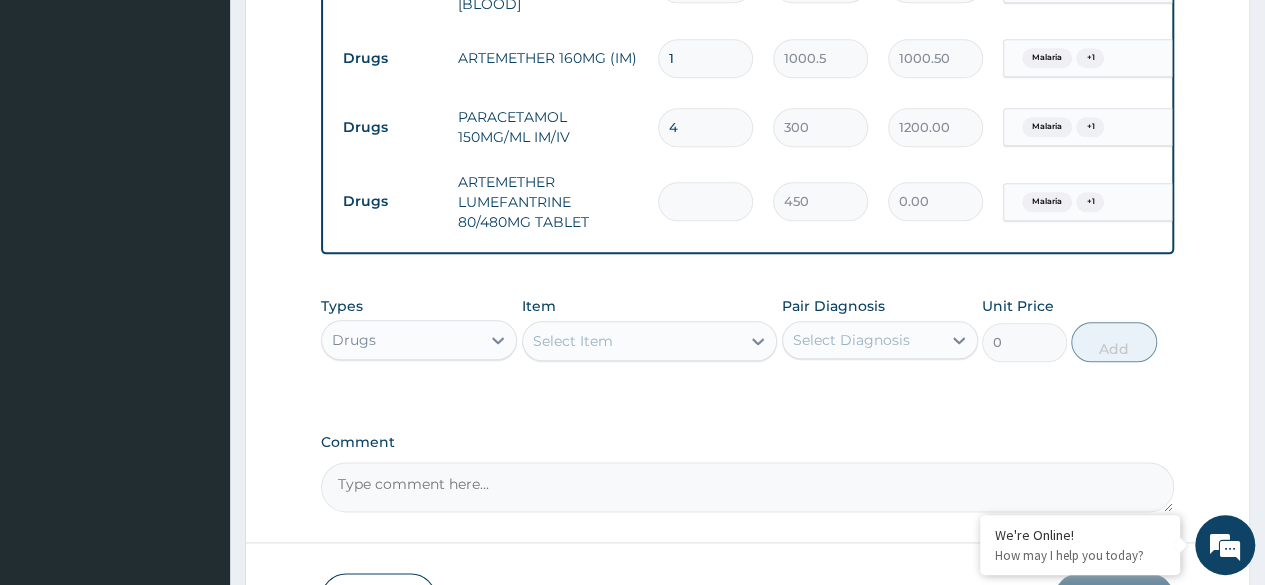 type on "6" 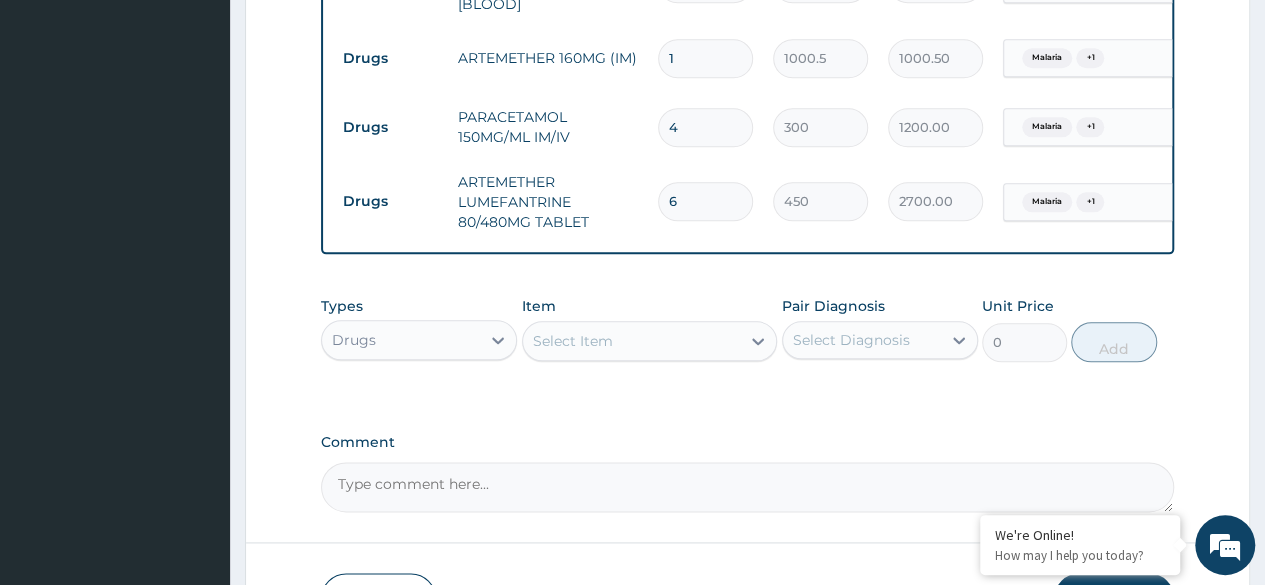 type on "6" 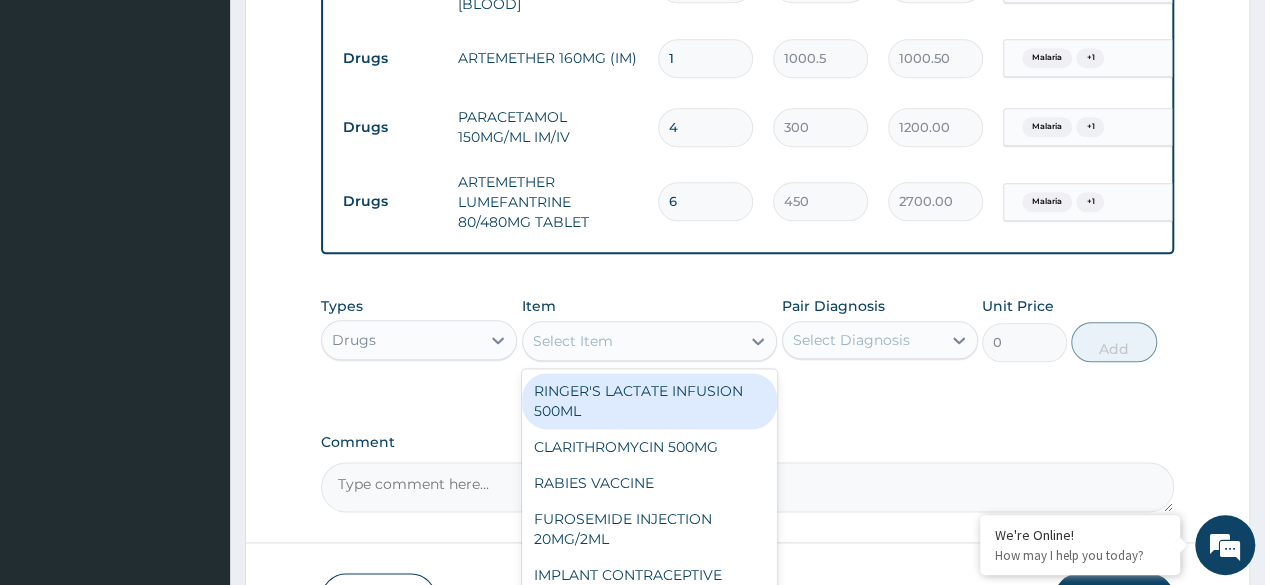 click on "Select Item" at bounding box center [632, 341] 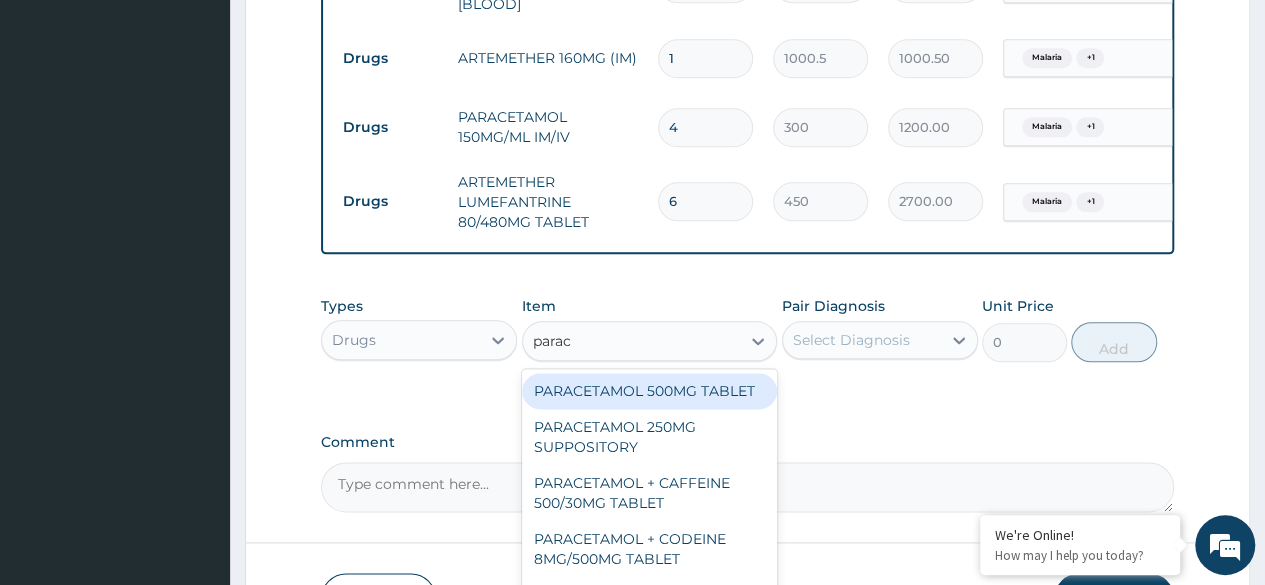 type on "parace" 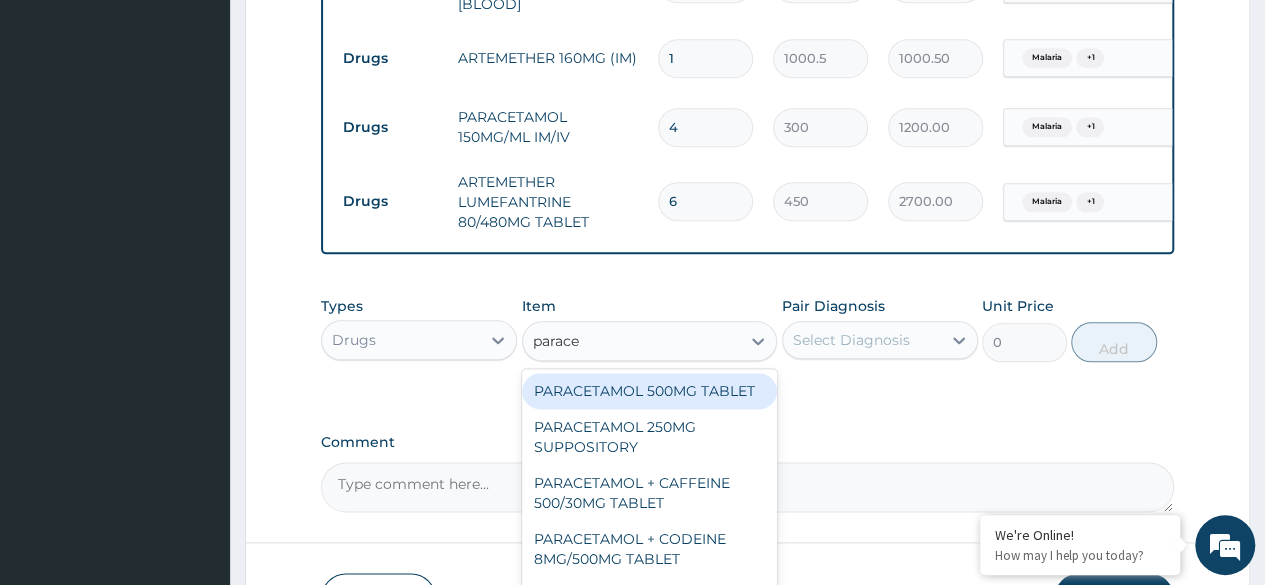 click on "PARACETAMOL 500MG TABLET" at bounding box center [650, 391] 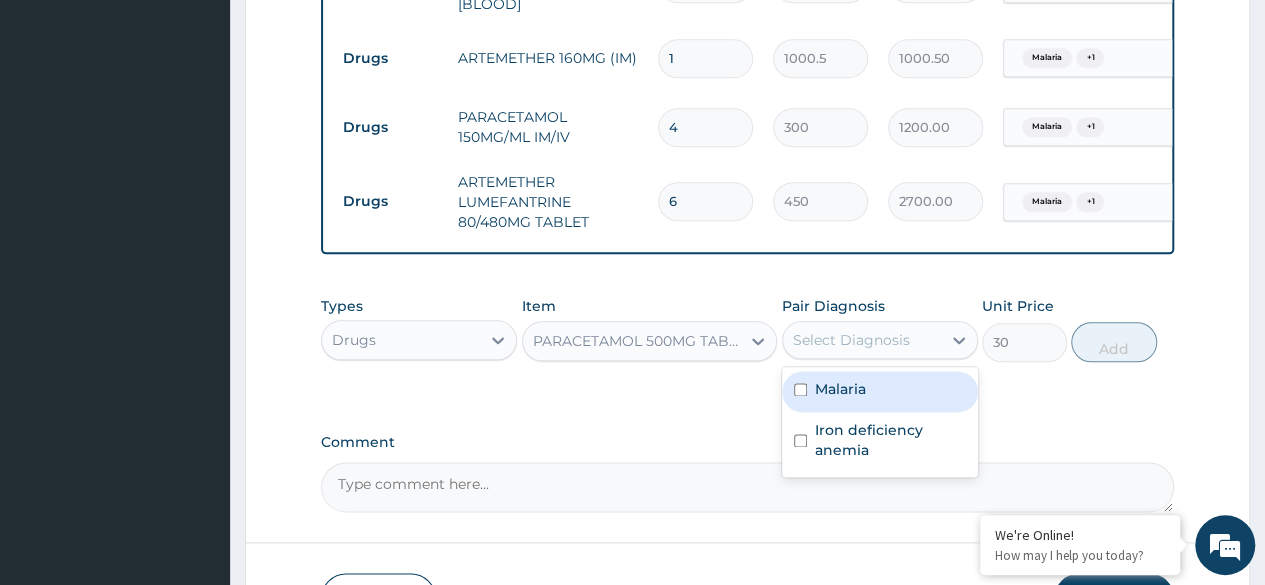 click on "Select Diagnosis" at bounding box center [862, 340] 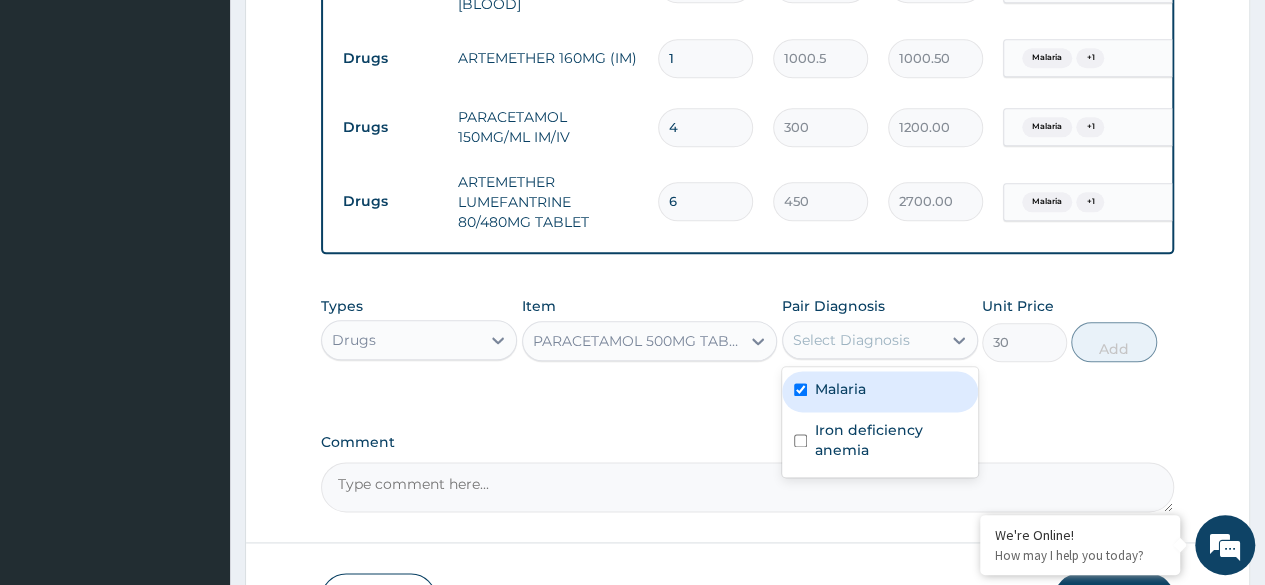 checkbox on "true" 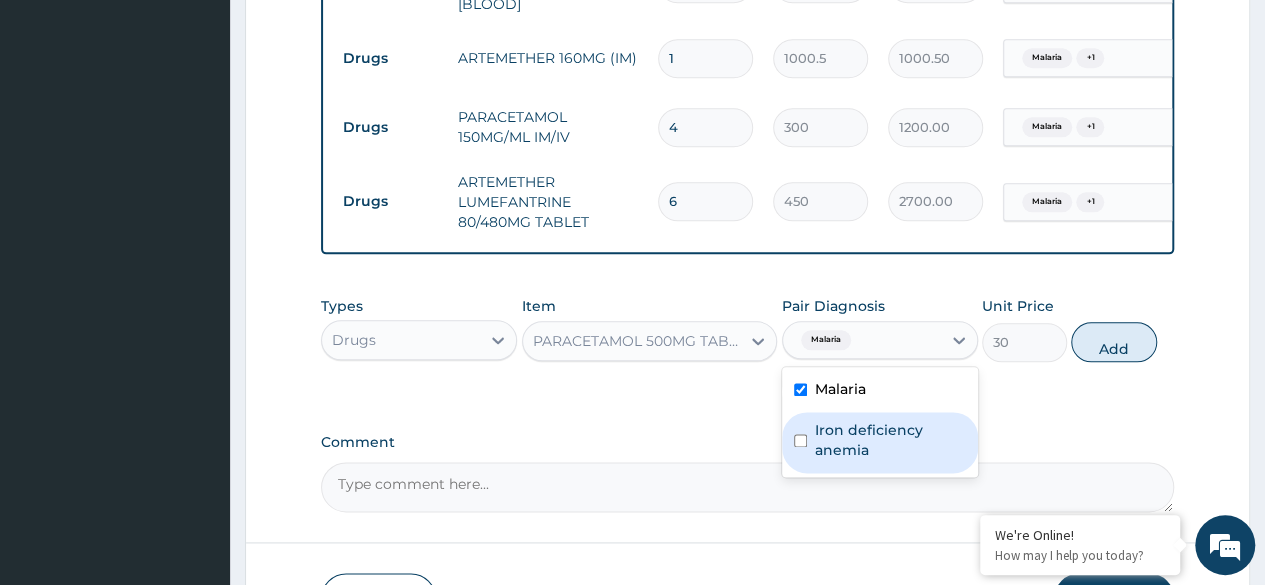 click on "Iron deficiency anemia" at bounding box center [890, 440] 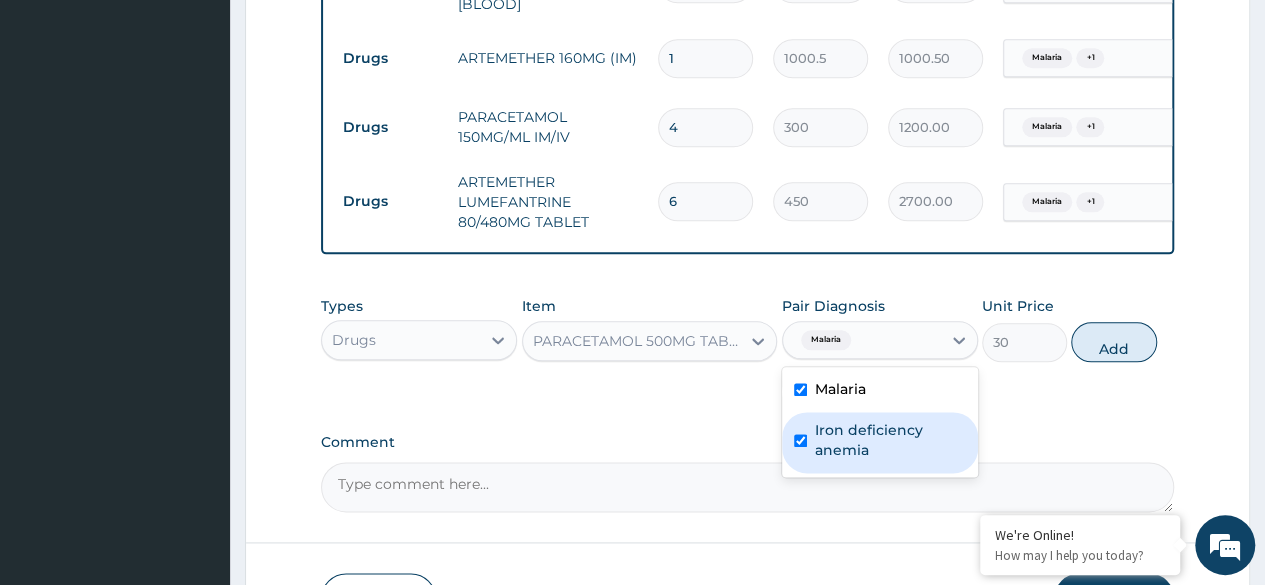 checkbox on "true" 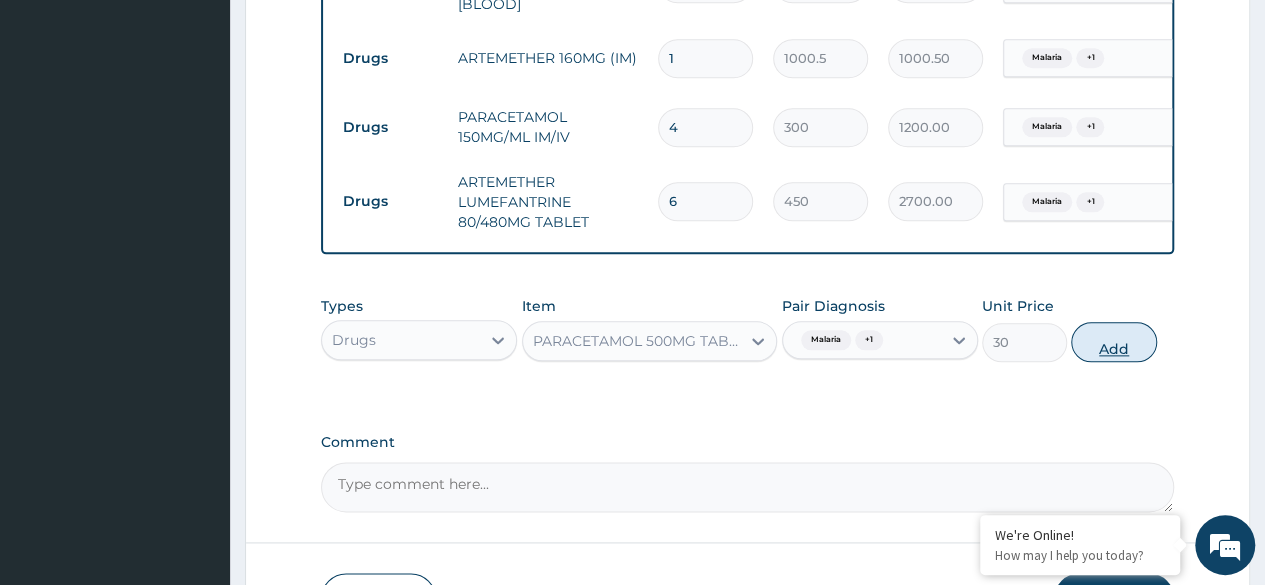 click on "Add" at bounding box center (1113, 342) 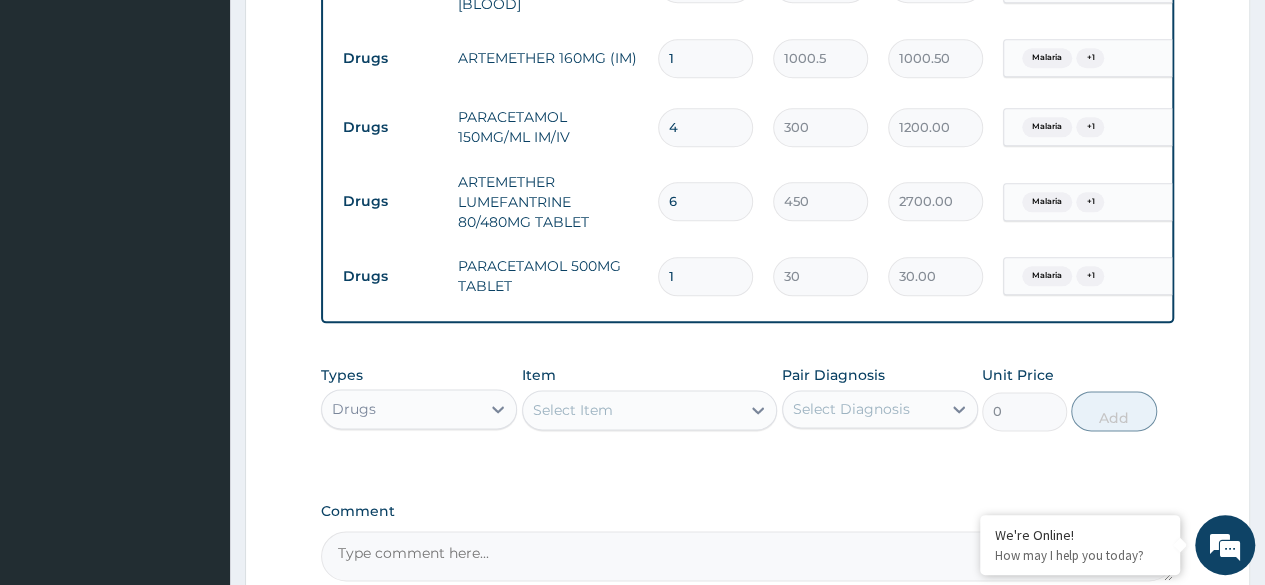type on "18" 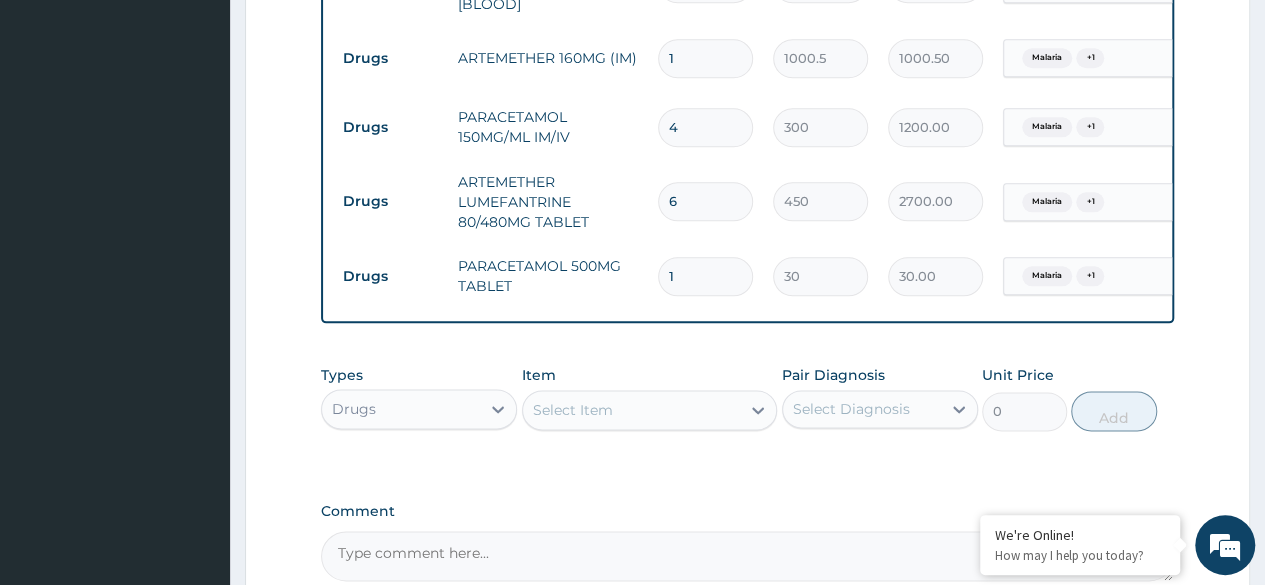 type on "540.00" 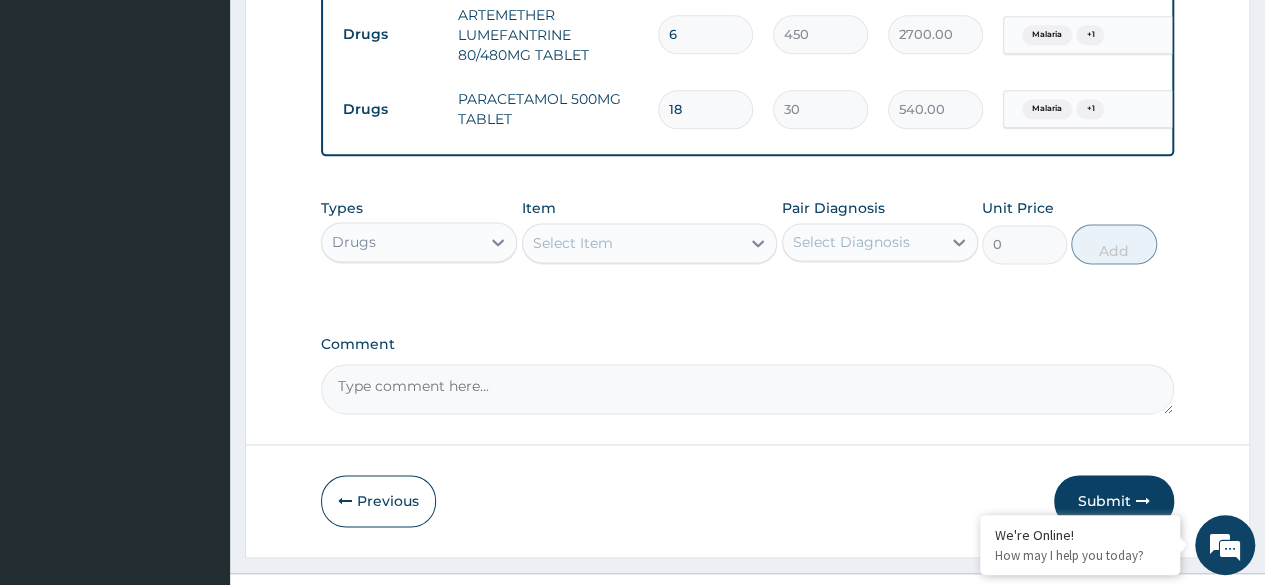 scroll, scrollTop: 1267, scrollLeft: 0, axis: vertical 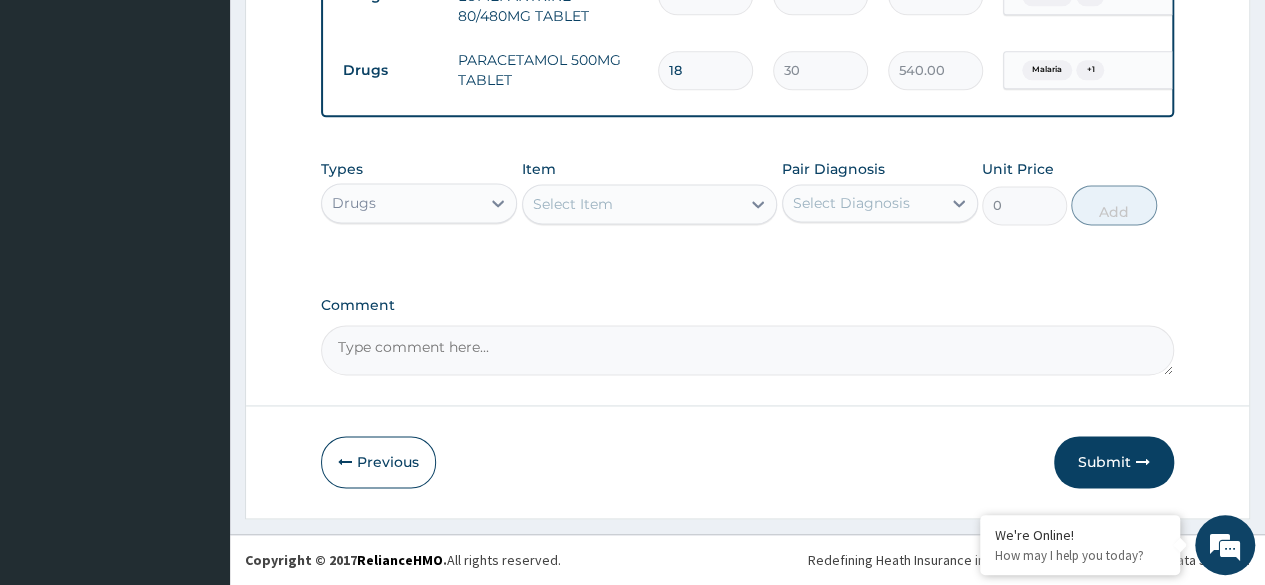 type on "18" 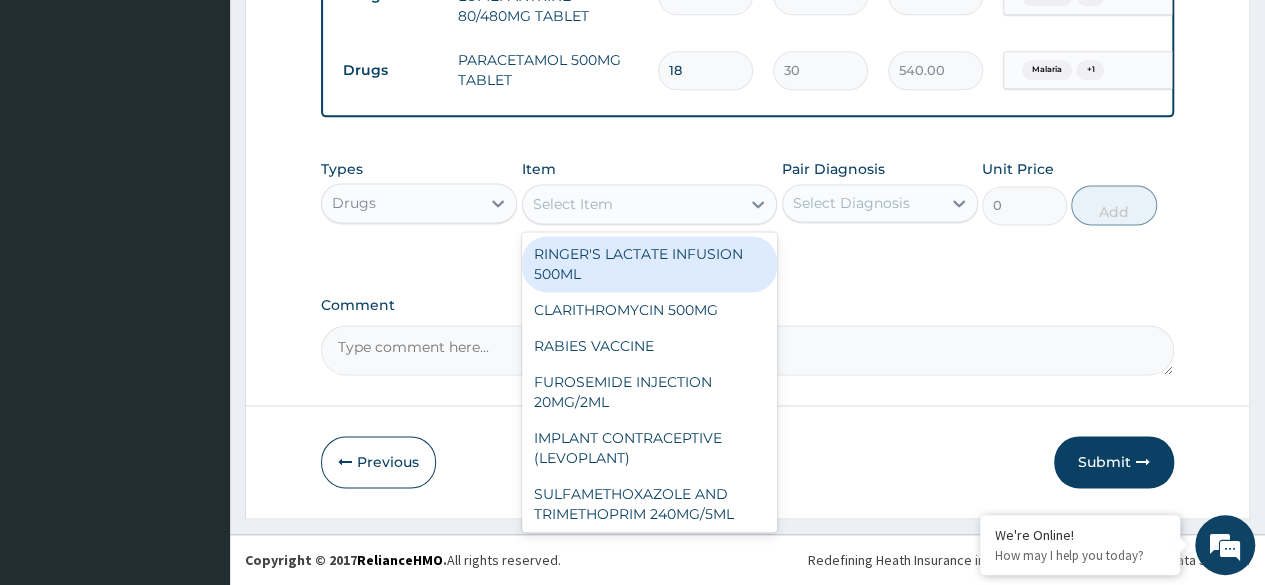 click on "Select Item" at bounding box center (632, 204) 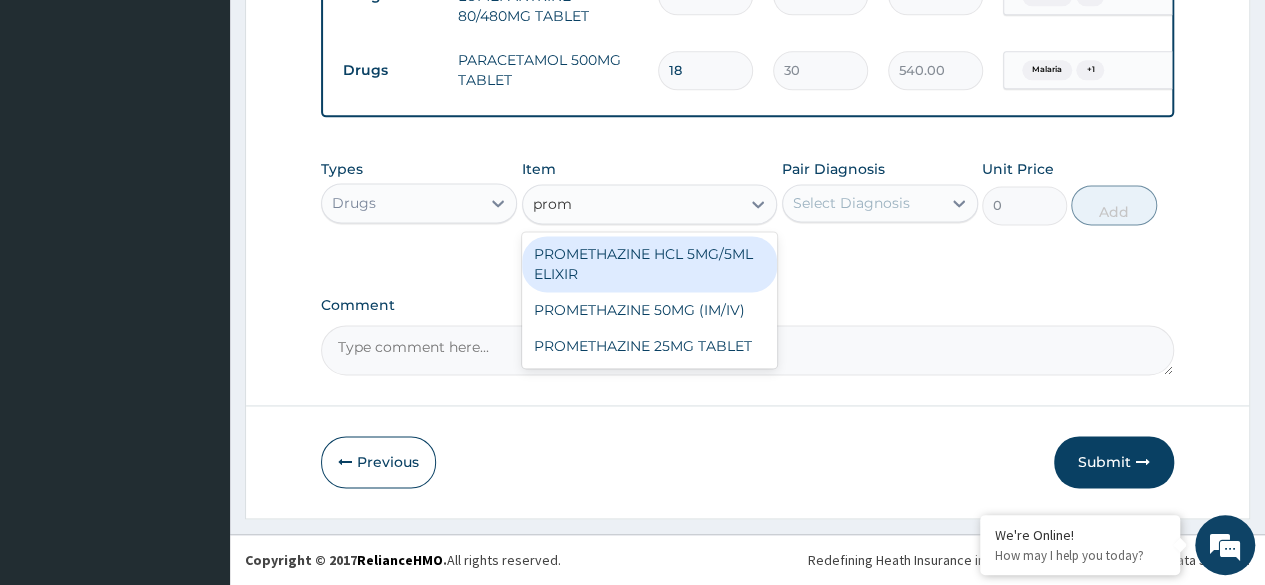 type on "prome" 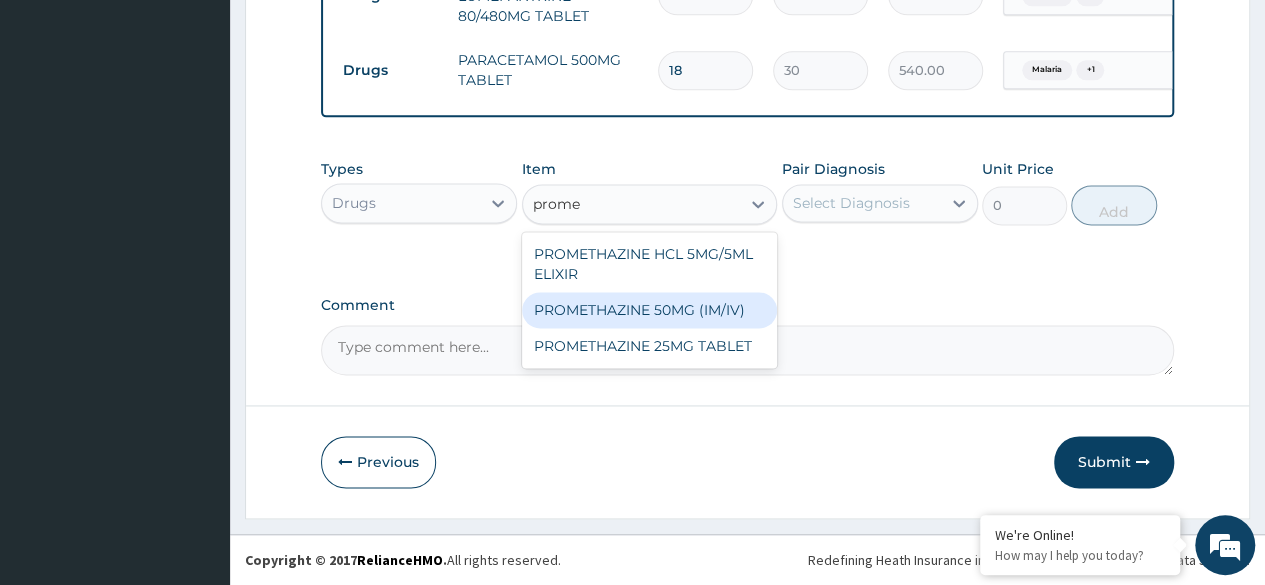 click on "PROMETHAZINE 50MG (IM/IV)" at bounding box center (650, 310) 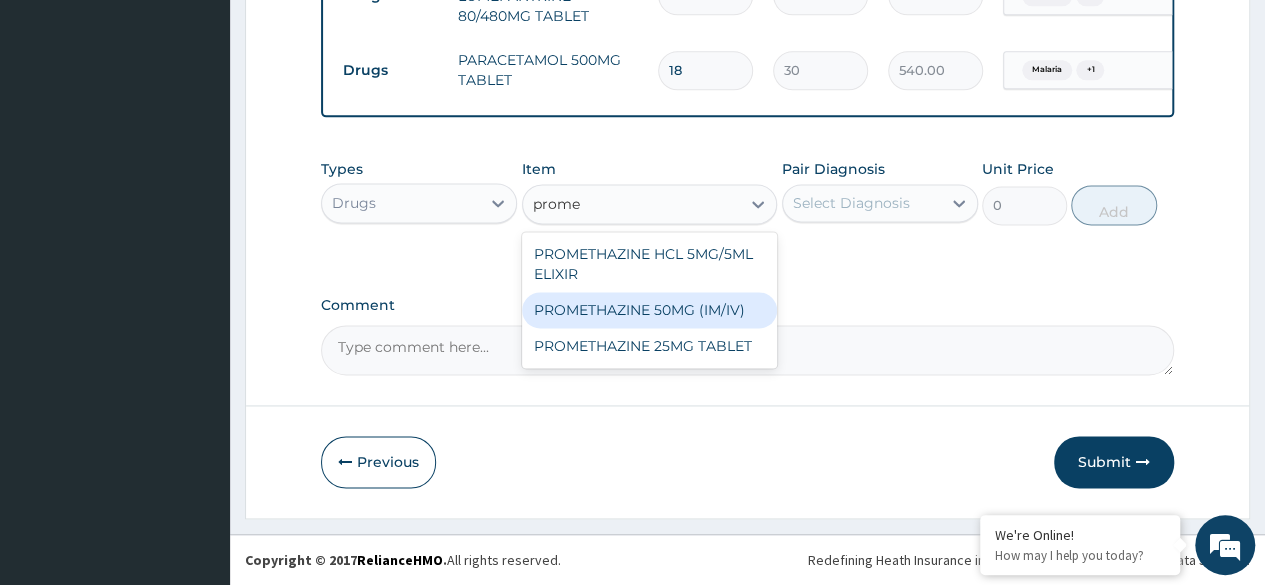 type 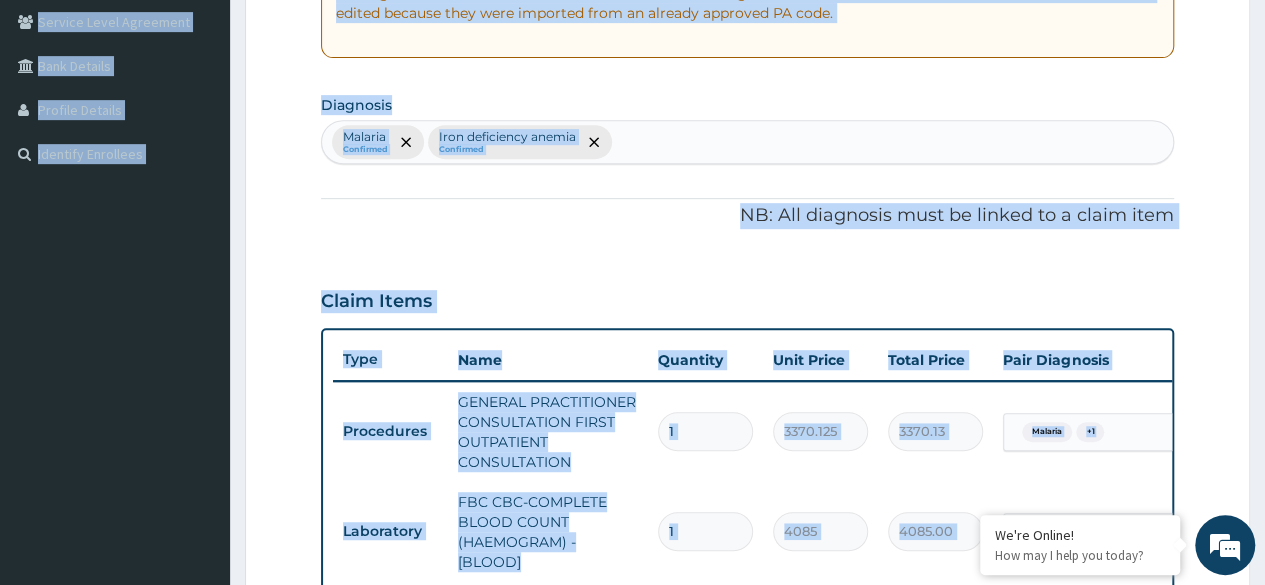 scroll, scrollTop: 0, scrollLeft: 0, axis: both 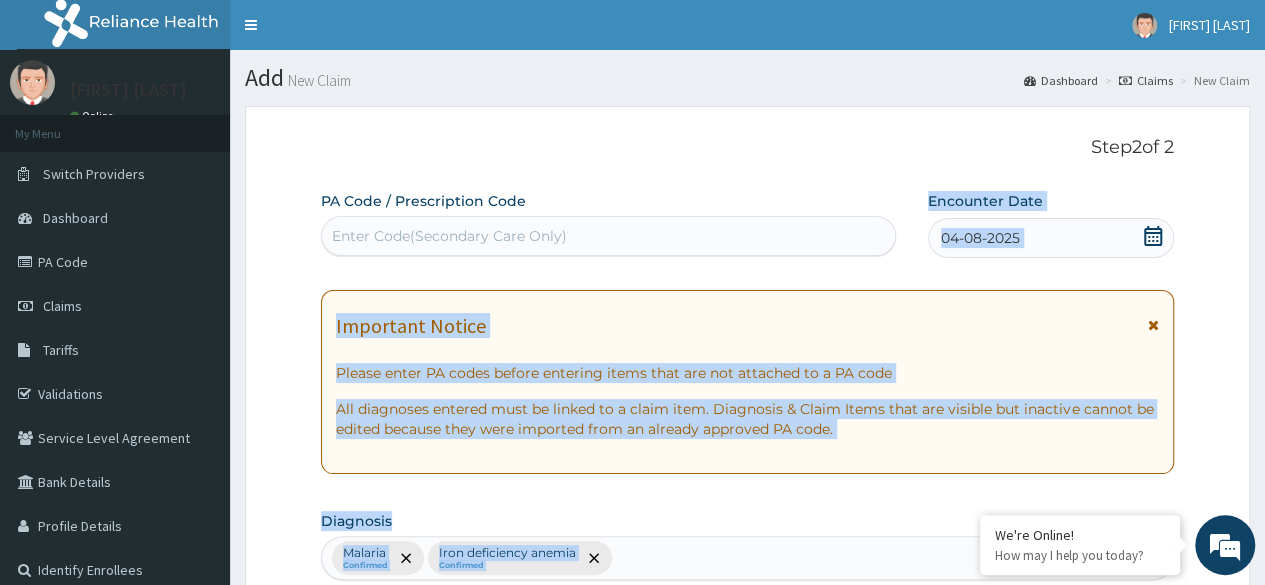 drag, startPoint x: 667, startPoint y: 241, endPoint x: 678, endPoint y: 189, distance: 53.15073 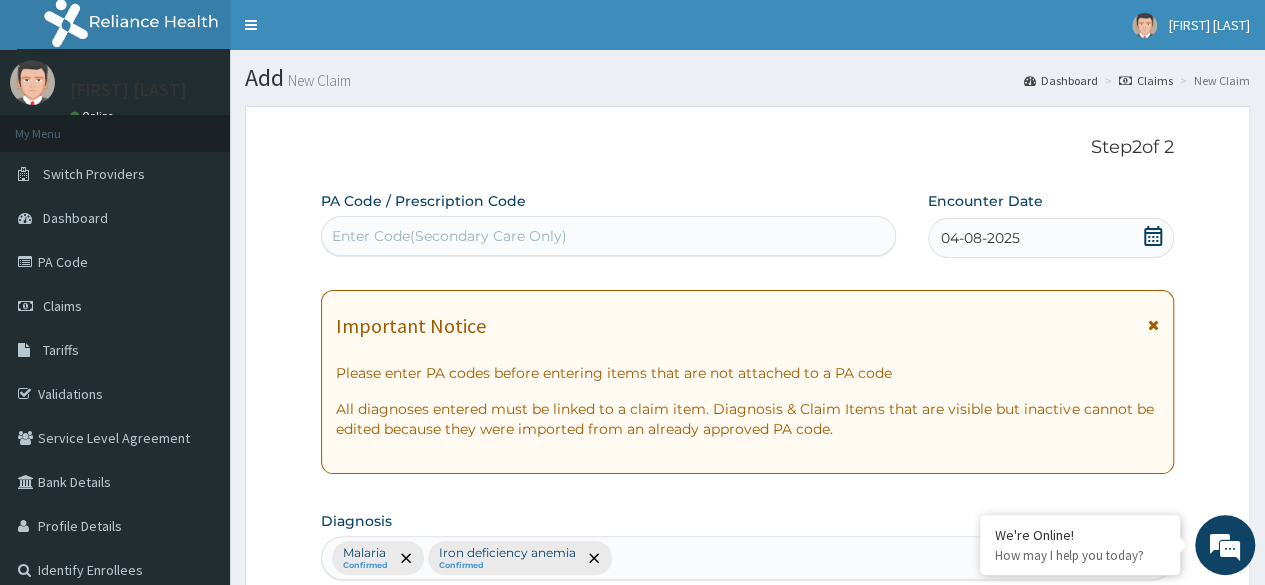 click on "Step  2  of 2 PA Code / Prescription Code Enter Code(Secondary Care Only) Encounter Date 04-08-2025 Important Notice Please enter PA codes before entering items that are not attached to a PA code   All diagnoses entered must be linked to a claim item. Diagnosis & Claim Items that are visible but inactive cannot be edited because they were imported from an already approved PA code. Diagnosis Malaria Confirmed Iron deficiency anemia Confirmed NB: All diagnosis must be linked to a claim item Claim Items Type Name Quantity Unit Price Total Price Pair Diagnosis Actions Procedures GENERAL PRACTITIONER CONSULTATION FIRST OUTPATIENT CONSULTATION 1 3370.125 3370.13 Malaria  + 1 Delete Laboratory FBC CBC-COMPLETE BLOOD COUNT (HAEMOGRAM) - [BLOOD] 1 4085 4085.00 Malaria  + 1 Delete Laboratory MALARIAL PARASITE THICK AND THIN FILMS - [BLOOD] 1 1531.875 1531.88 Malaria  + 1 Delete Drugs ARTEMETHER 160MG (IM) 1 1000.5 1000.50 Malaria  + 1 Delete Drugs PARACETAMOL 150MG/ML IM/IV 4 300 1200.00 Malaria  + 1 Delete Drugs 6 450" at bounding box center (747, 942) 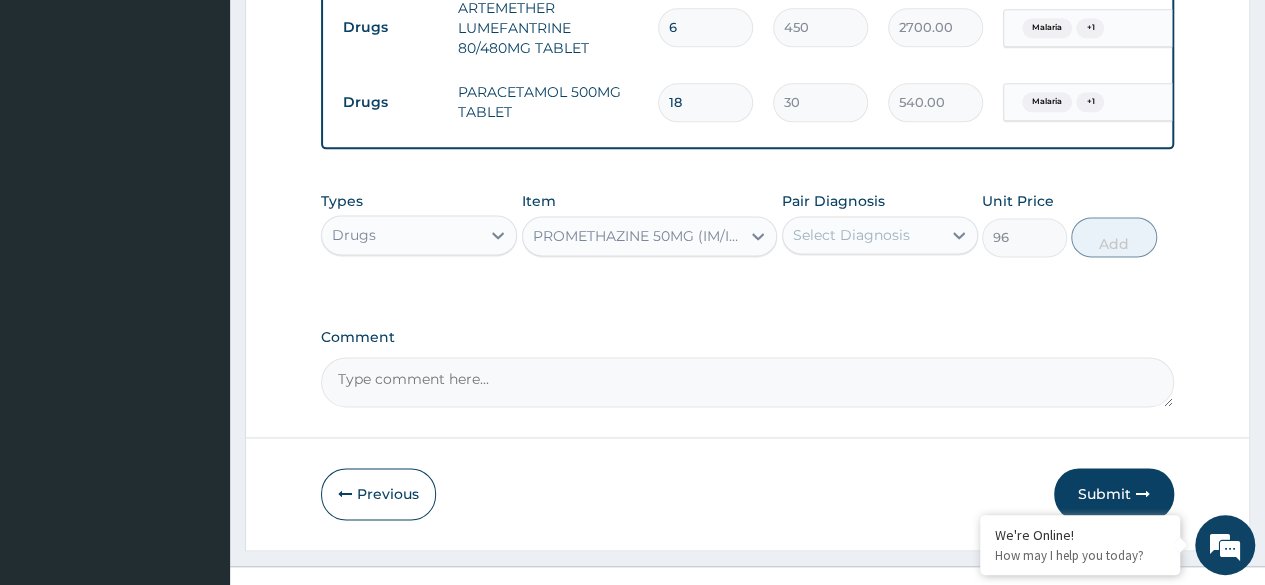 scroll, scrollTop: 1230, scrollLeft: 0, axis: vertical 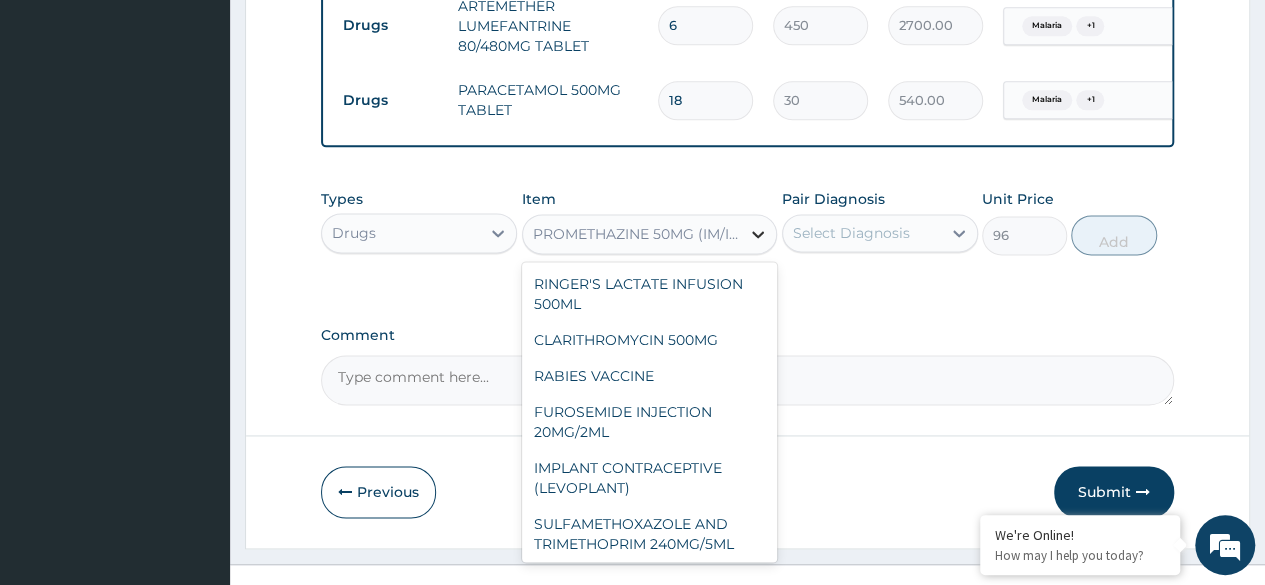 click at bounding box center [758, 234] 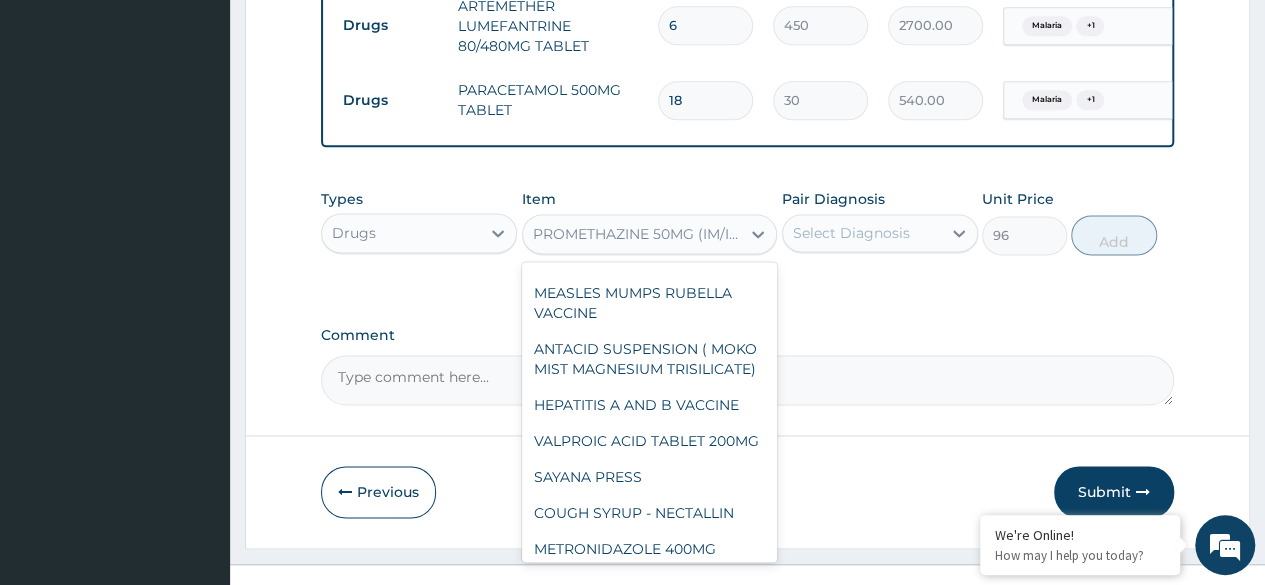 scroll, scrollTop: 15472, scrollLeft: 0, axis: vertical 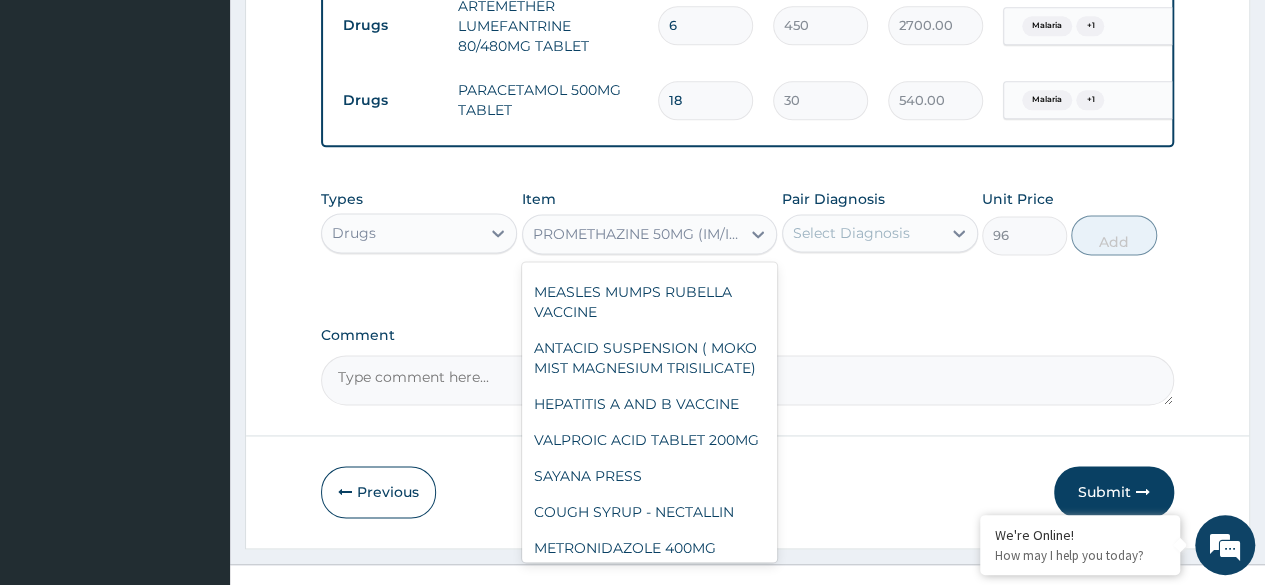 click on "PROMETHAZINE 50MG (IM/IV)" at bounding box center [650, -588] 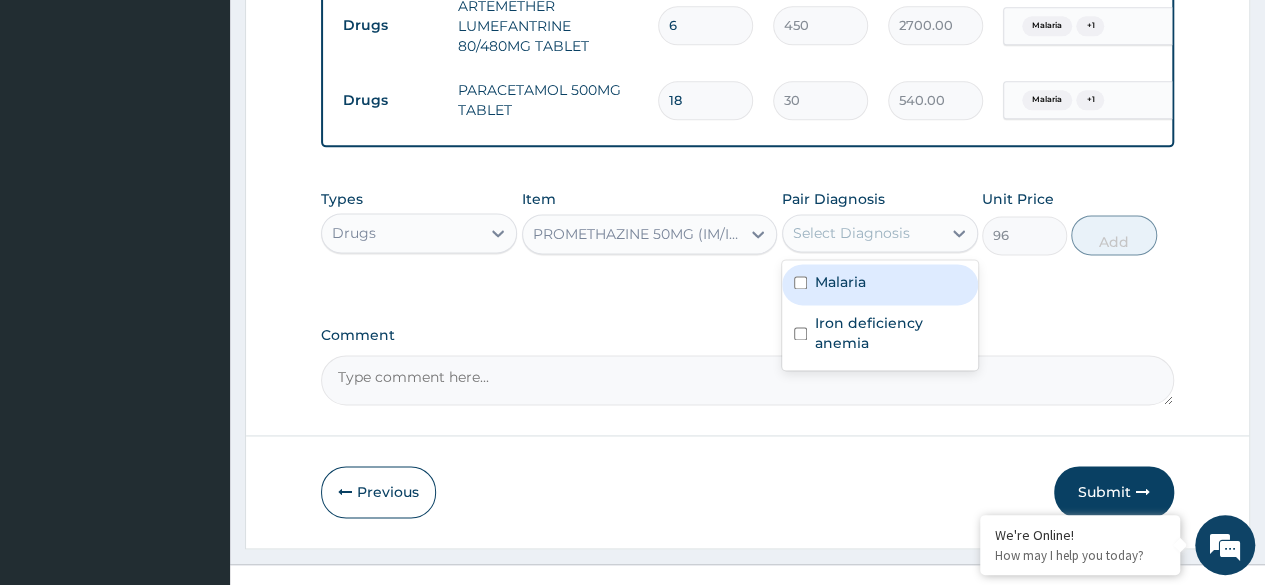 drag, startPoint x: 873, startPoint y: 253, endPoint x: 872, endPoint y: 303, distance: 50.01 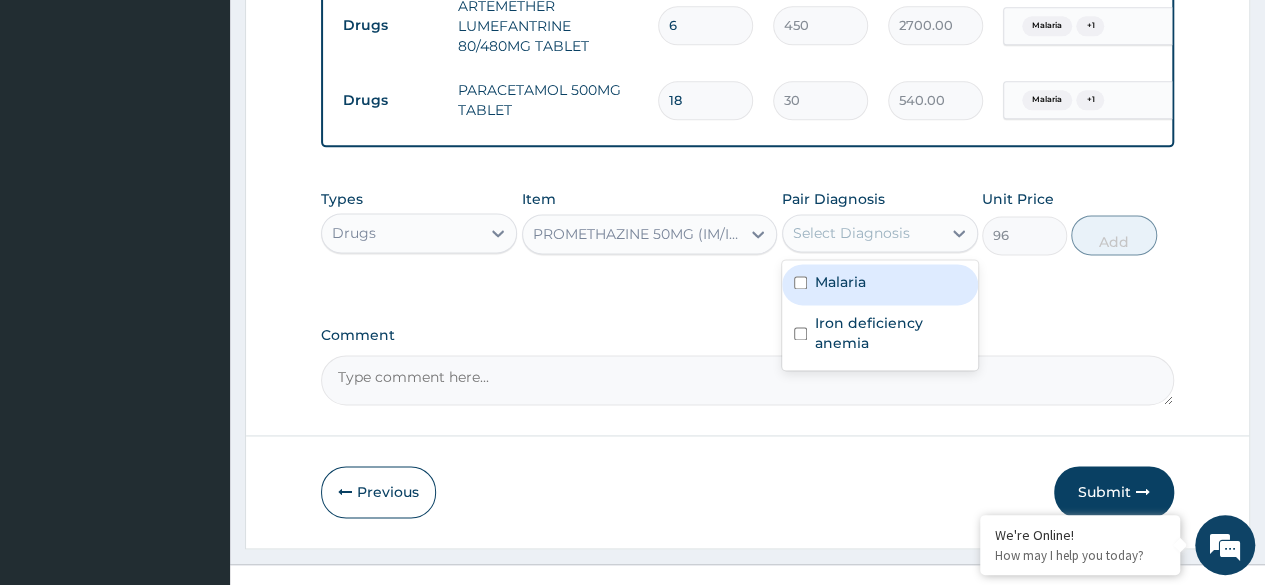 click on "option Iron deficiency anemia, selected. option Malaria focused, 1 of 2. 2 results available. Use Up and Down to choose options, press Enter to select the currently focused option, press Escape to exit the menu, press Tab to select the option and exit the menu. Select Diagnosis Malaria Iron deficiency anemia" at bounding box center [880, 233] 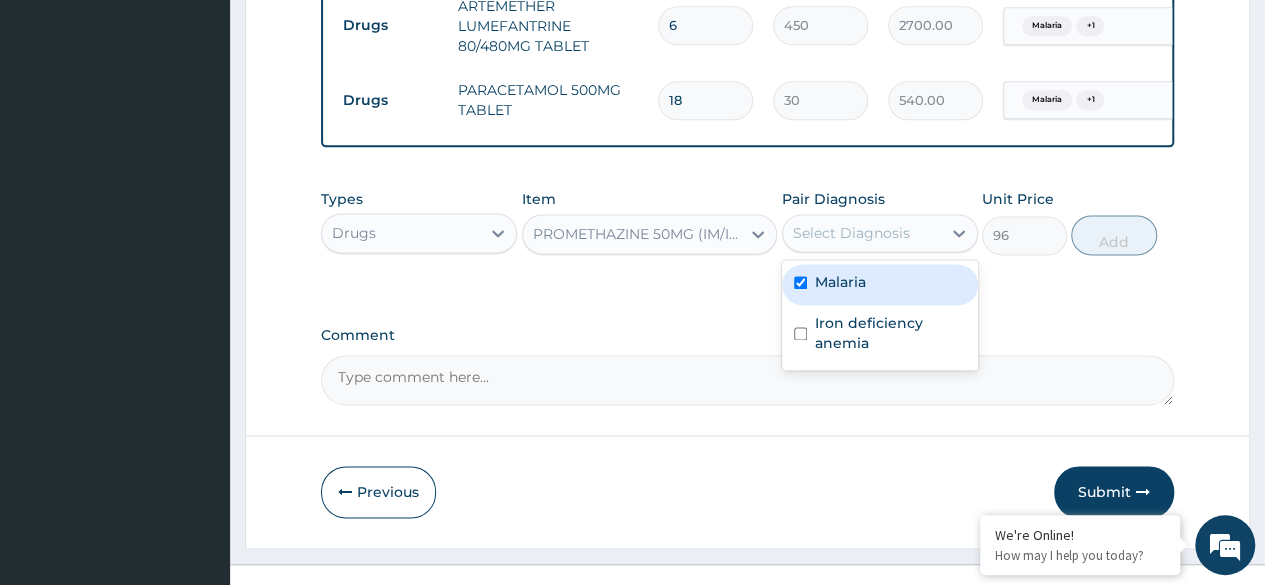 checkbox on "true" 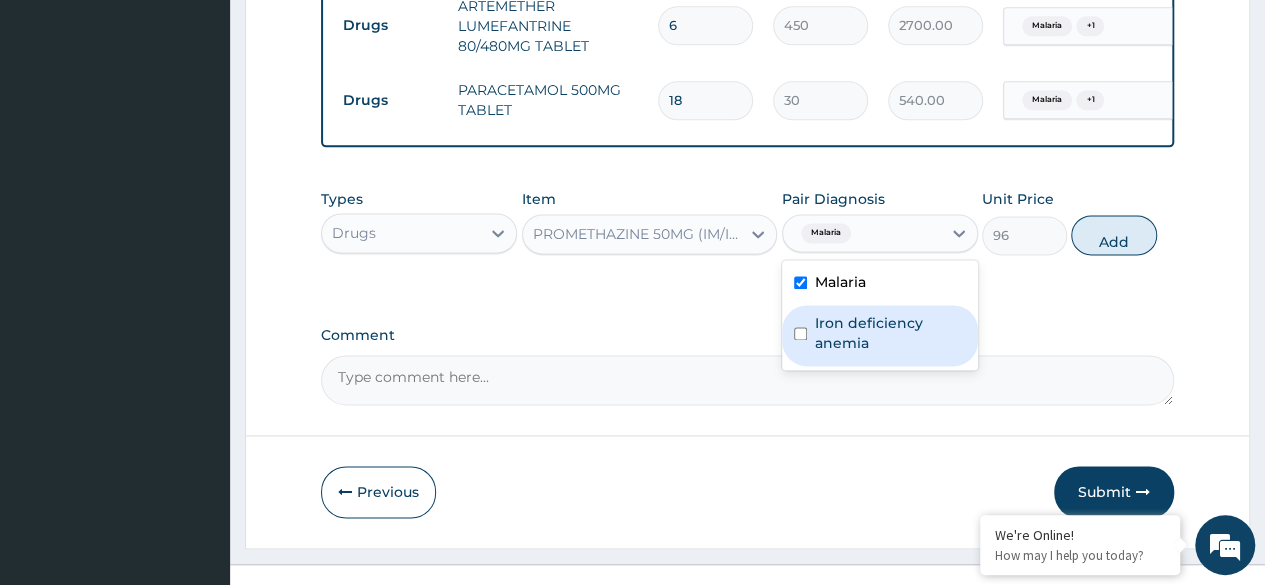 click on "Iron deficiency anemia" at bounding box center [890, 333] 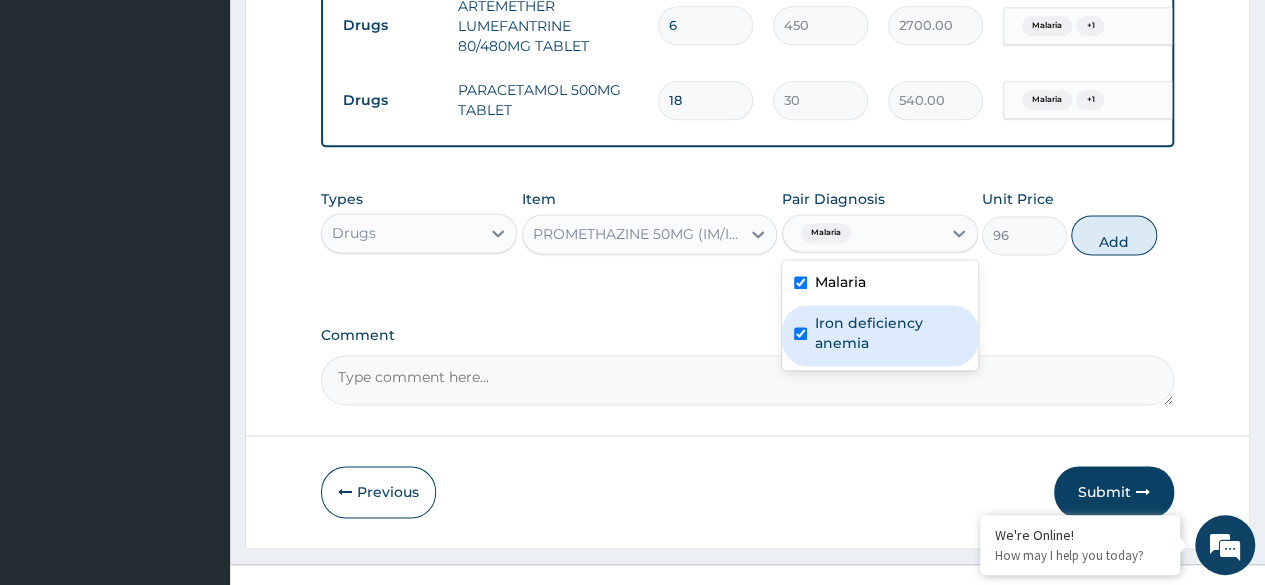 checkbox on "true" 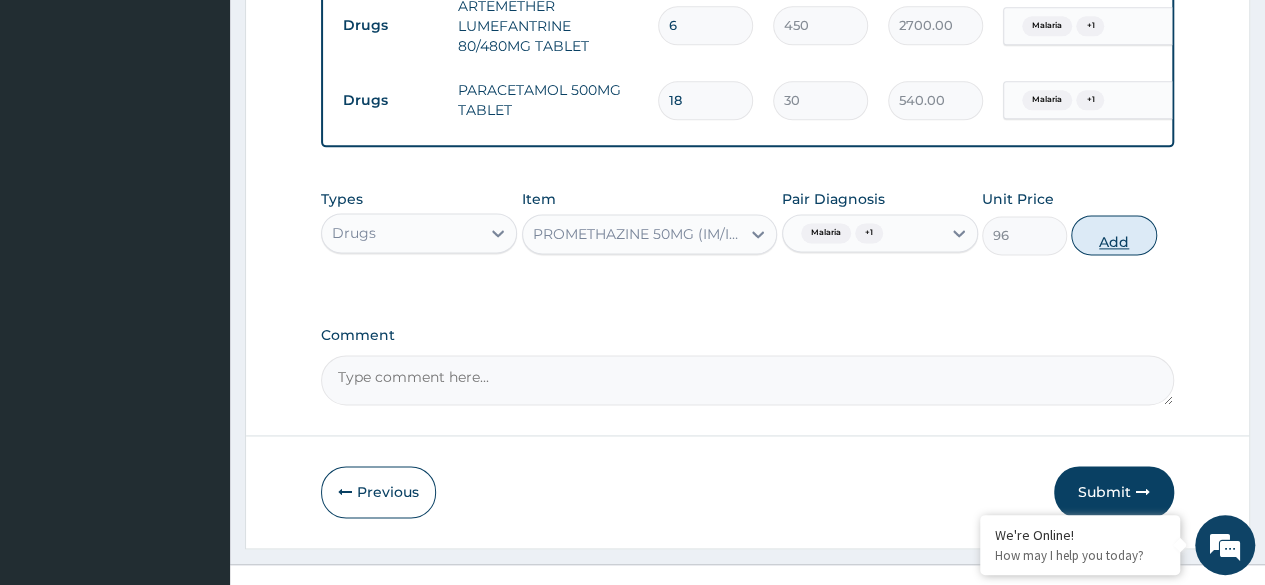click on "Add" at bounding box center (1113, 235) 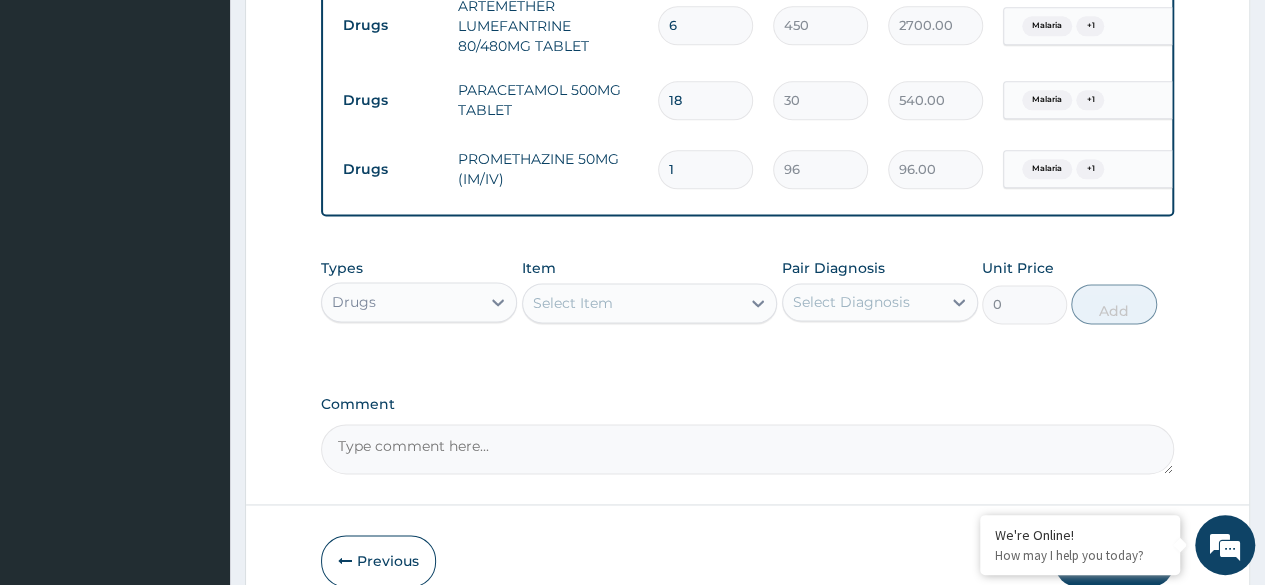 click on "1" at bounding box center (705, 169) 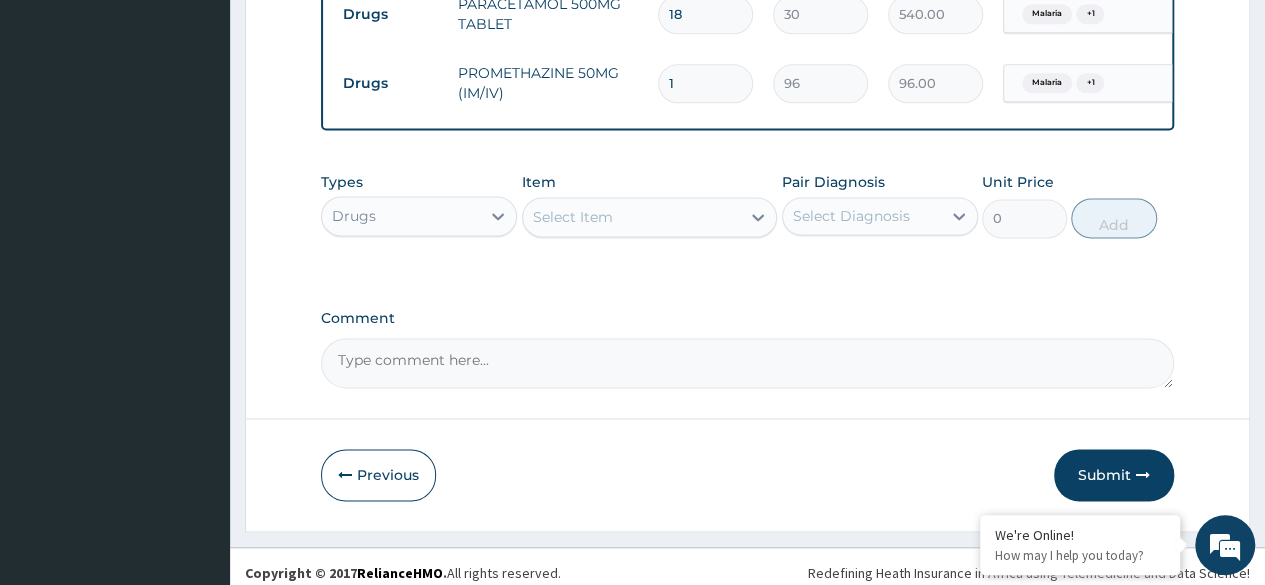 scroll, scrollTop: 1320, scrollLeft: 0, axis: vertical 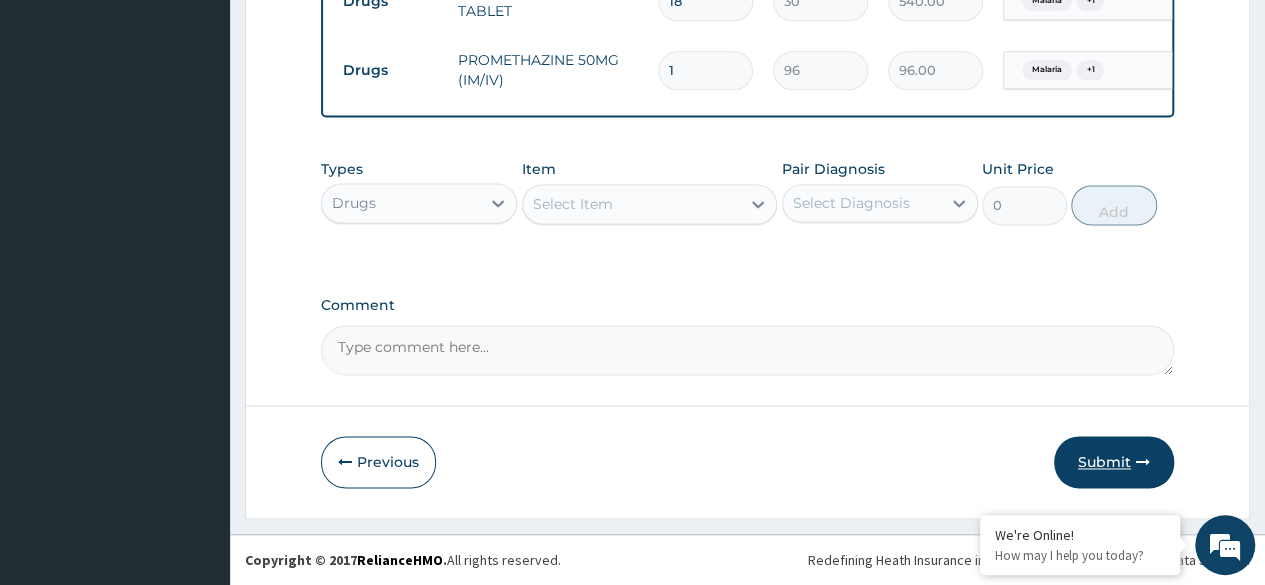 click on "Submit" at bounding box center (1114, 462) 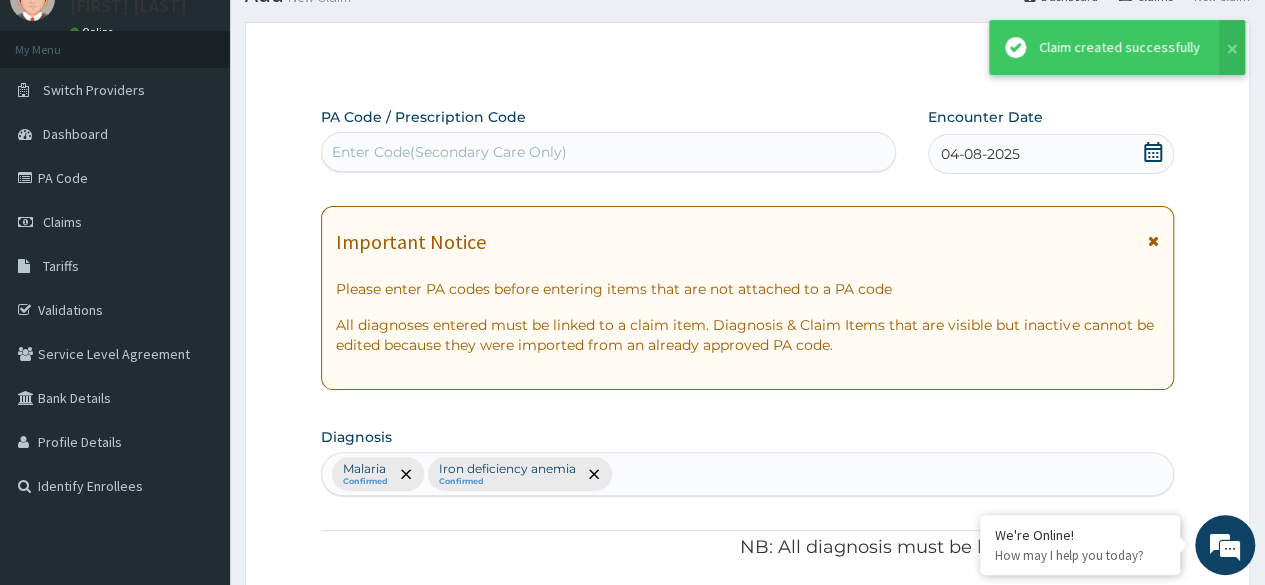 scroll, scrollTop: 1342, scrollLeft: 0, axis: vertical 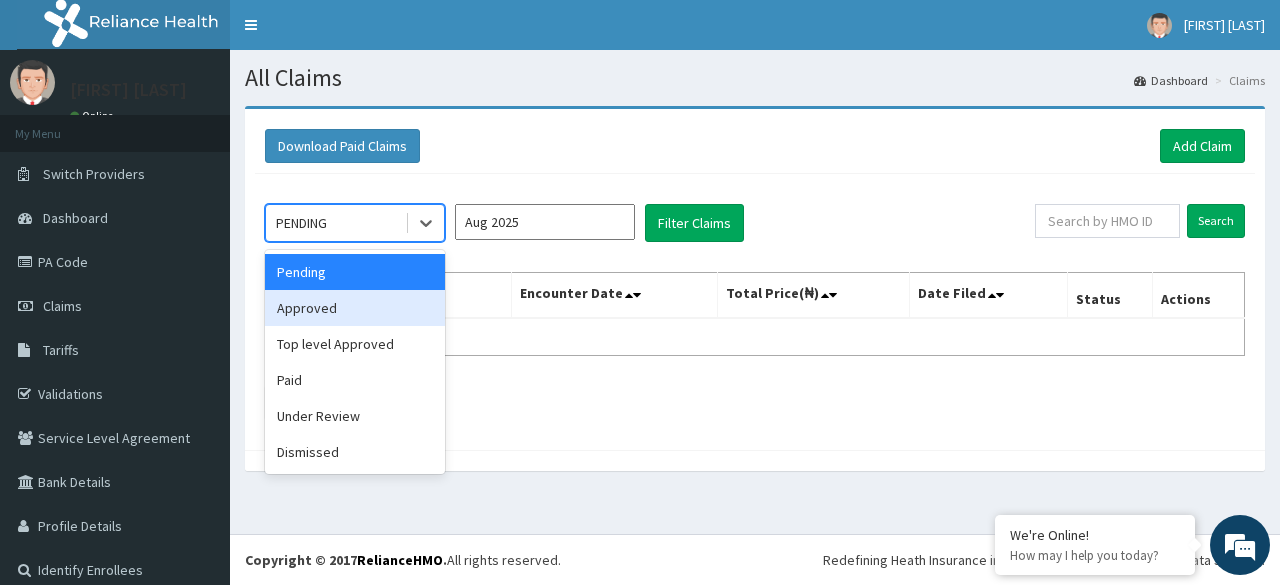 drag, startPoint x: 394, startPoint y: 216, endPoint x: 385, endPoint y: 312, distance: 96.42095 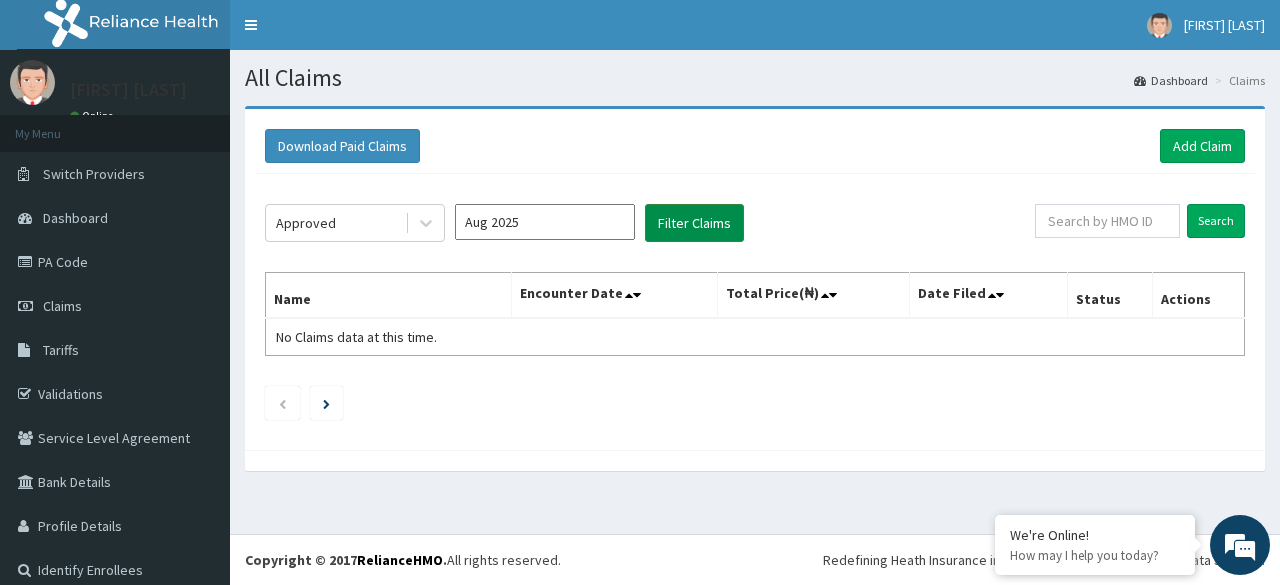 click on "Filter Claims" at bounding box center (694, 223) 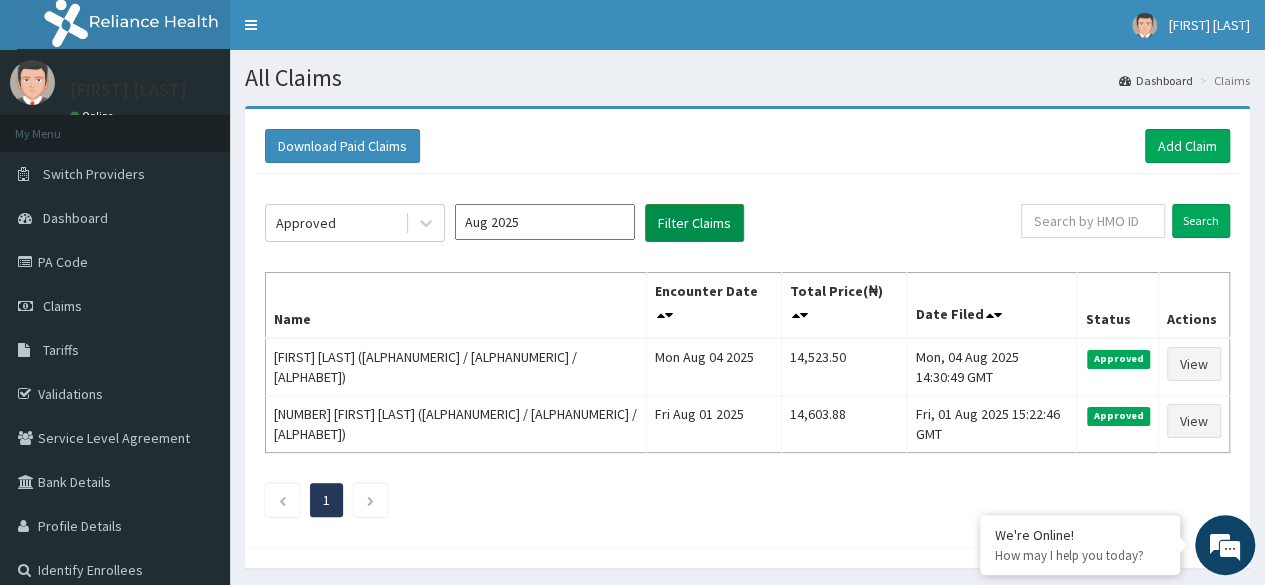 click on "Filter Claims" at bounding box center (694, 223) 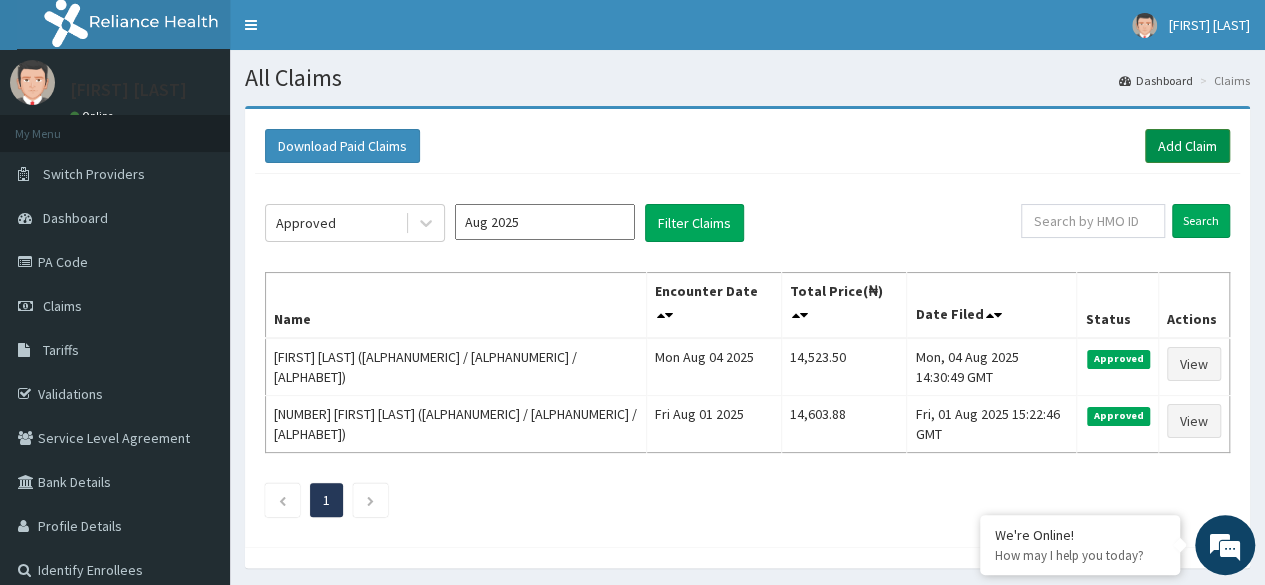 click on "Add Claim" at bounding box center [1187, 146] 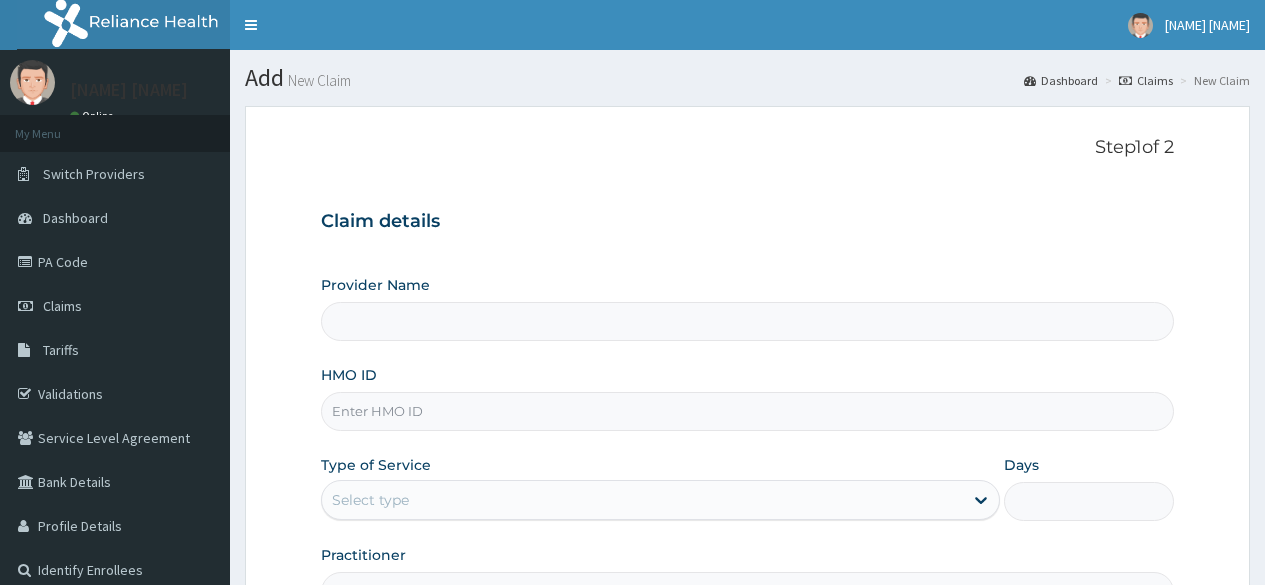 scroll, scrollTop: 0, scrollLeft: 0, axis: both 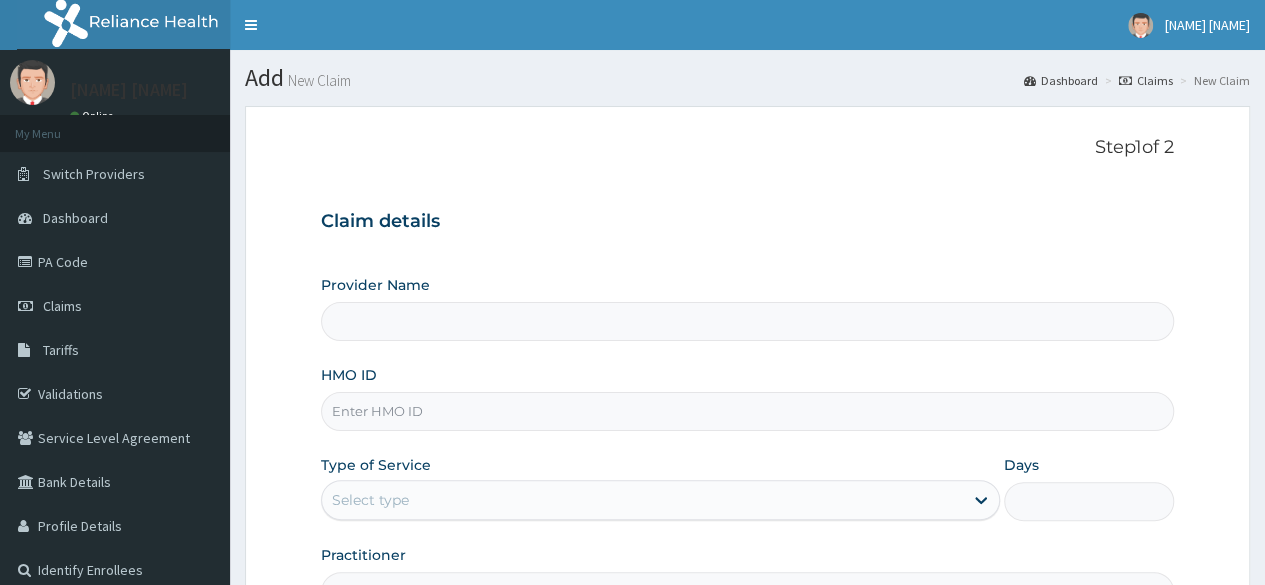 click on "HMO ID" at bounding box center [747, 411] 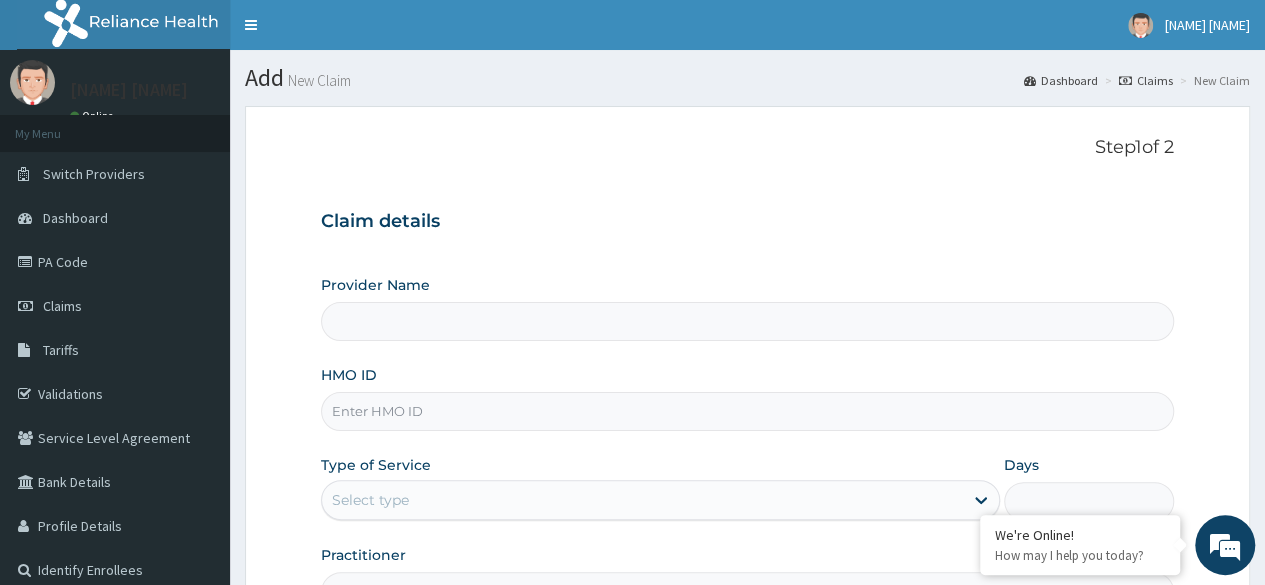 paste on "LTR/10374/B" 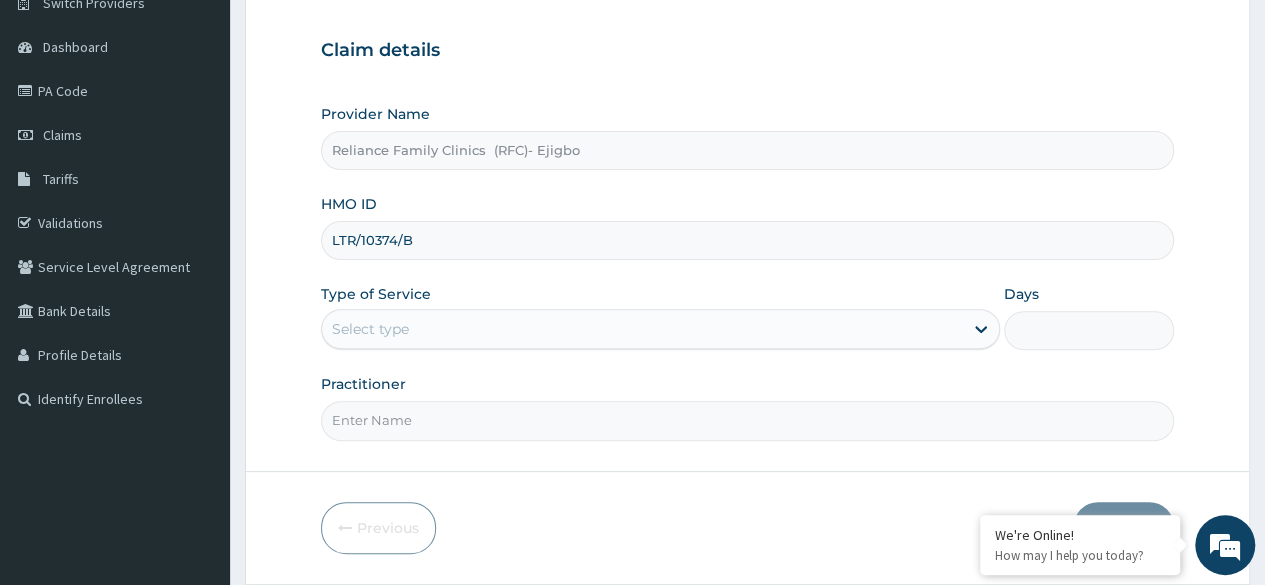 scroll, scrollTop: 232, scrollLeft: 0, axis: vertical 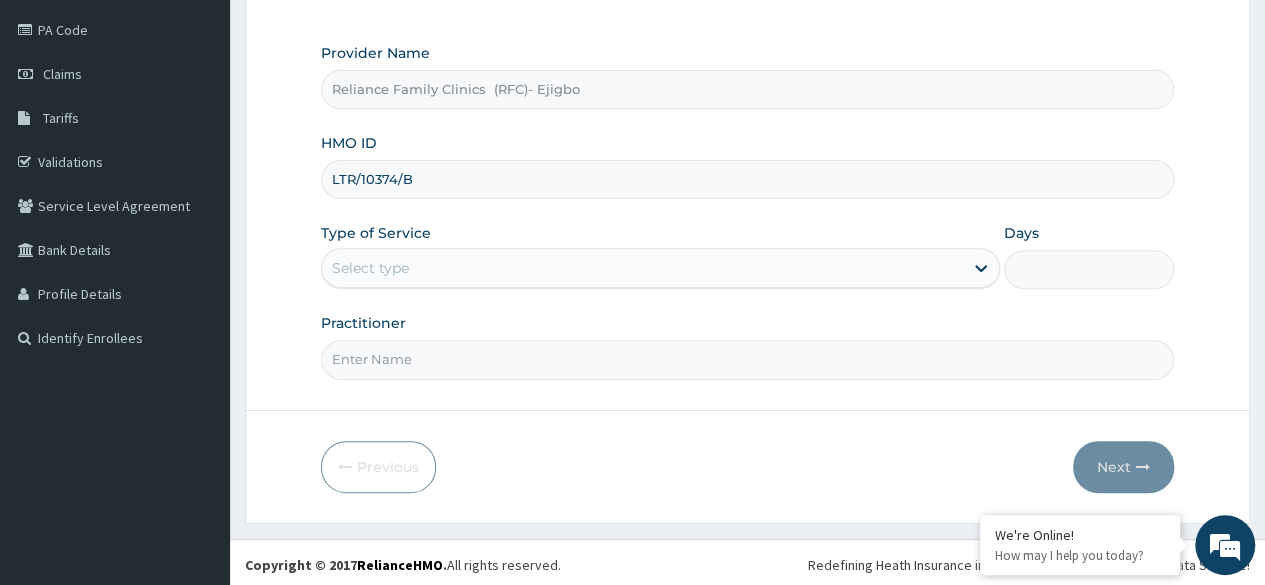 type on "LTR/10374/B" 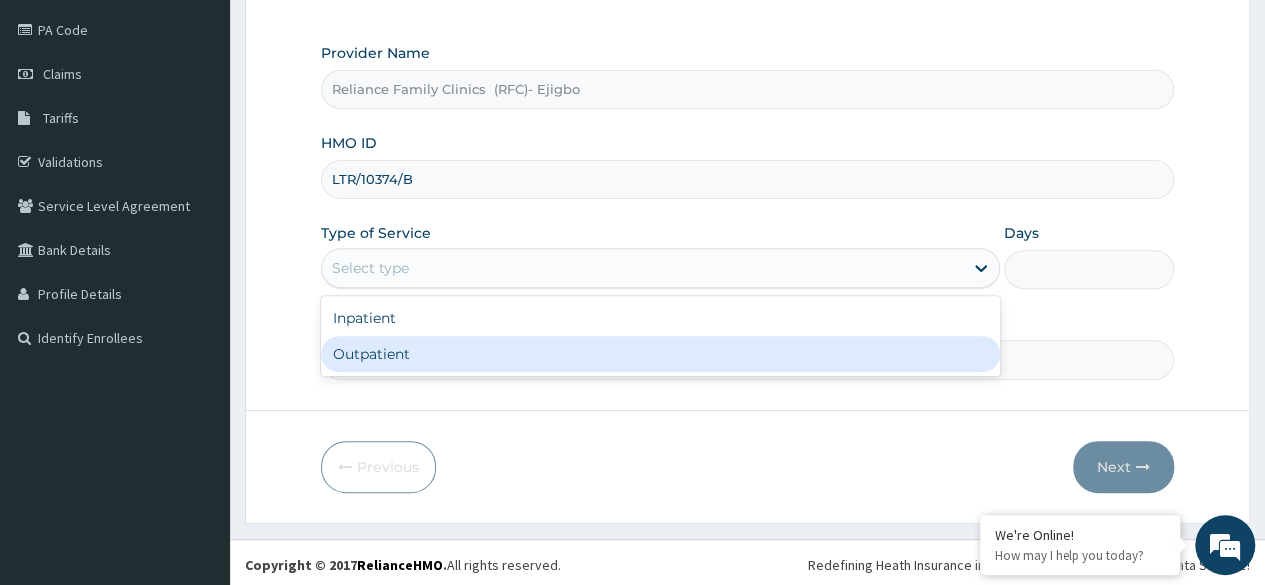 drag, startPoint x: 531, startPoint y: 251, endPoint x: 548, endPoint y: 387, distance: 137.05838 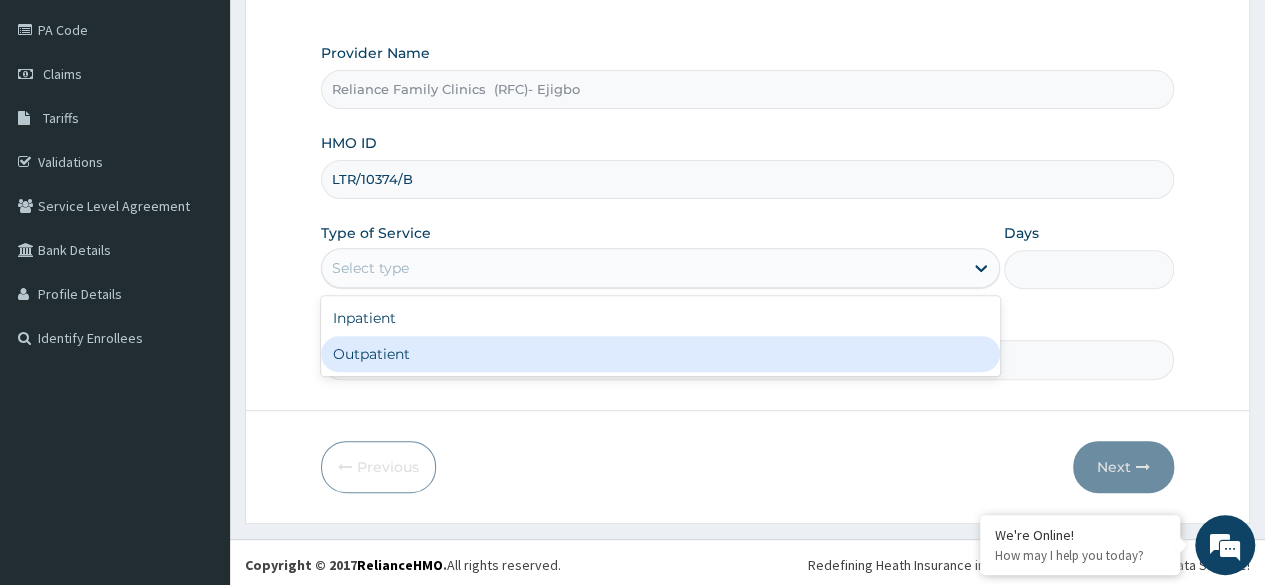 drag, startPoint x: 489, startPoint y: 275, endPoint x: 510, endPoint y: 341, distance: 69.260376 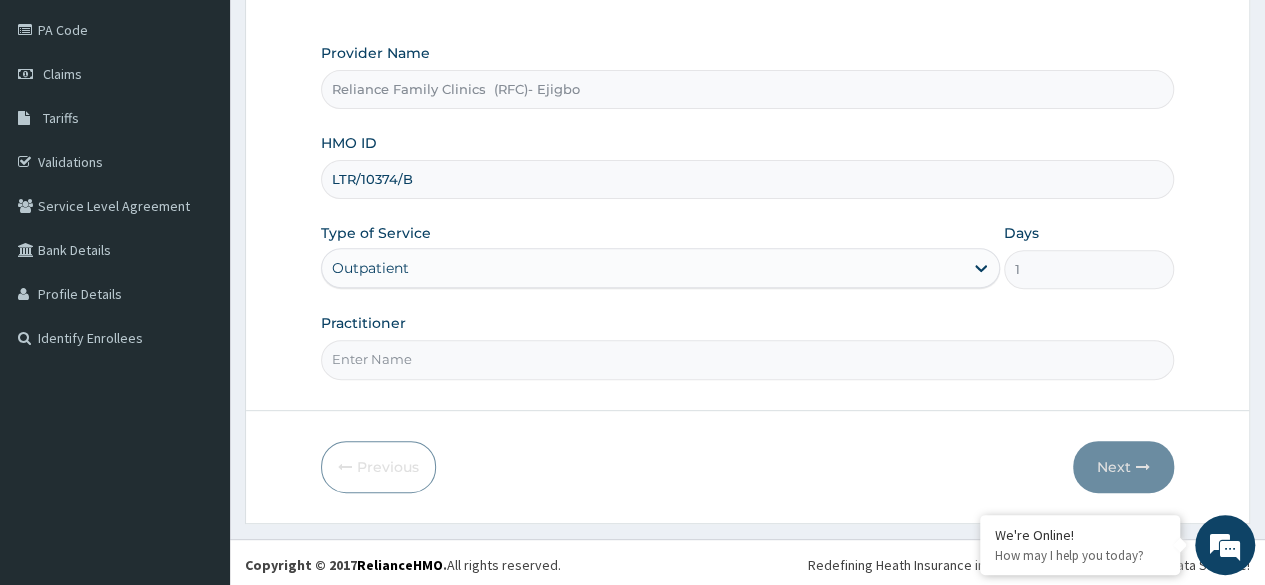 click on "Practitioner" at bounding box center (747, 359) 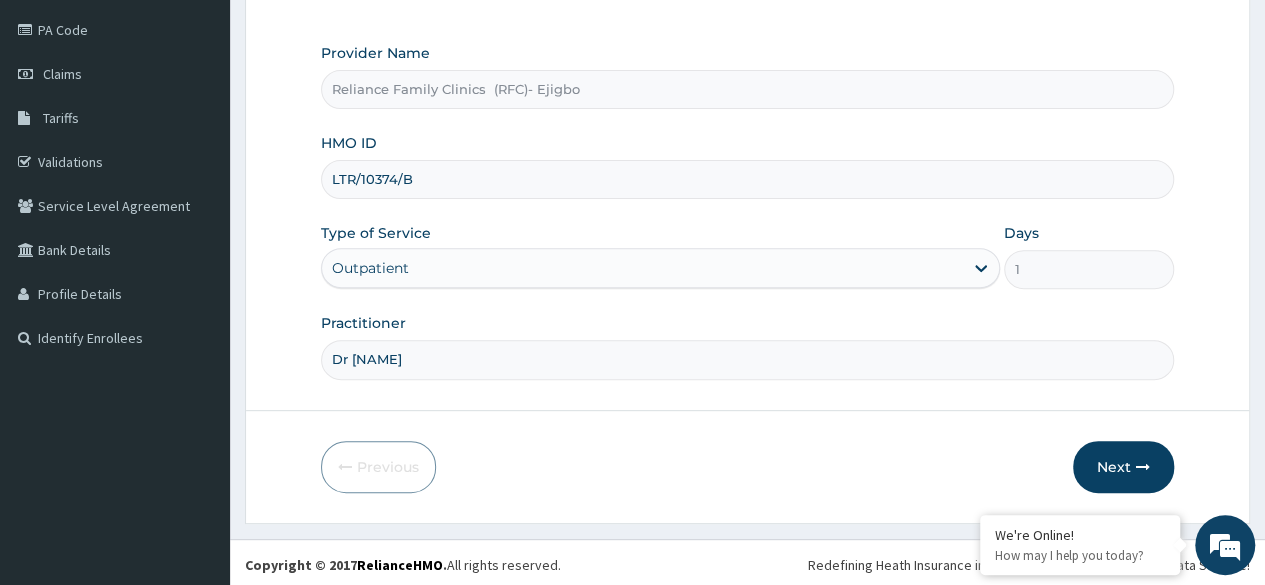 scroll, scrollTop: 0, scrollLeft: 0, axis: both 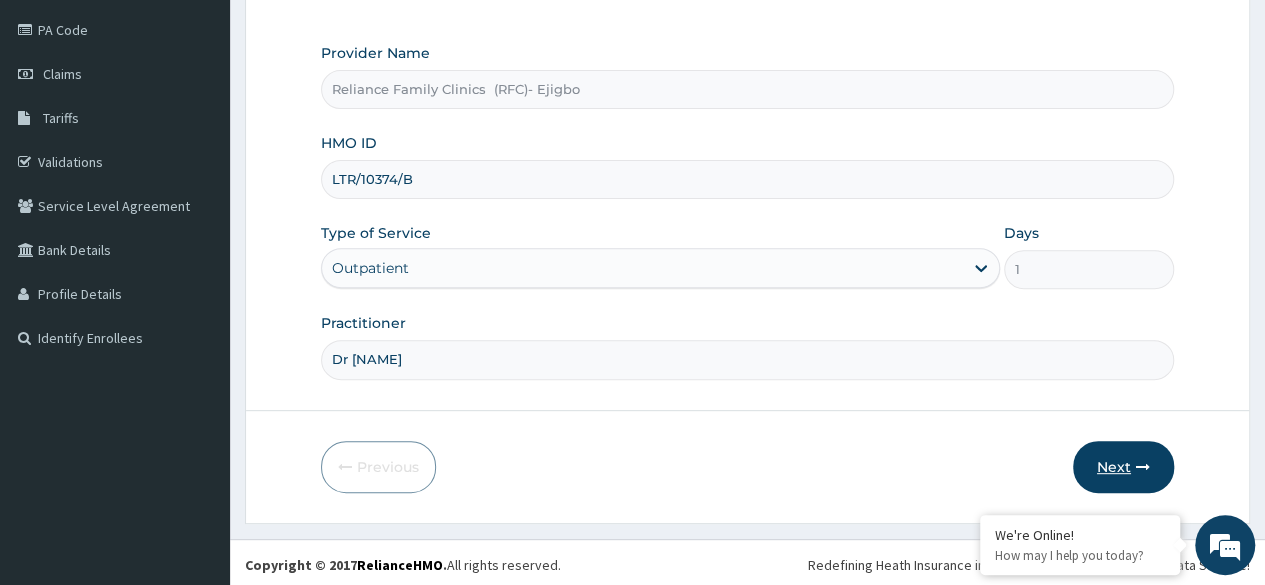 type on "Dr [LAST]" 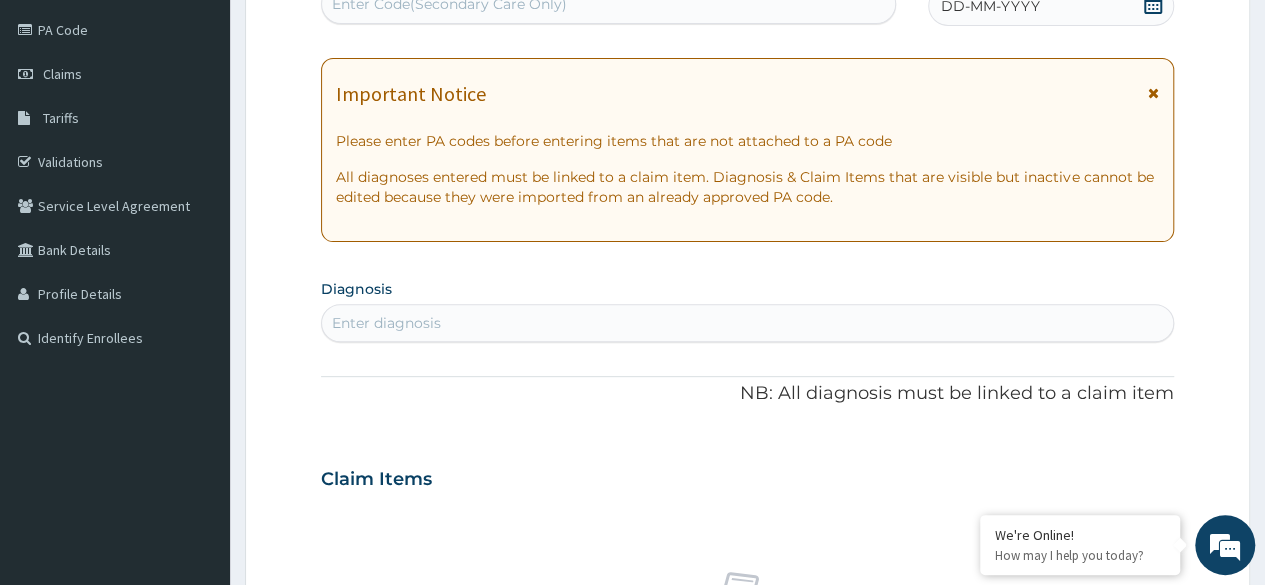 click 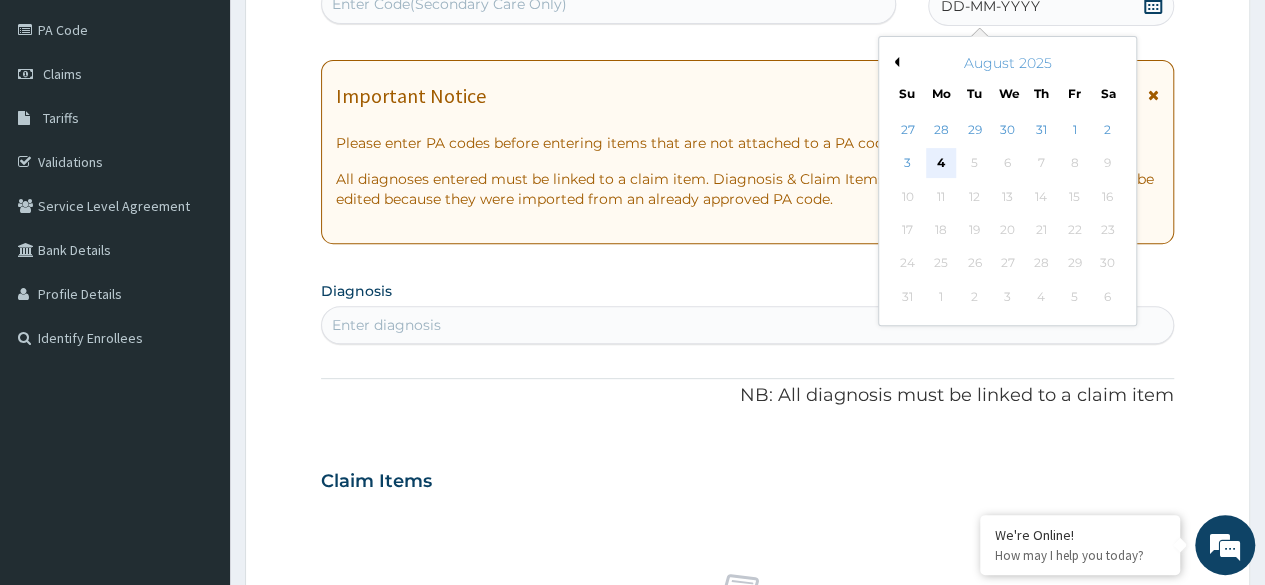click on "4" at bounding box center (941, 164) 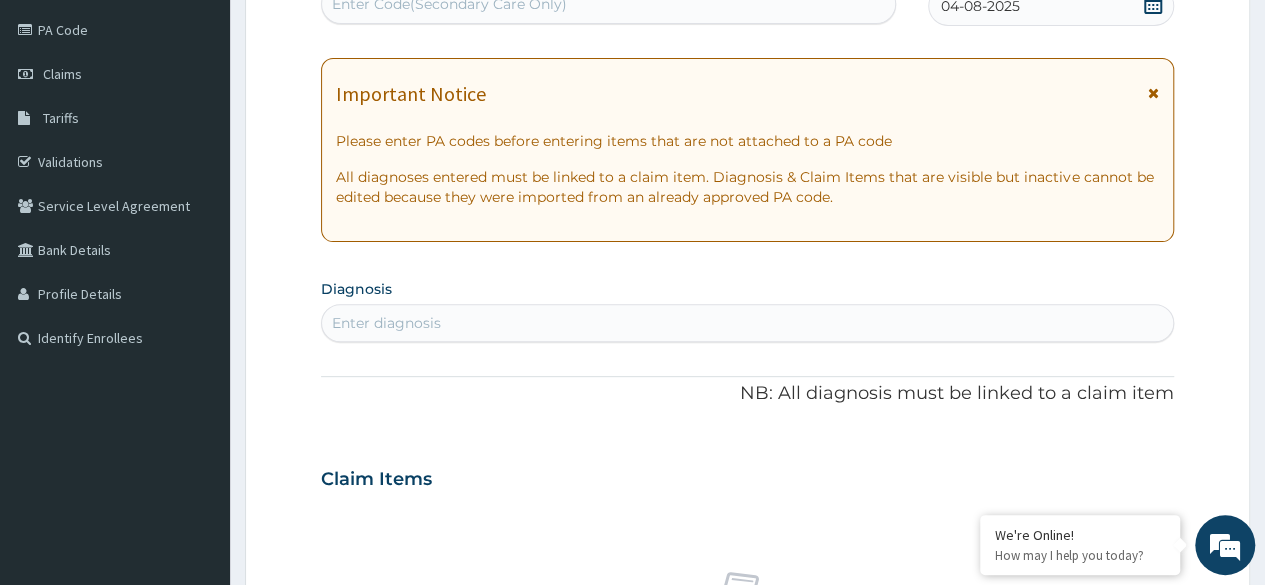 click on "Enter diagnosis" at bounding box center (747, 323) 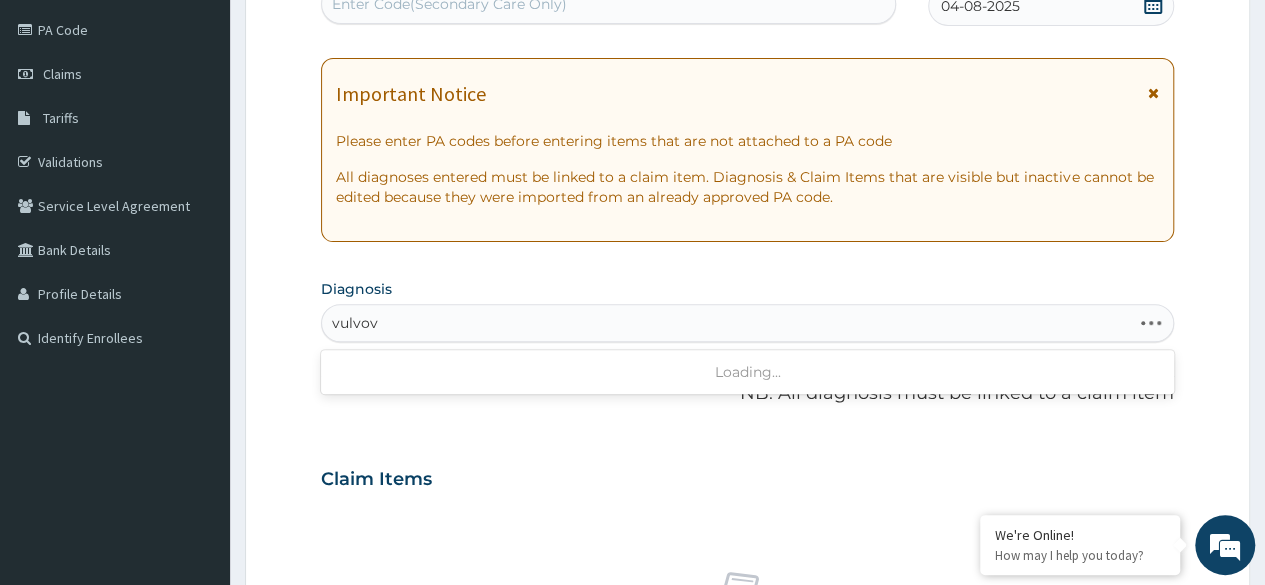 type on "vulvova" 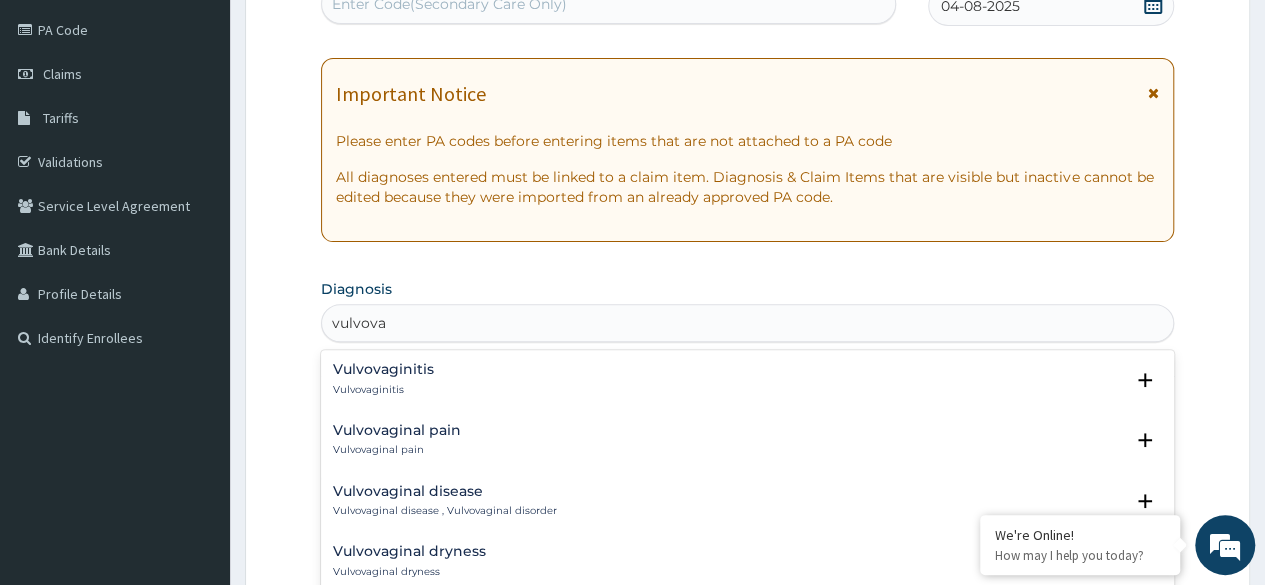 click on "Vulvovaginitis Vulvovaginitis" at bounding box center (747, 379) 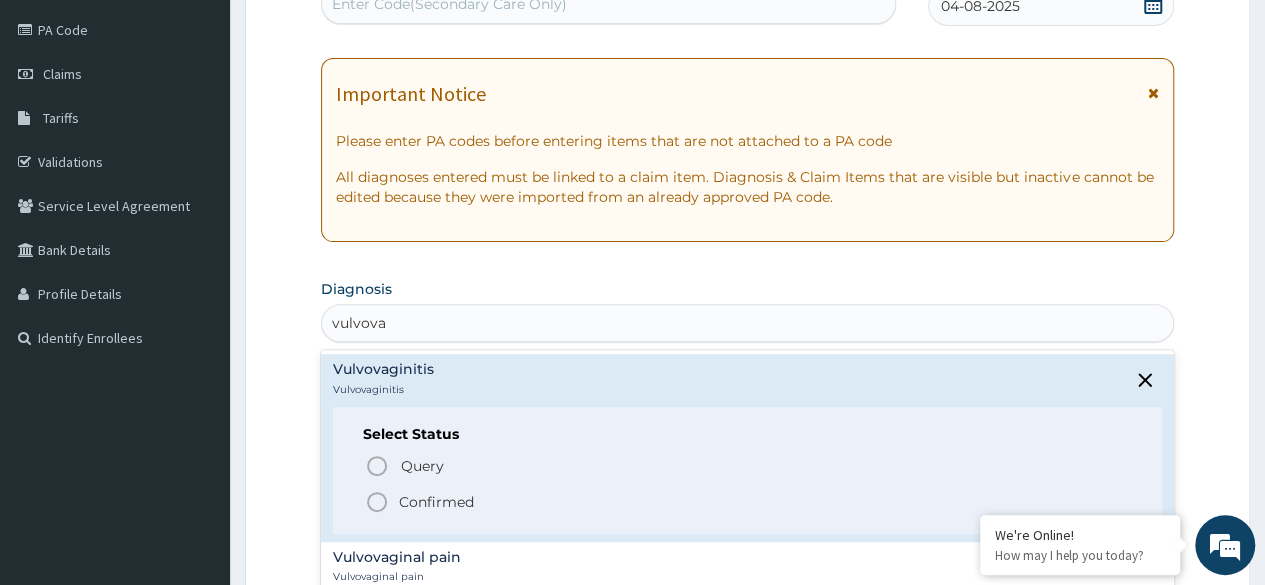 click on "Confirmed" at bounding box center (436, 502) 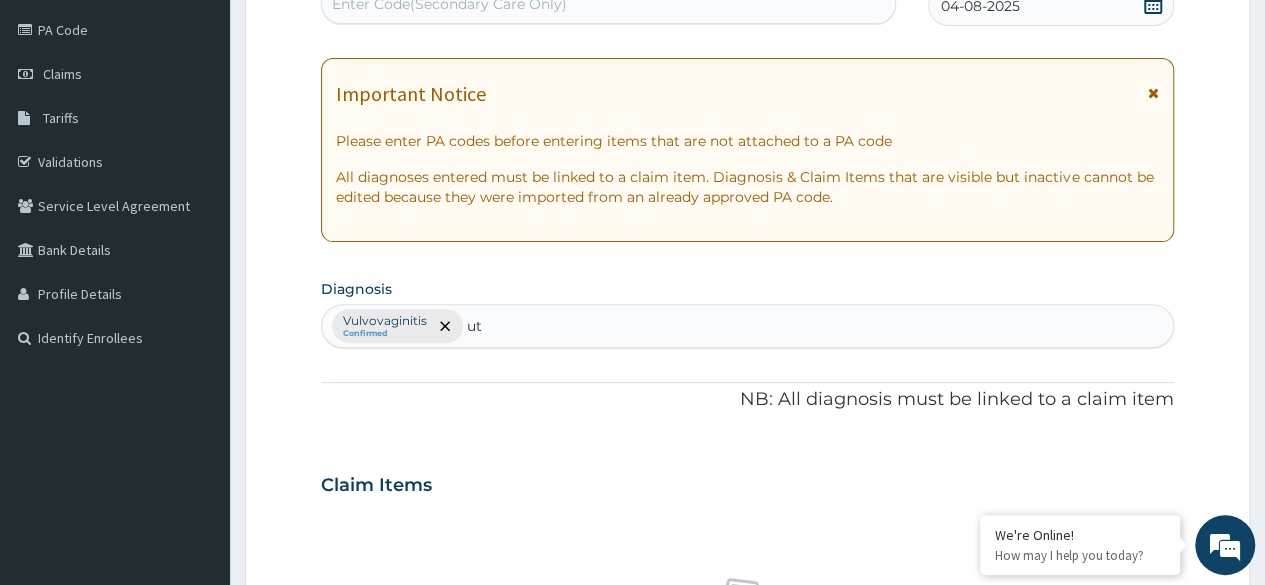 type on "uti" 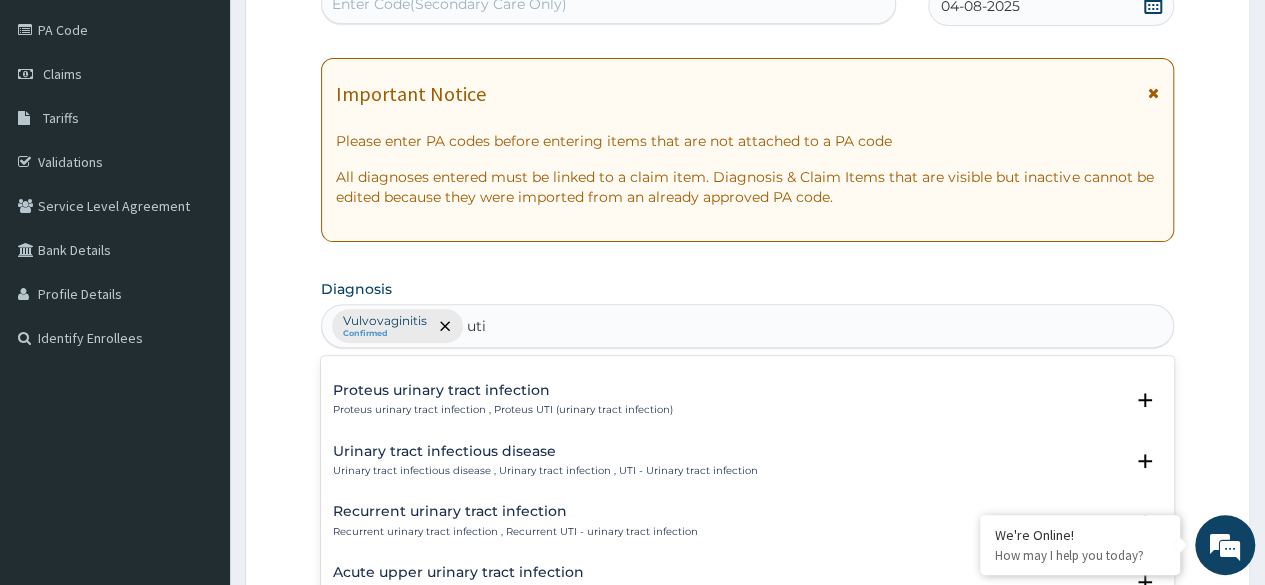 scroll, scrollTop: 166, scrollLeft: 0, axis: vertical 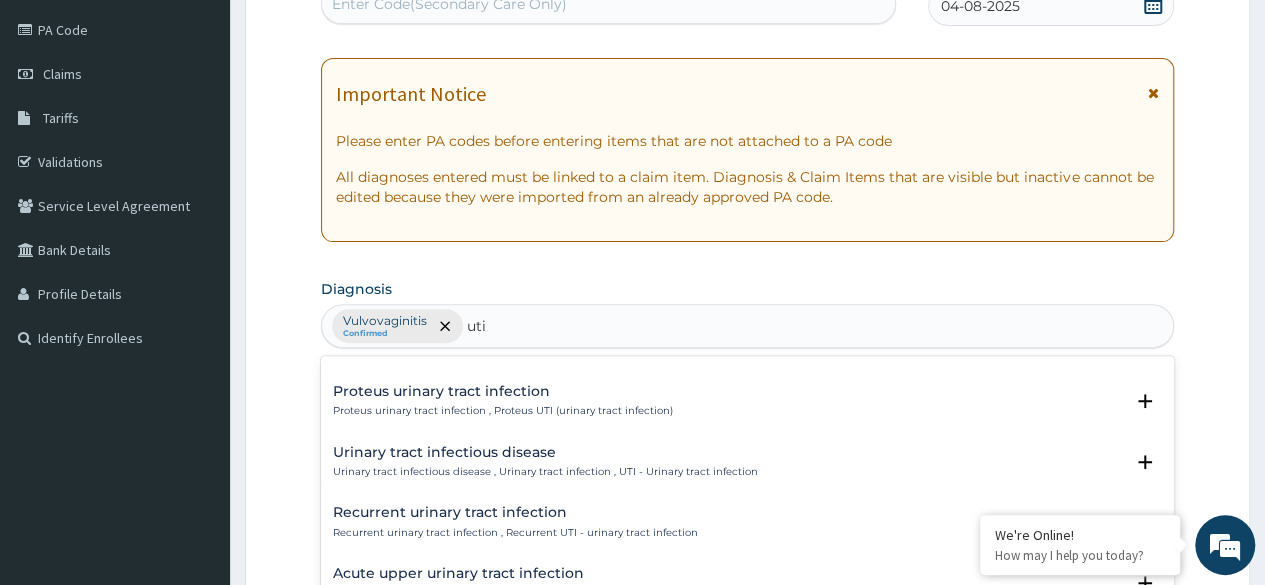 click on "Urinary tract infectious disease , Urinary tract infection , UTI - Urinary tract infection" at bounding box center [545, 472] 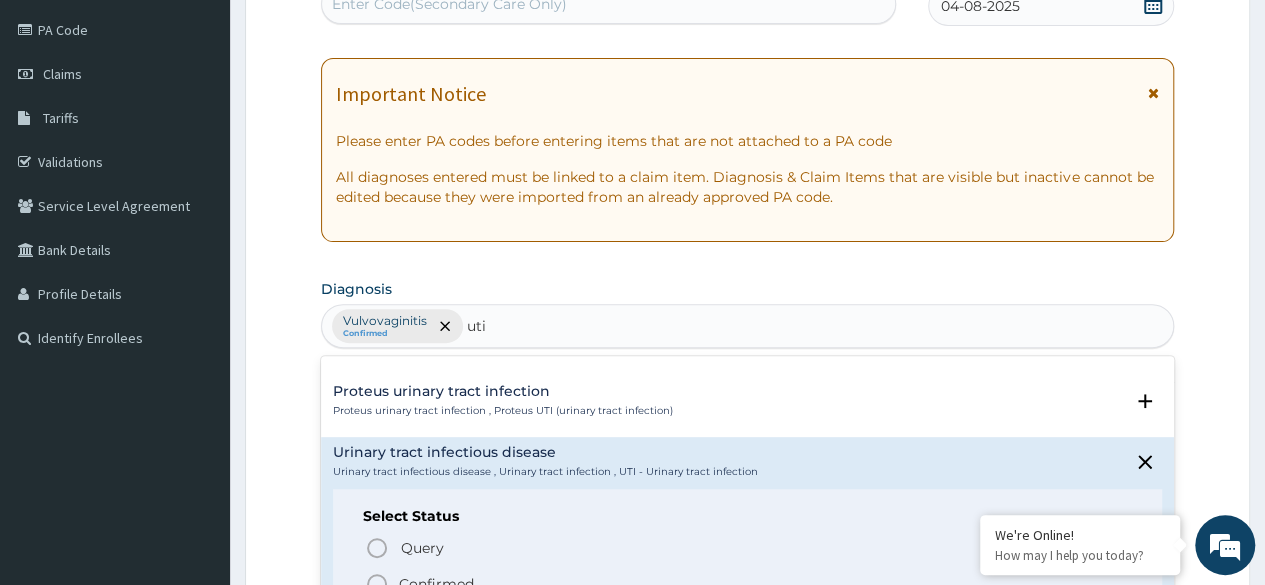 scroll, scrollTop: 258, scrollLeft: 0, axis: vertical 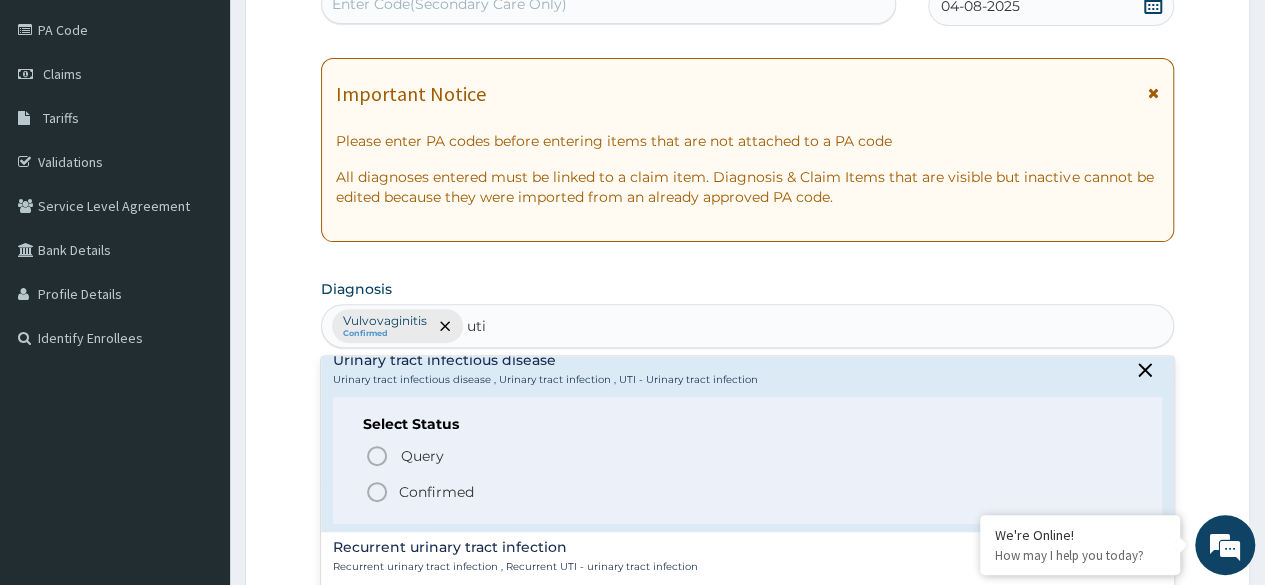 click on "Confirmed" at bounding box center (436, 492) 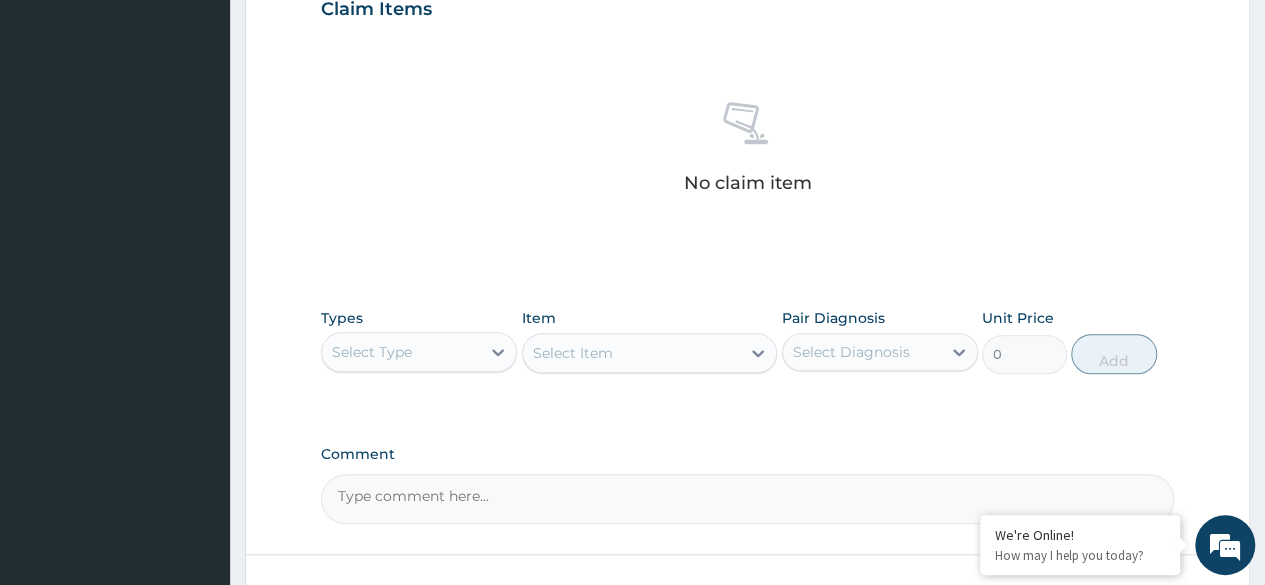 scroll, scrollTop: 853, scrollLeft: 0, axis: vertical 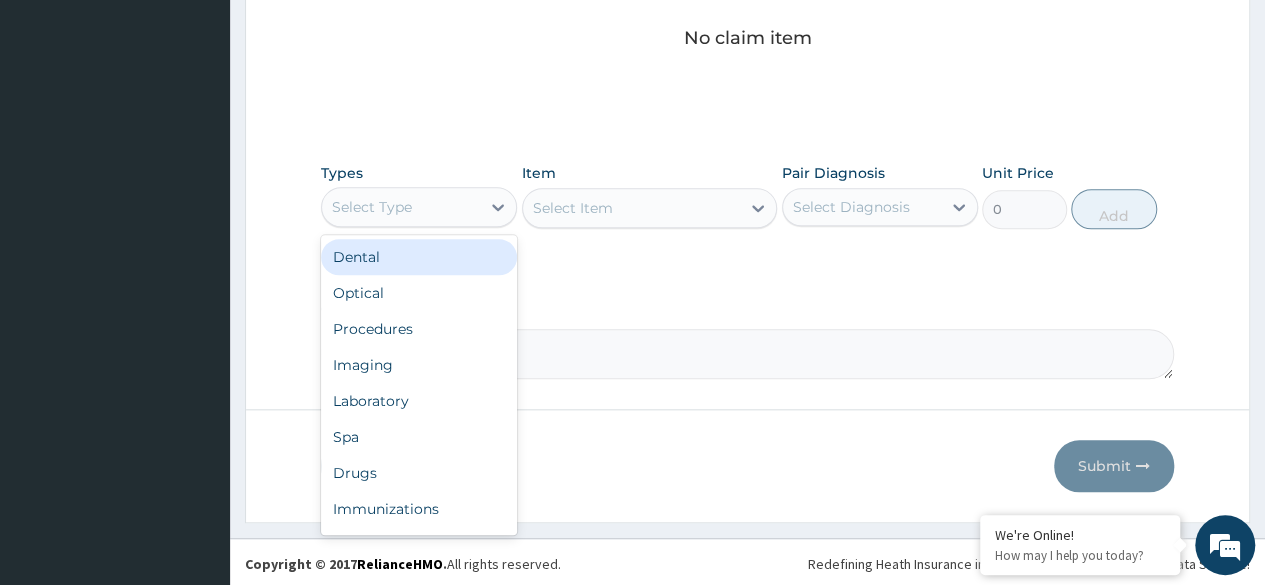 click on "Select Type" at bounding box center (401, 207) 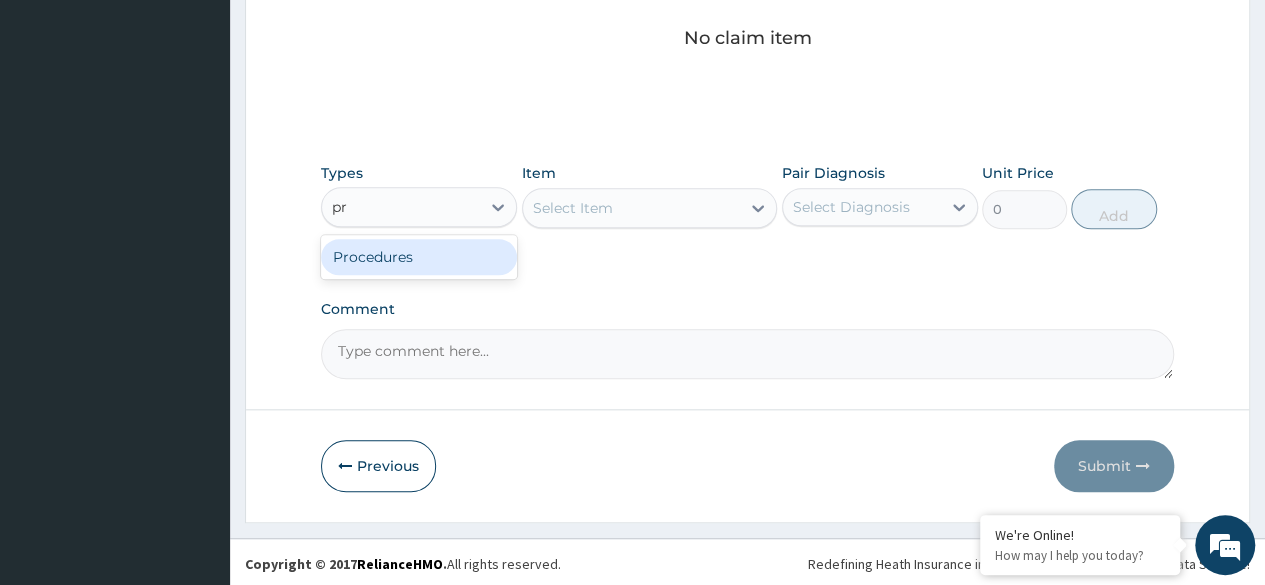 type on "pro" 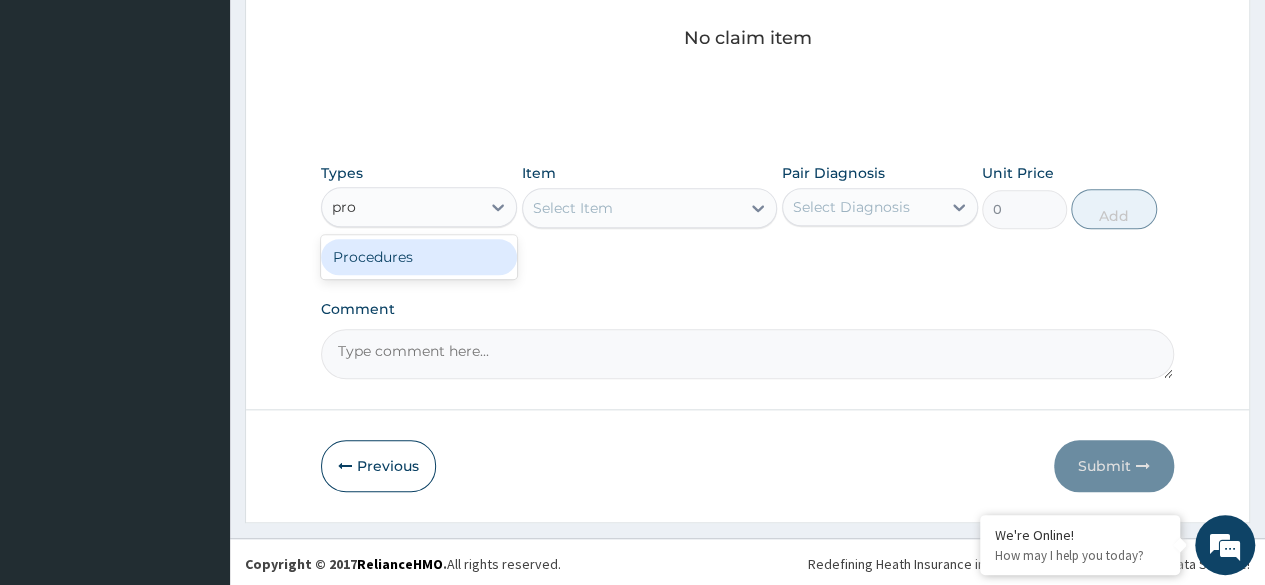type 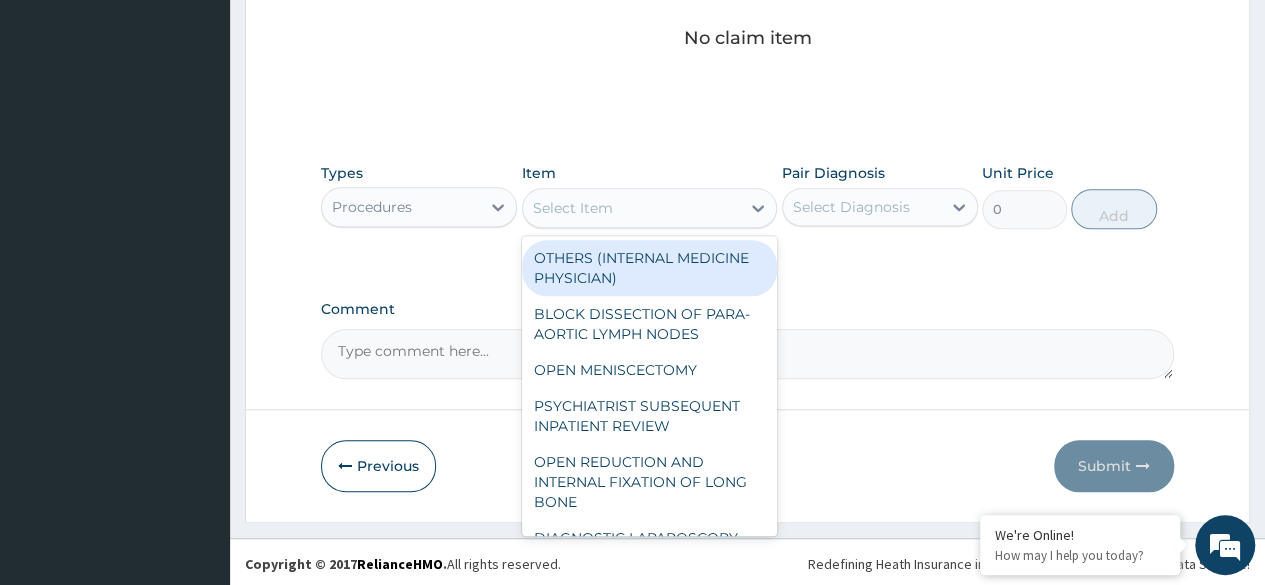 click on "Select Item" at bounding box center (632, 208) 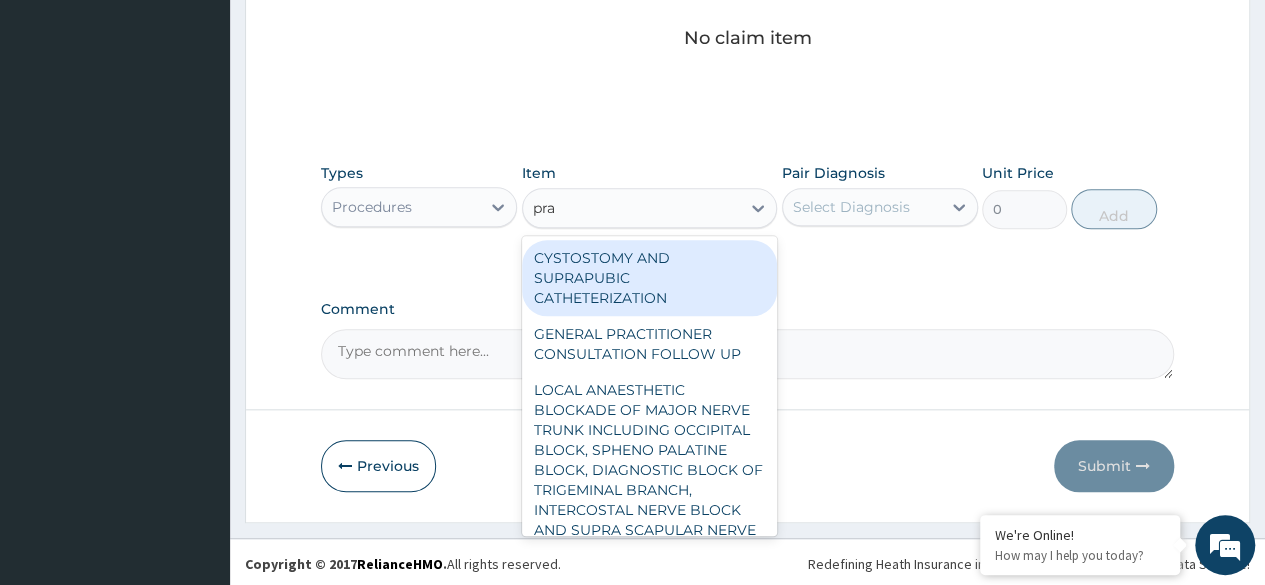 type on "prac" 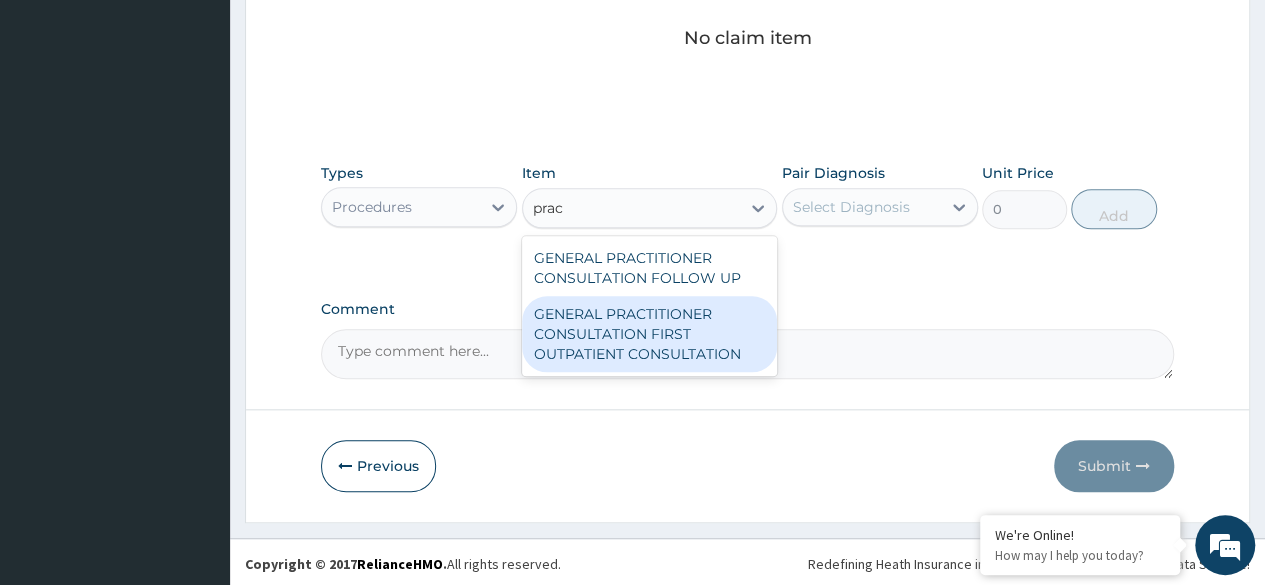 click on "GENERAL PRACTITIONER CONSULTATION FIRST OUTPATIENT CONSULTATION" at bounding box center (650, 334) 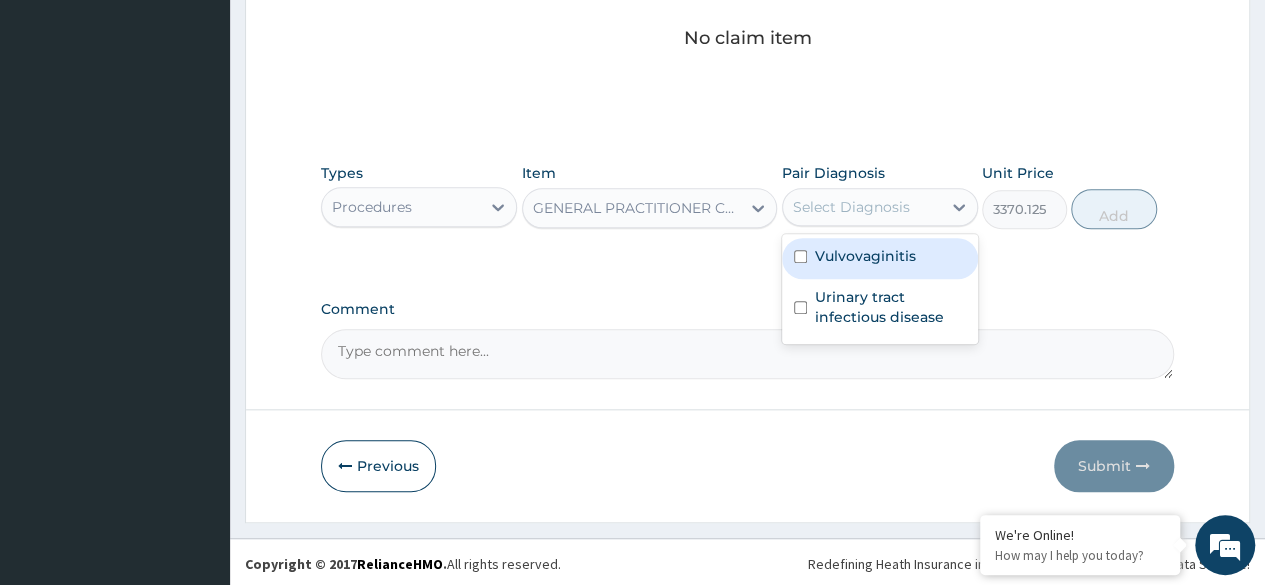 click on "Select Diagnosis" at bounding box center [862, 207] 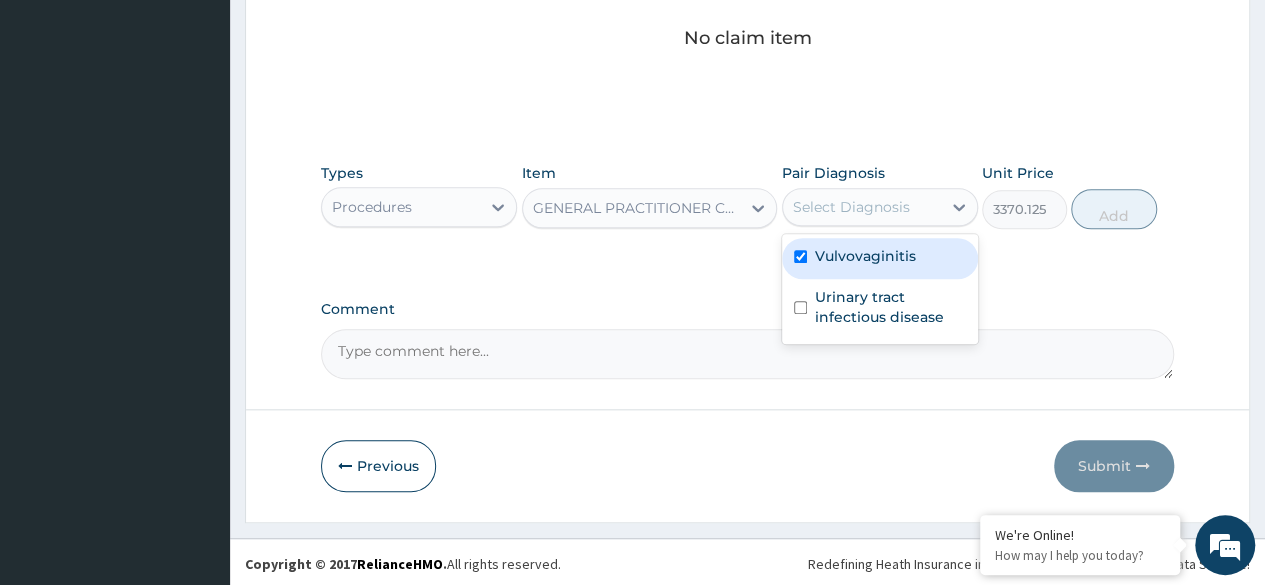 checkbox on "true" 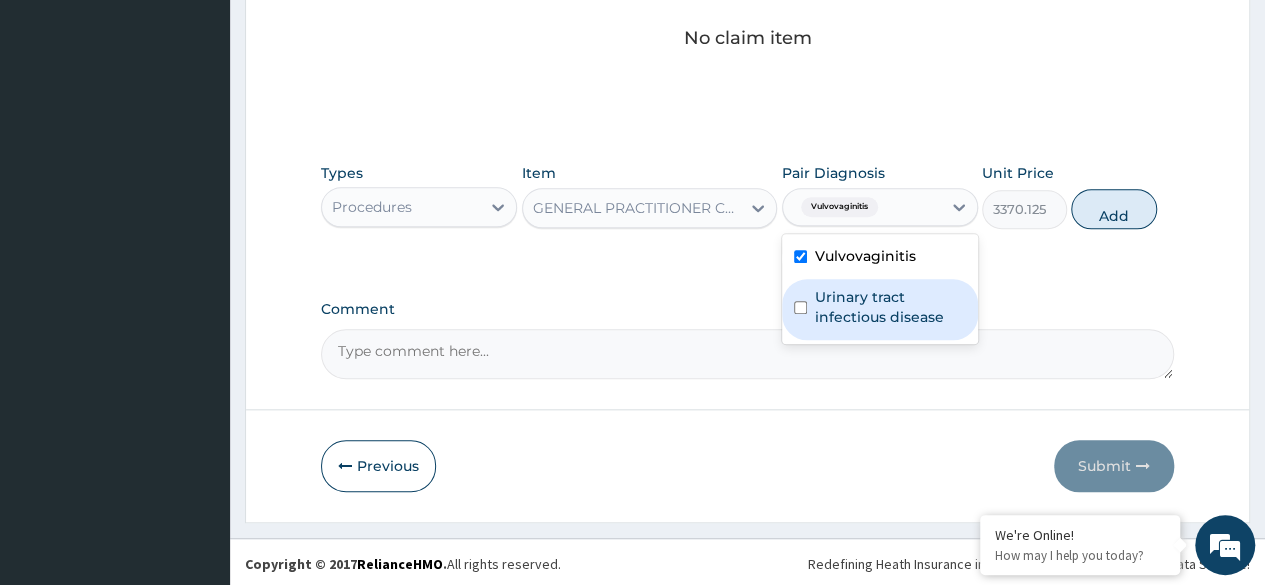 click on "Urinary tract infectious disease" at bounding box center (890, 307) 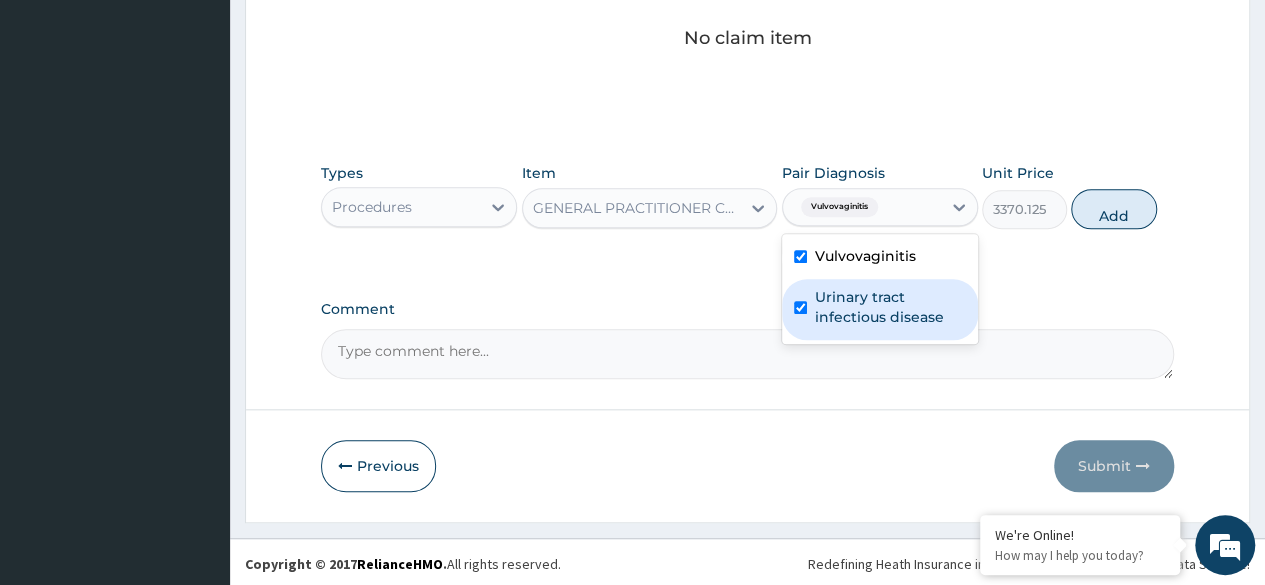 checkbox on "true" 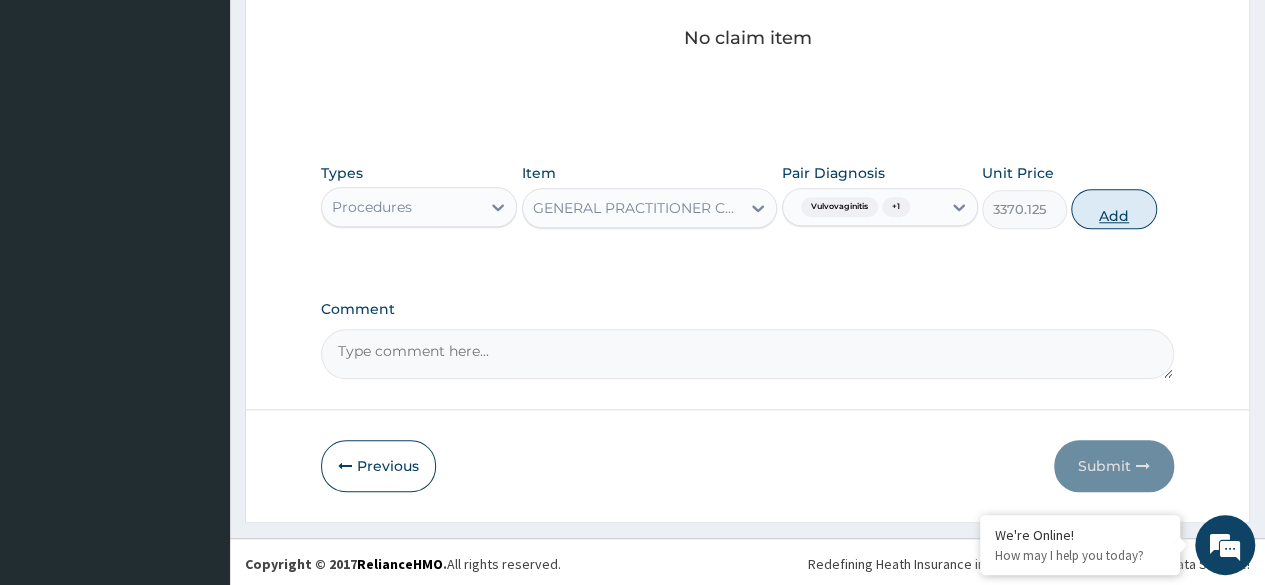 click on "Add" at bounding box center [1113, 209] 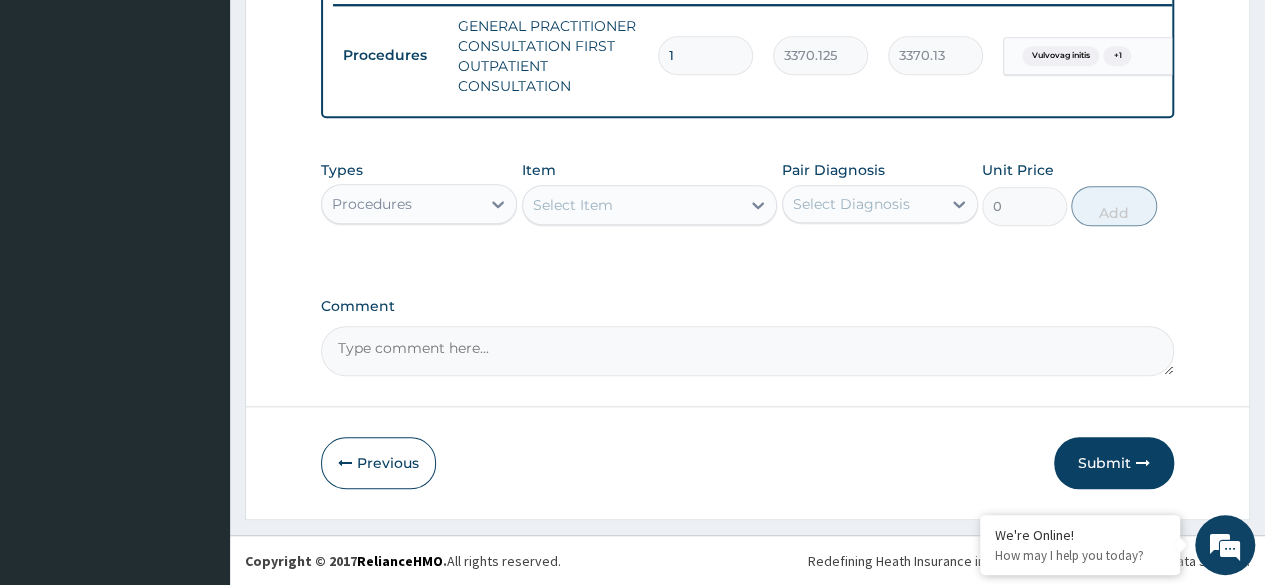 scroll, scrollTop: 804, scrollLeft: 0, axis: vertical 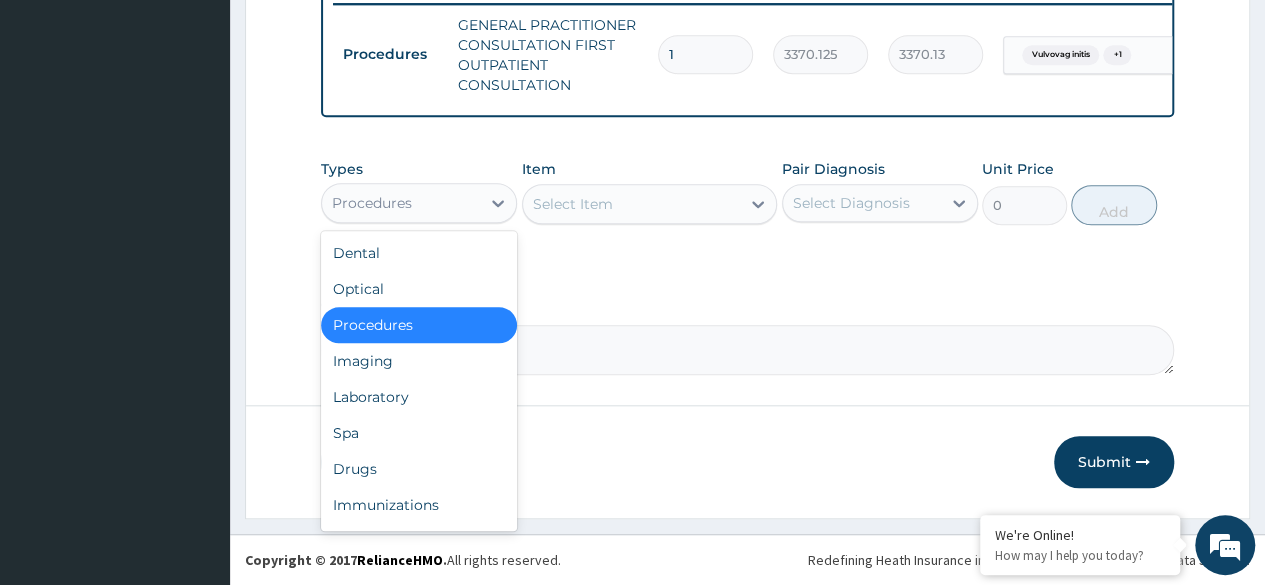 click on "Procedures" at bounding box center (372, 203) 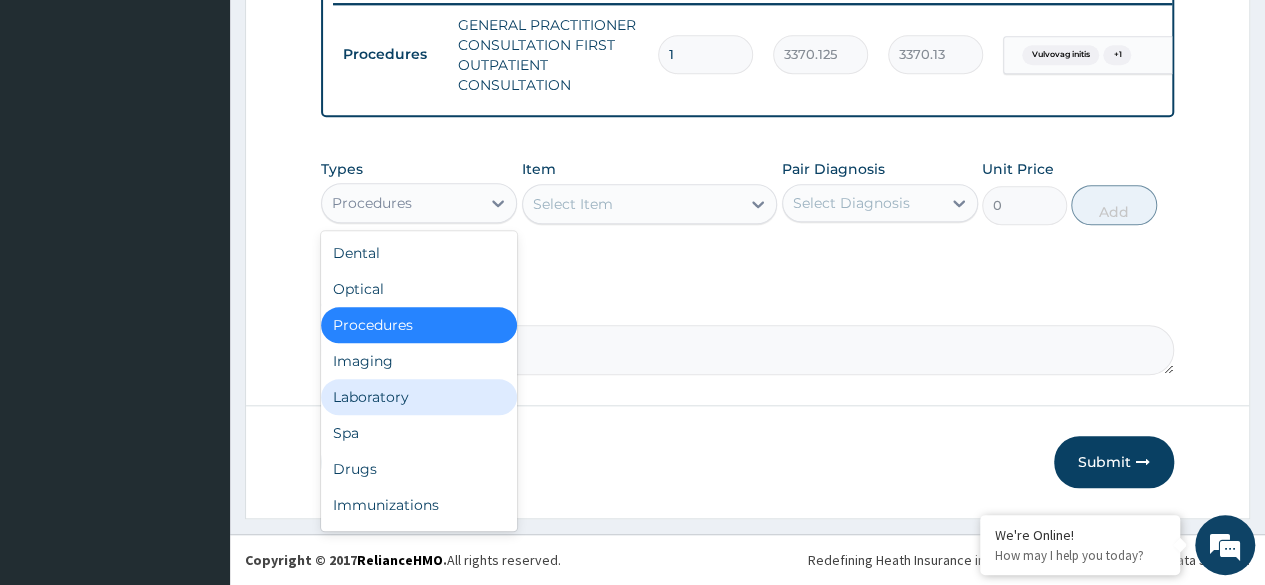 click on "Laboratory" at bounding box center (419, 397) 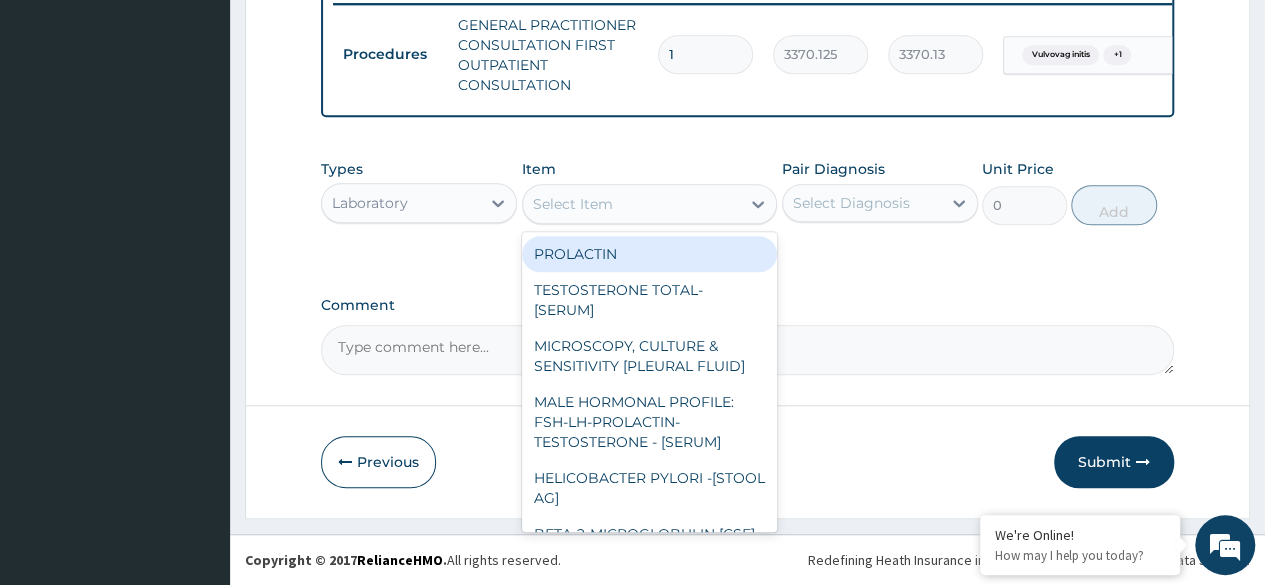click on "Select Item" at bounding box center (573, 204) 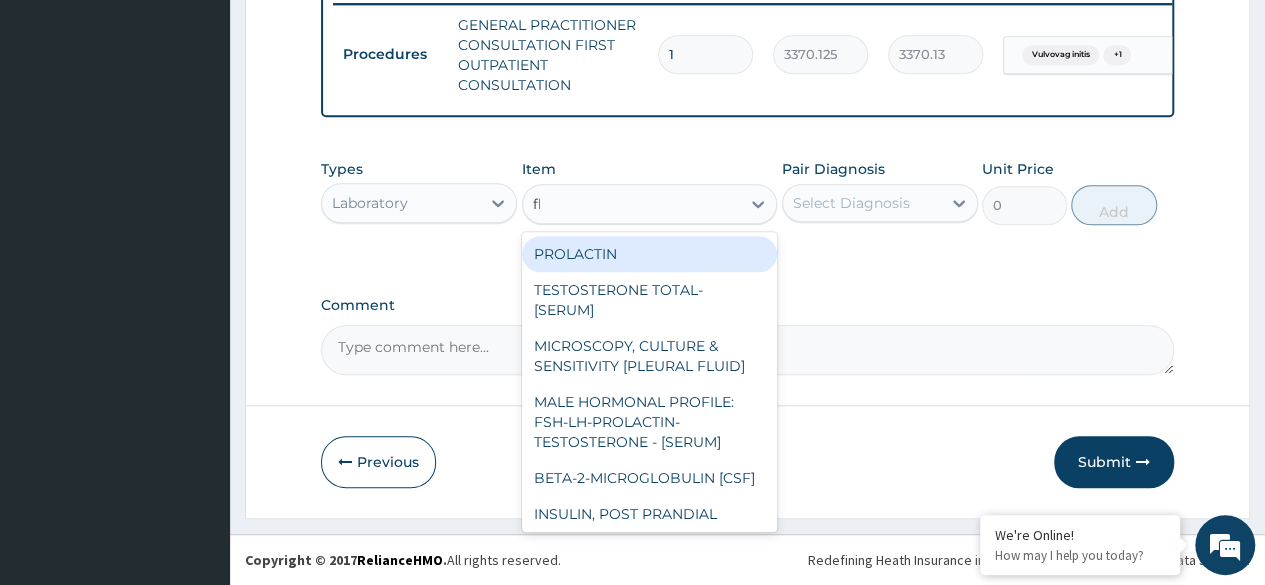 type on "fbc" 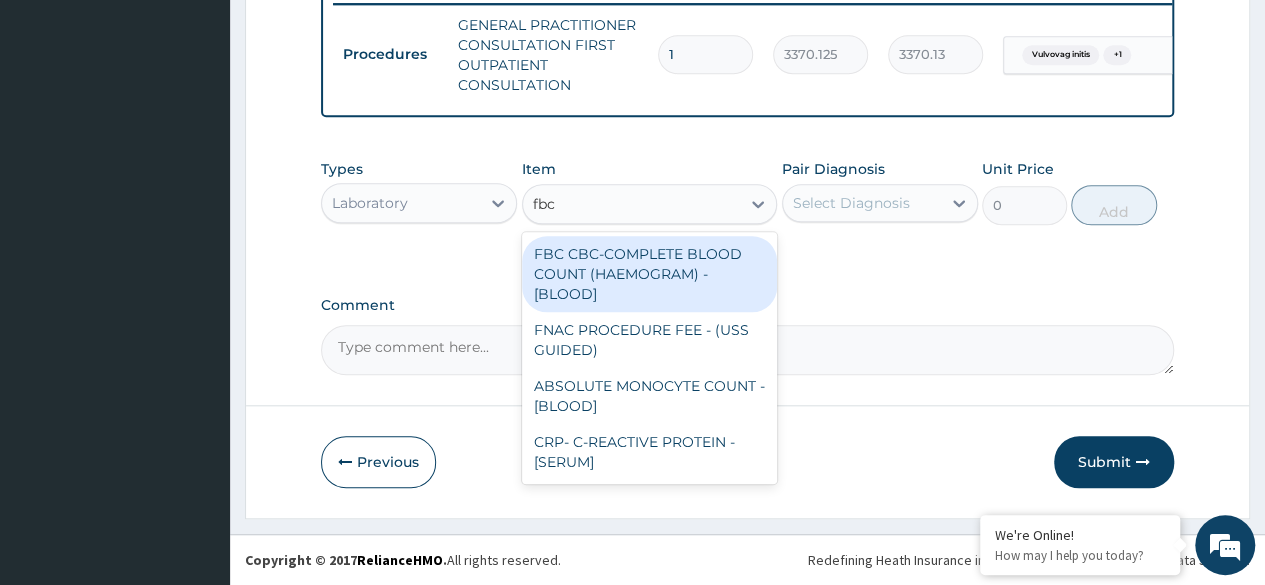 click on "FBC CBC-COMPLETE BLOOD COUNT (HAEMOGRAM) - [BLOOD]" at bounding box center (650, 274) 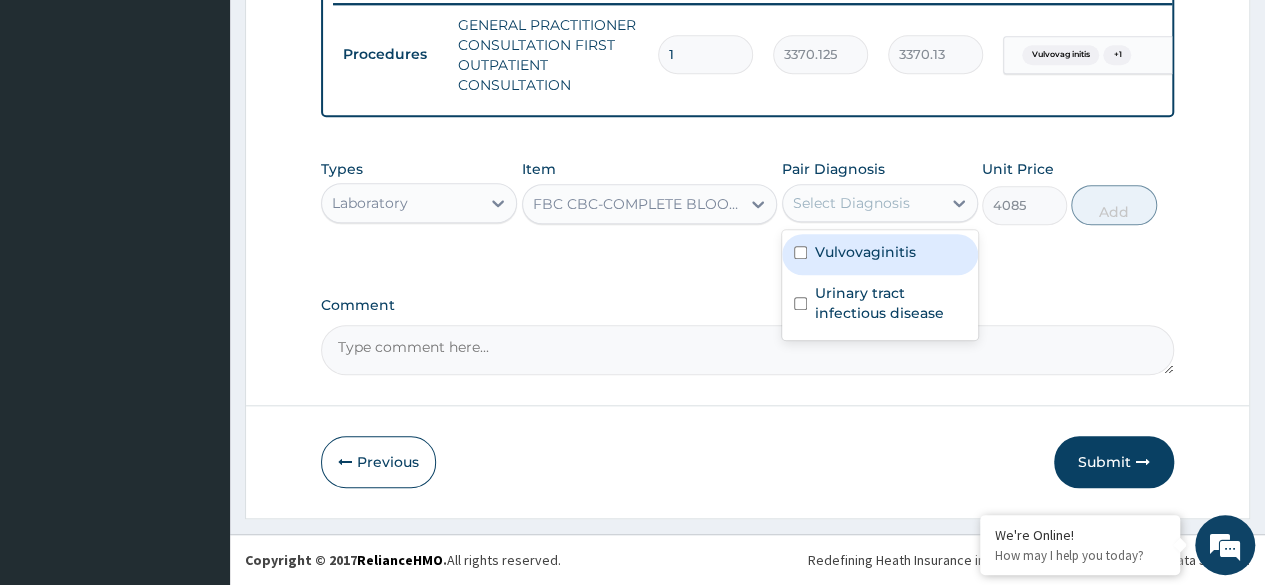 drag, startPoint x: 883, startPoint y: 209, endPoint x: 890, endPoint y: 243, distance: 34.713108 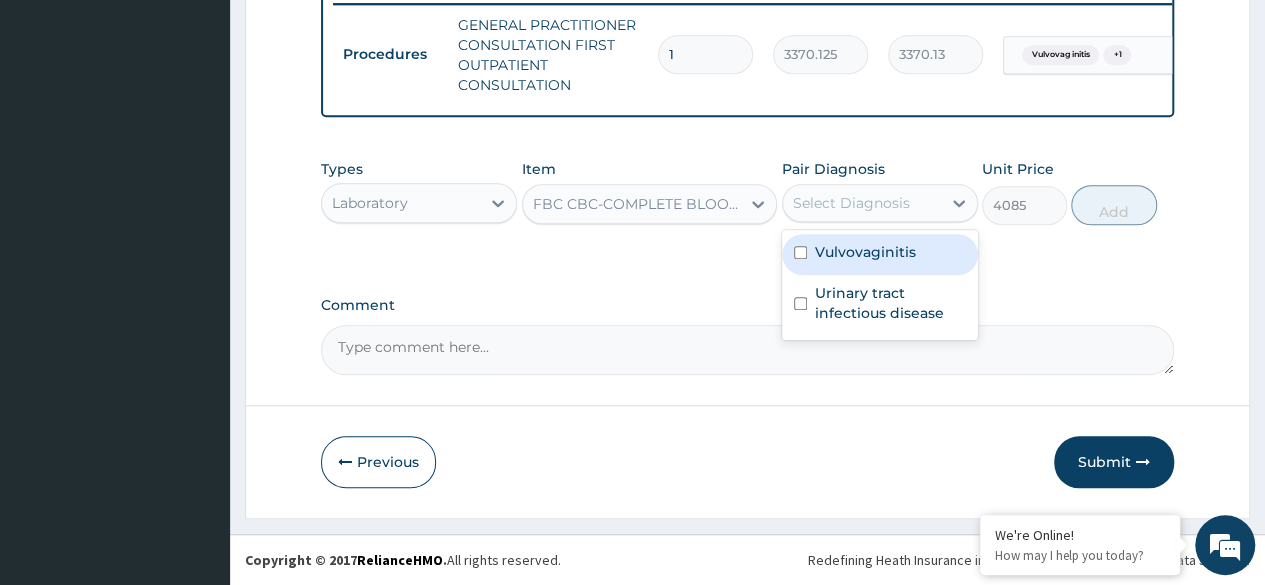 click on "option Urinary tract infectious disease, selected. option Vulvovaginitis focused, 1 of 2. 2 results available. Use Up and Down to choose options, press Enter to select the currently focused option, press Escape to exit the menu, press Tab to select the option and exit the menu. Select Diagnosis Vulvovaginitis Urinary tract infectious disease" at bounding box center [880, 203] 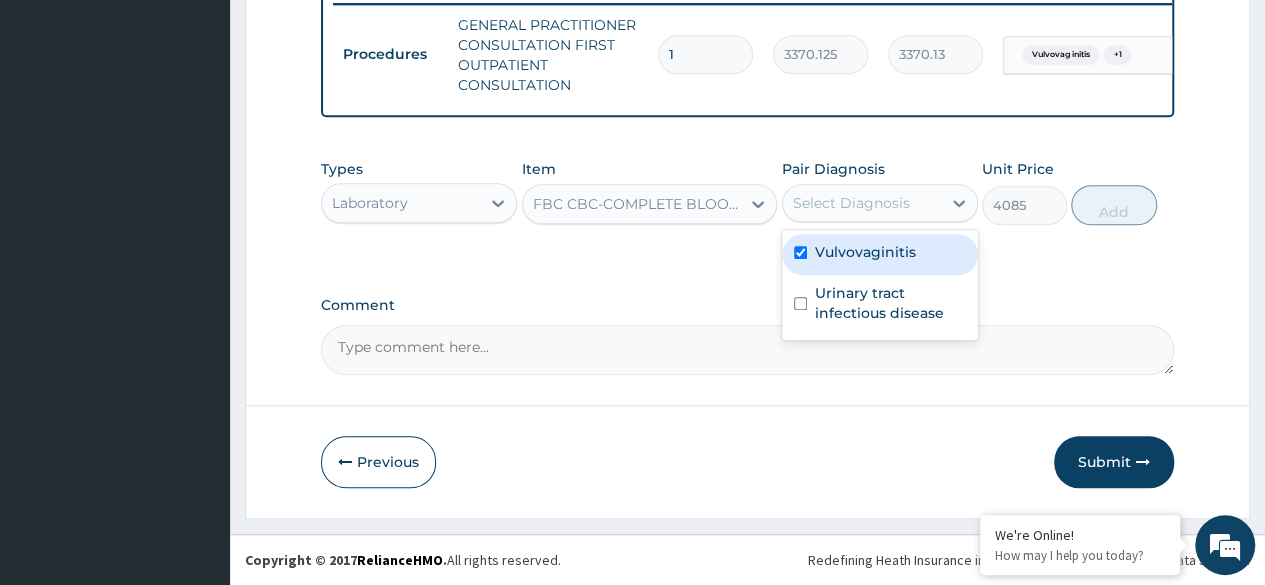 checkbox on "true" 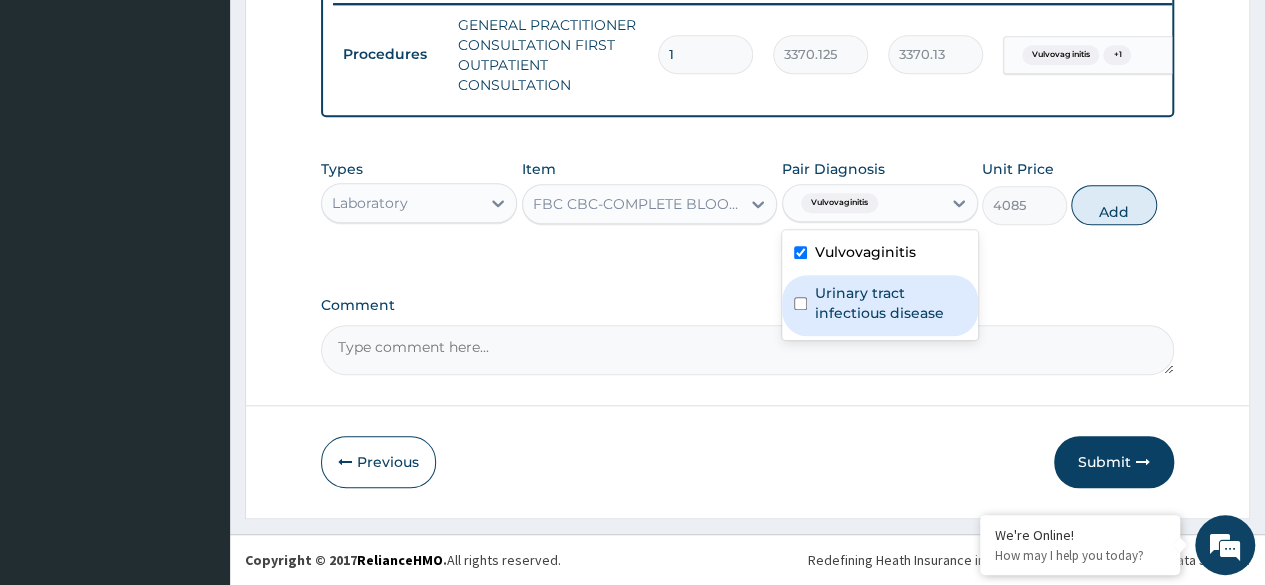 click on "Urinary tract infectious disease" at bounding box center [890, 303] 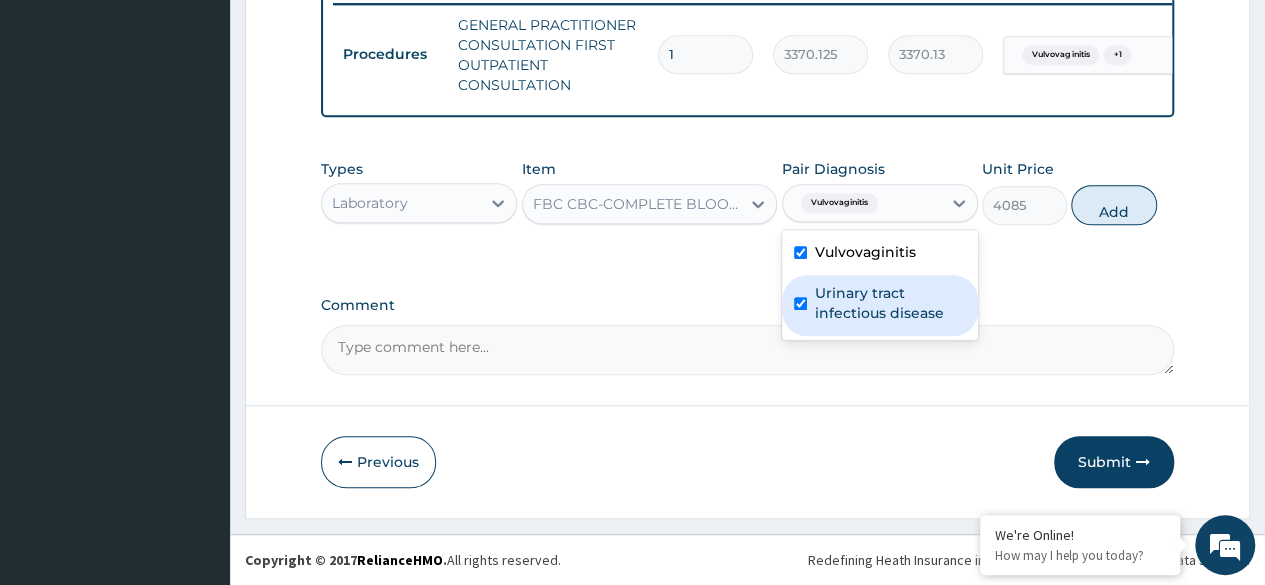 checkbox on "true" 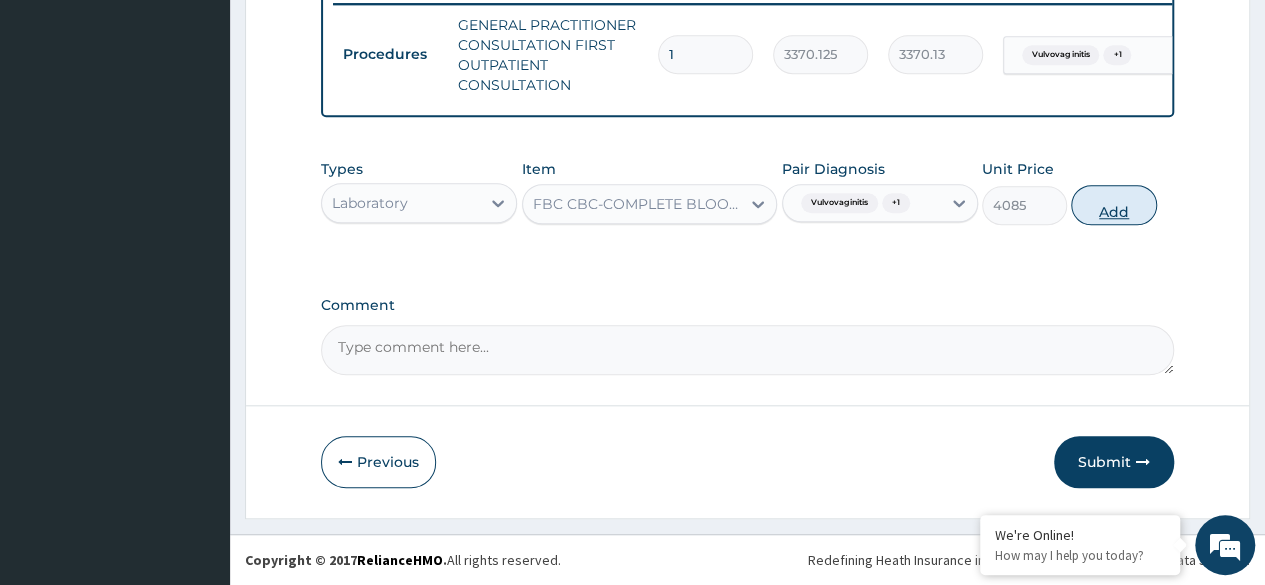 click on "Add" at bounding box center (1113, 205) 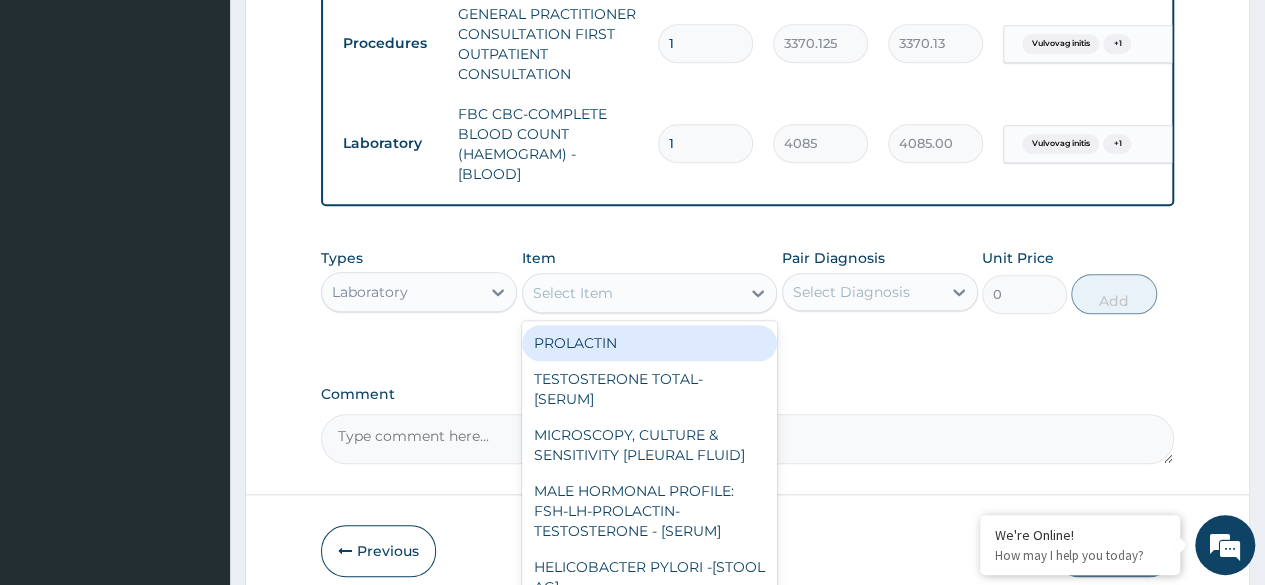 click on "Select Item" at bounding box center (573, 293) 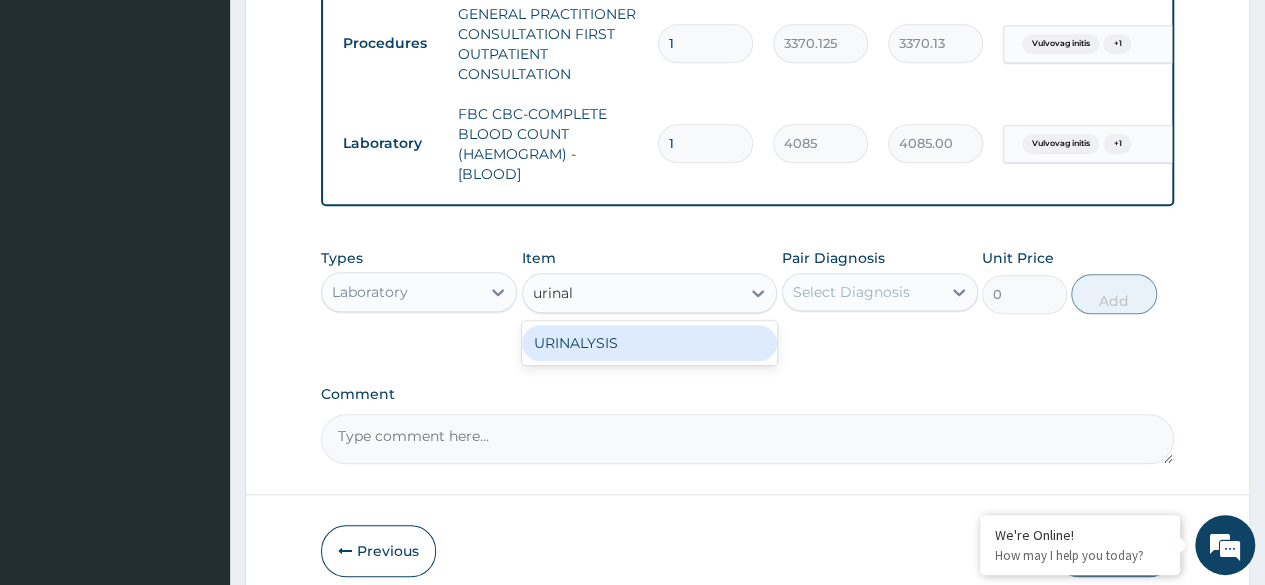 type on "urinaly" 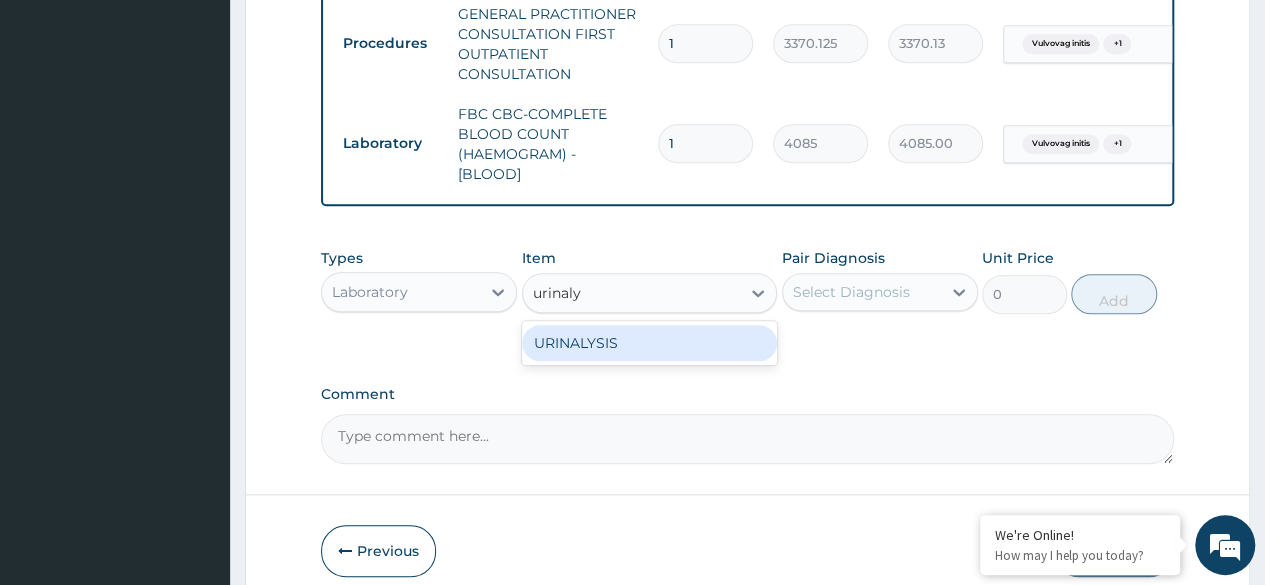 type 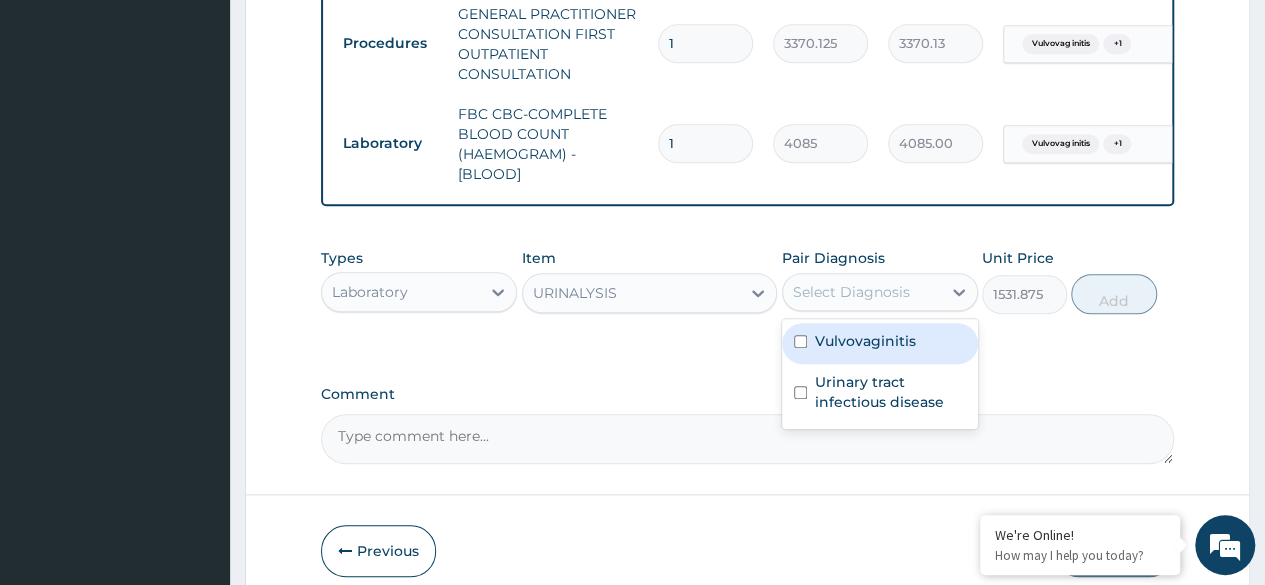 click on "Select Diagnosis" at bounding box center (851, 292) 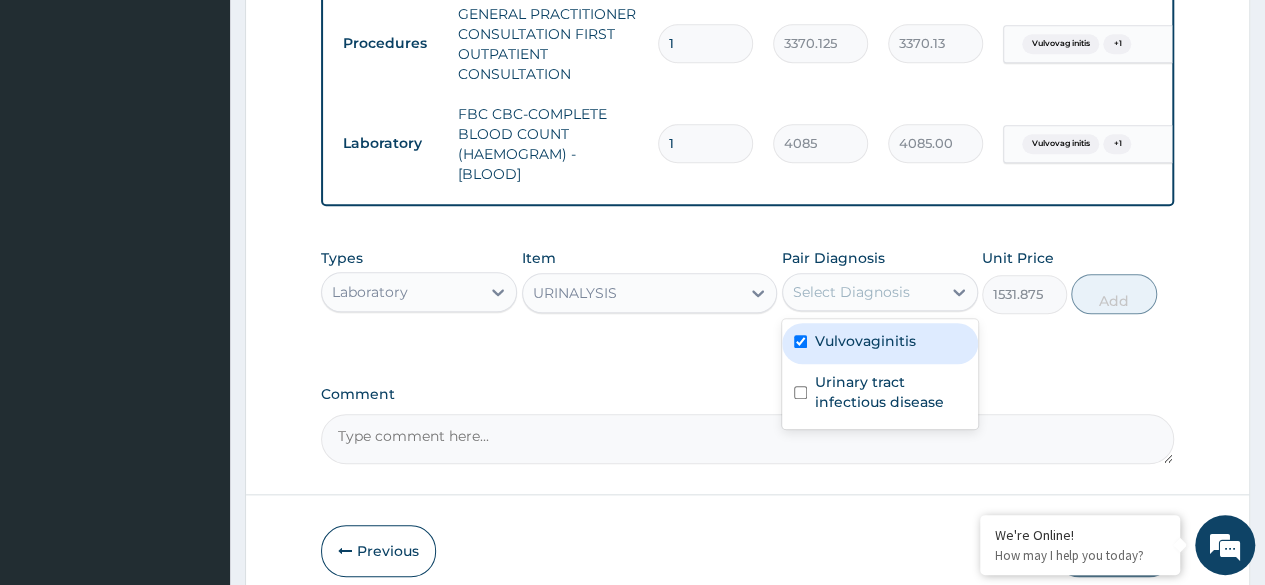 checkbox on "true" 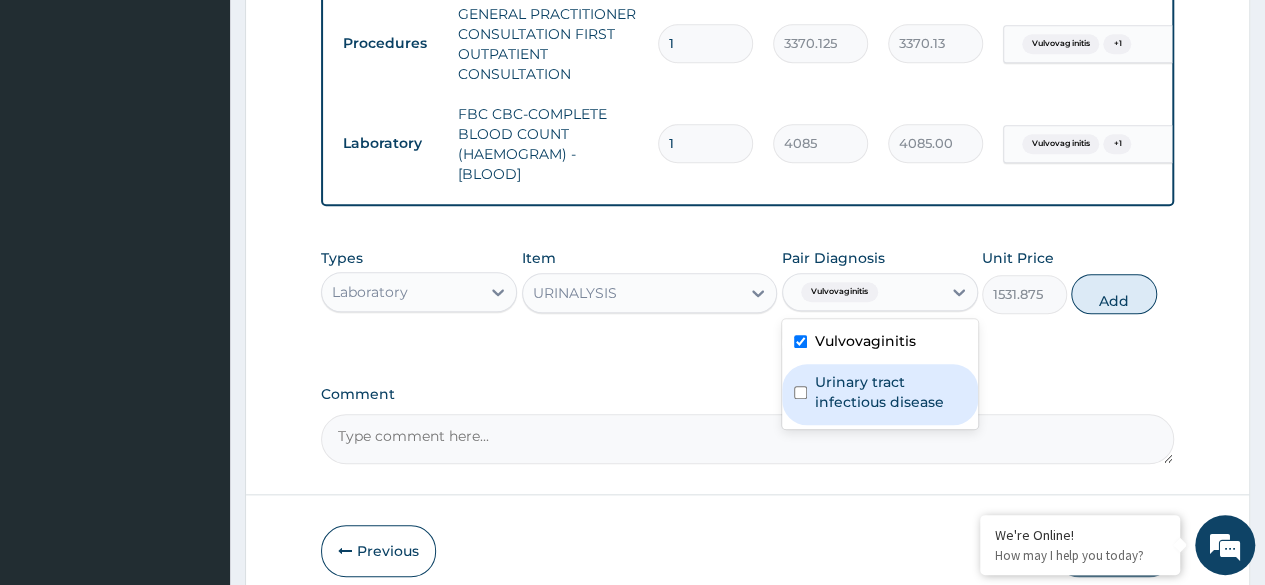 click on "Urinary tract infectious disease" at bounding box center [890, 392] 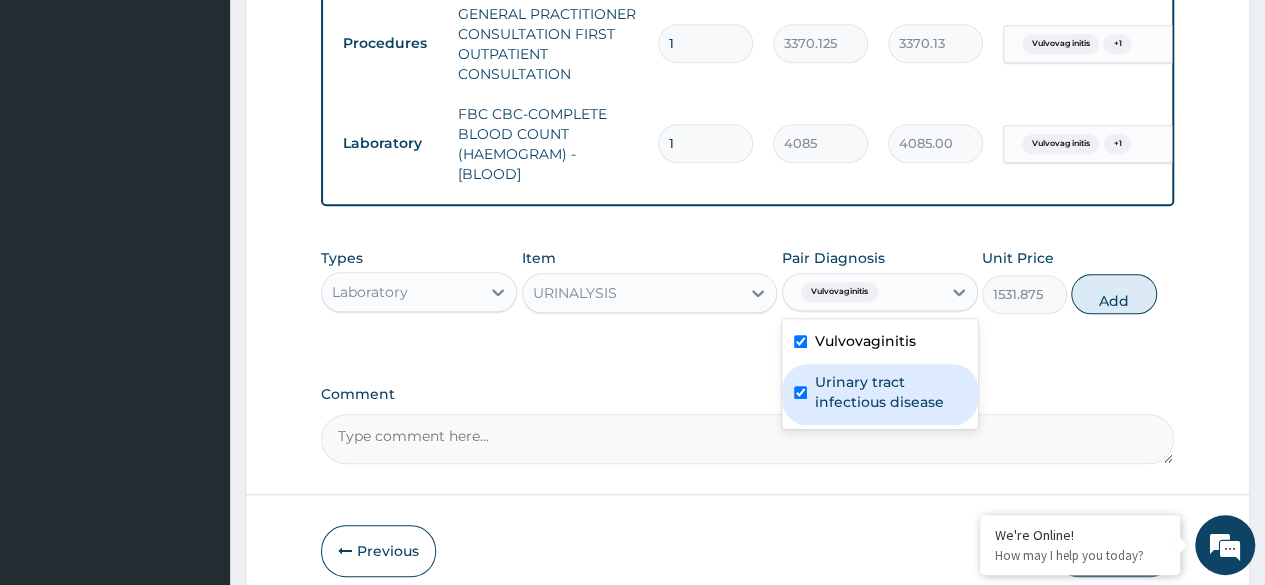 checkbox on "true" 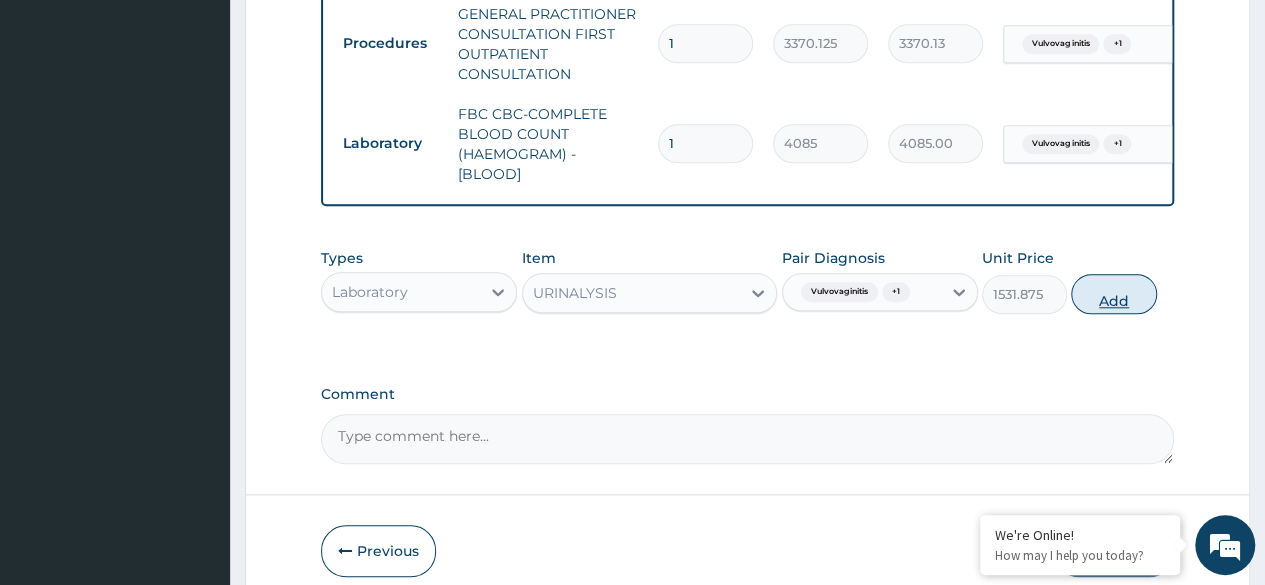 click on "Add" at bounding box center [1113, 294] 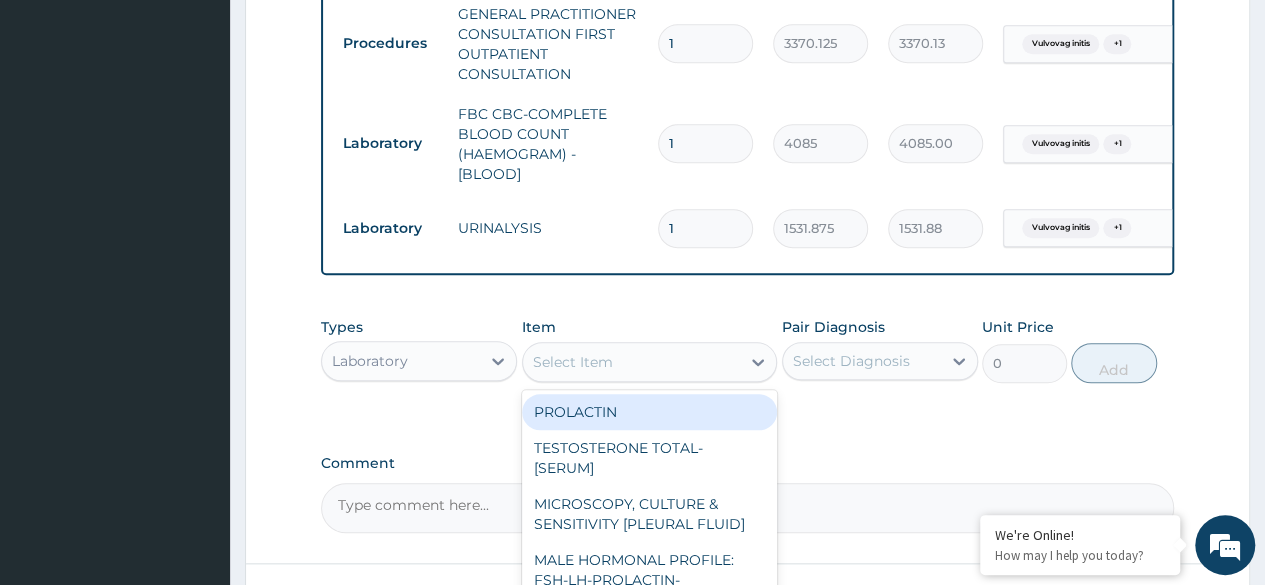 click on "Select Item" at bounding box center [632, 362] 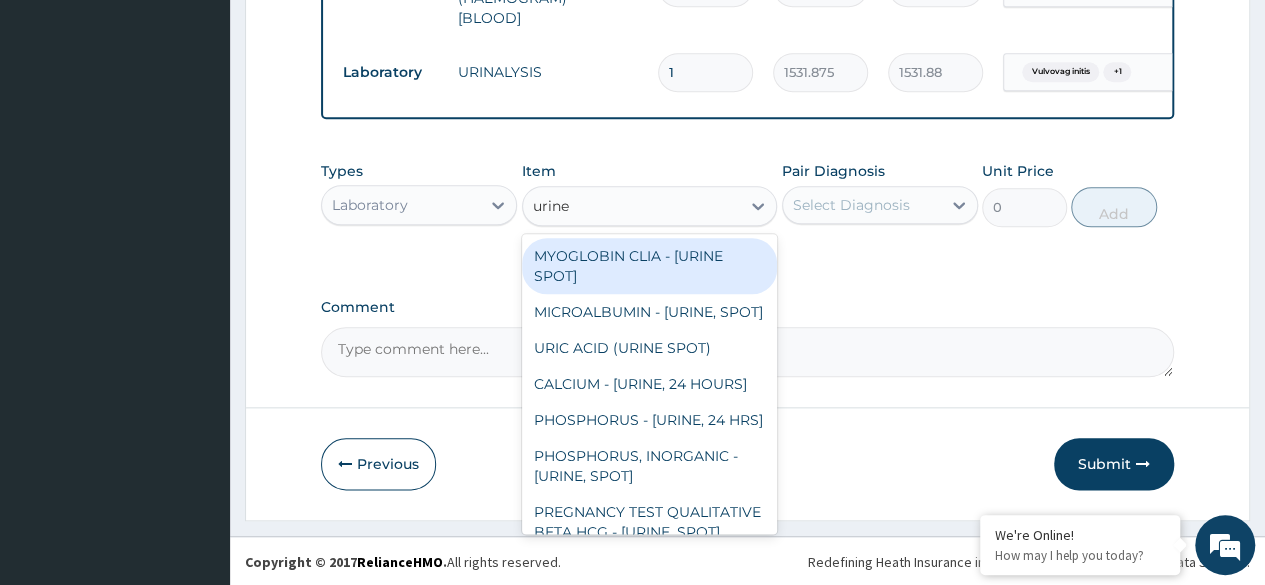 scroll, scrollTop: 974, scrollLeft: 0, axis: vertical 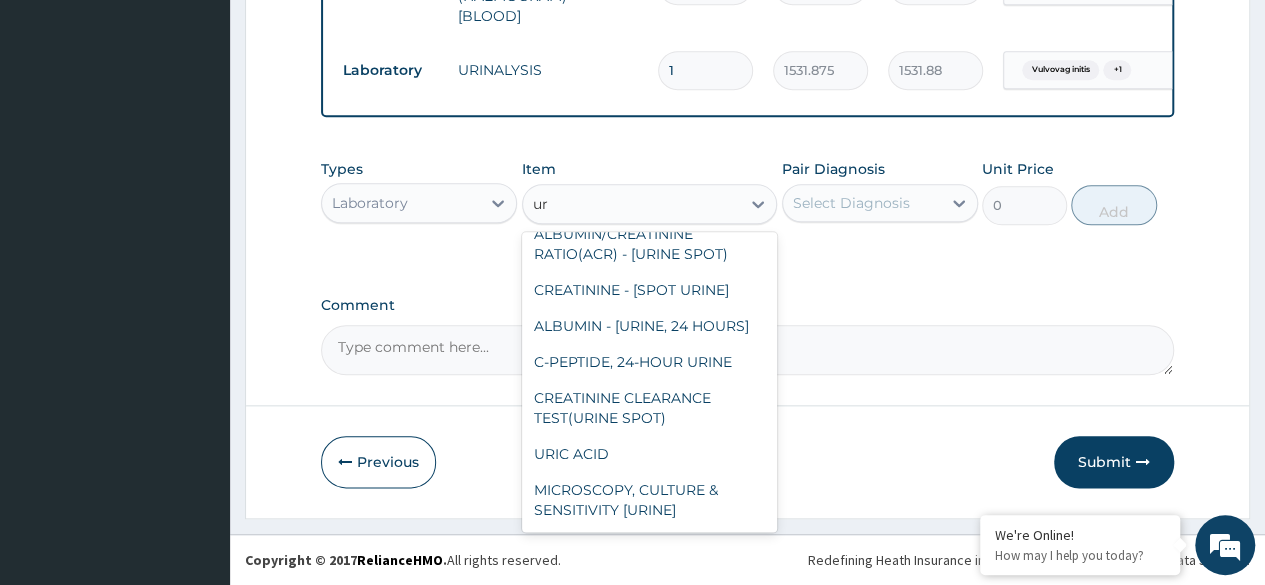 type on "u" 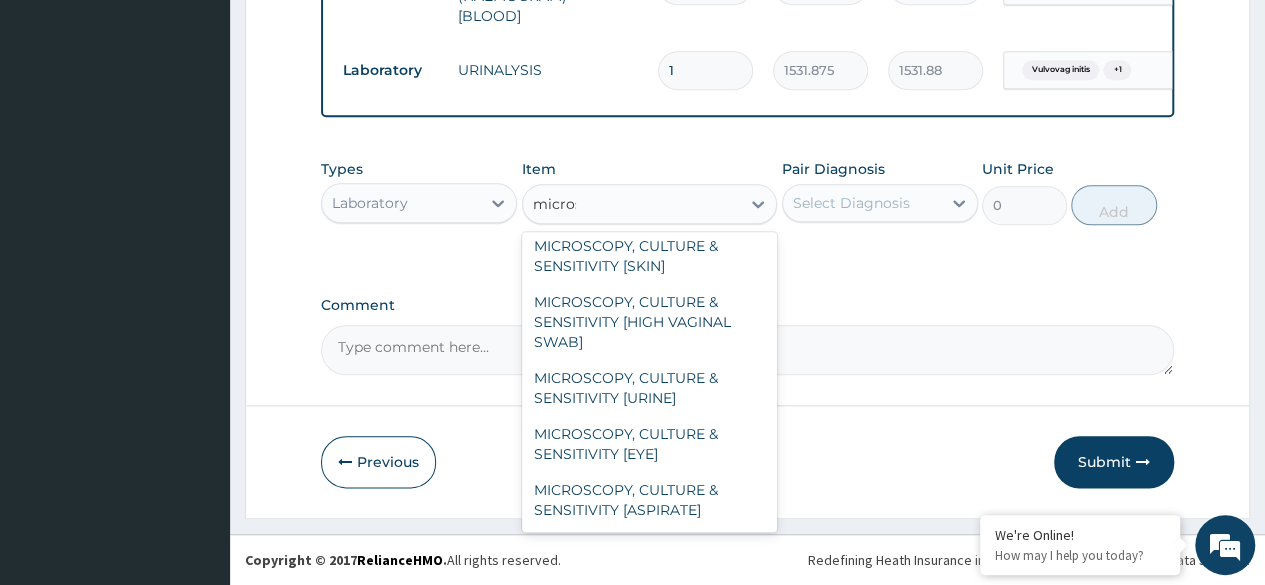 scroll, scrollTop: 869, scrollLeft: 0, axis: vertical 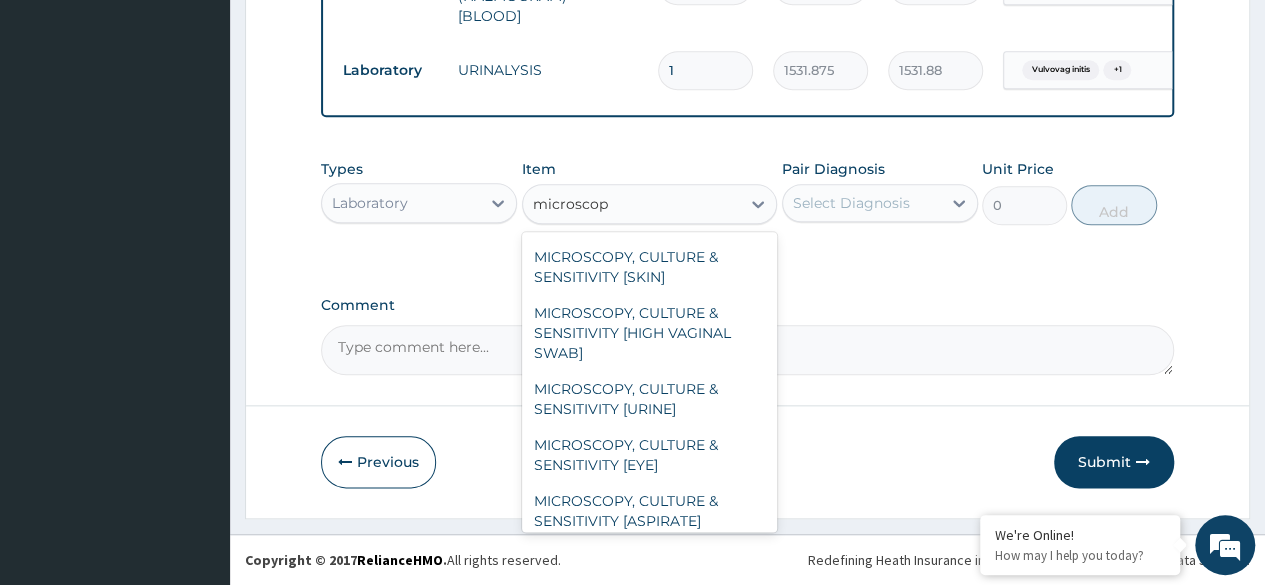 type on "microscopy" 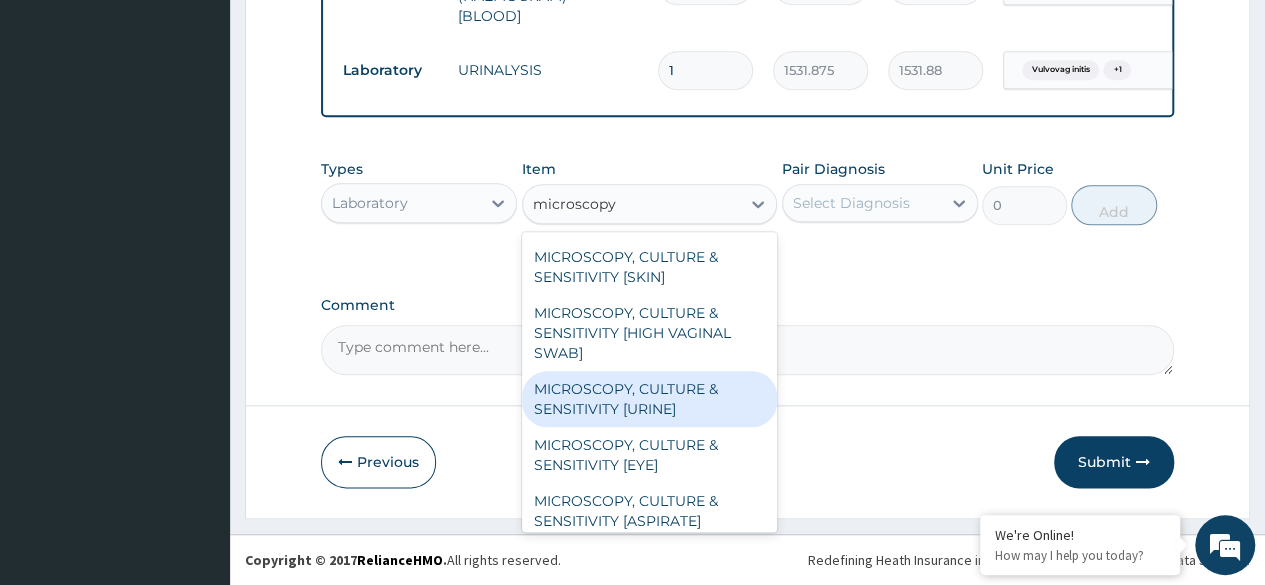 click on "MICROSCOPY, CULTURE & SENSITIVITY [URINE]" at bounding box center [650, 399] 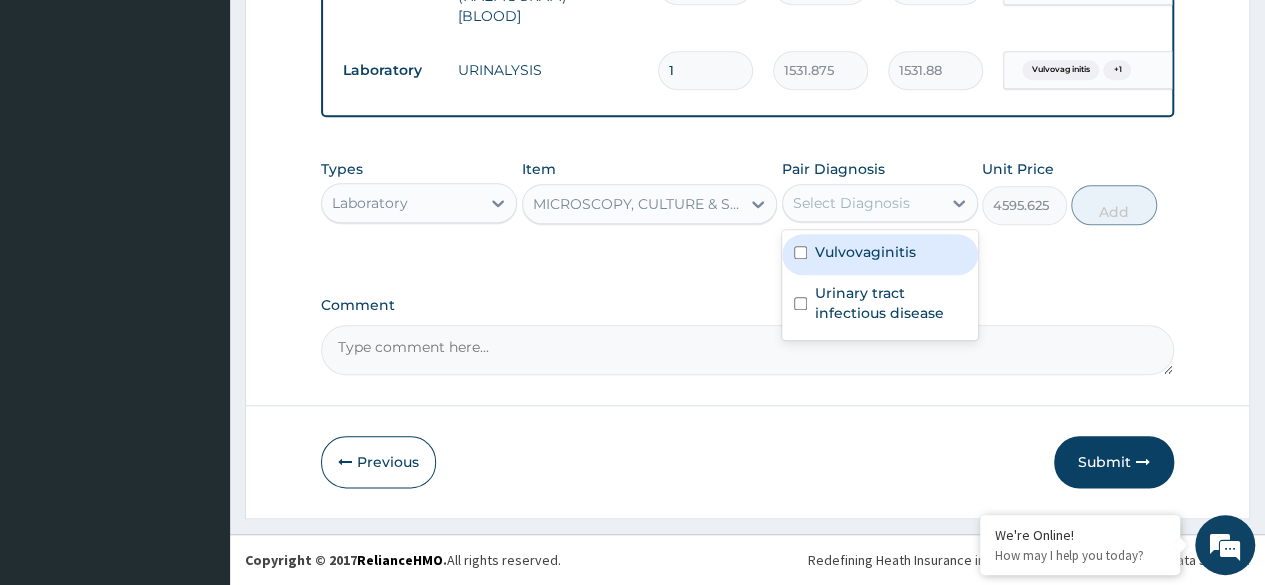 click on "Select Diagnosis" at bounding box center [851, 203] 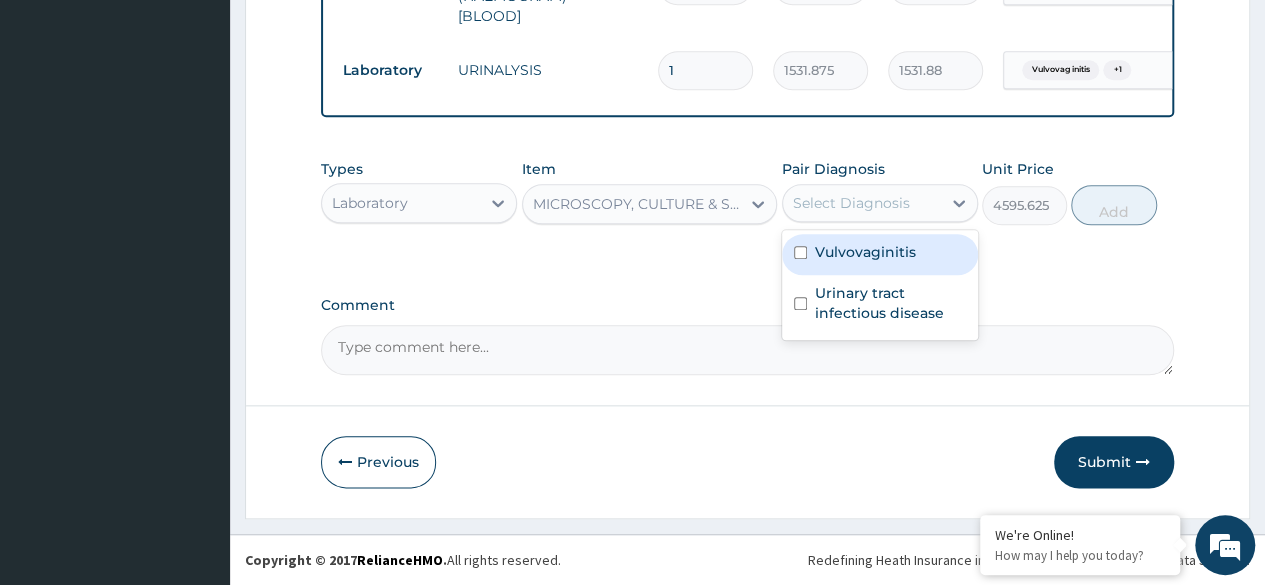 click on "Vulvovaginitis" at bounding box center (880, 254) 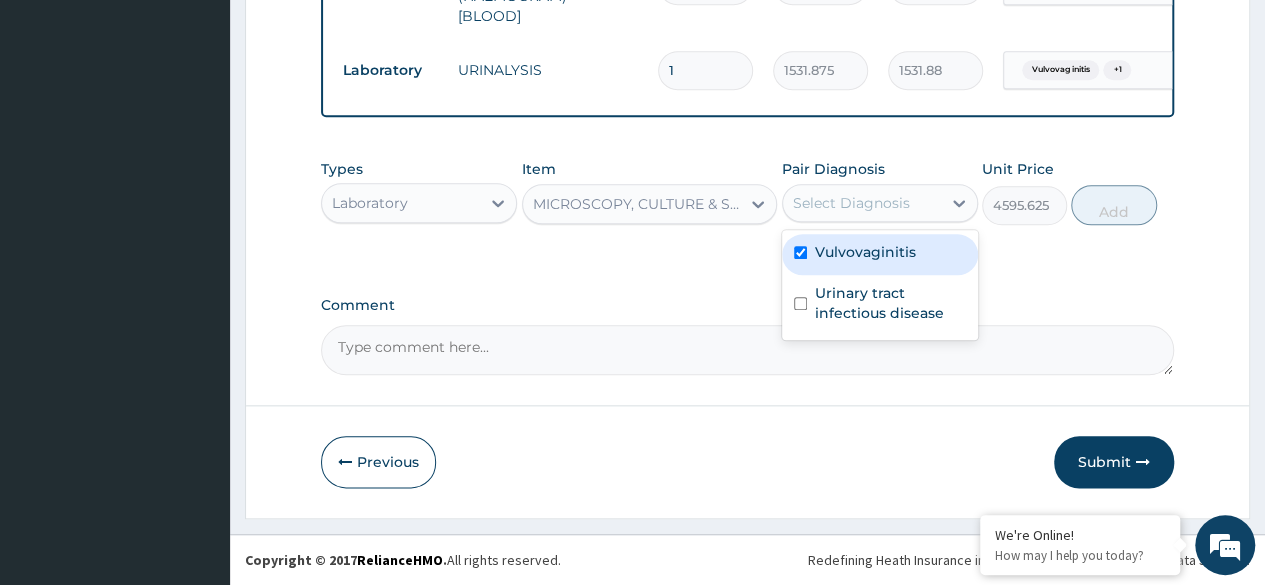 checkbox on "true" 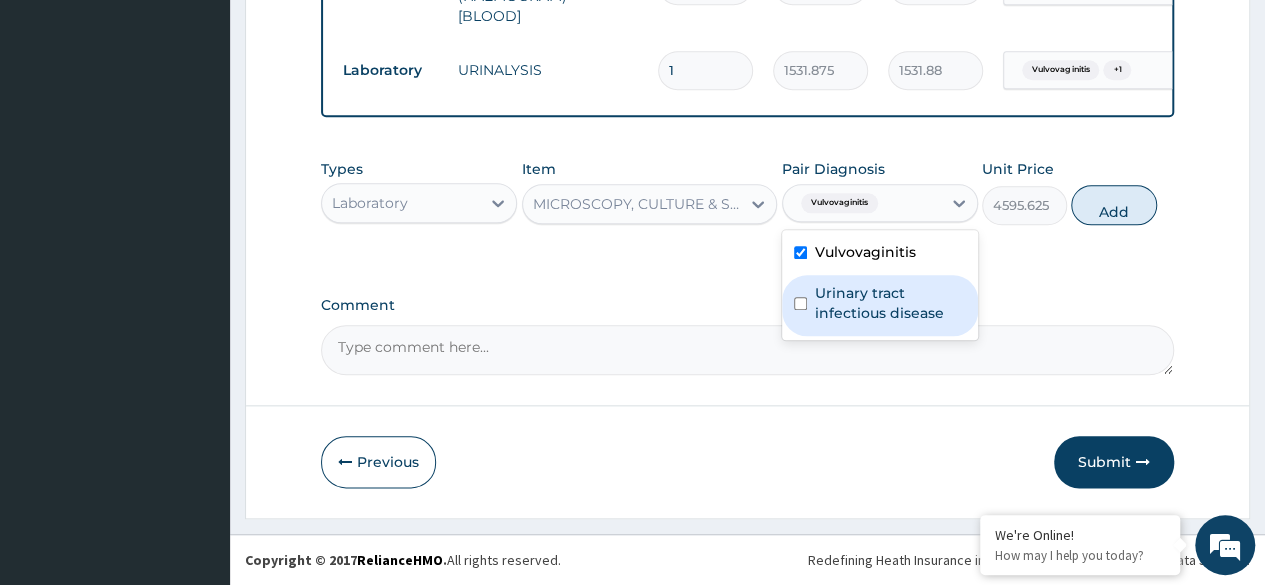 click on "Urinary tract infectious disease" at bounding box center [890, 303] 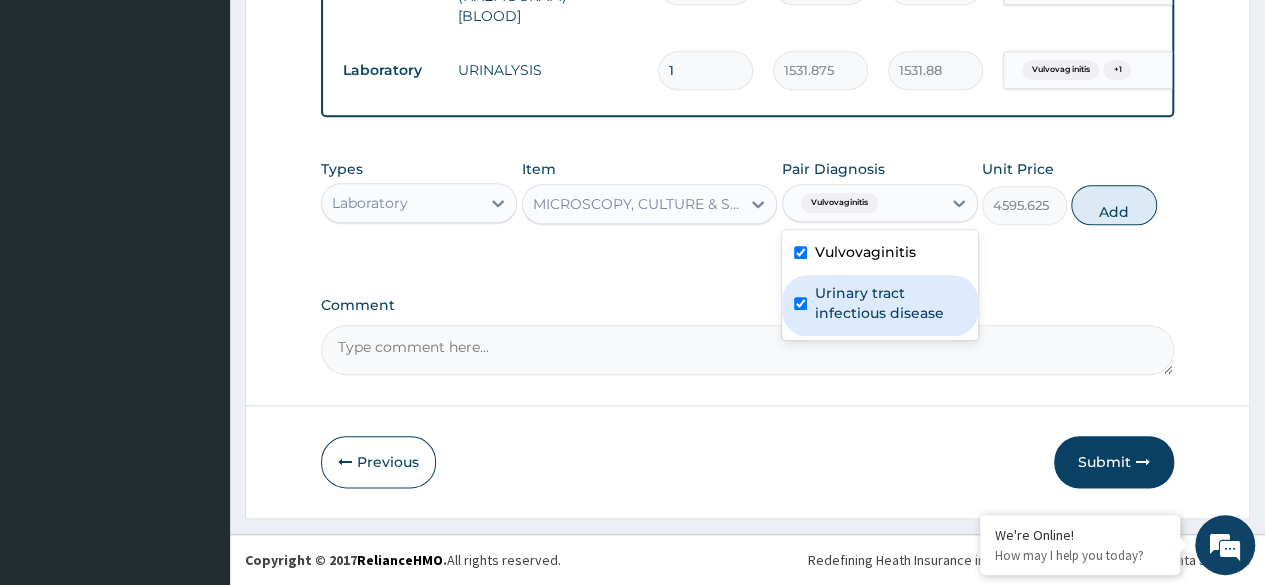 checkbox on "true" 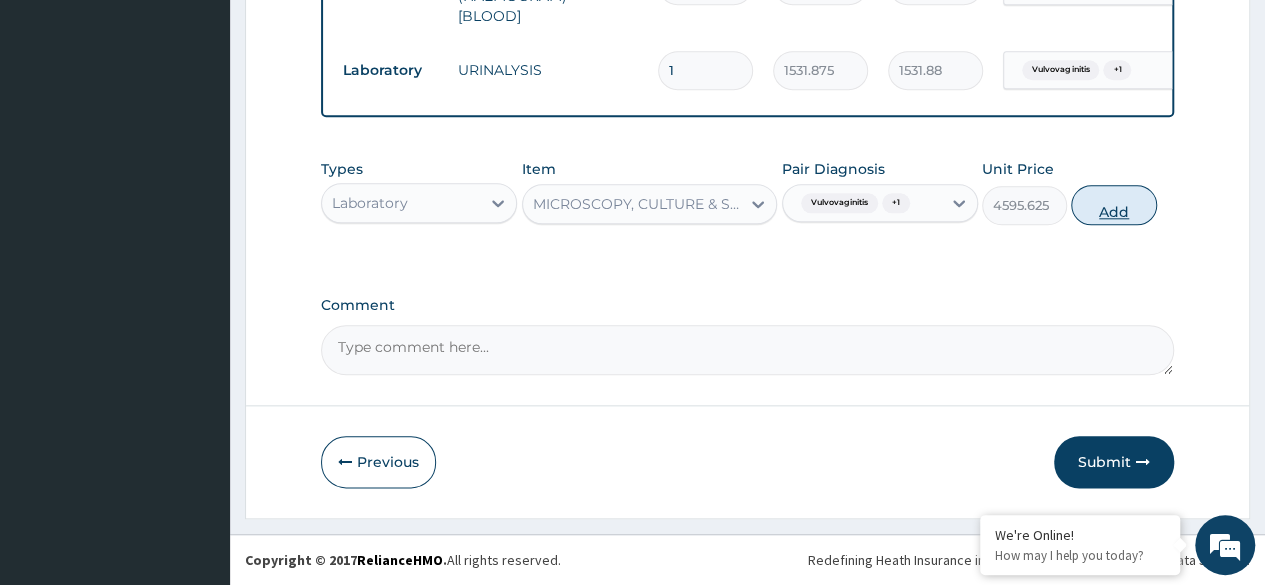 click on "Add" at bounding box center (1113, 205) 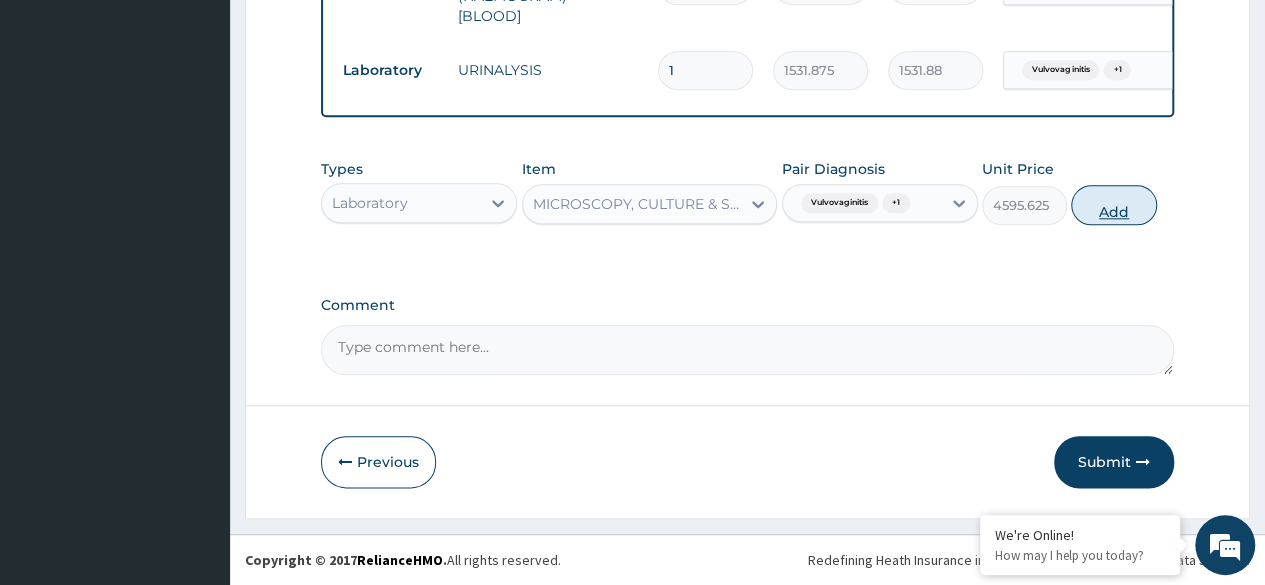 type on "0" 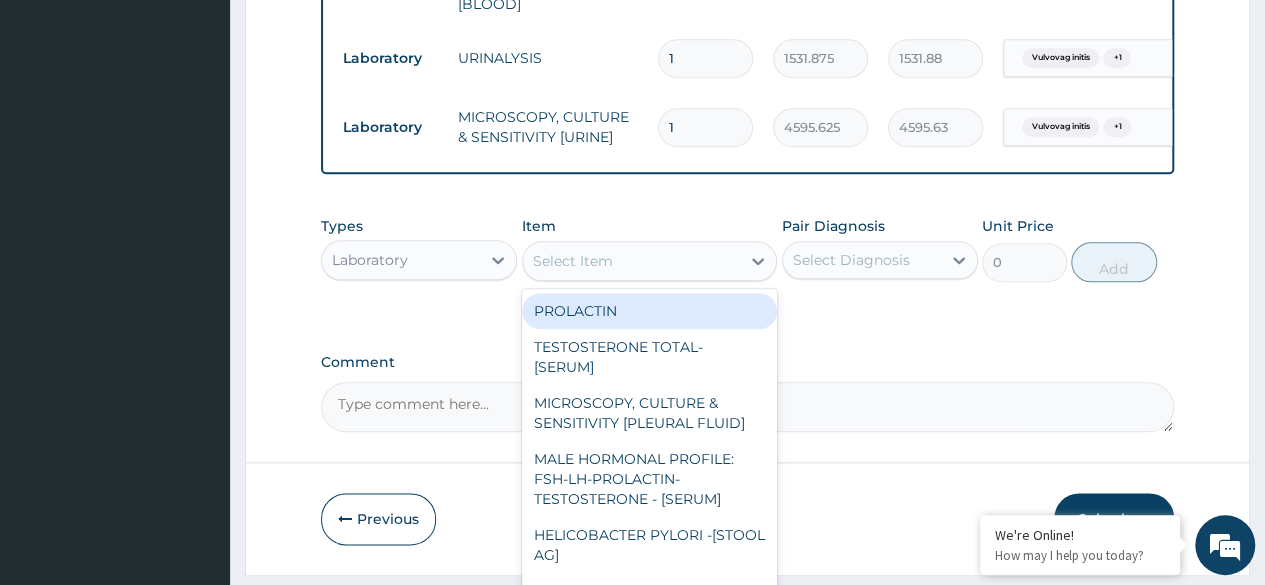 click on "Select Item" at bounding box center (632, 261) 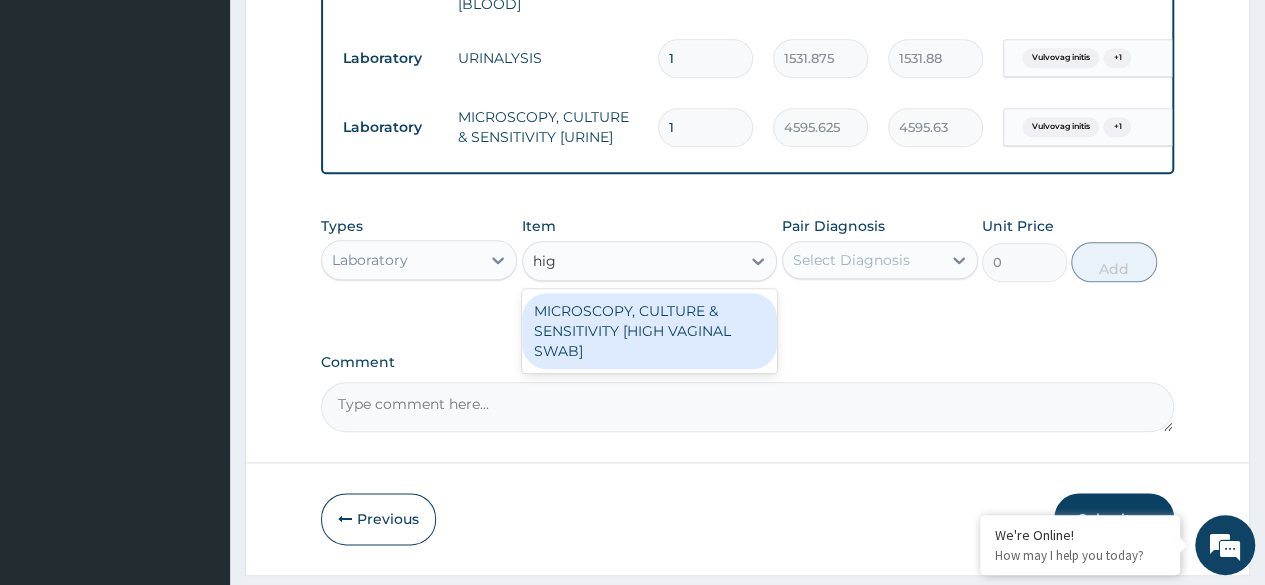 type on "high" 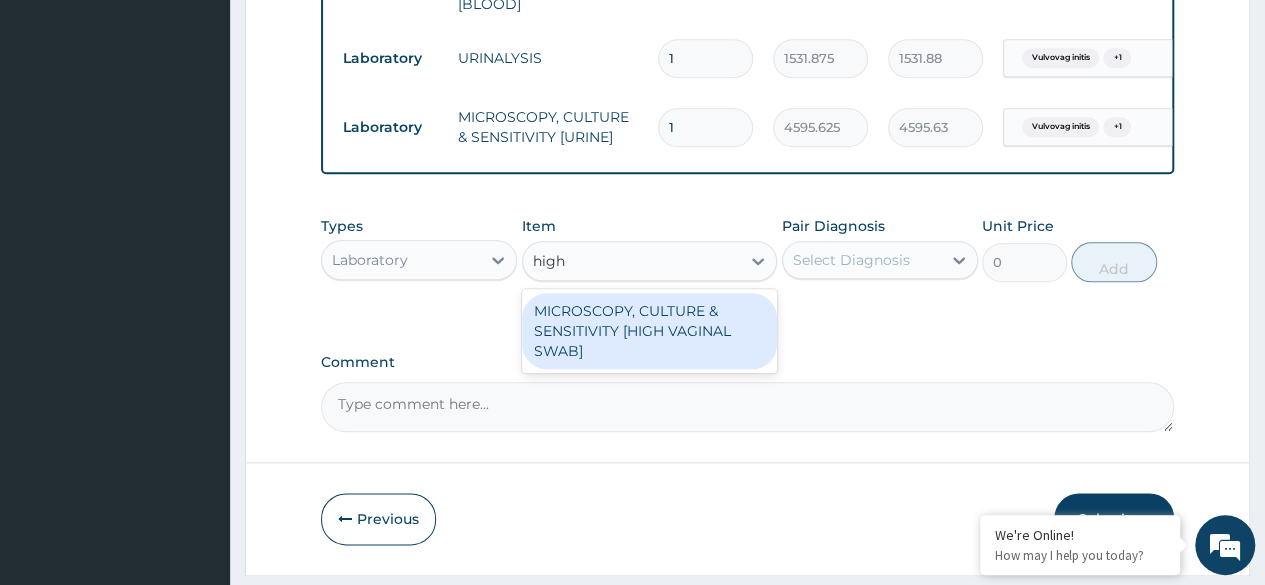 click on "MICROSCOPY, CULTURE & SENSITIVITY [HIGH VAGINAL SWAB]" at bounding box center (650, 331) 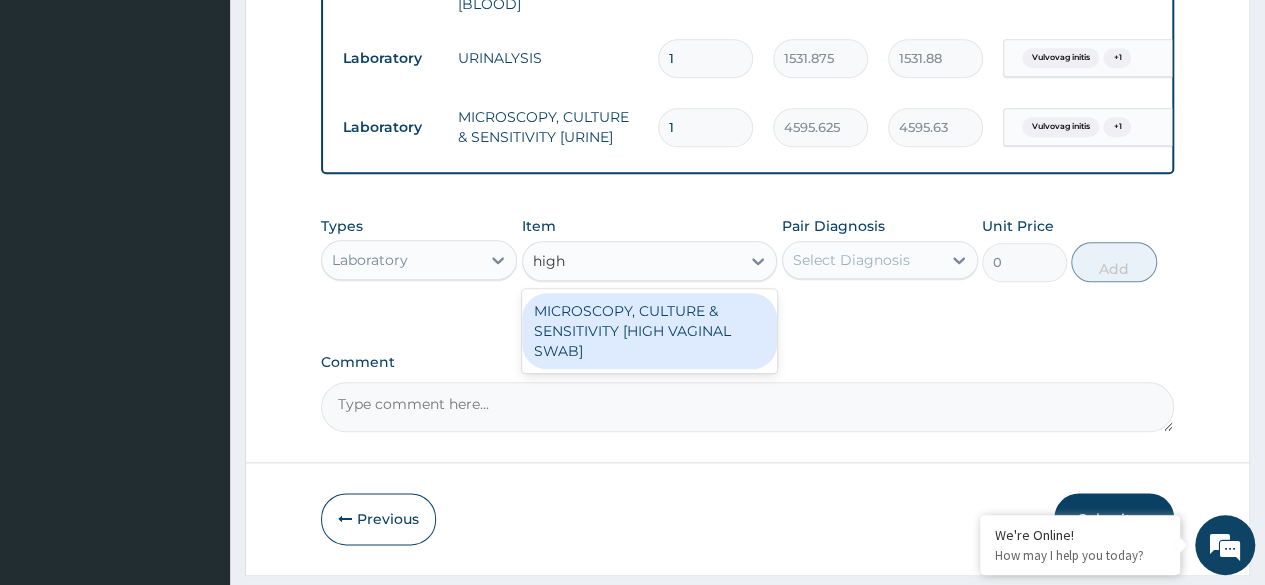 type 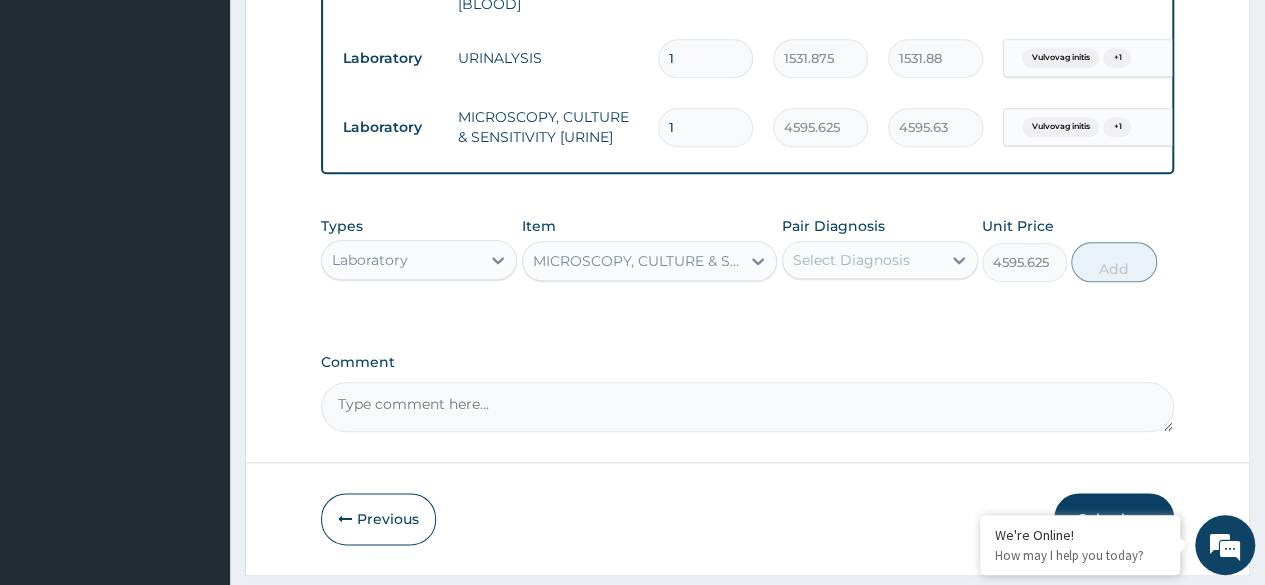 click on "Select Diagnosis" at bounding box center [851, 260] 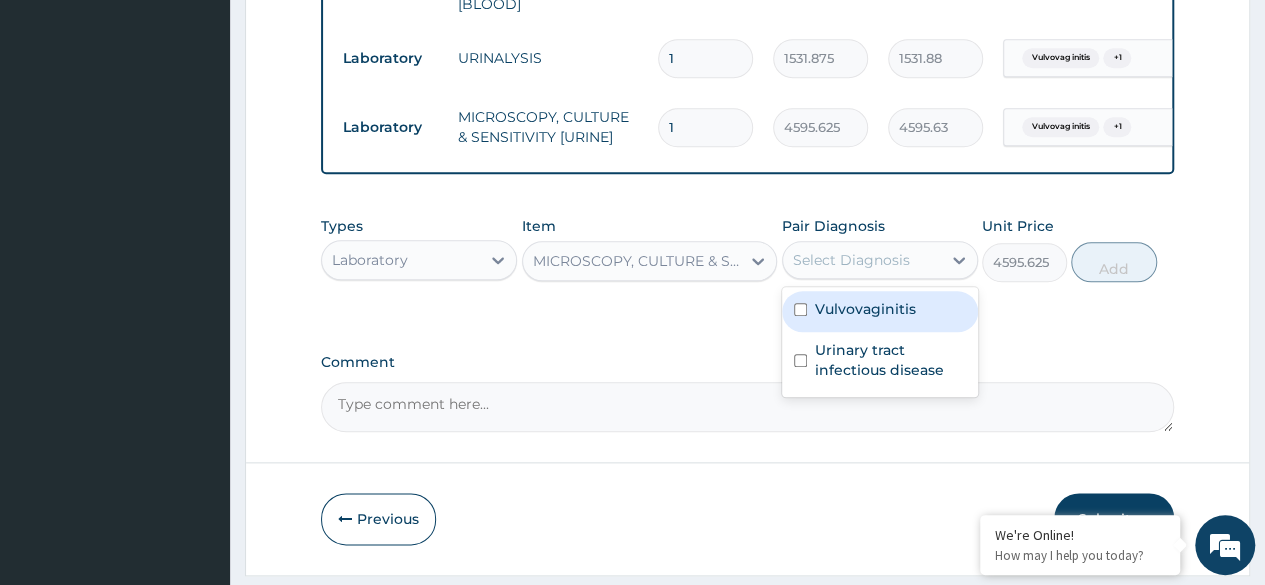 click on "Vulvovaginitis" at bounding box center [880, 311] 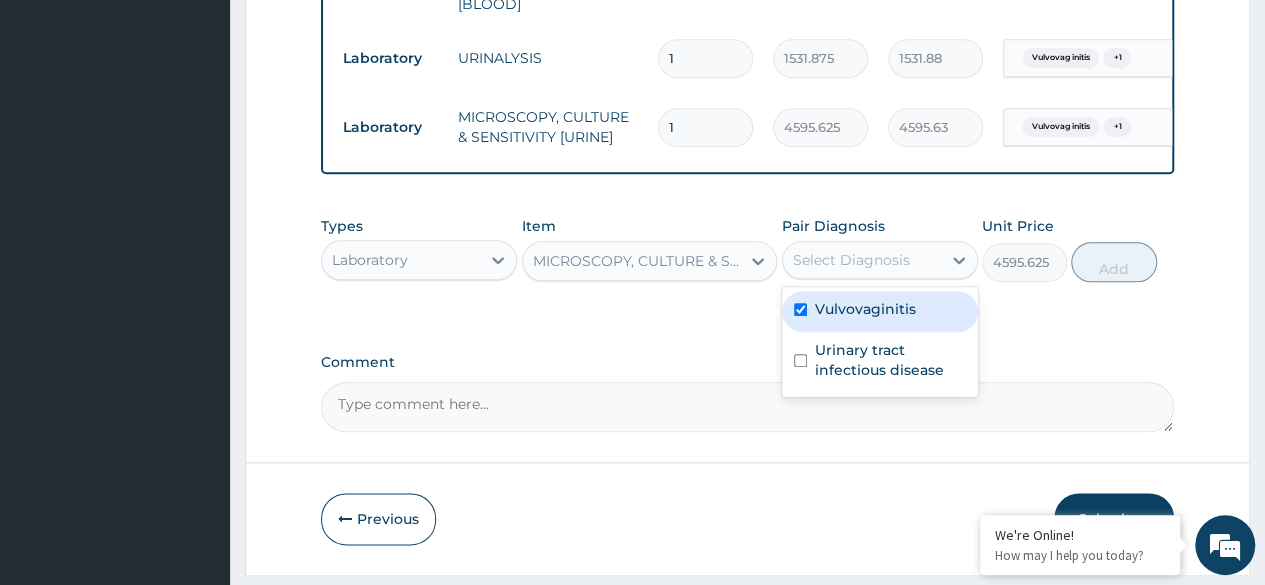 checkbox on "true" 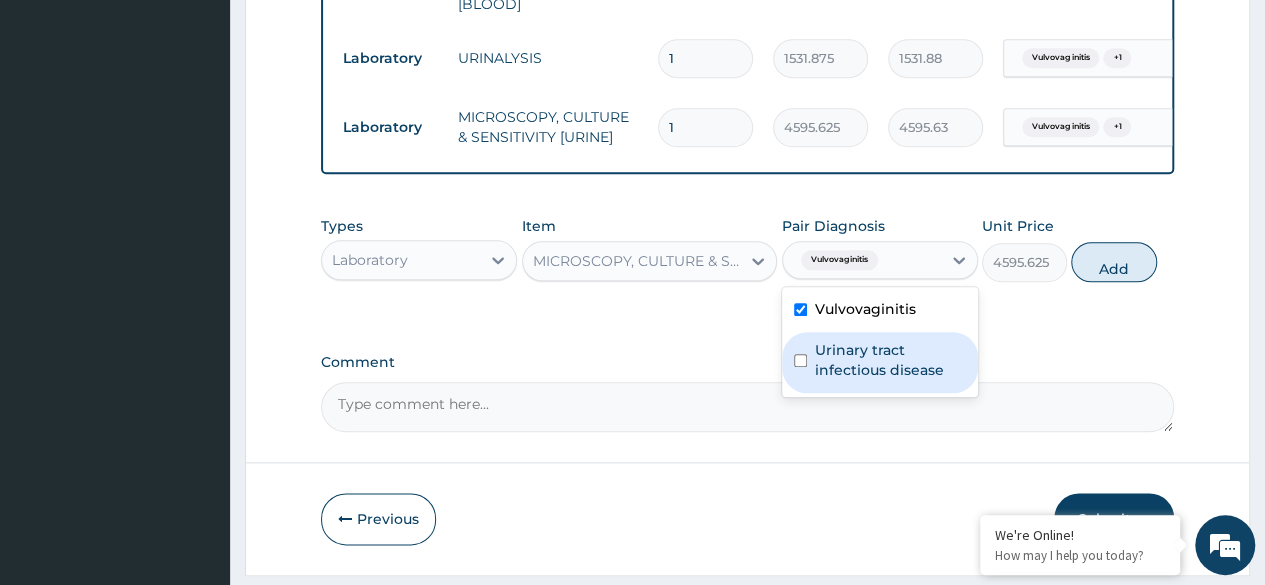 click on "Urinary tract infectious disease" at bounding box center (890, 360) 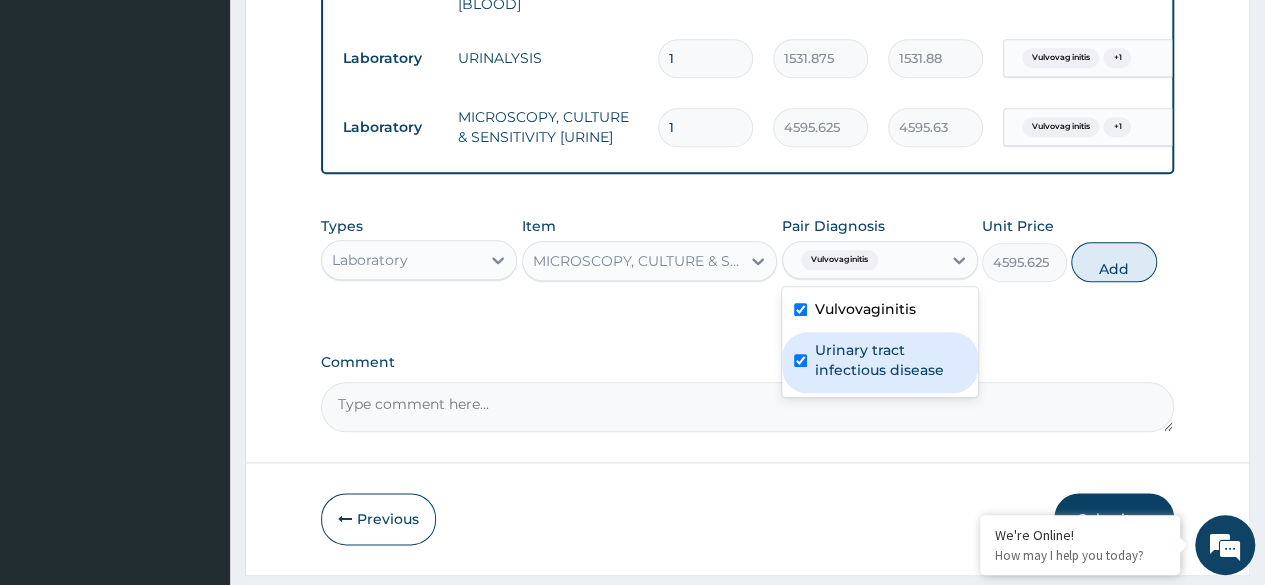 checkbox on "true" 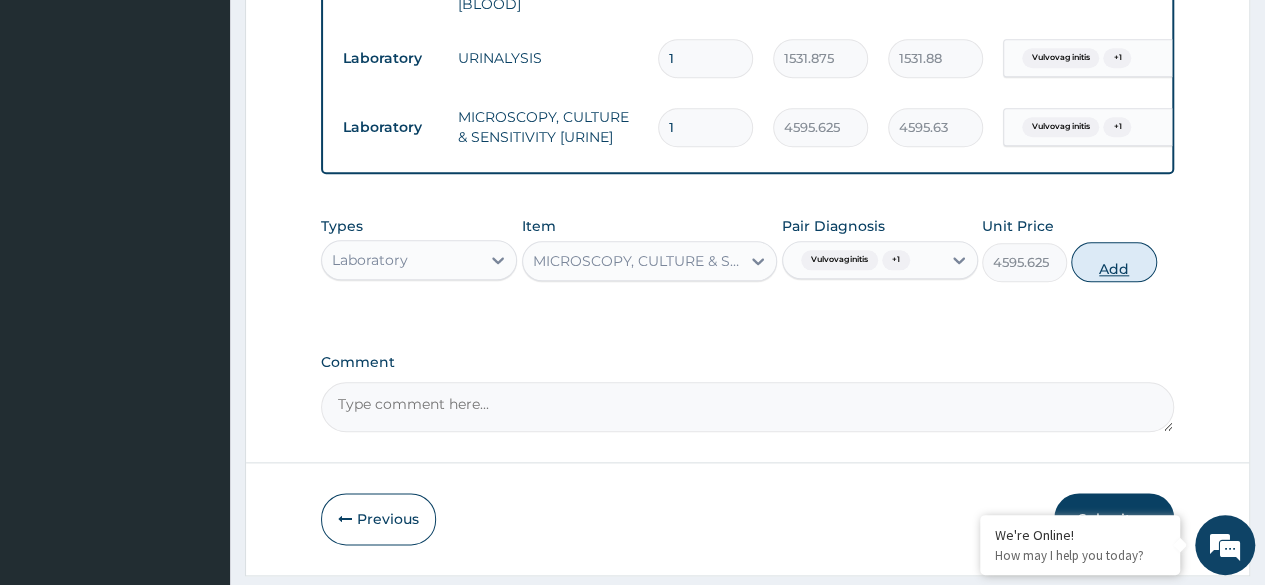 click on "Add" at bounding box center [1113, 262] 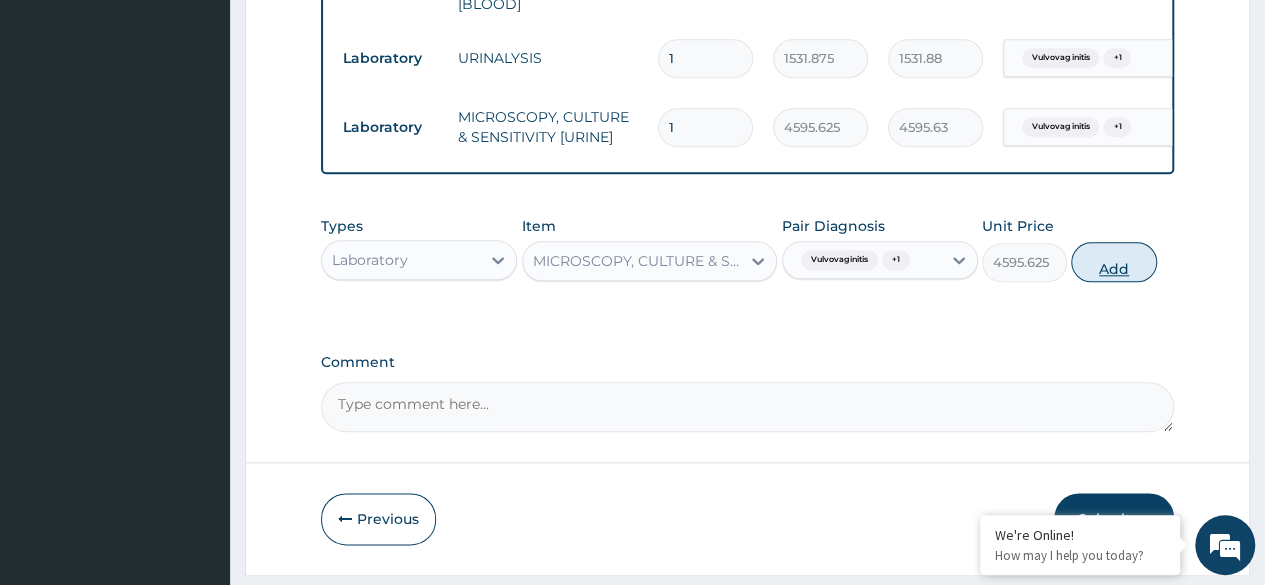 type on "0" 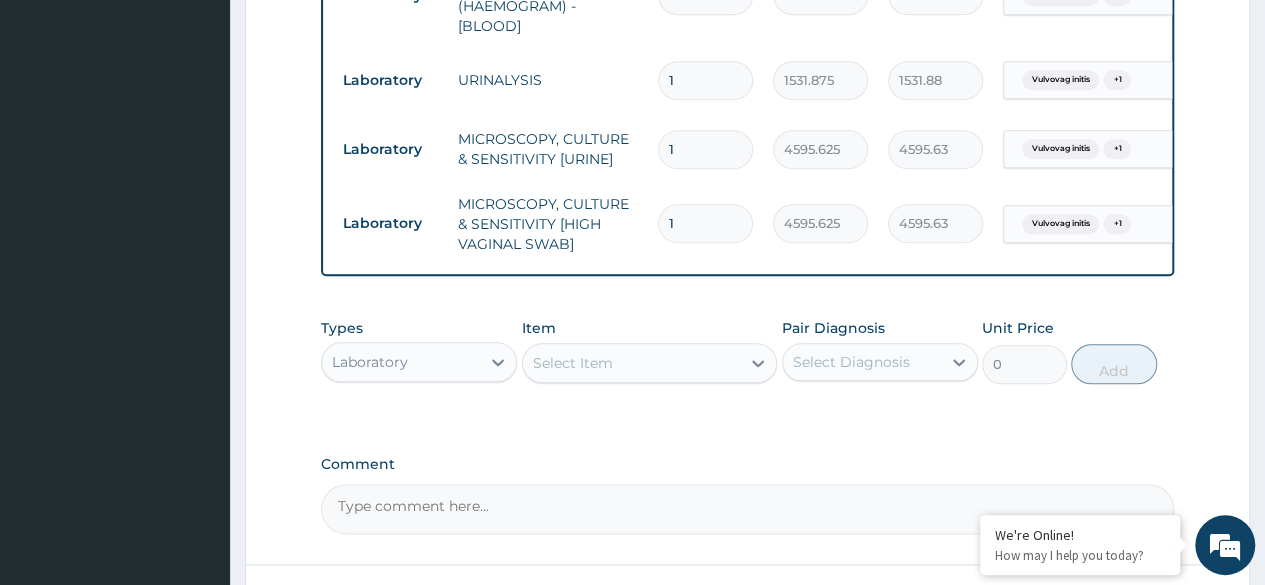 scroll, scrollTop: 1074, scrollLeft: 0, axis: vertical 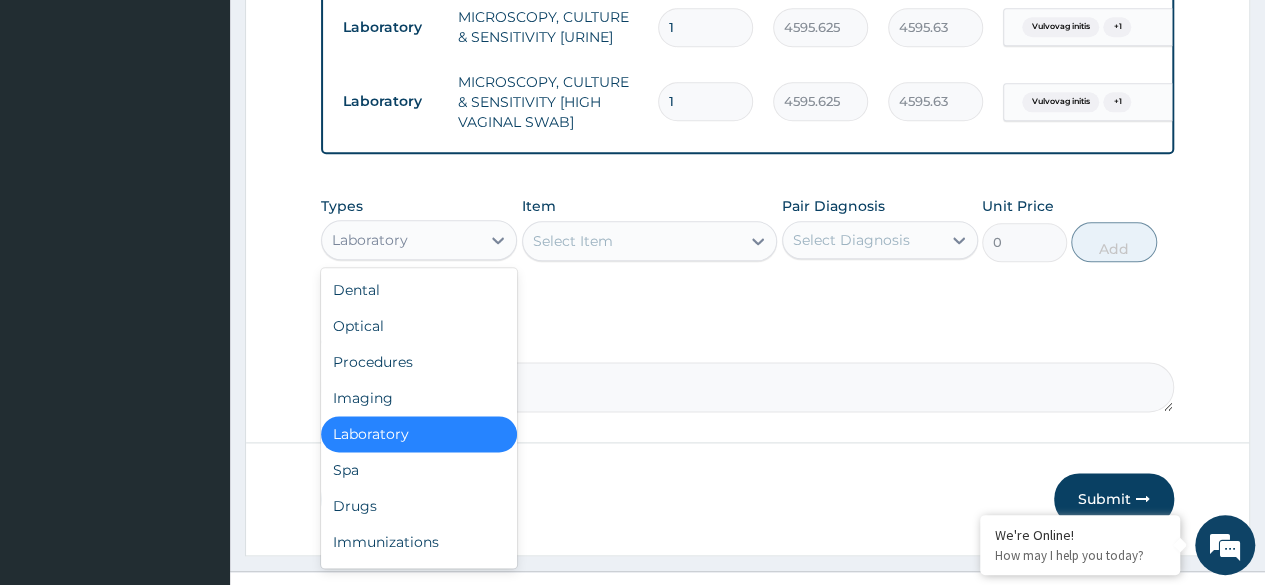 click on "Laboratory" at bounding box center (401, 240) 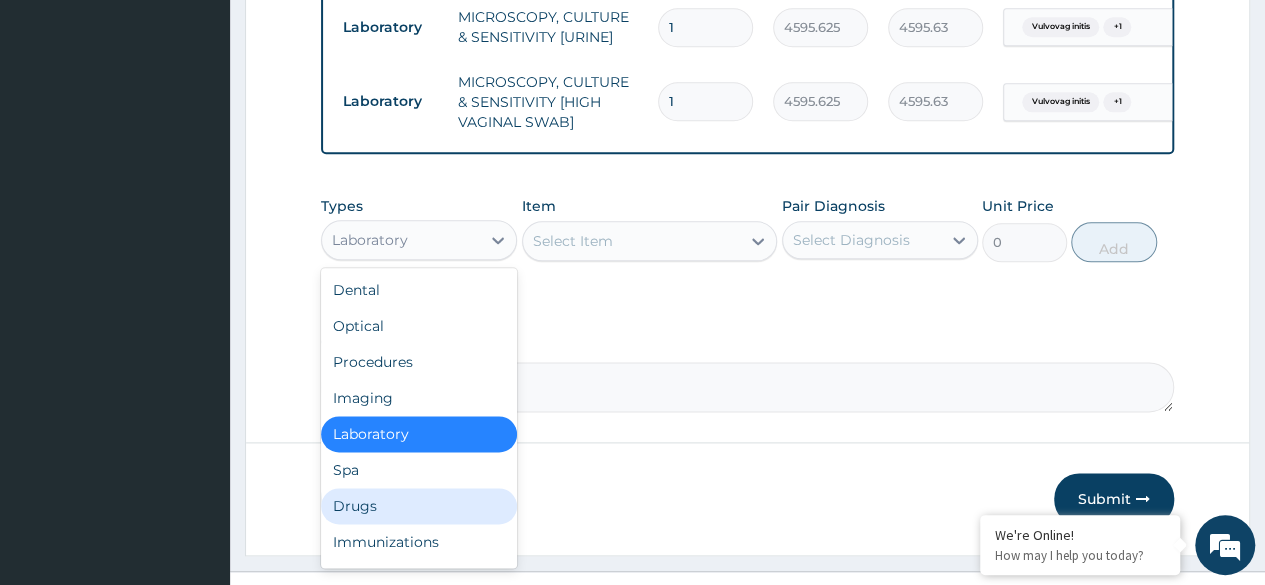 click on "Drugs" at bounding box center [419, 506] 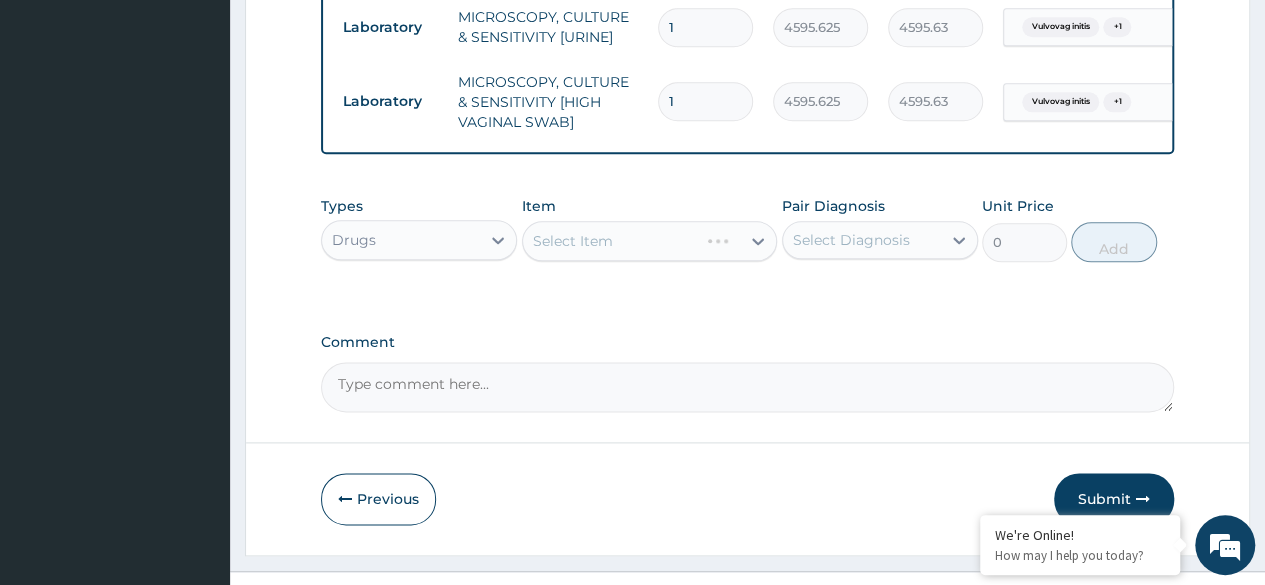 scroll, scrollTop: 1123, scrollLeft: 0, axis: vertical 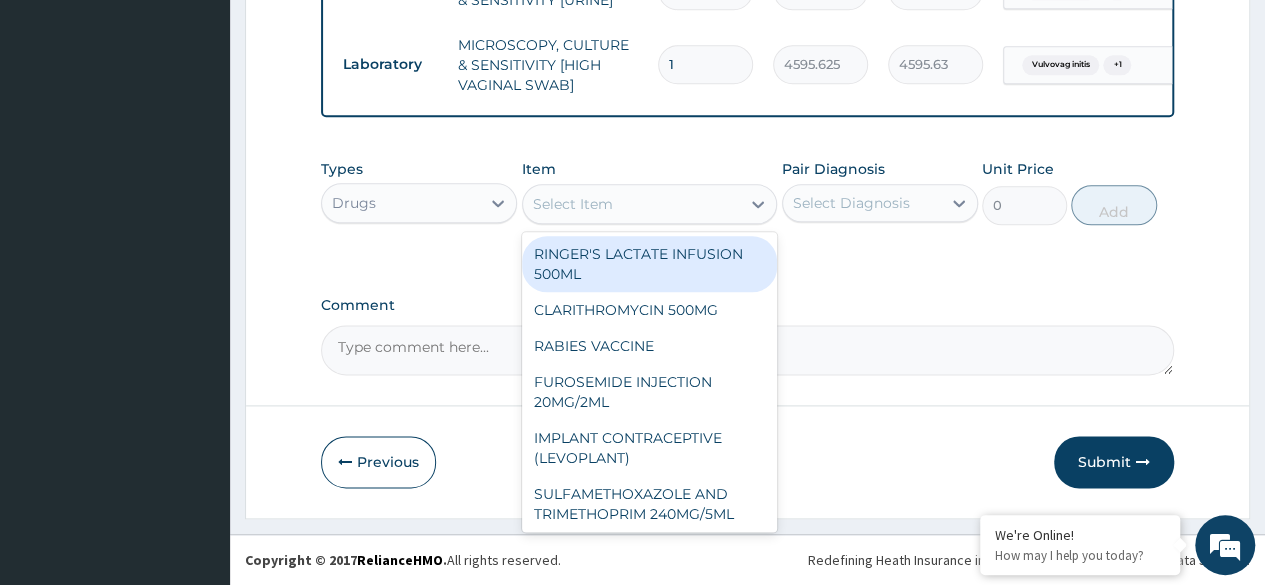 click on "Select Item" at bounding box center (573, 204) 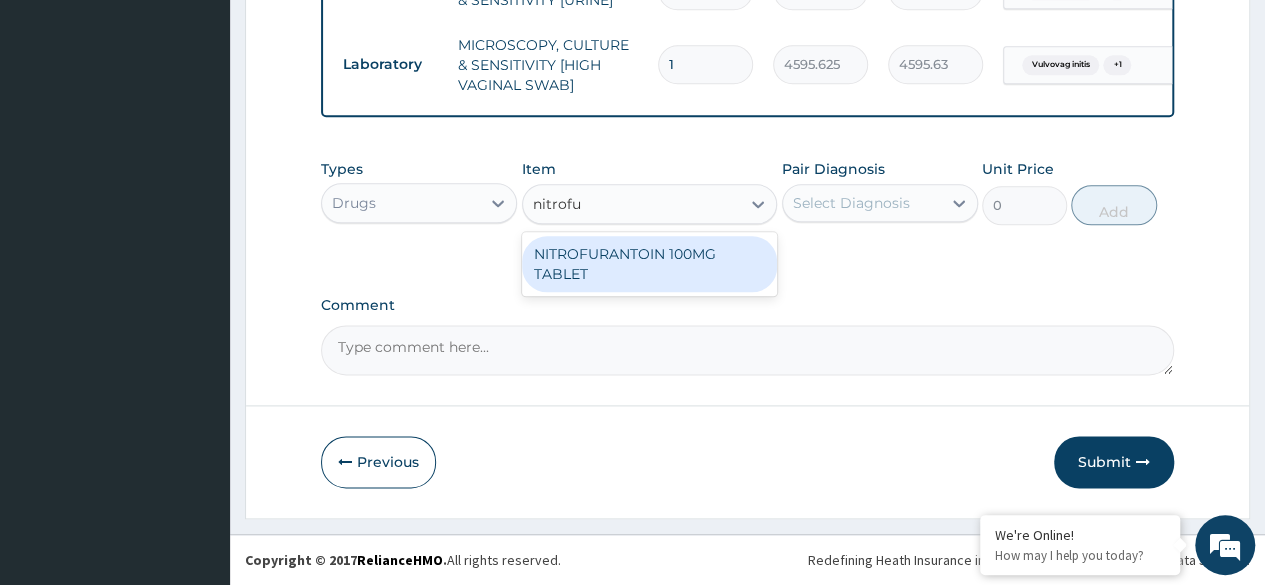 type on "nitrofur" 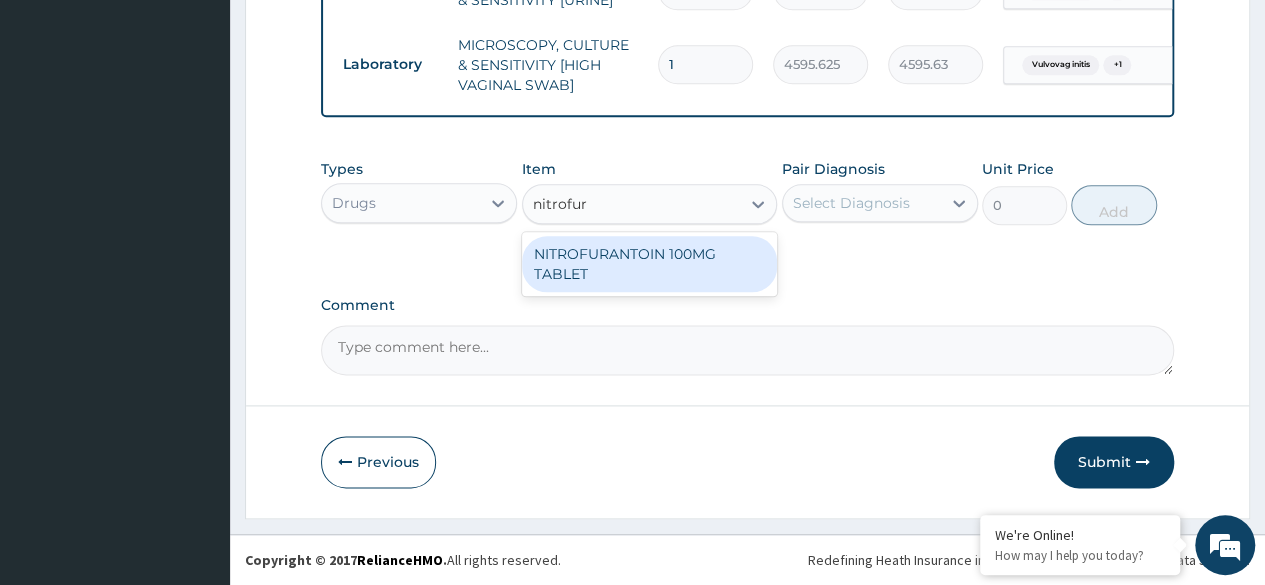 click on "NITROFURANTOIN 100MG TABLET" at bounding box center [650, 264] 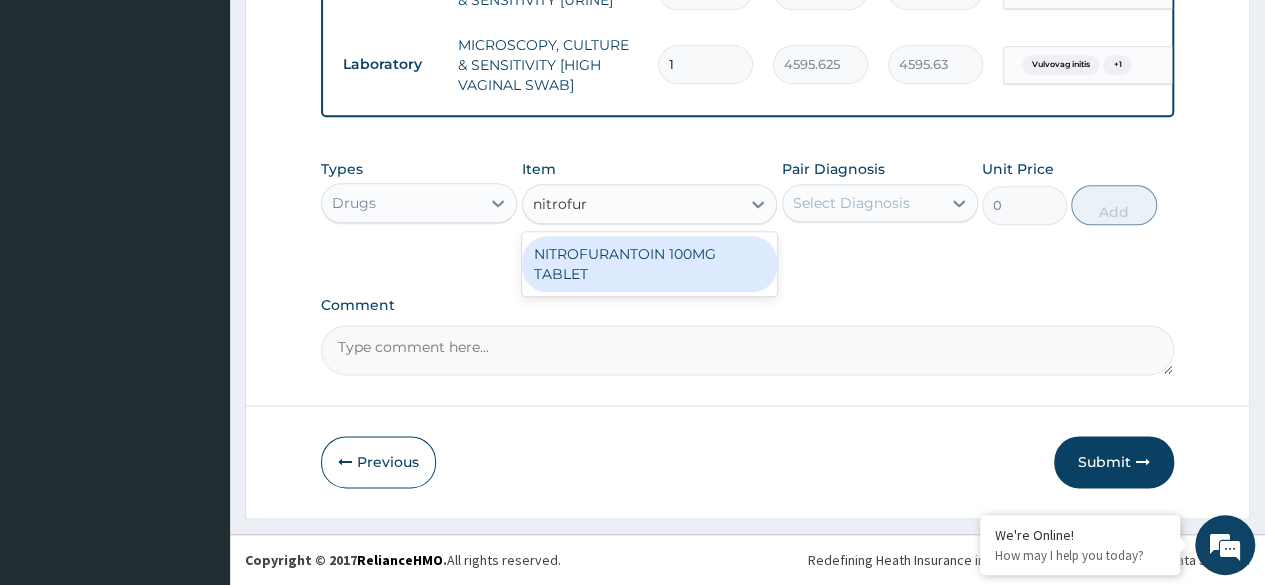 type 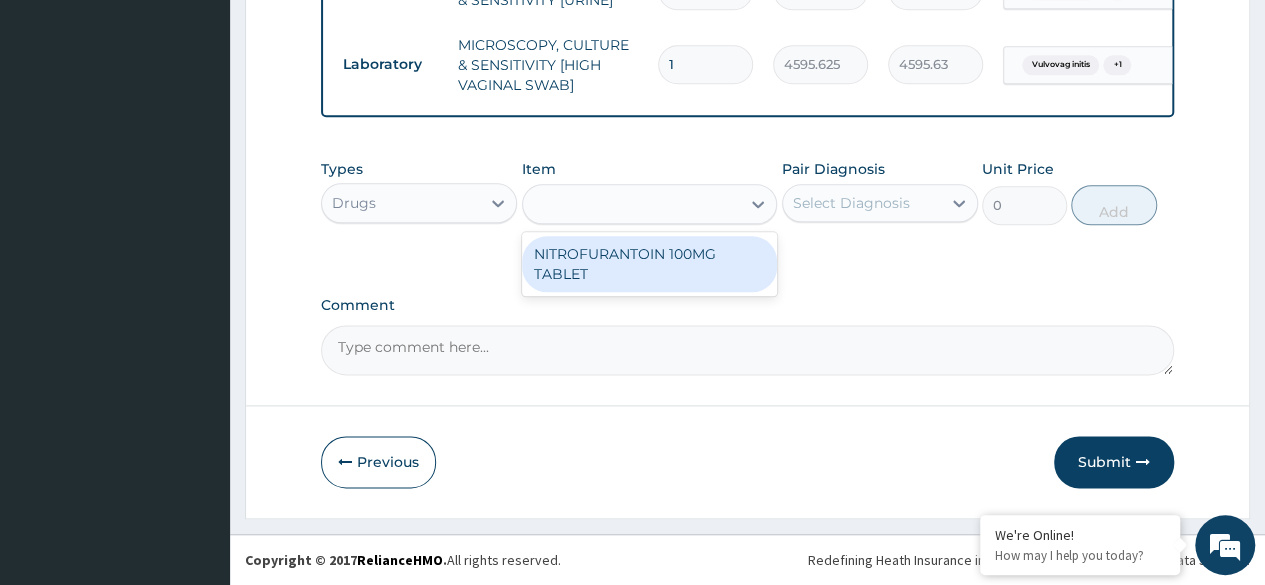 type on "90" 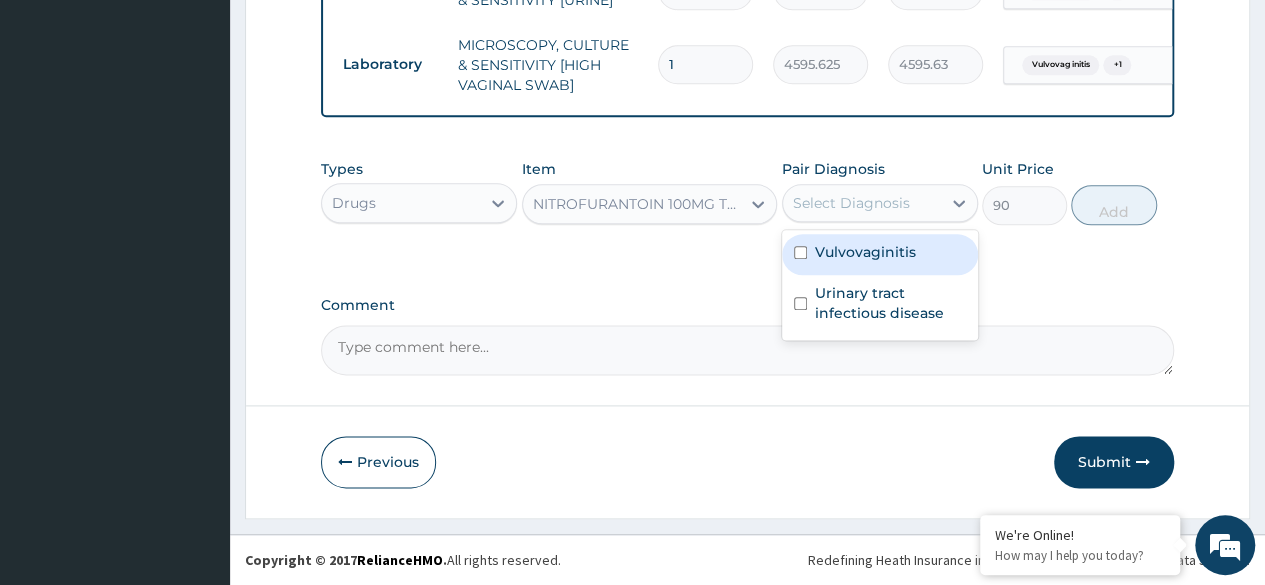 click on "Select Diagnosis" at bounding box center (880, 203) 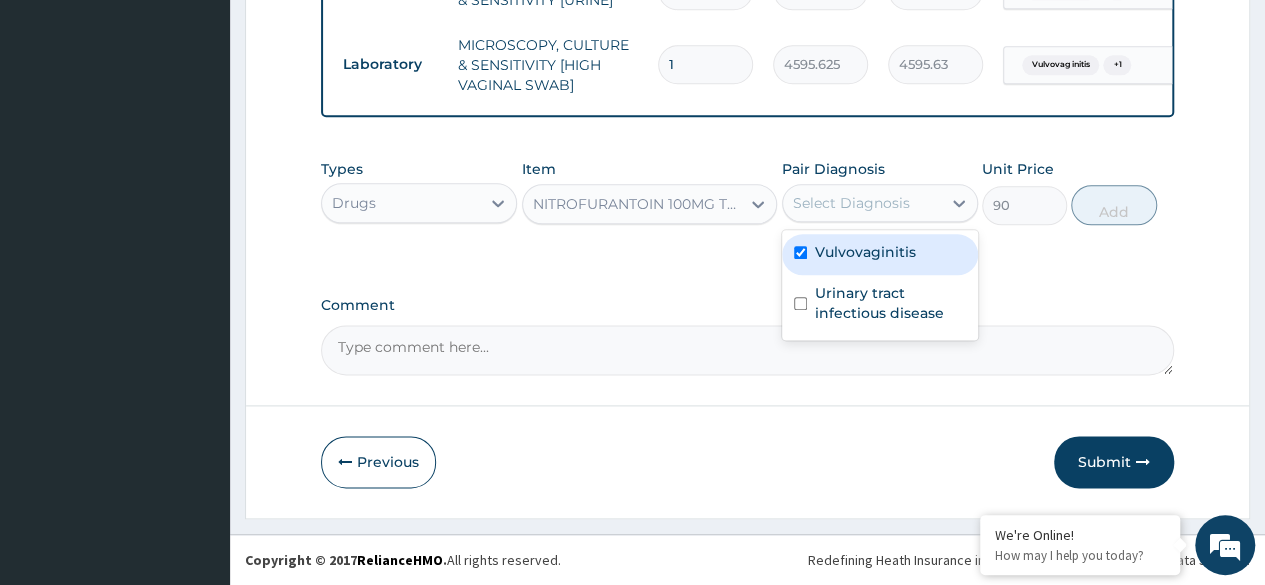 checkbox on "true" 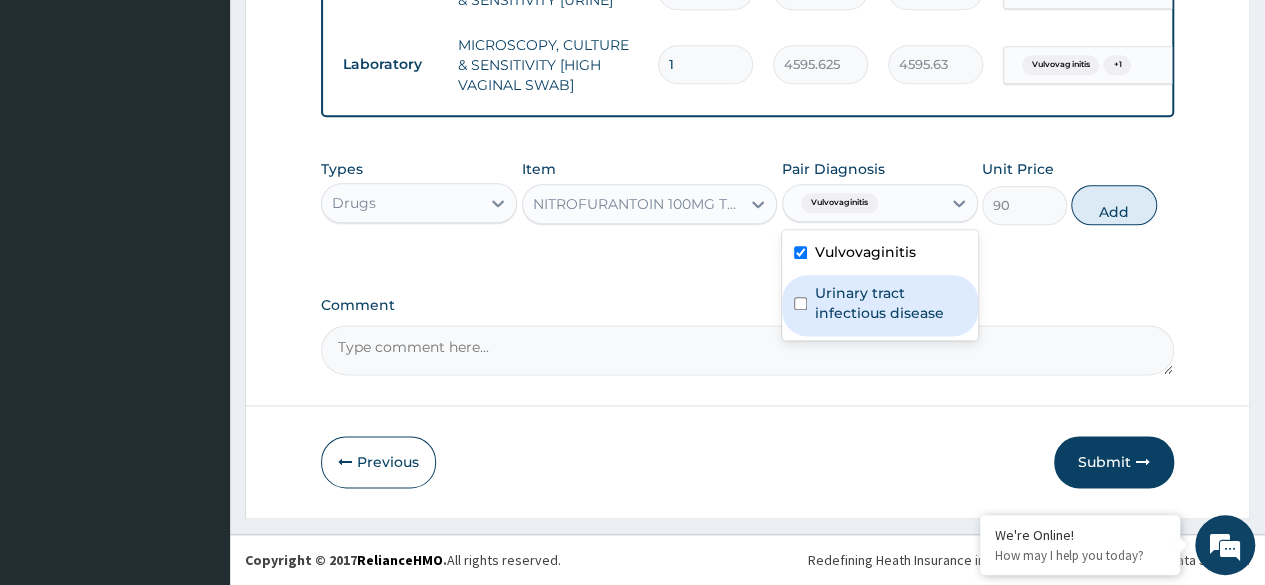 click on "Urinary tract infectious disease" at bounding box center [890, 303] 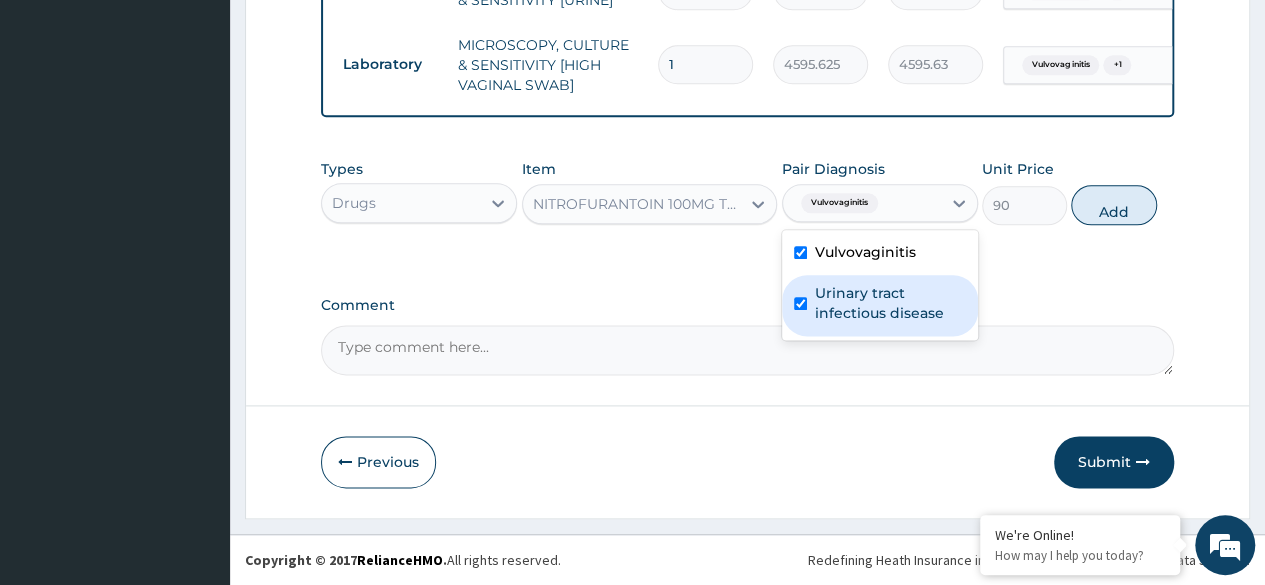 checkbox on "true" 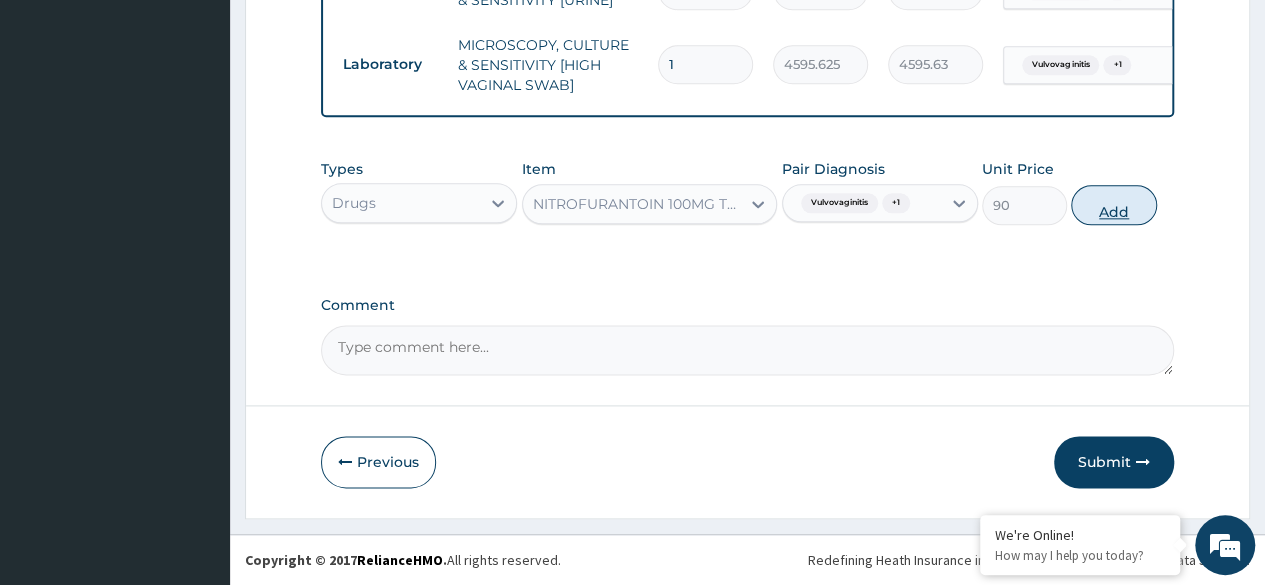 click on "Add" at bounding box center [1113, 205] 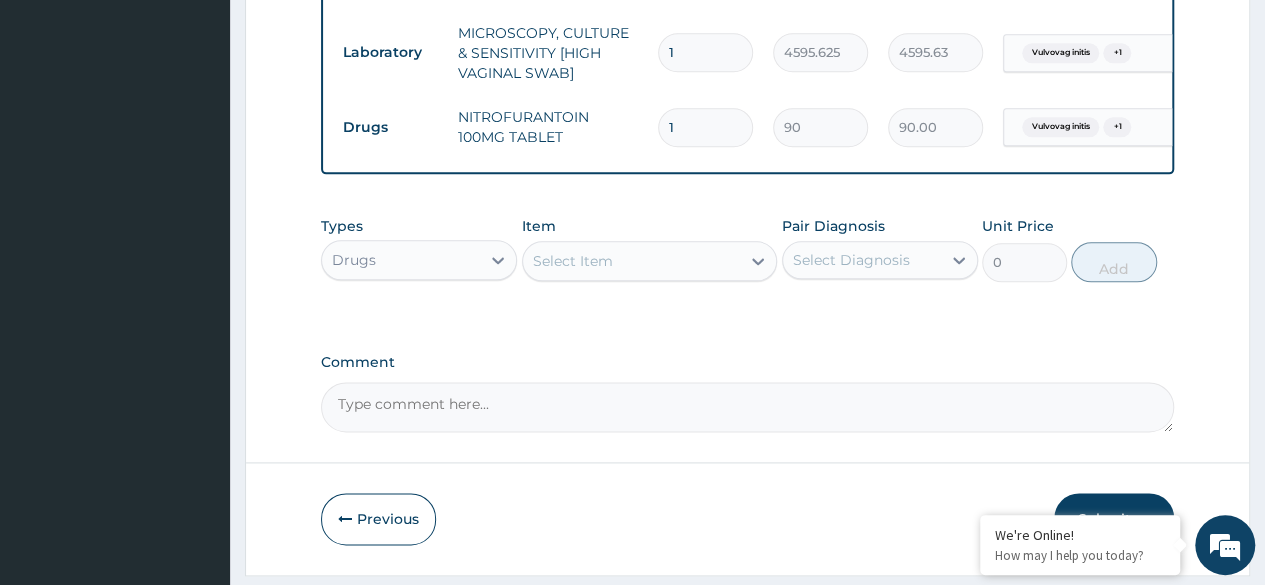 type on "14" 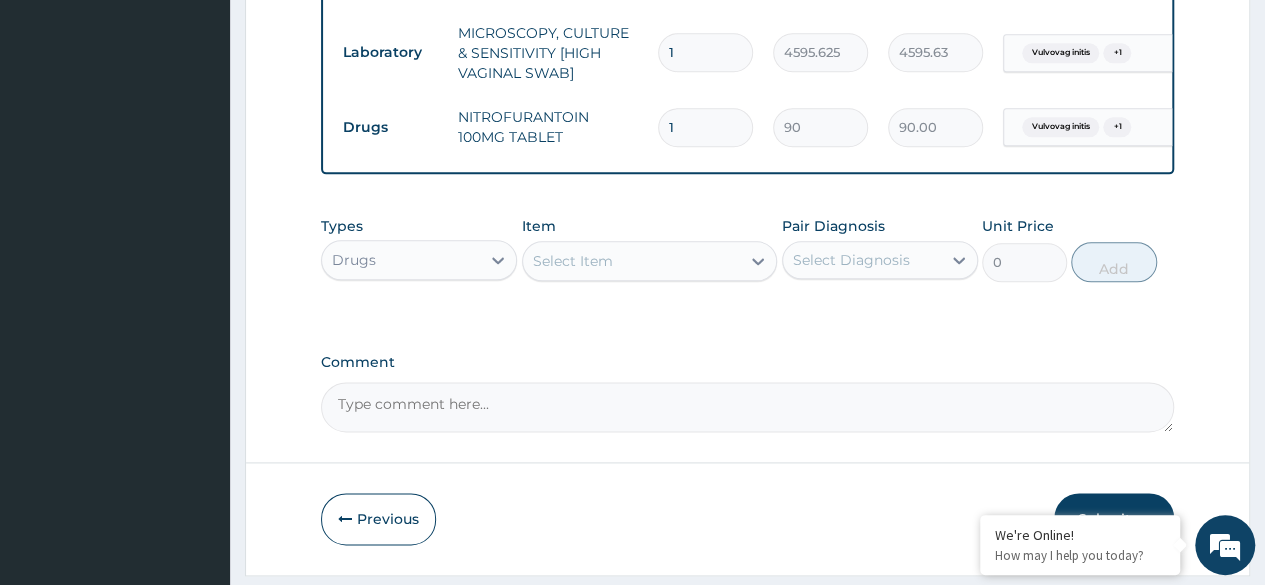 type on "1260.00" 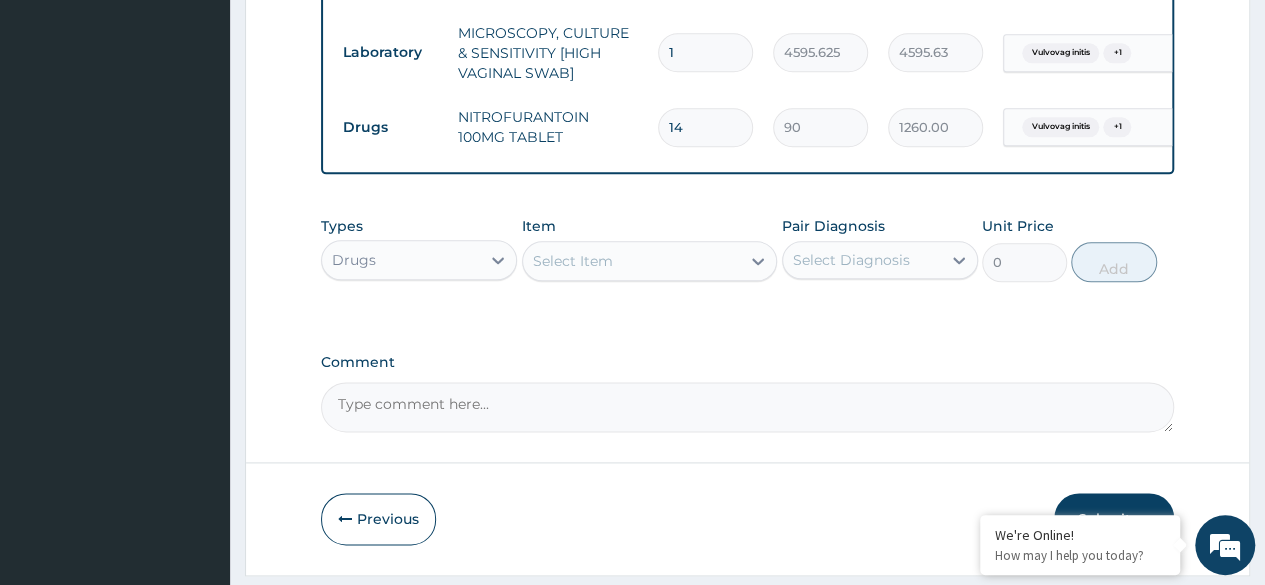 type on "14" 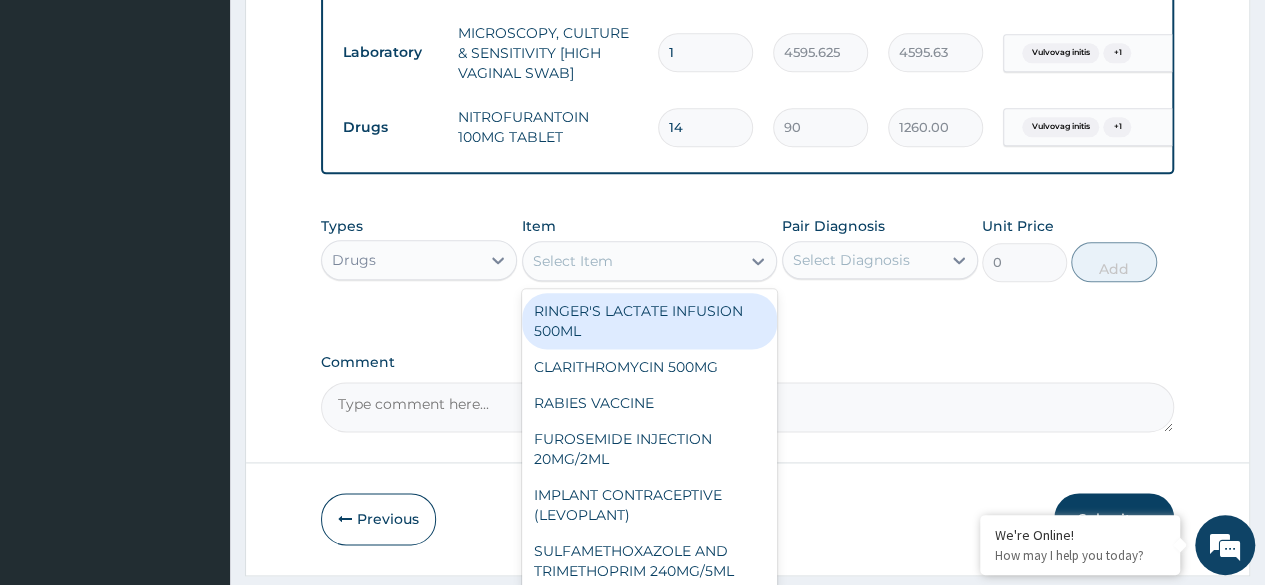 click on "Select Item" at bounding box center (632, 261) 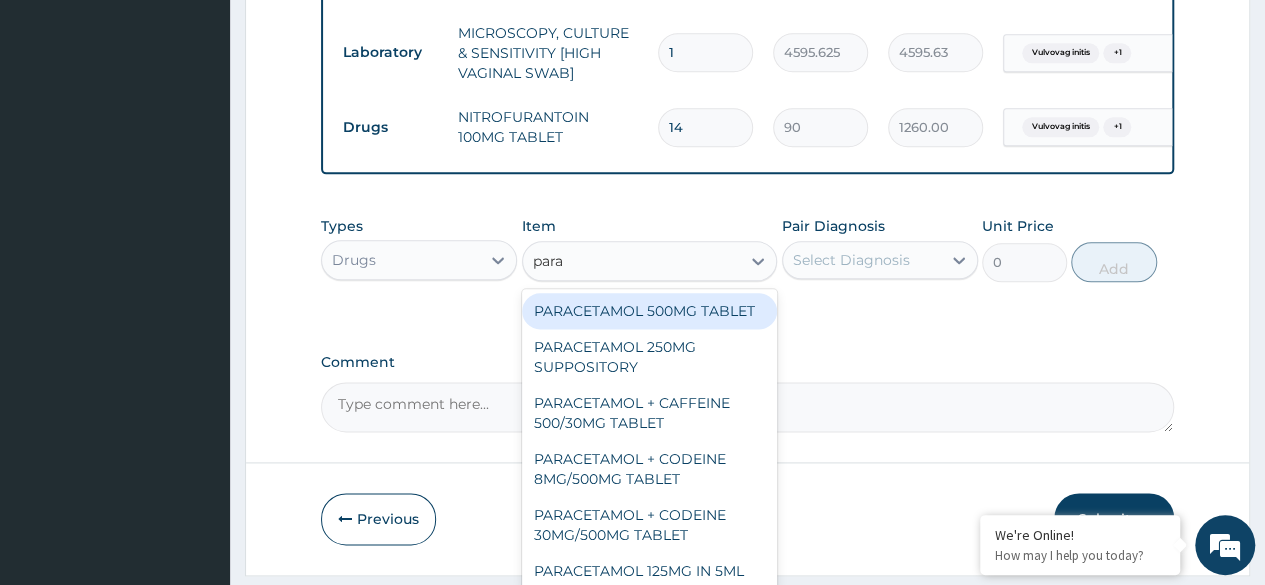 type on "parac" 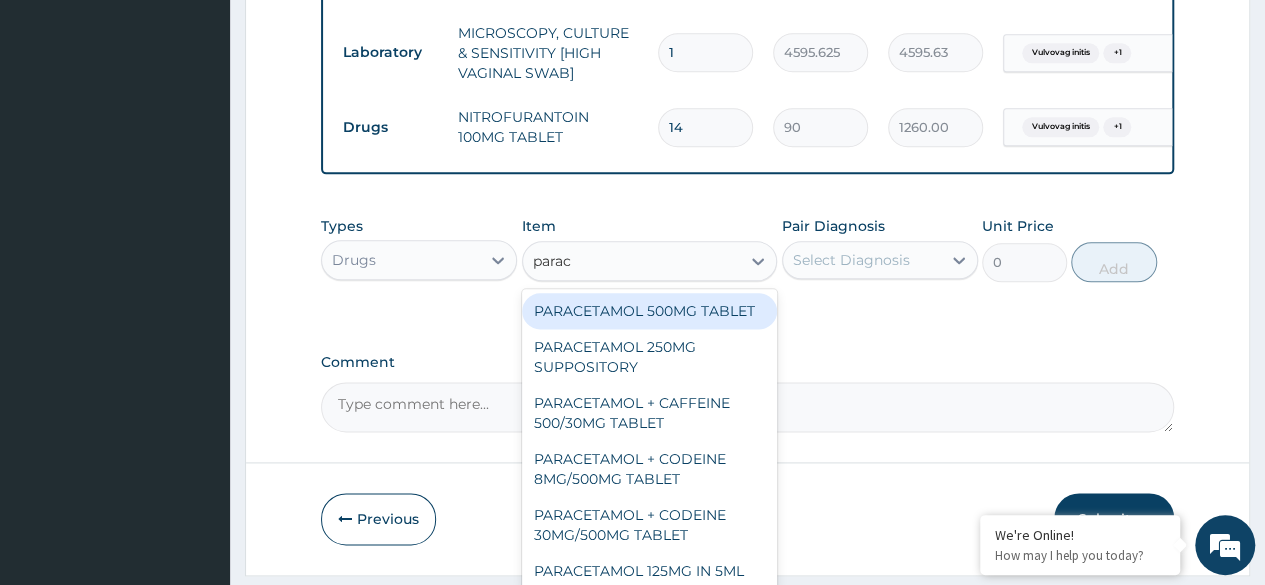 click on "PARACETAMOL 500MG TABLET" at bounding box center [650, 311] 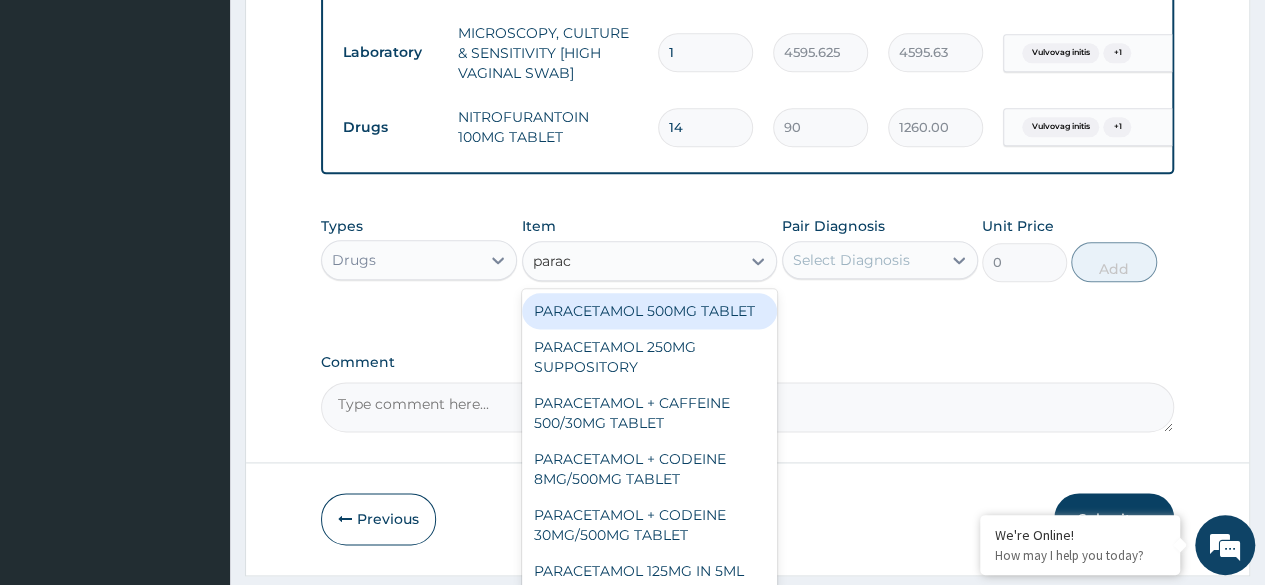 type 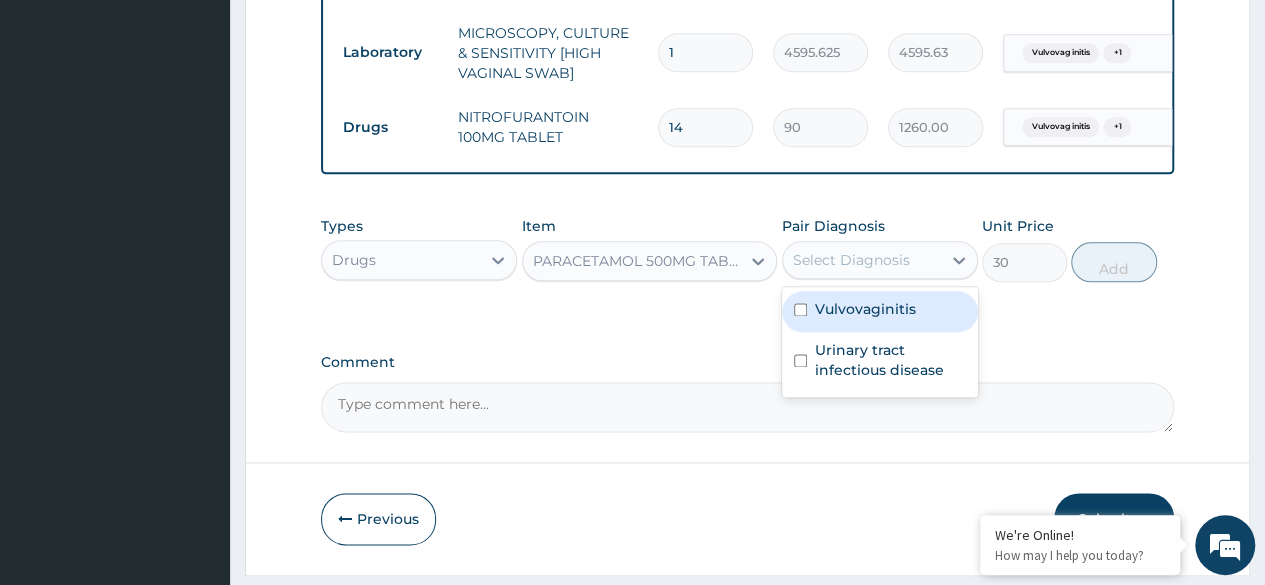 drag, startPoint x: 926, startPoint y: 268, endPoint x: 922, endPoint y: 337, distance: 69.115845 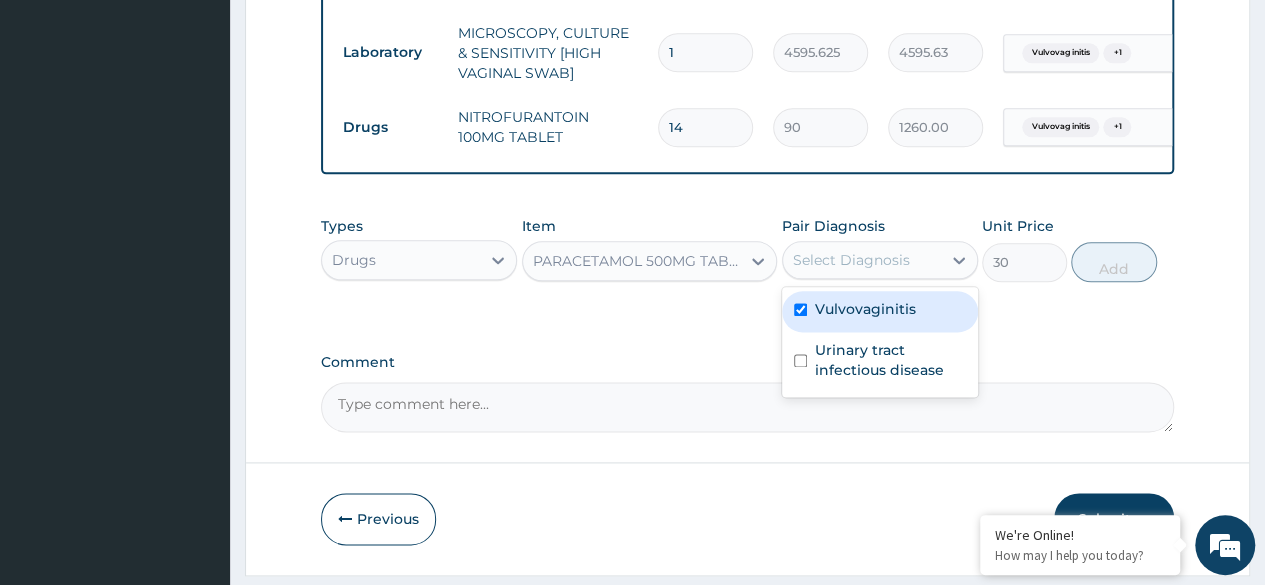 checkbox on "true" 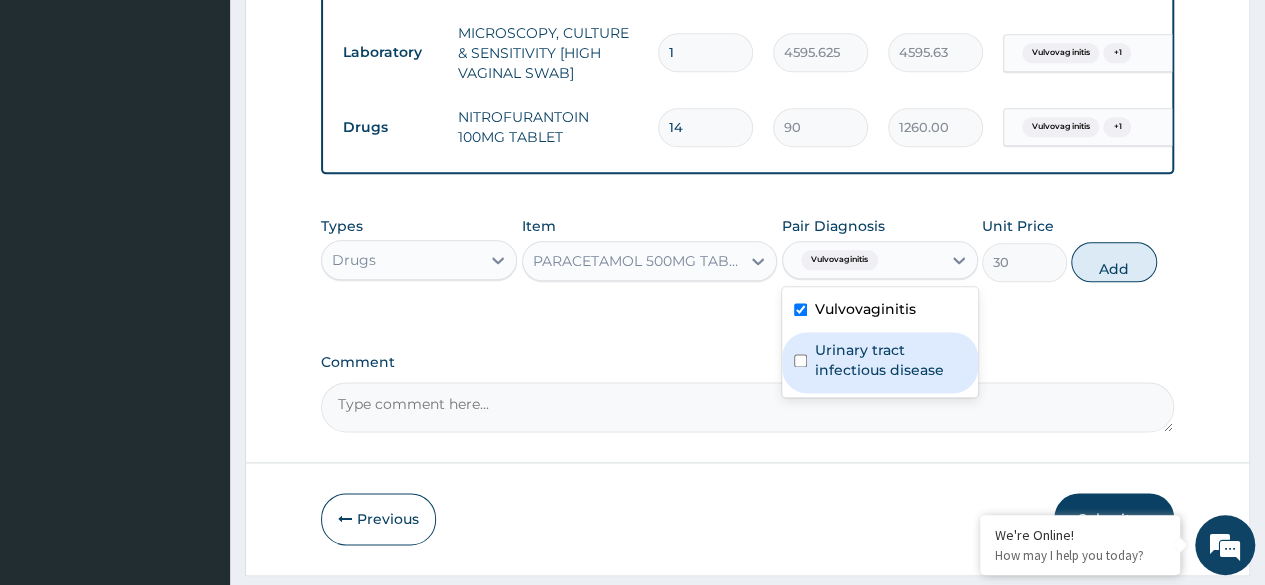 click on "Urinary tract infectious disease" at bounding box center (890, 360) 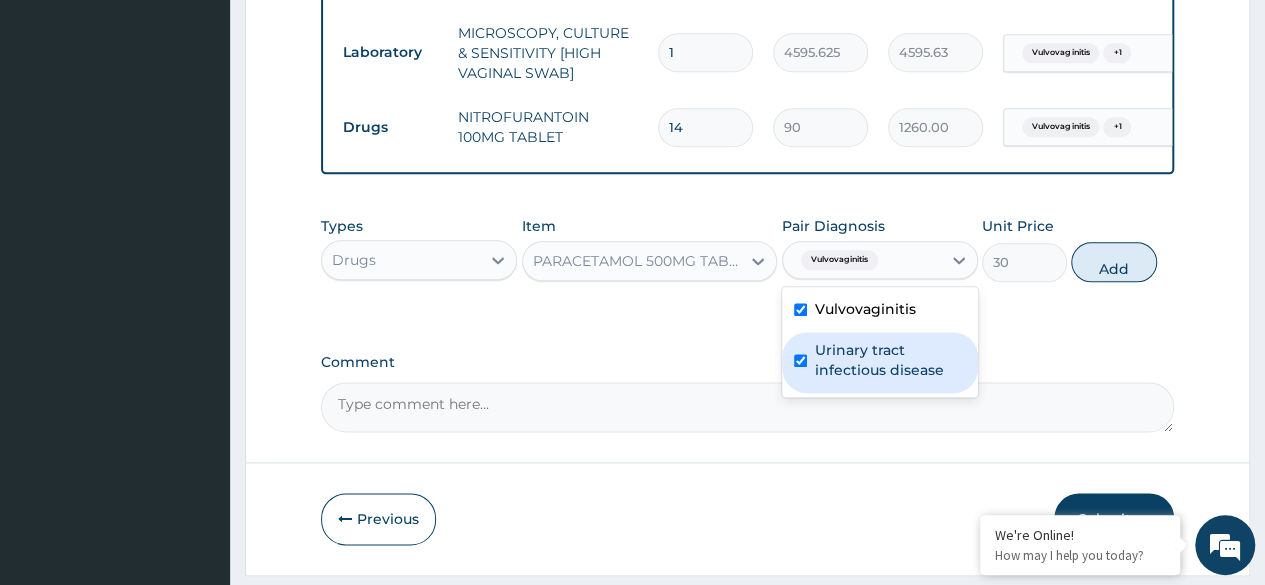 checkbox on "true" 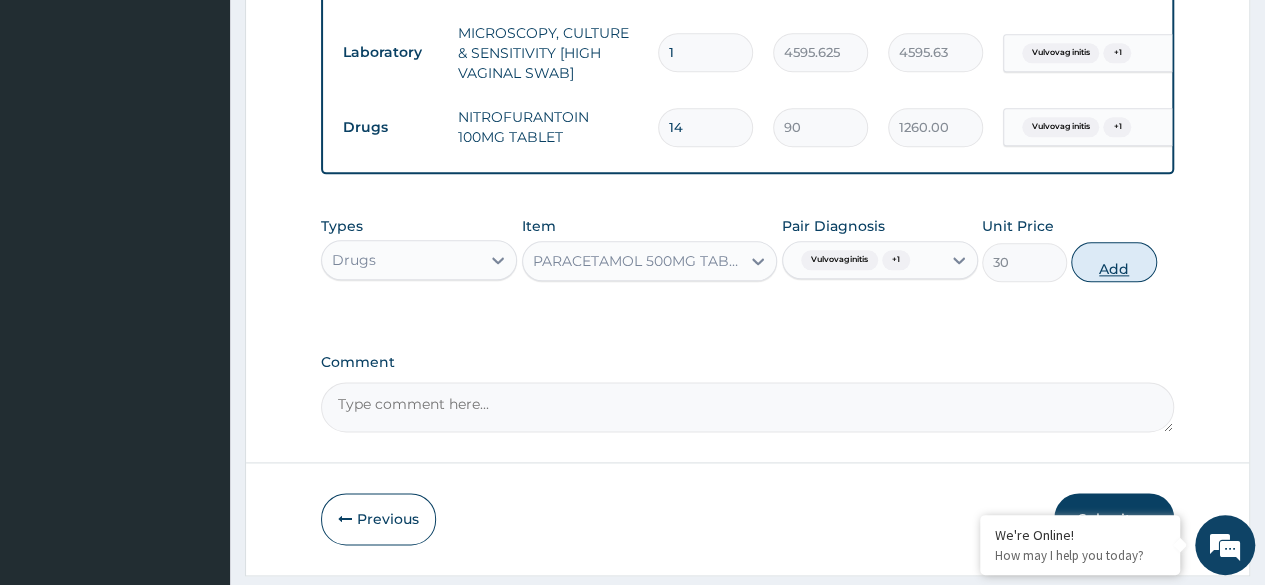 click on "Add" at bounding box center [1113, 262] 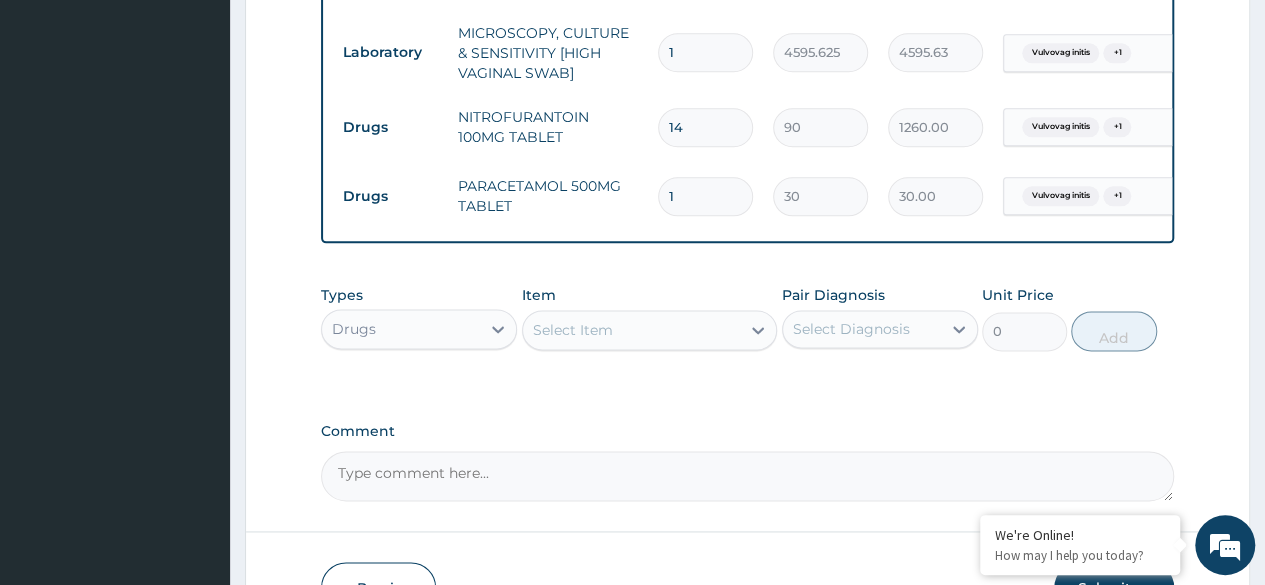 type on "18" 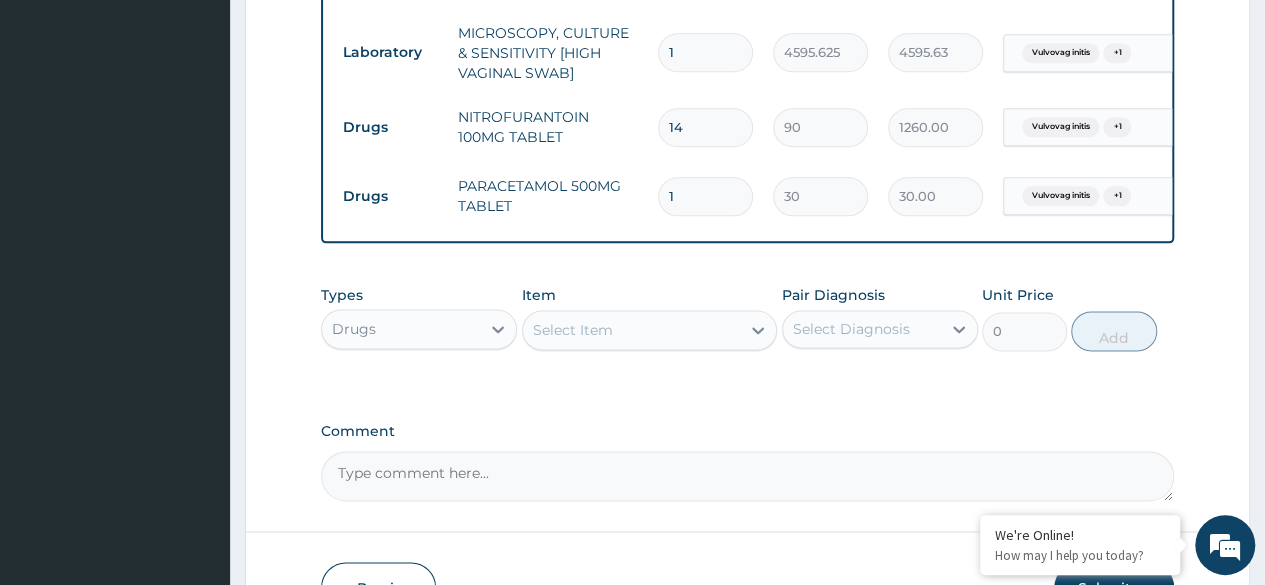 type on "540.00" 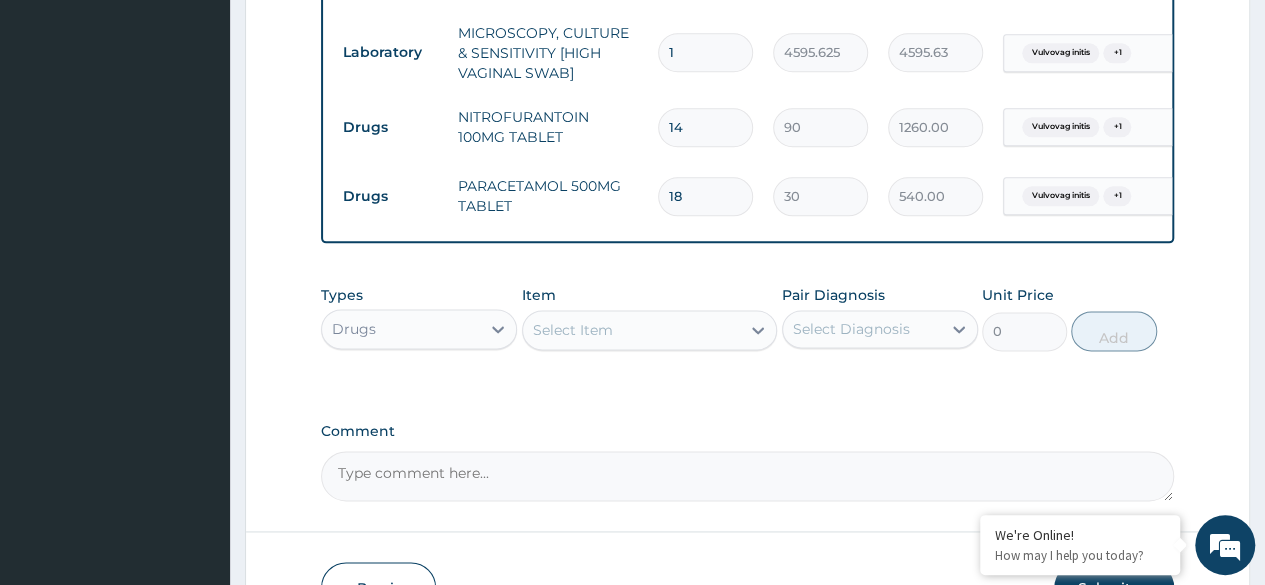 type on "18" 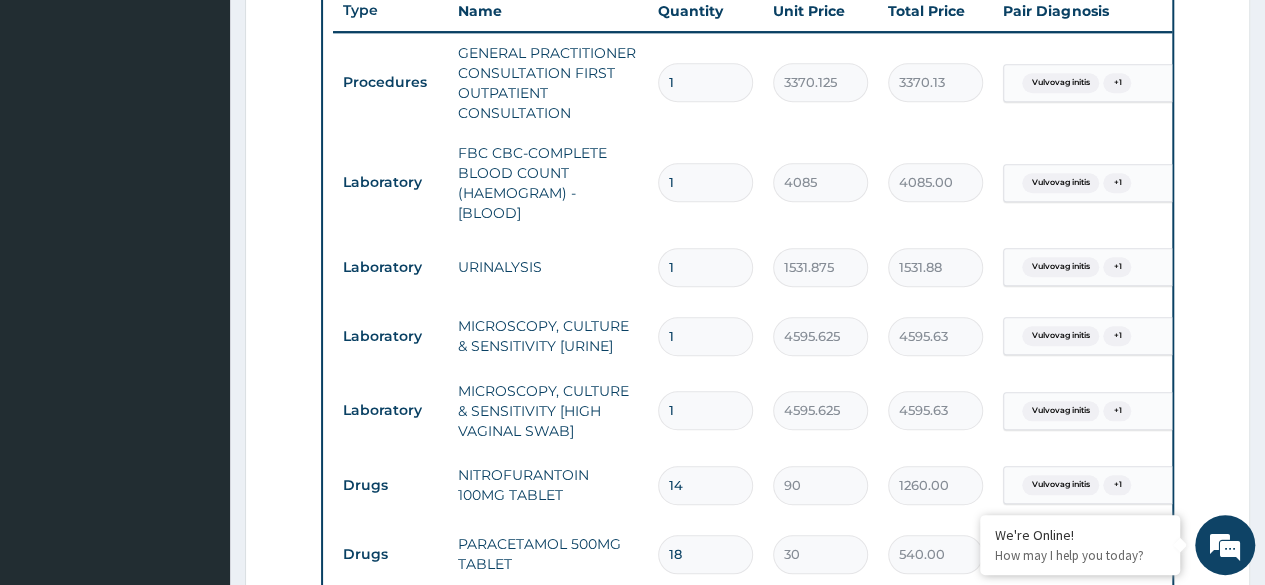 scroll, scrollTop: 771, scrollLeft: 0, axis: vertical 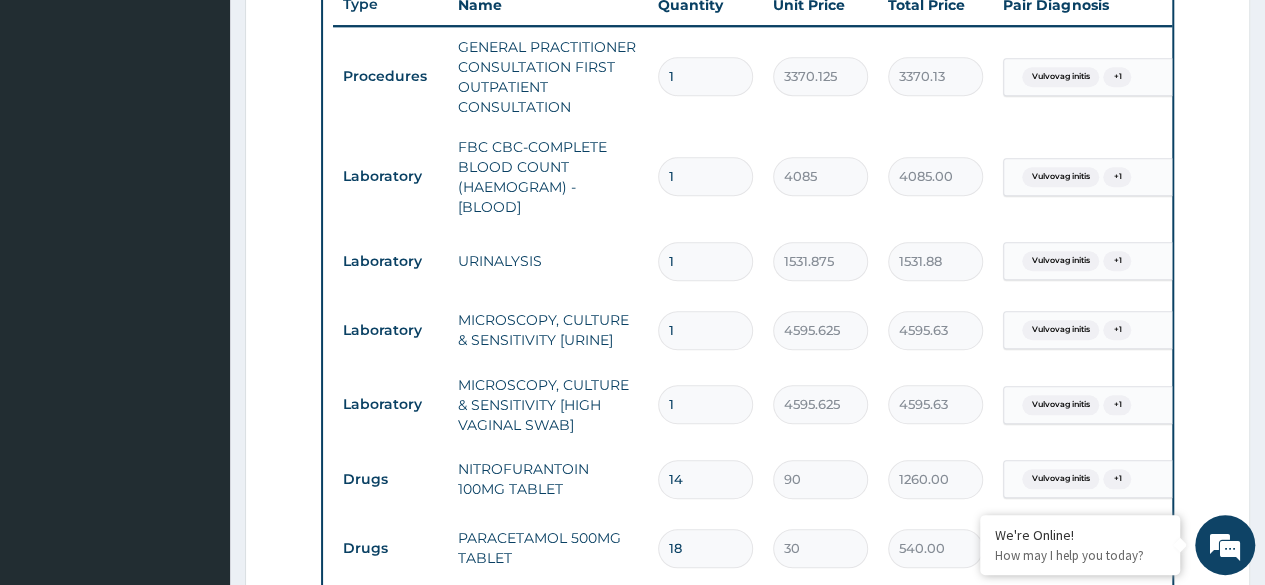 click on "Procedures" at bounding box center (390, 76) 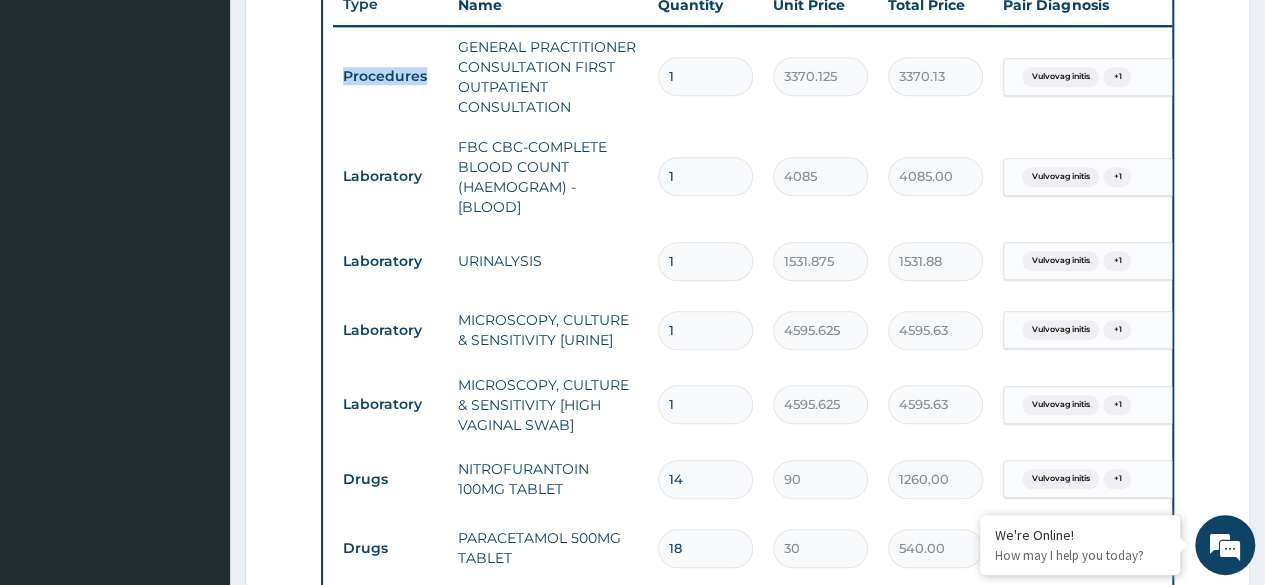 click on "Procedures" at bounding box center [390, 76] 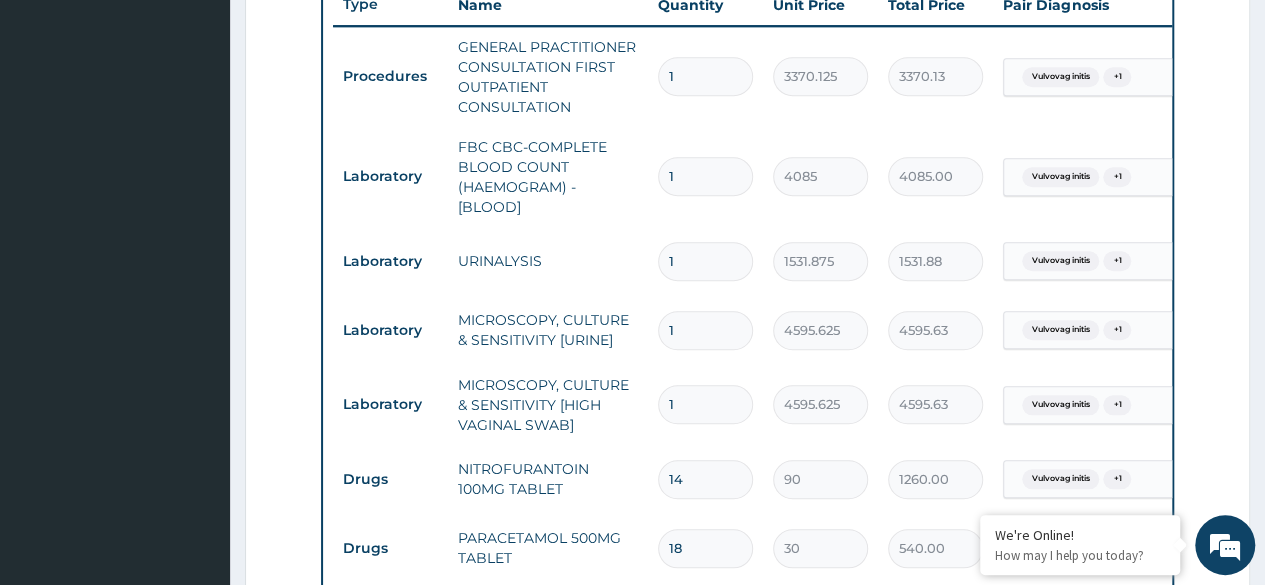 click on "FBC CBC-COMPLETE BLOOD COUNT (HAEMOGRAM) - [BLOOD]" at bounding box center (548, 177) 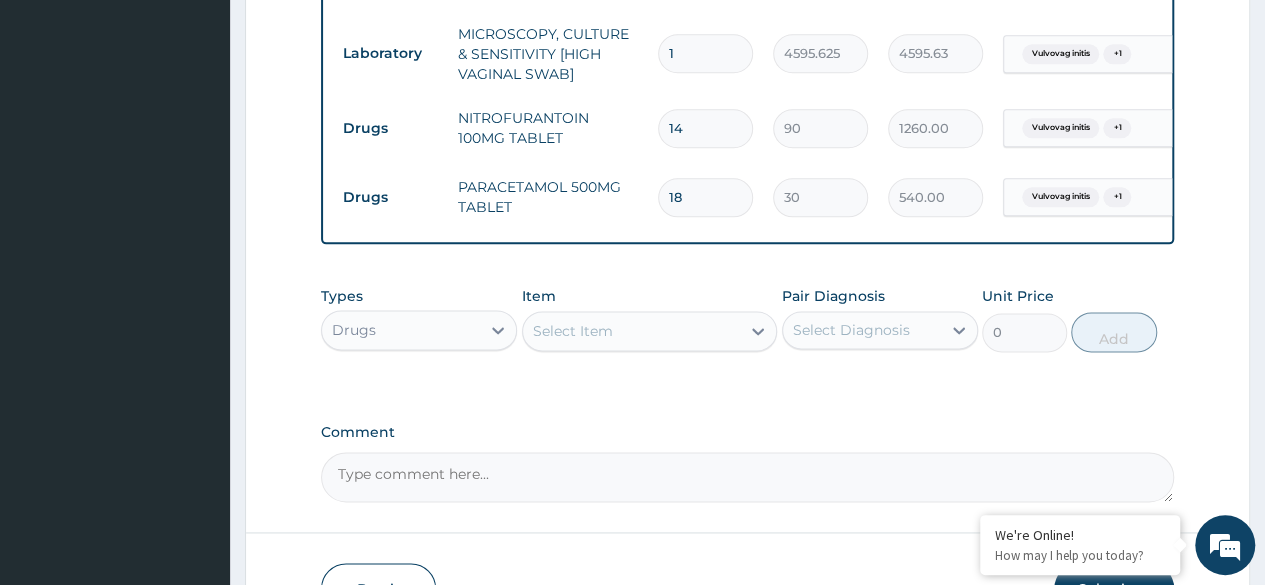 scroll, scrollTop: 1262, scrollLeft: 0, axis: vertical 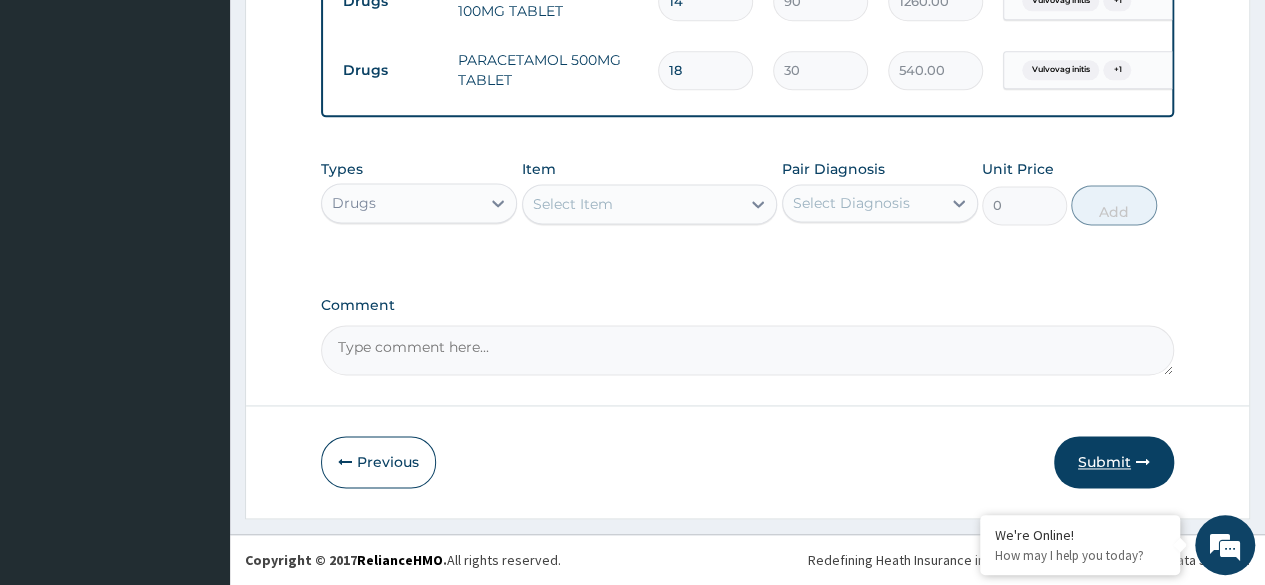 click on "Submit" at bounding box center (1114, 462) 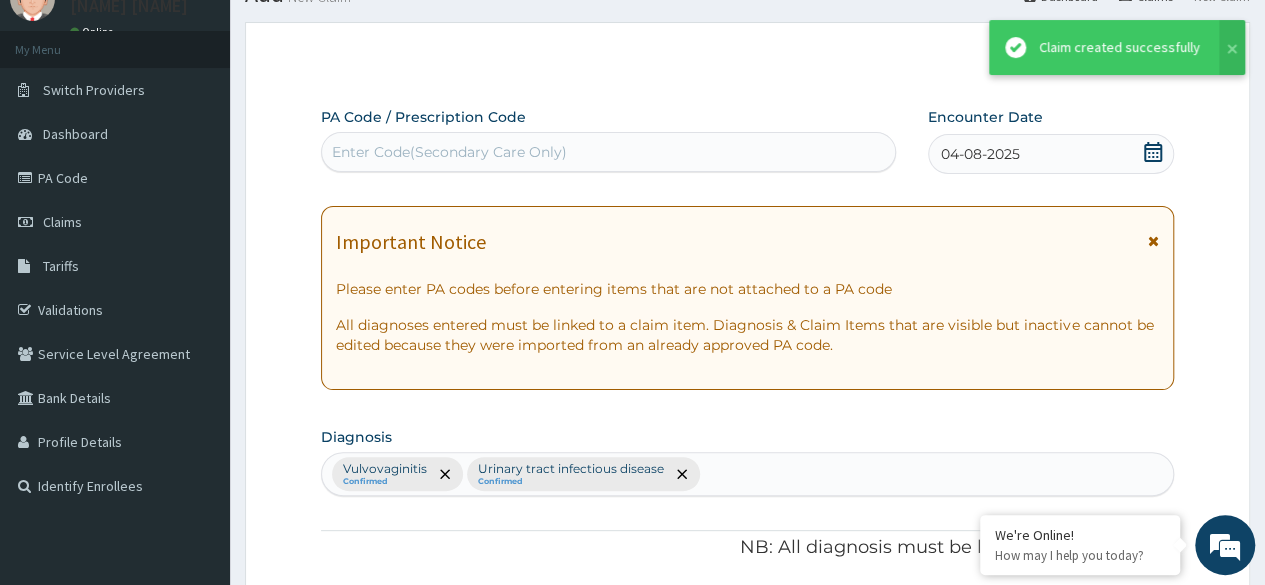 scroll, scrollTop: 1262, scrollLeft: 0, axis: vertical 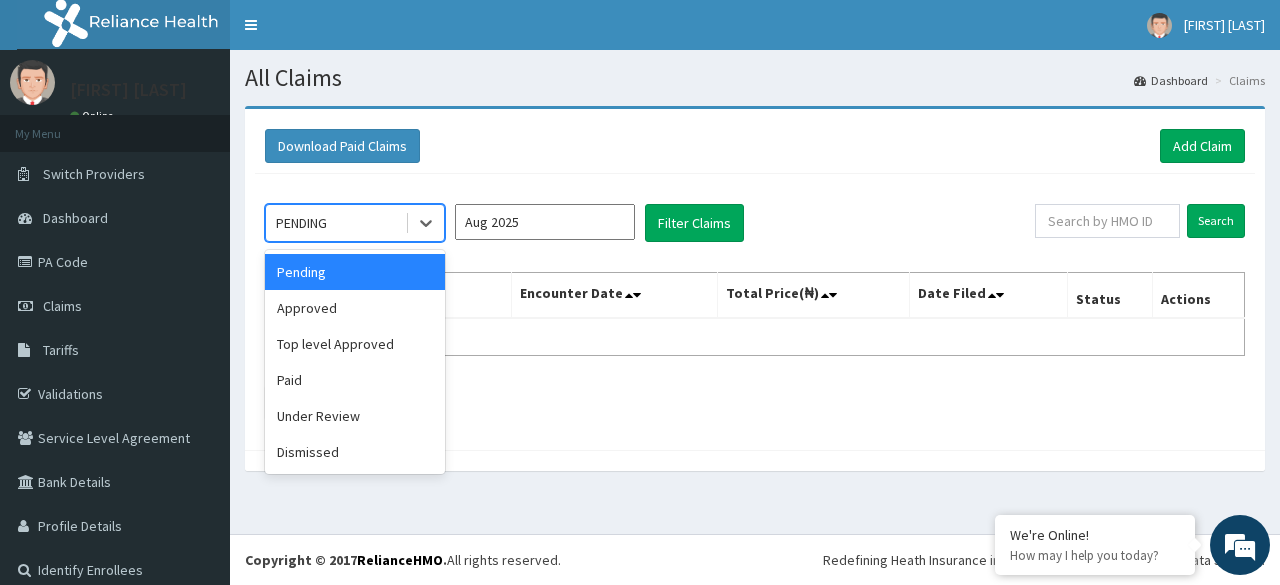 click on "PENDING" at bounding box center (335, 223) 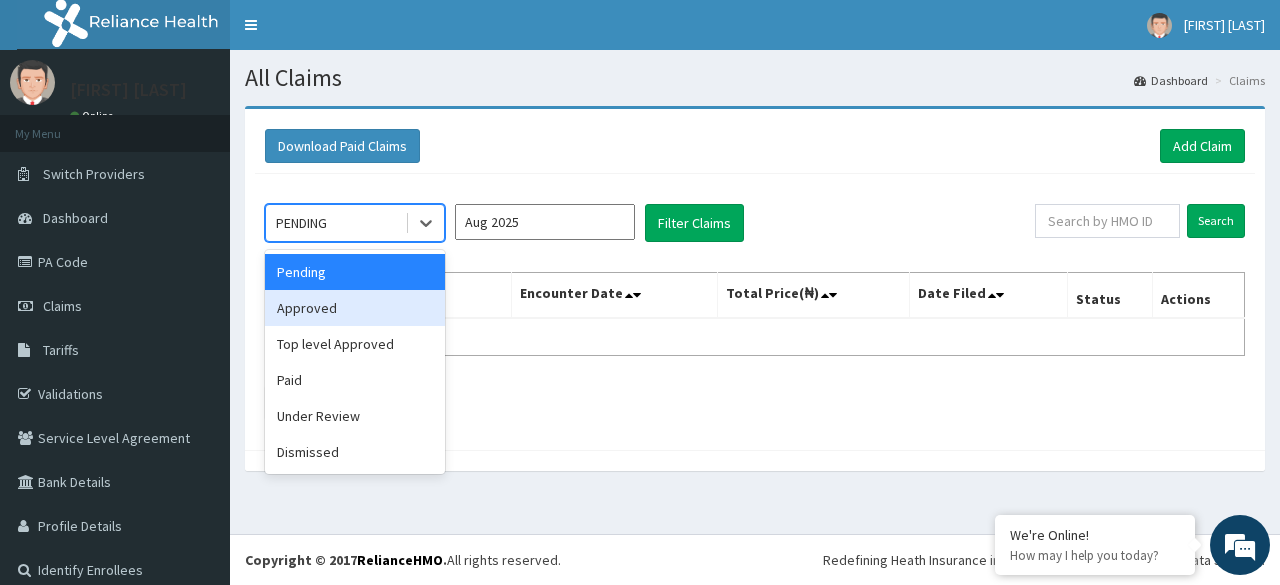click on "Approved" at bounding box center [355, 308] 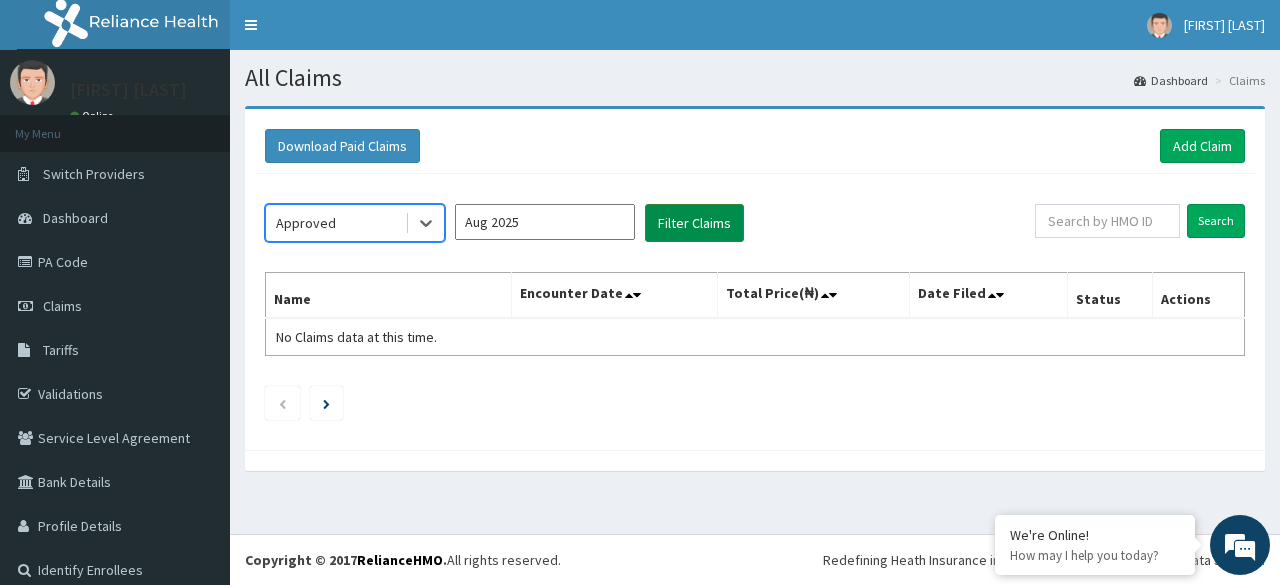 click on "Filter Claims" at bounding box center (694, 223) 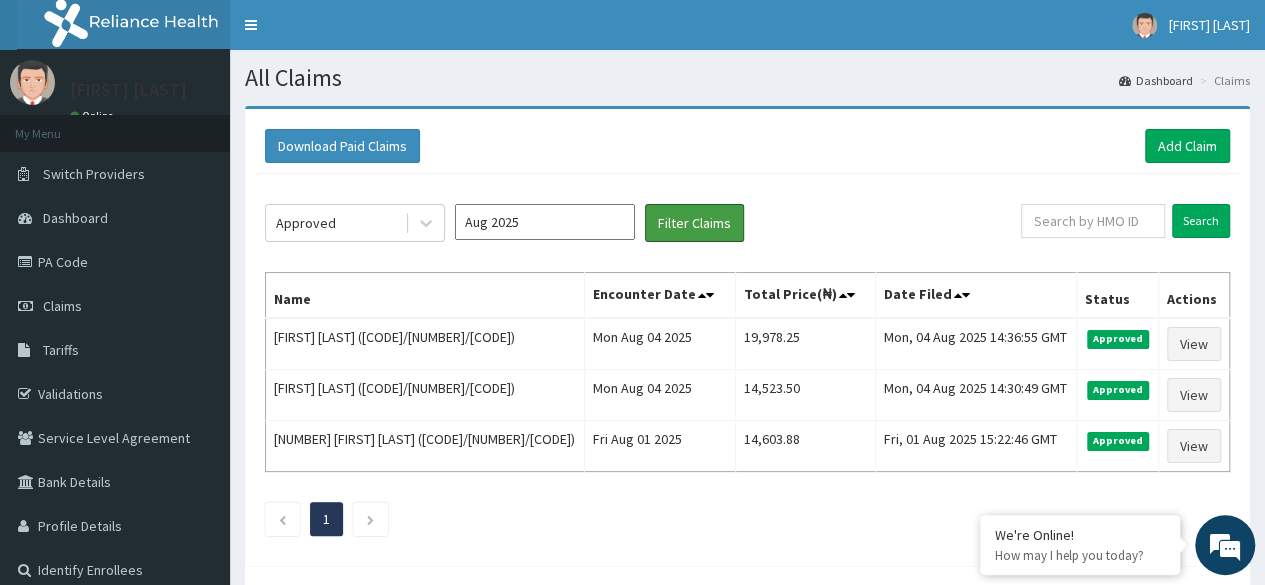 scroll, scrollTop: 0, scrollLeft: 0, axis: both 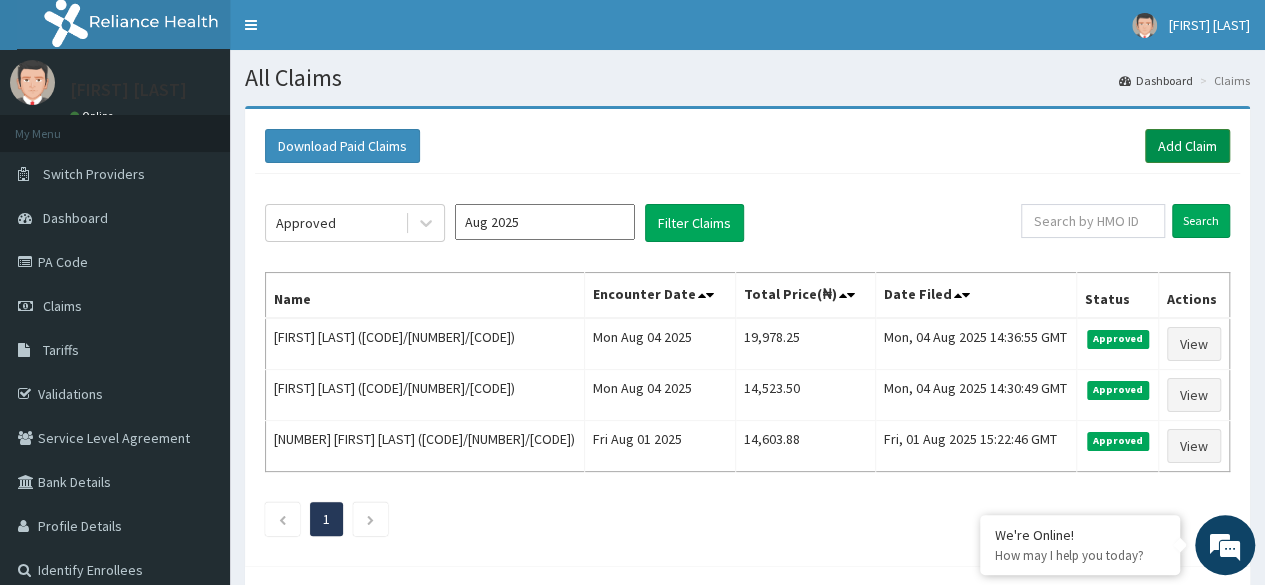 click on "Add Claim" at bounding box center (1187, 146) 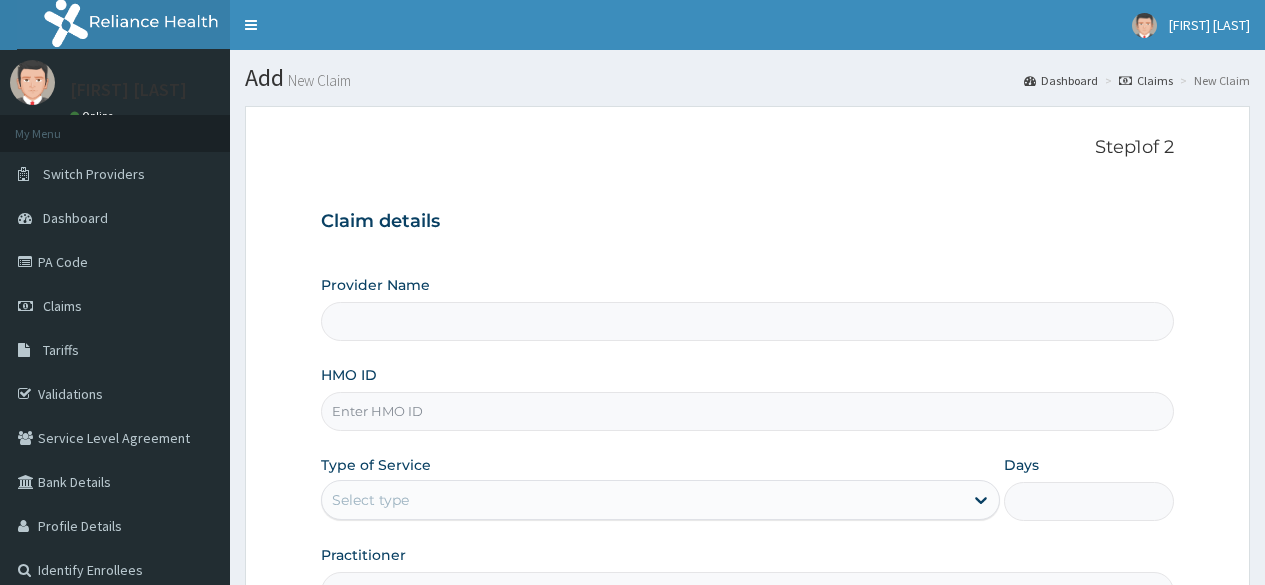 scroll, scrollTop: 0, scrollLeft: 0, axis: both 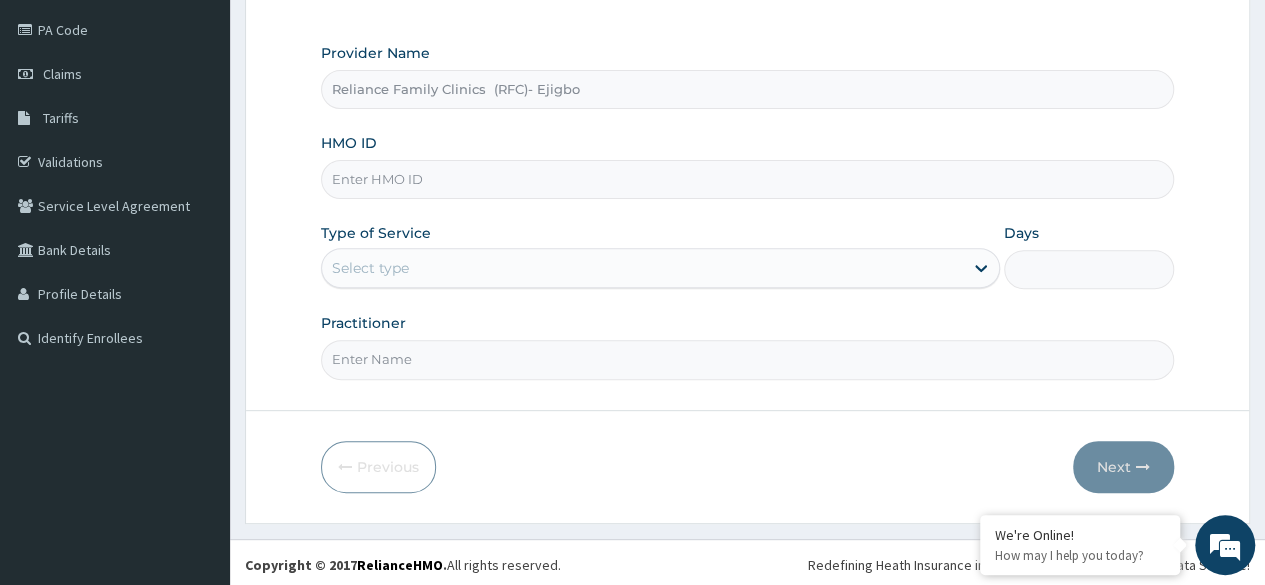 type on "Reliance Family Clinics  (RFC)- Ejigbo" 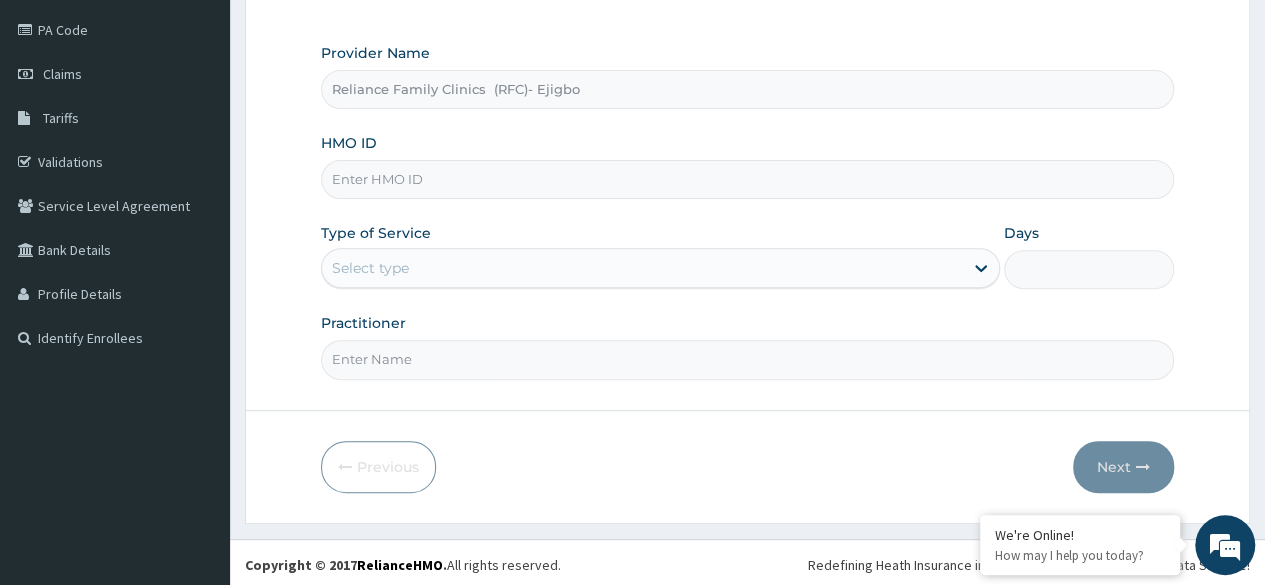 paste on "LTR/10374/C" 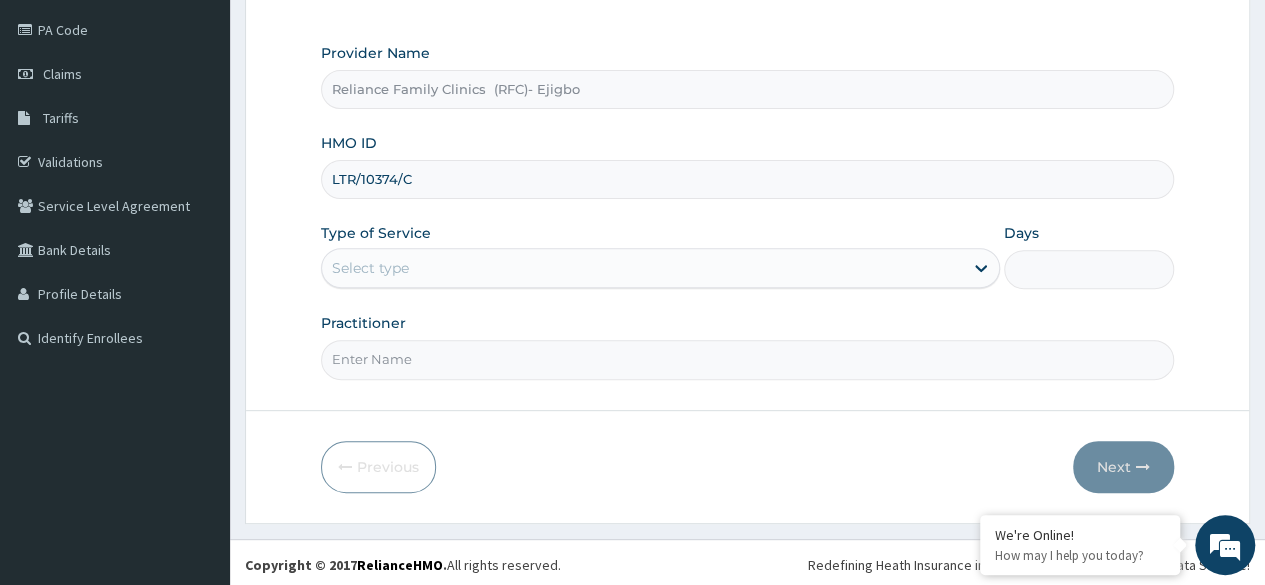 type on "LTR/10374/C" 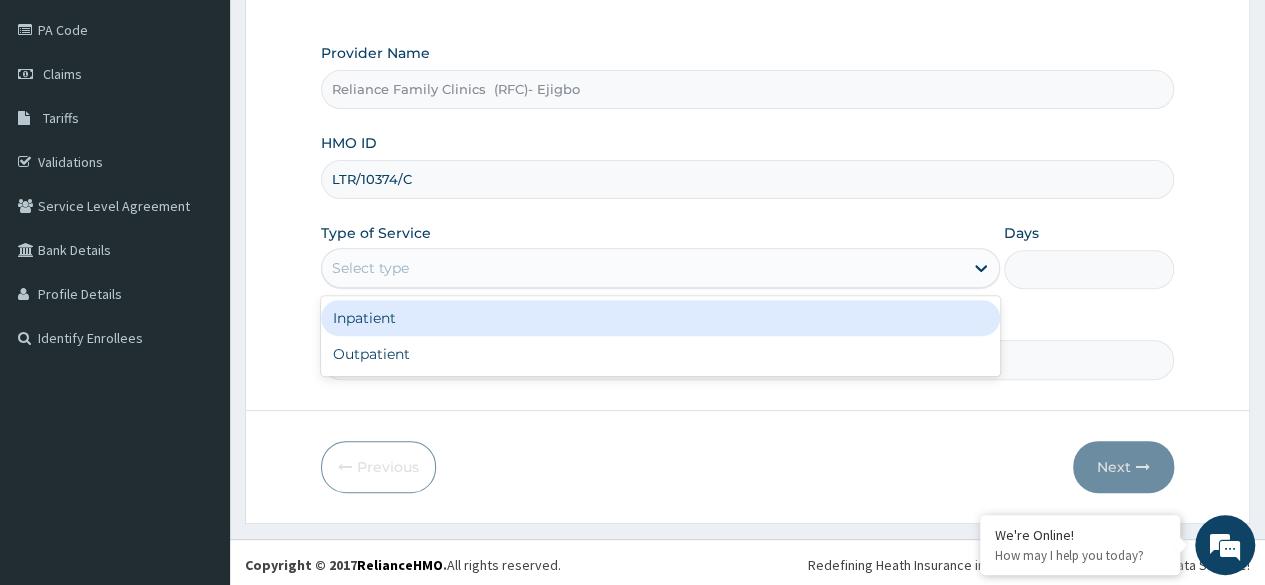 click on "Select type" at bounding box center (642, 268) 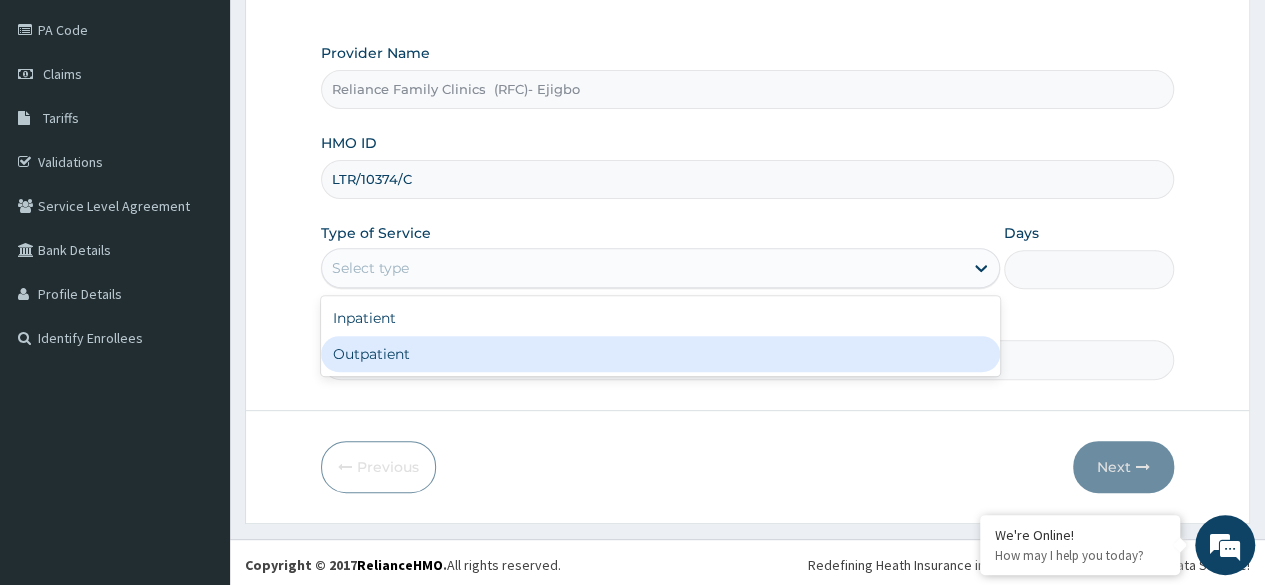 click on "Outpatient" at bounding box center (660, 354) 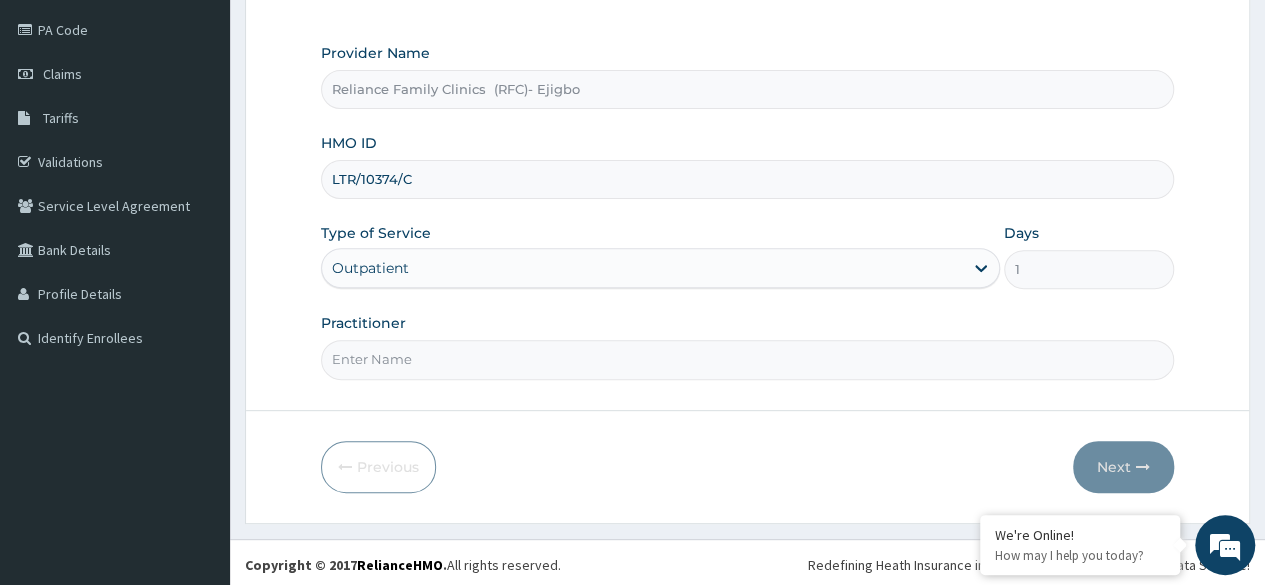 click on "Practitioner" at bounding box center [747, 359] 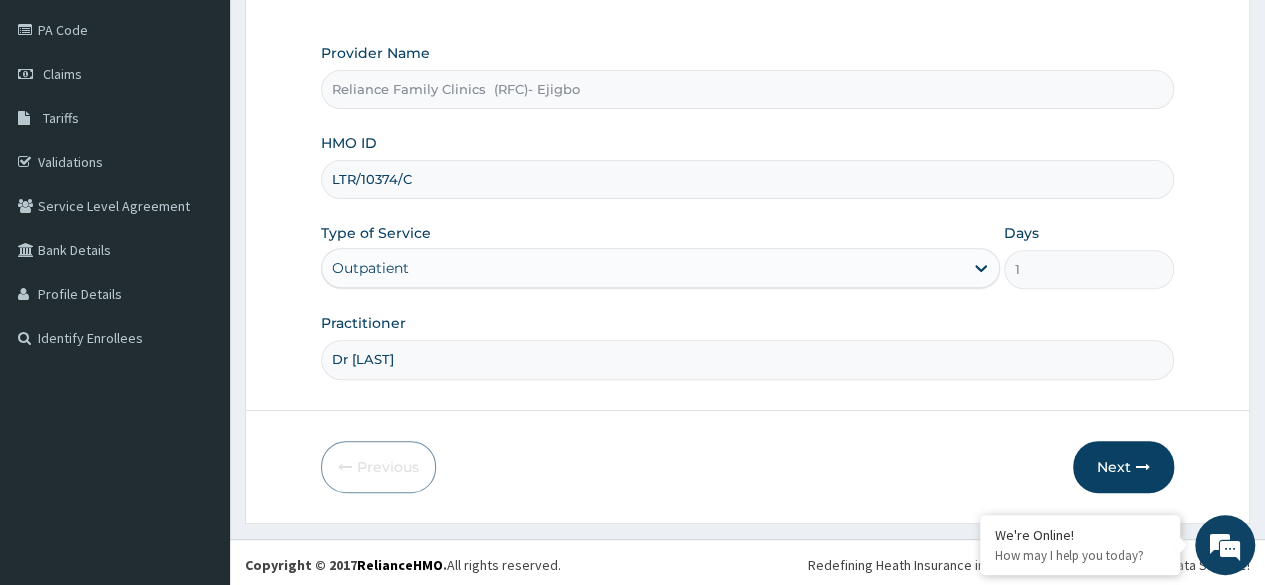 scroll, scrollTop: 0, scrollLeft: 0, axis: both 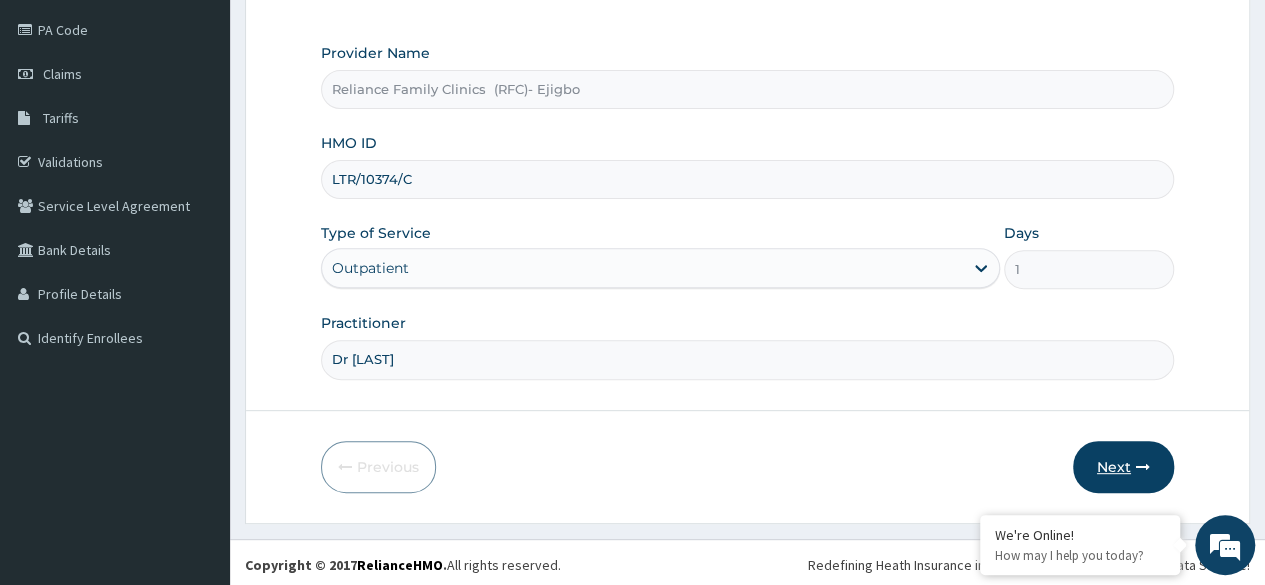 type on "Dr [LAST]" 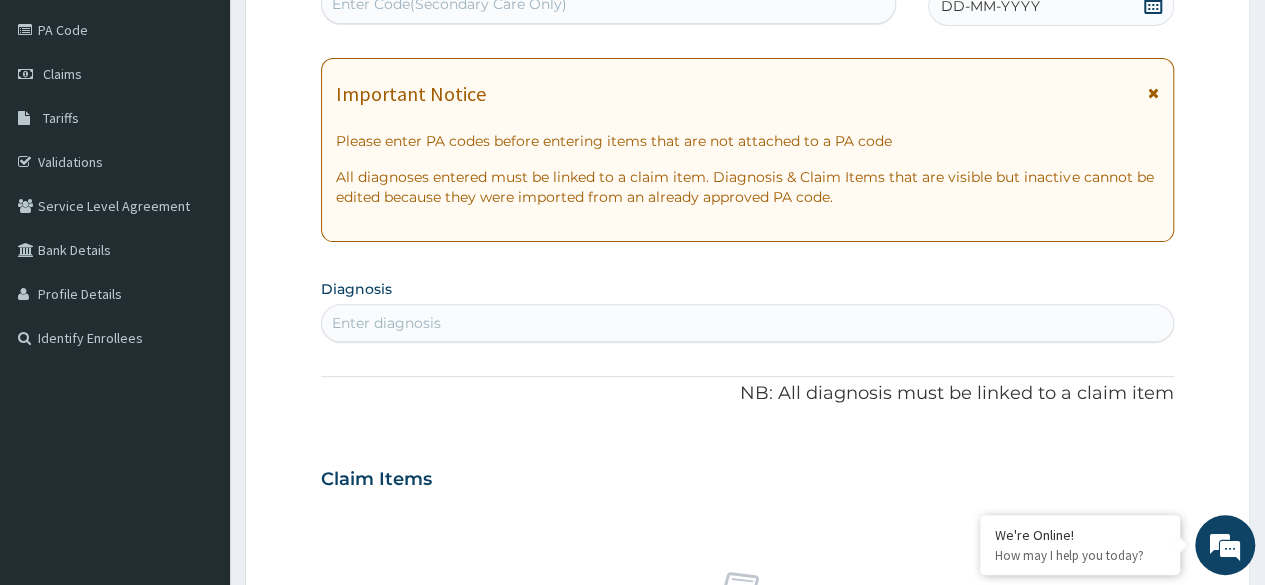 click 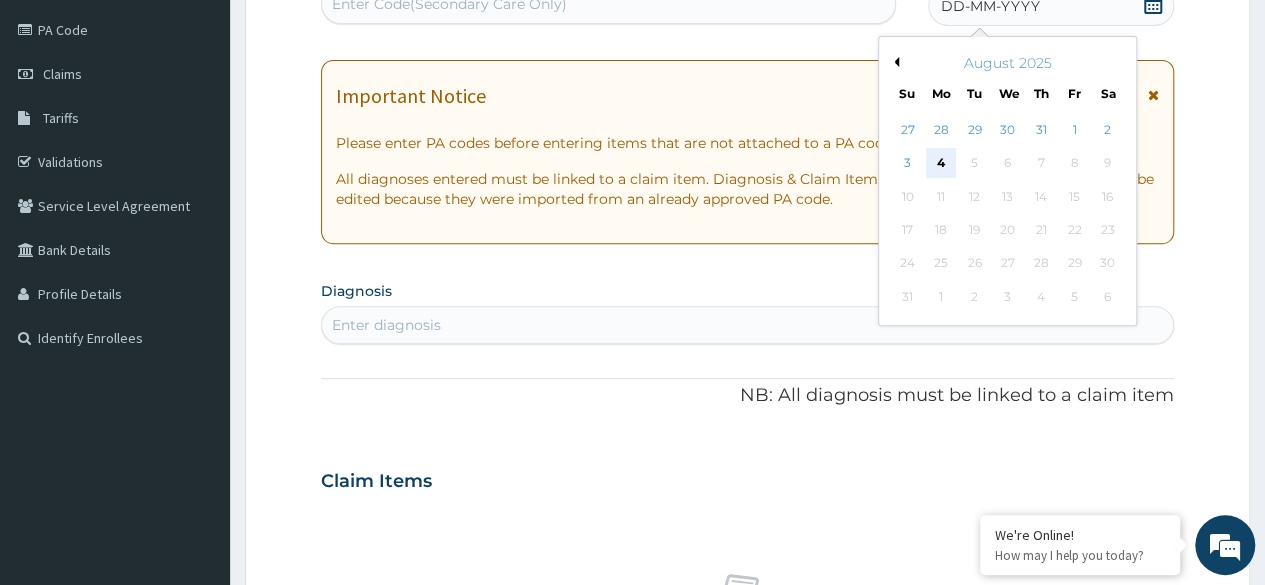 click on "4" at bounding box center (941, 164) 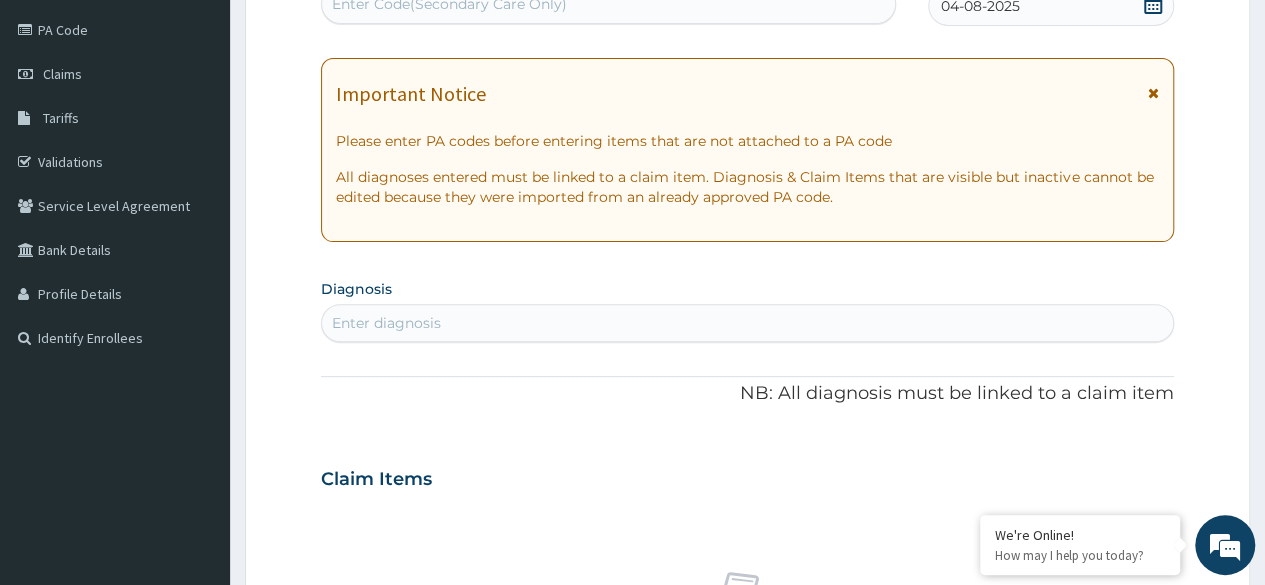 click on "Enter diagnosis" at bounding box center [747, 323] 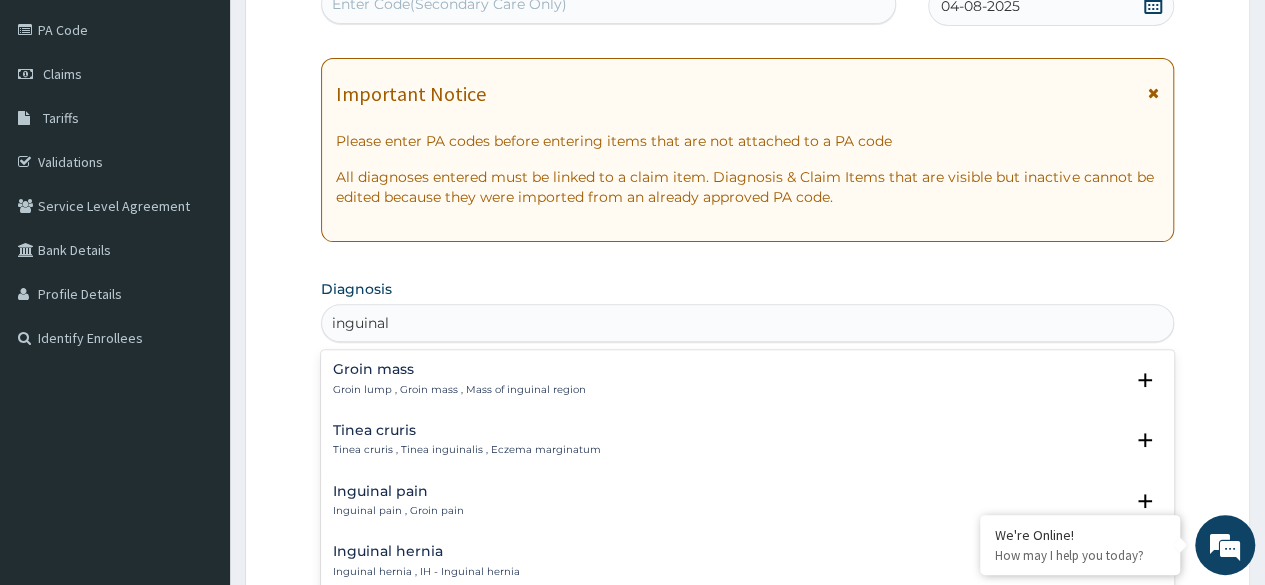 type on "inguinal h" 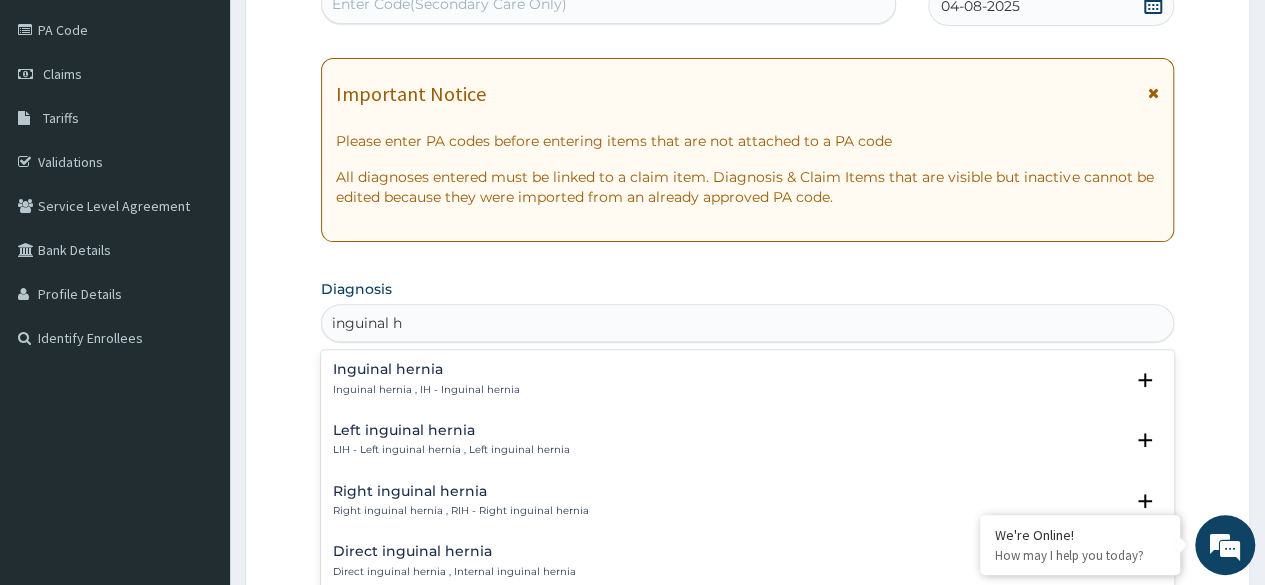 click on "Inguinal hernia Inguinal hernia , IH - Inguinal hernia" at bounding box center [426, 379] 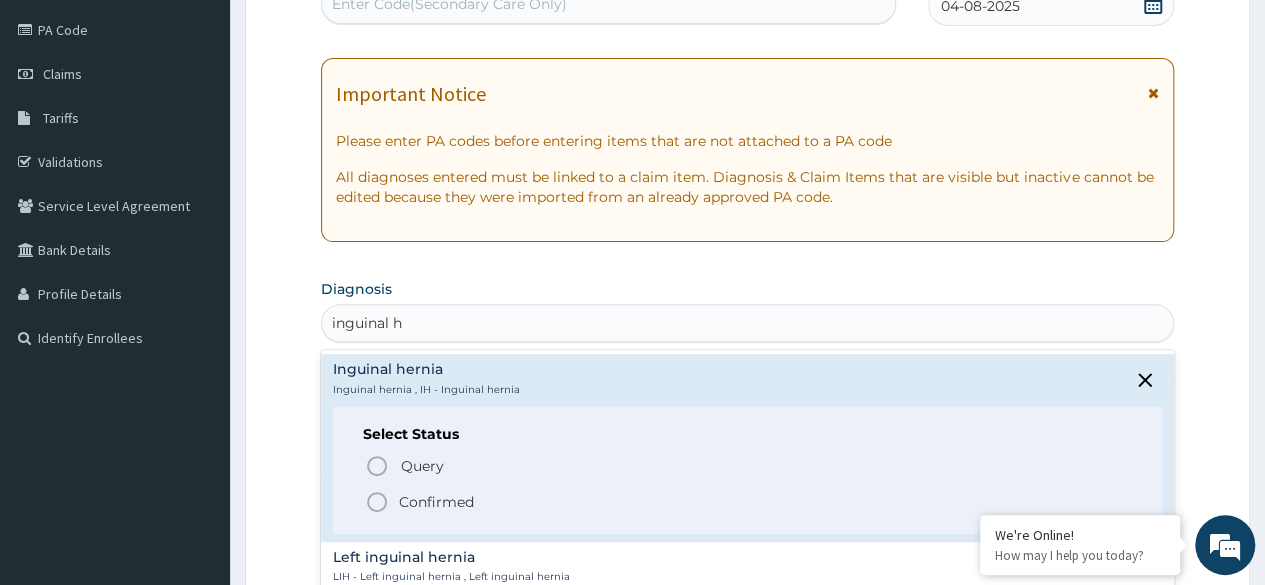 click on "Confirmed" at bounding box center [436, 502] 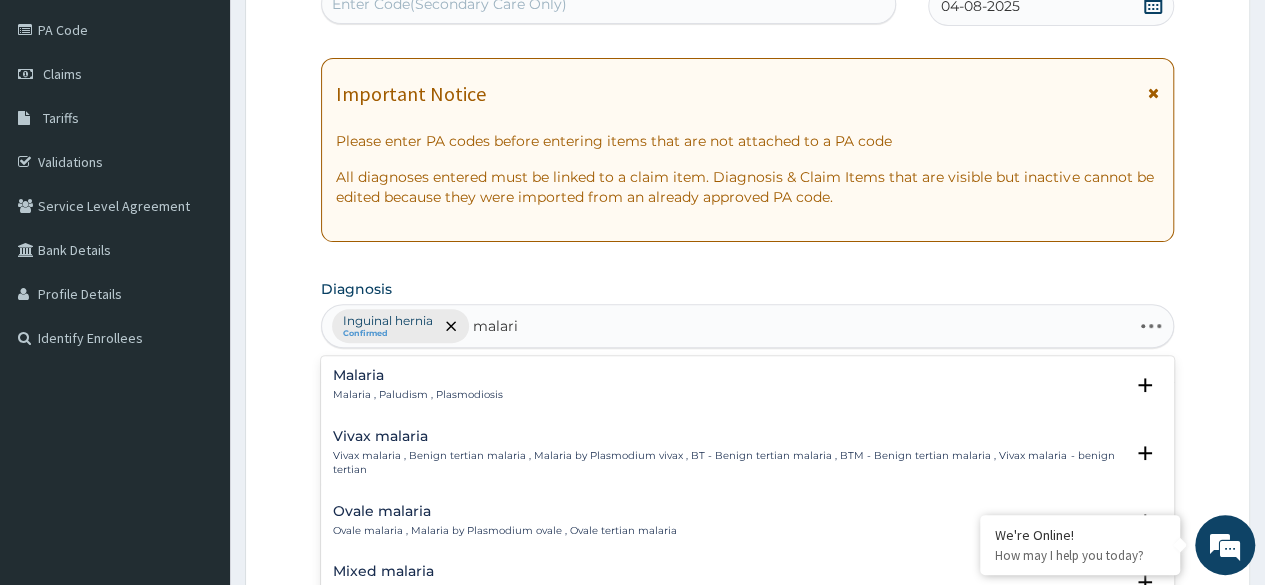 type on "malaria" 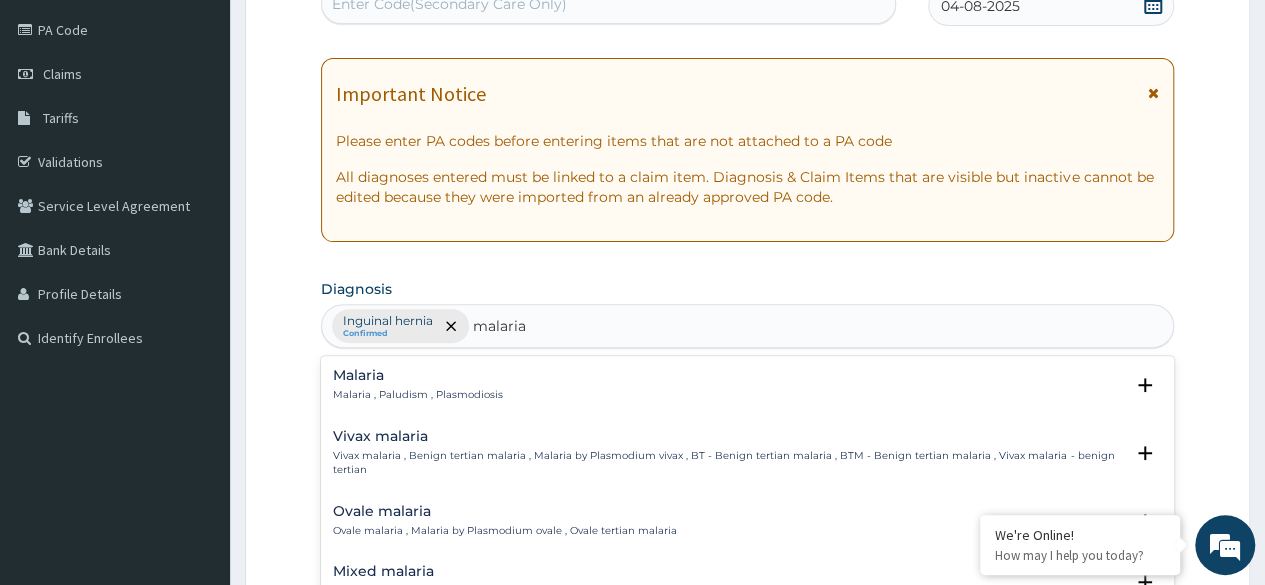 click on "Malaria Malaria , Paludism , Plasmodiosis" at bounding box center [418, 385] 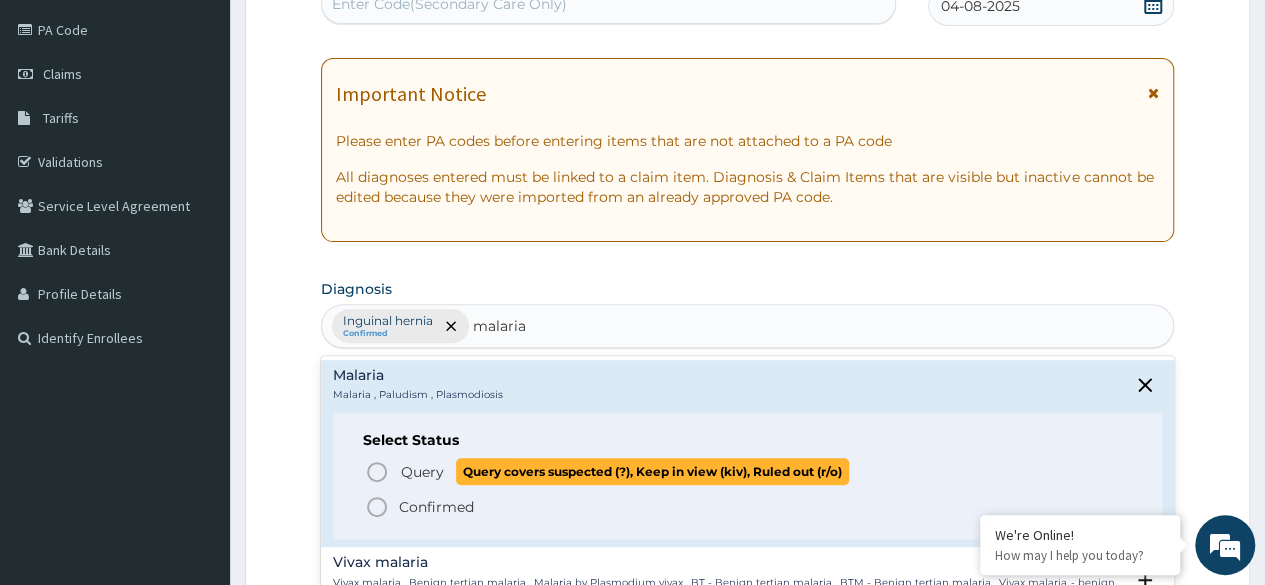 click on "Query" at bounding box center (422, 472) 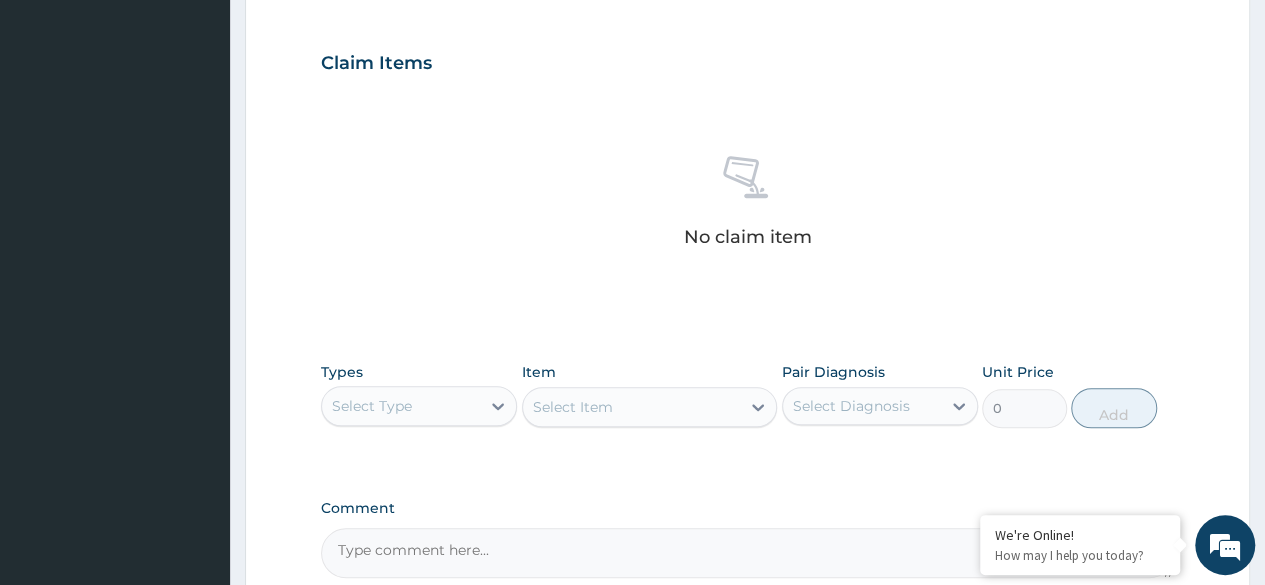 scroll, scrollTop: 853, scrollLeft: 0, axis: vertical 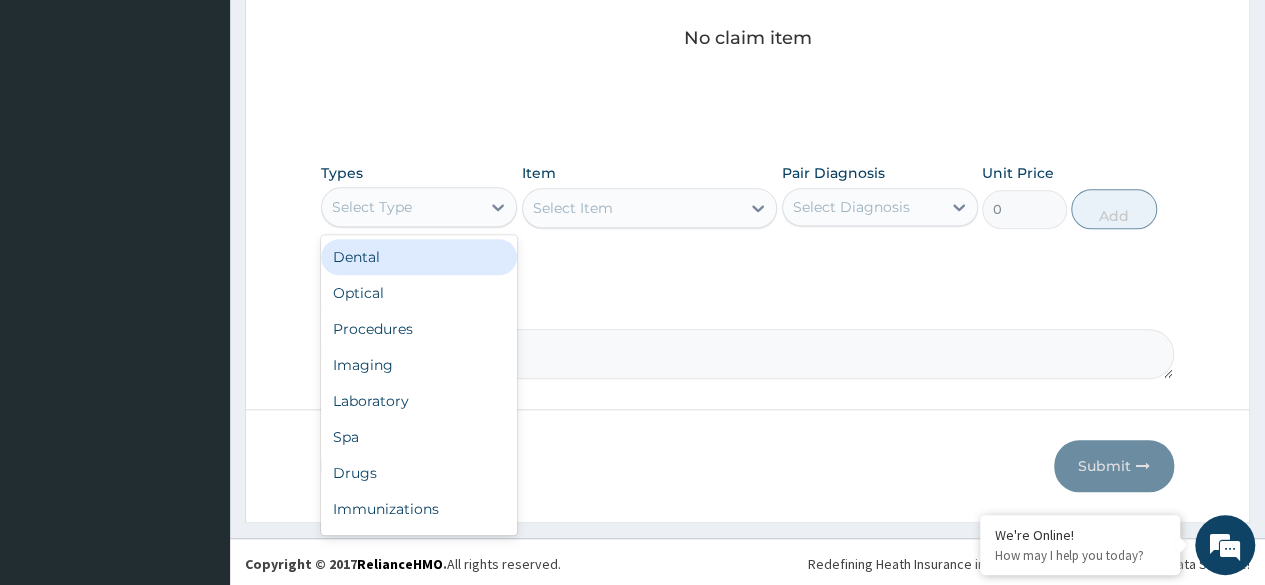 click on "Select Type" at bounding box center (401, 207) 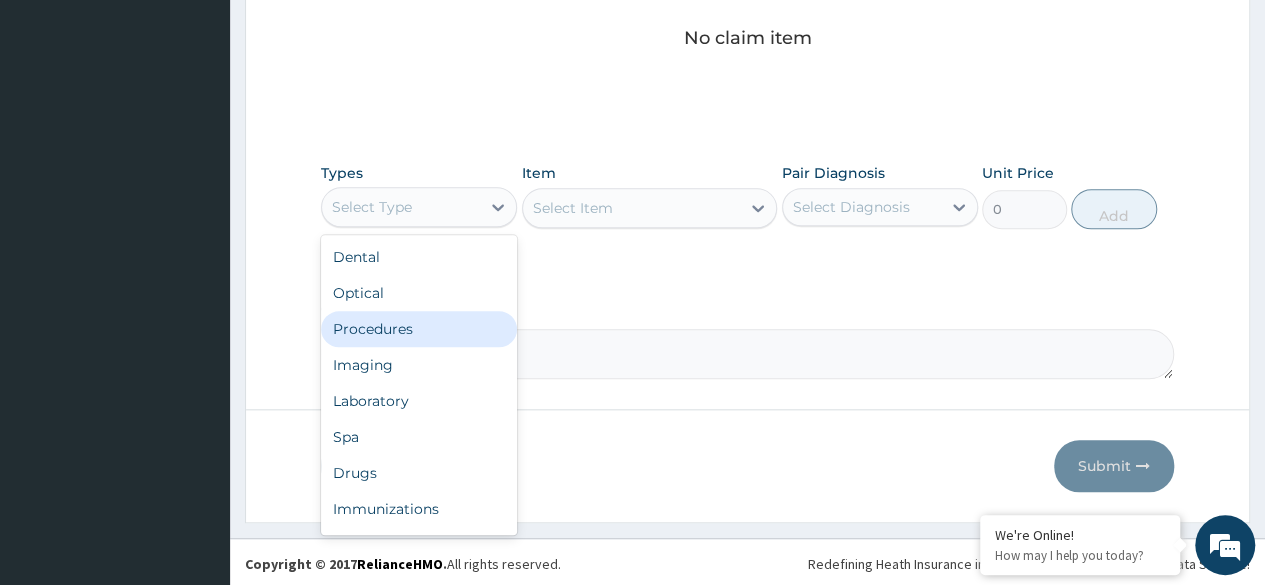 click on "Procedures" at bounding box center [419, 329] 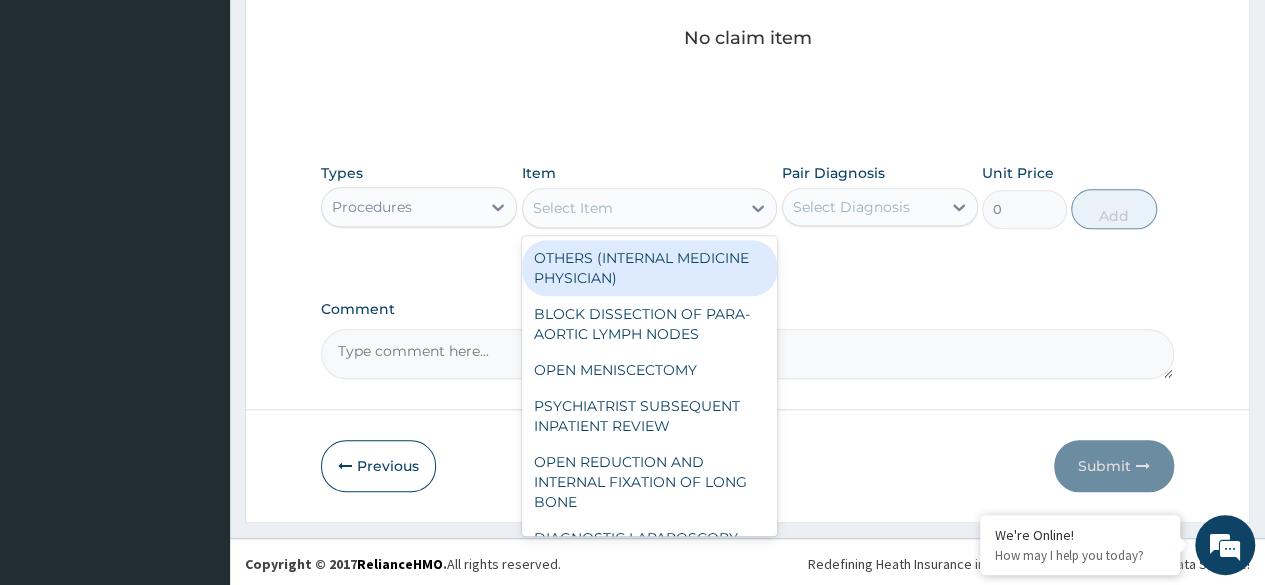 click on "Select Item" at bounding box center [632, 208] 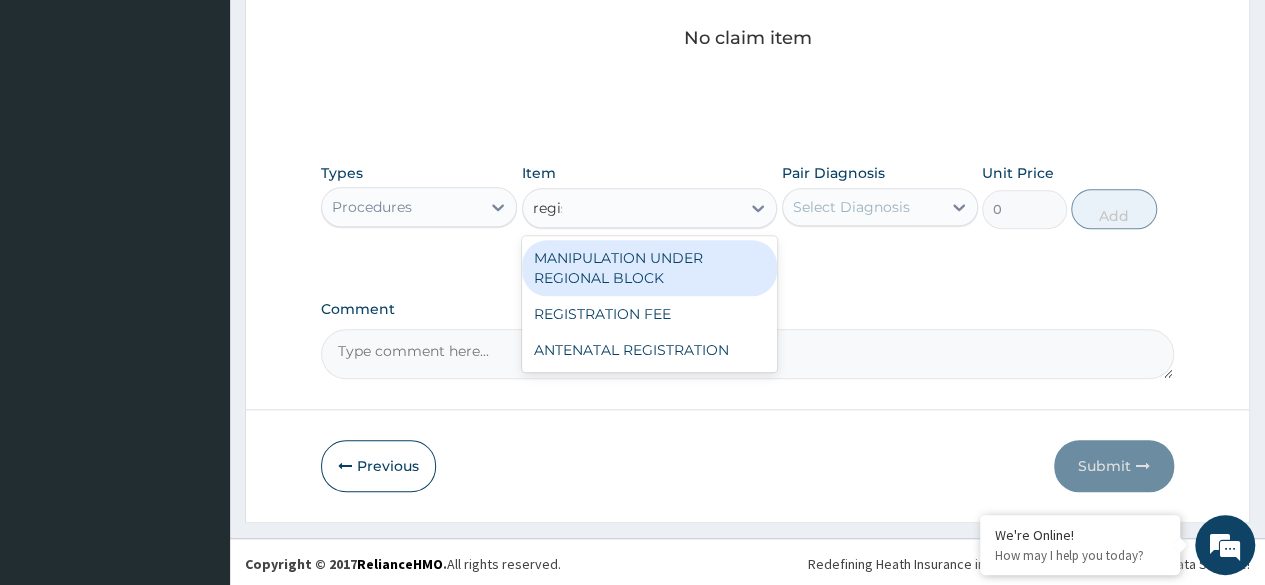 type on "regist" 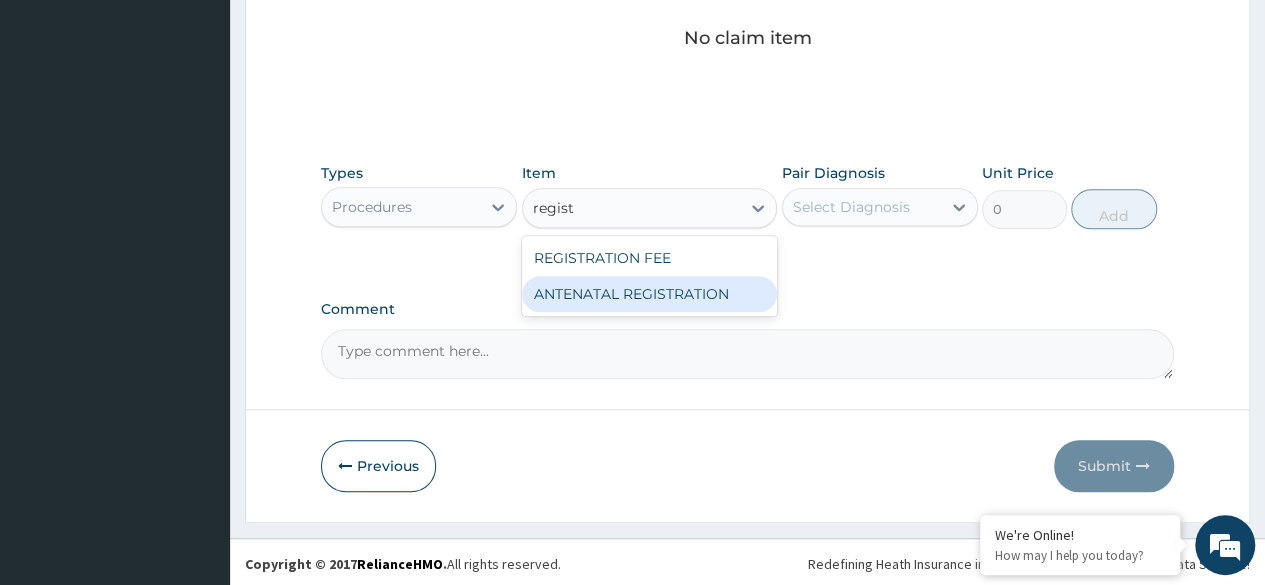 click on "ANTENATAL REGISTRATION" at bounding box center (650, 294) 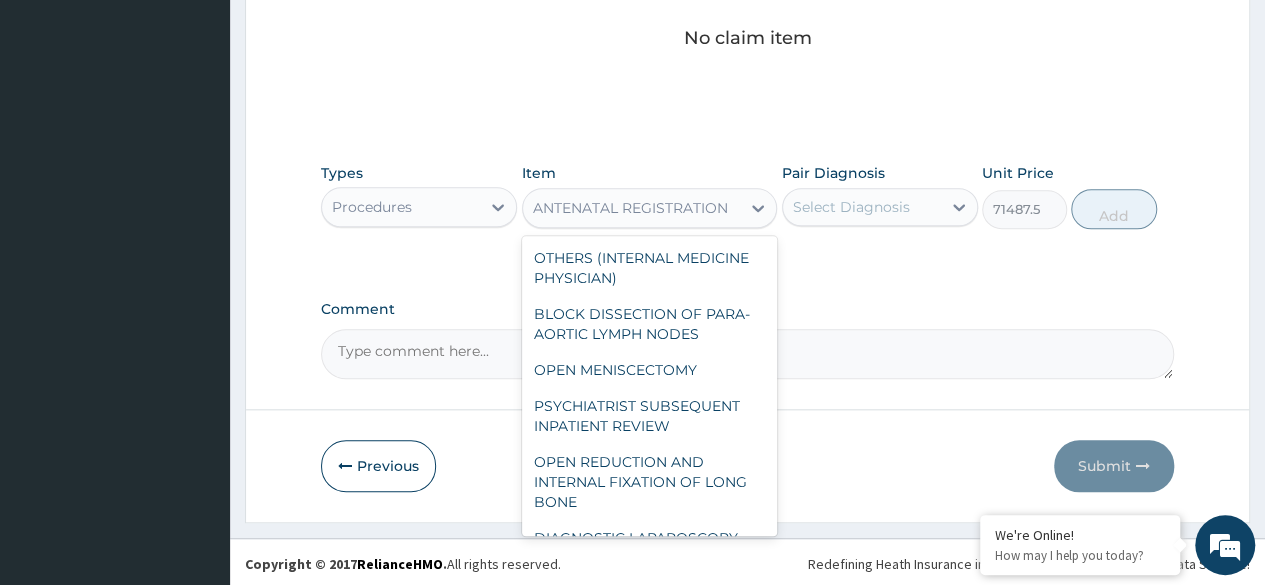 click on "ANTENATAL REGISTRATION" at bounding box center [630, 208] 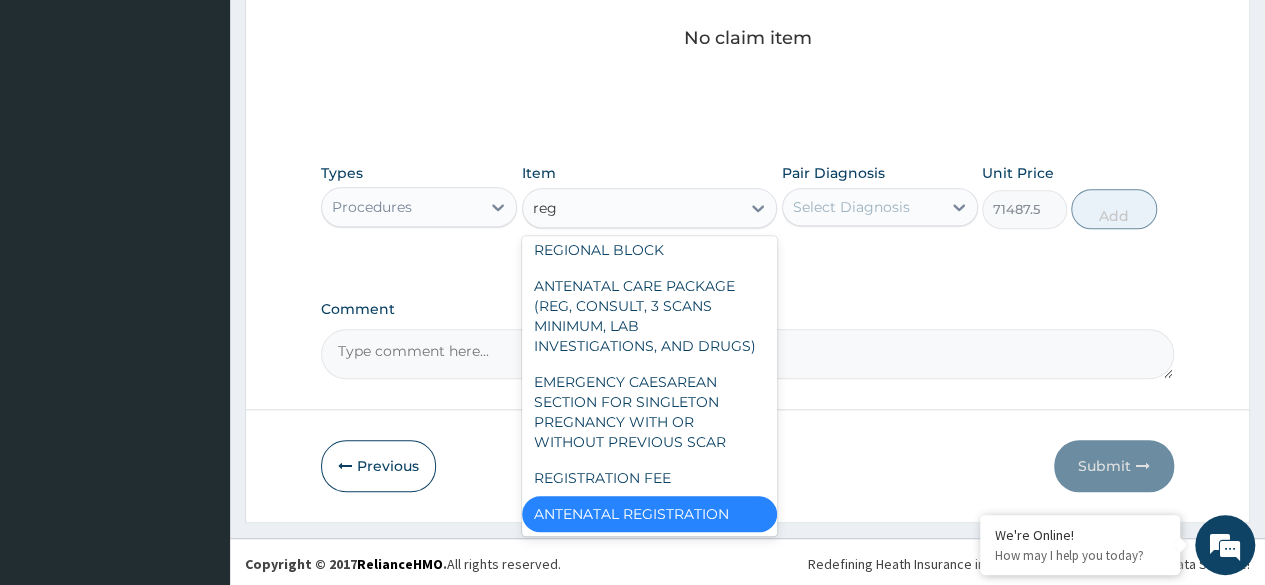 scroll, scrollTop: 0, scrollLeft: 0, axis: both 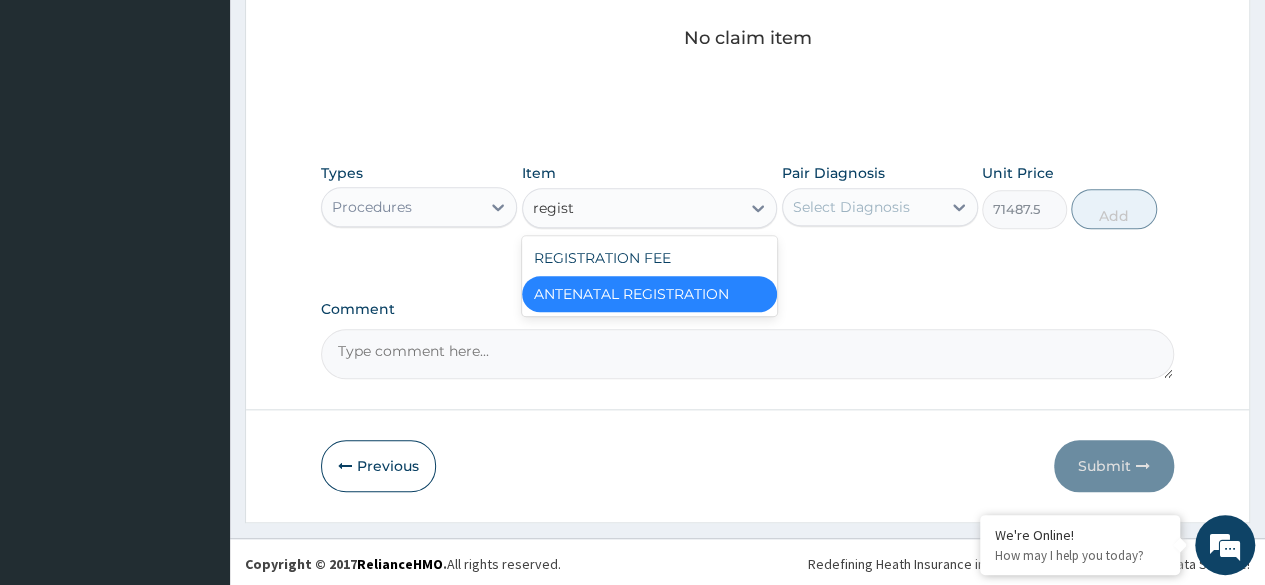 type on "registr" 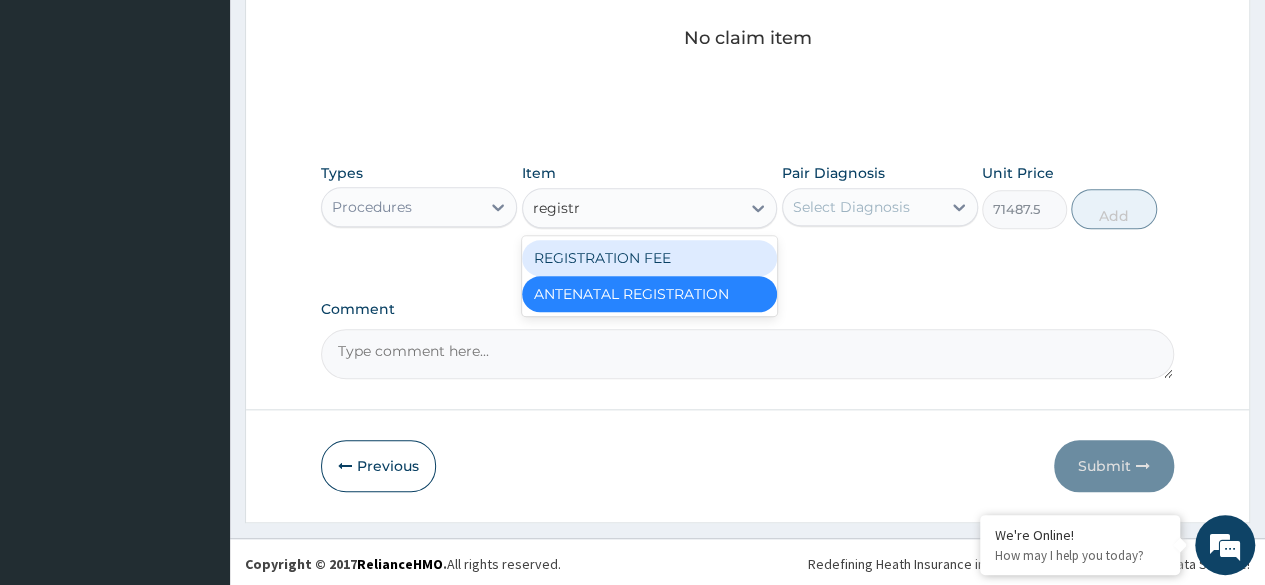 click on "REGISTRATION FEE" at bounding box center [650, 258] 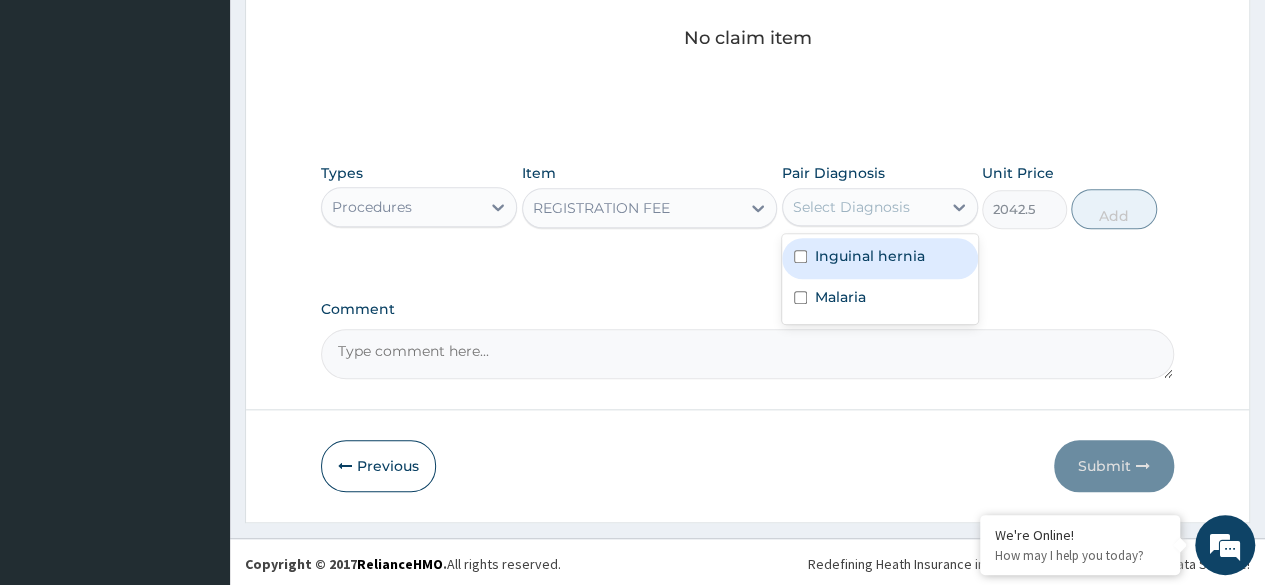 click on "Select Diagnosis" at bounding box center (851, 207) 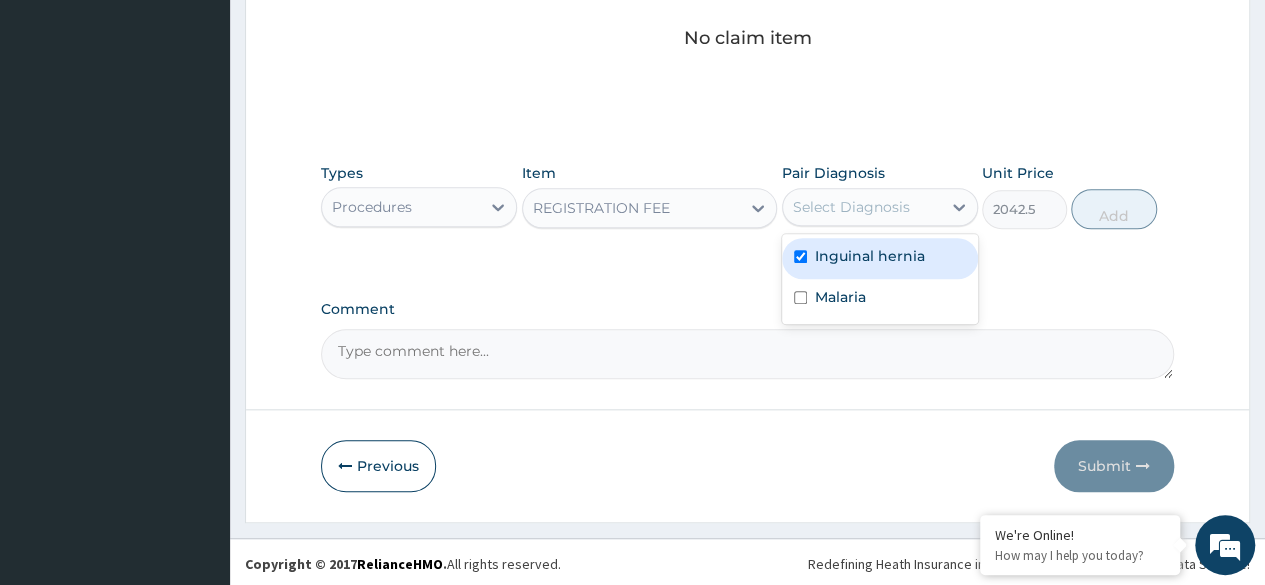 checkbox on "true" 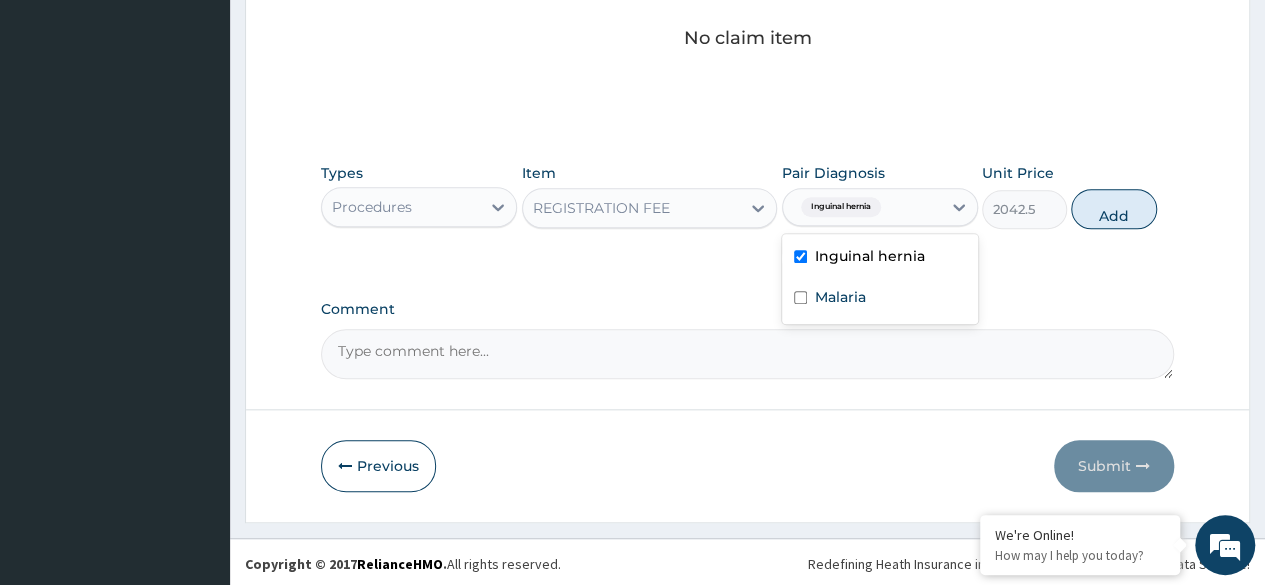 click on "Inguinal hernia Malaria" at bounding box center [880, 279] 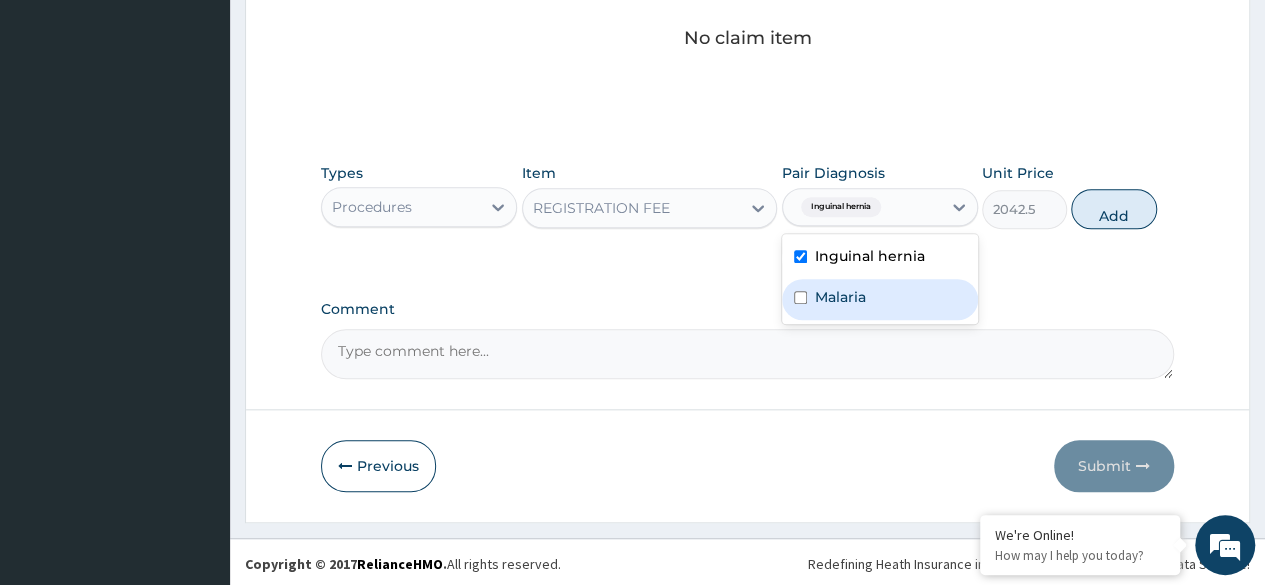 click on "Malaria" at bounding box center (880, 299) 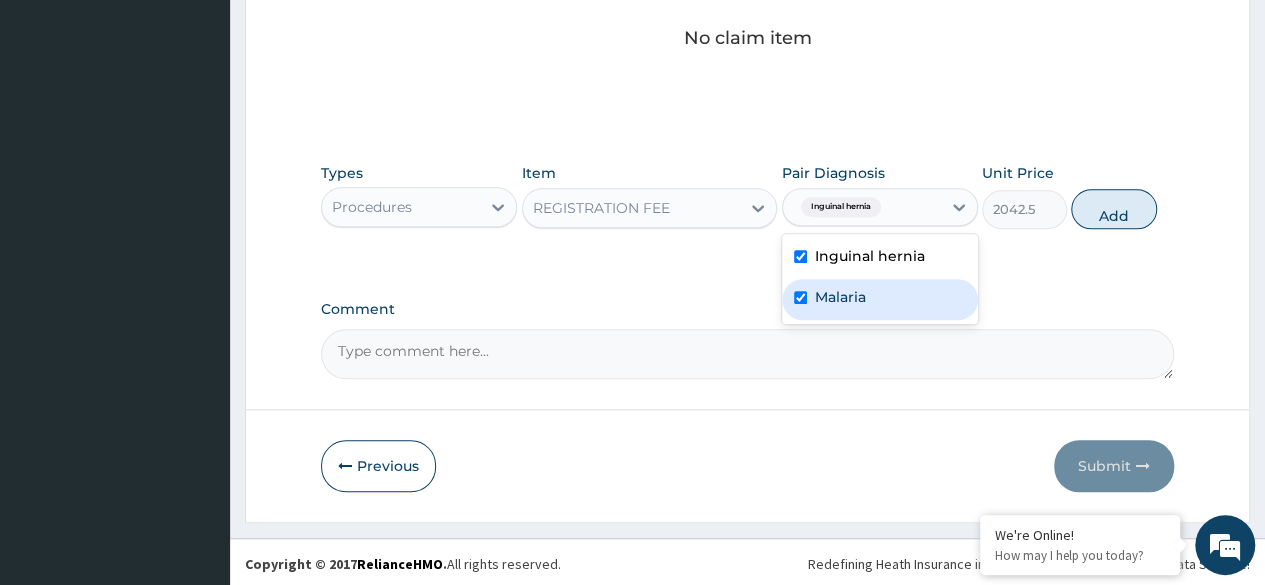 checkbox on "true" 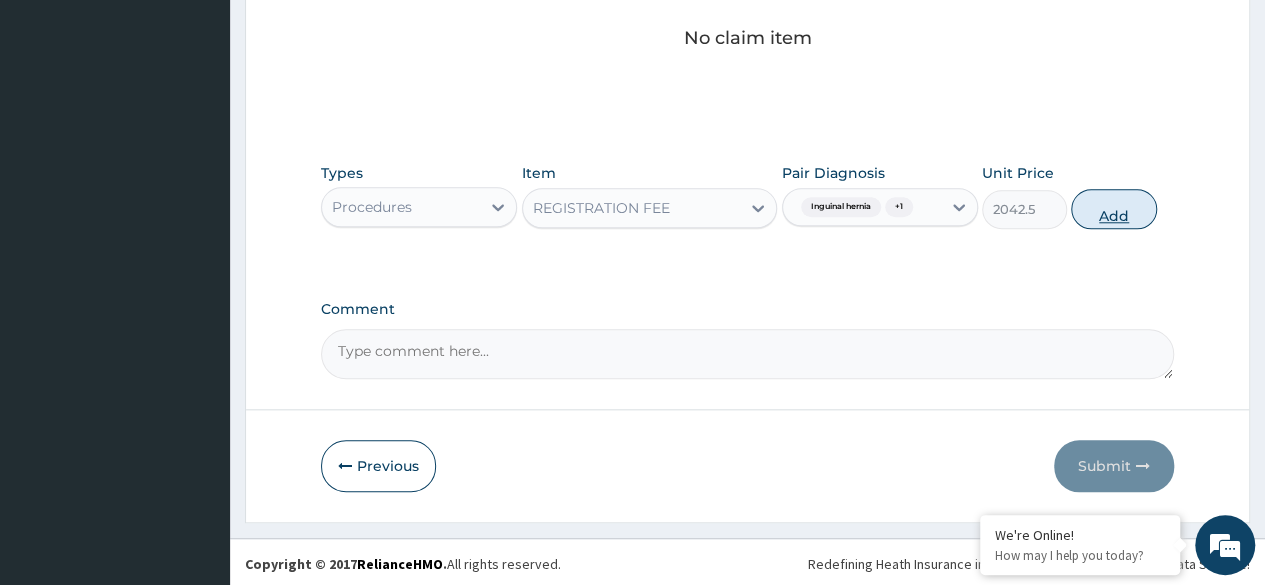 click on "Add" at bounding box center [1113, 209] 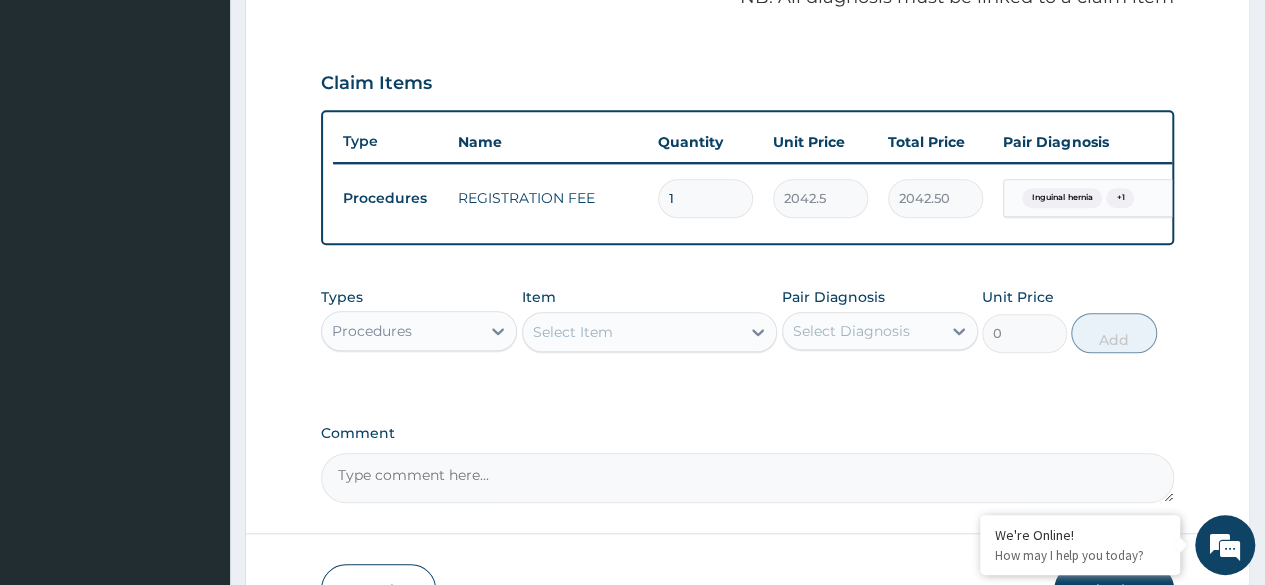 scroll, scrollTop: 633, scrollLeft: 0, axis: vertical 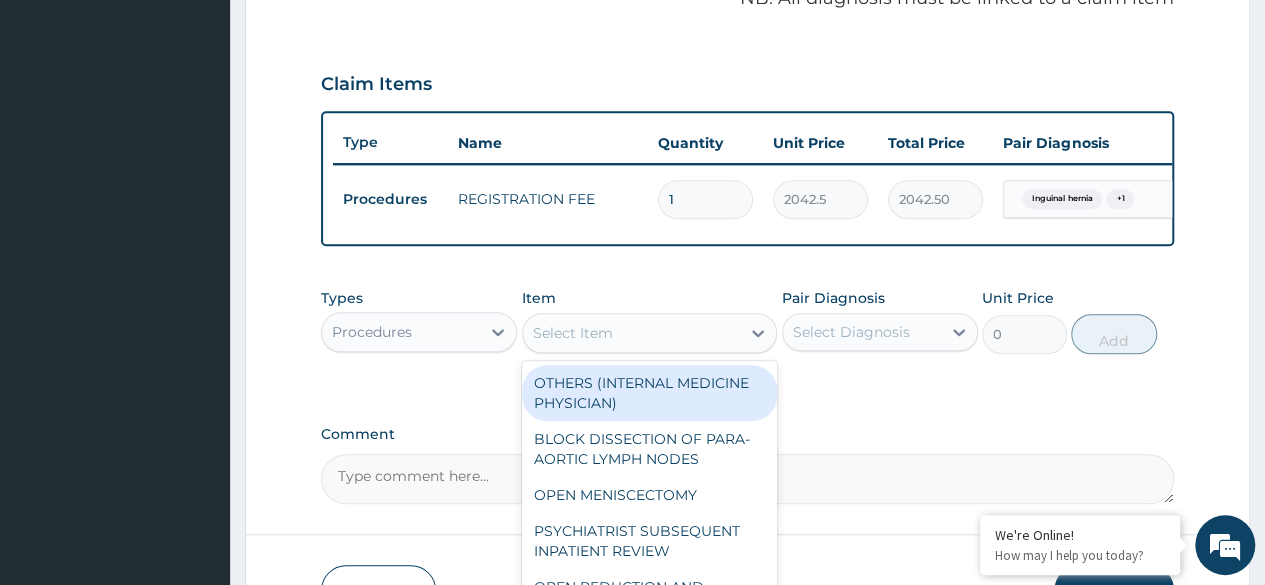 click on "Select Item" at bounding box center (632, 333) 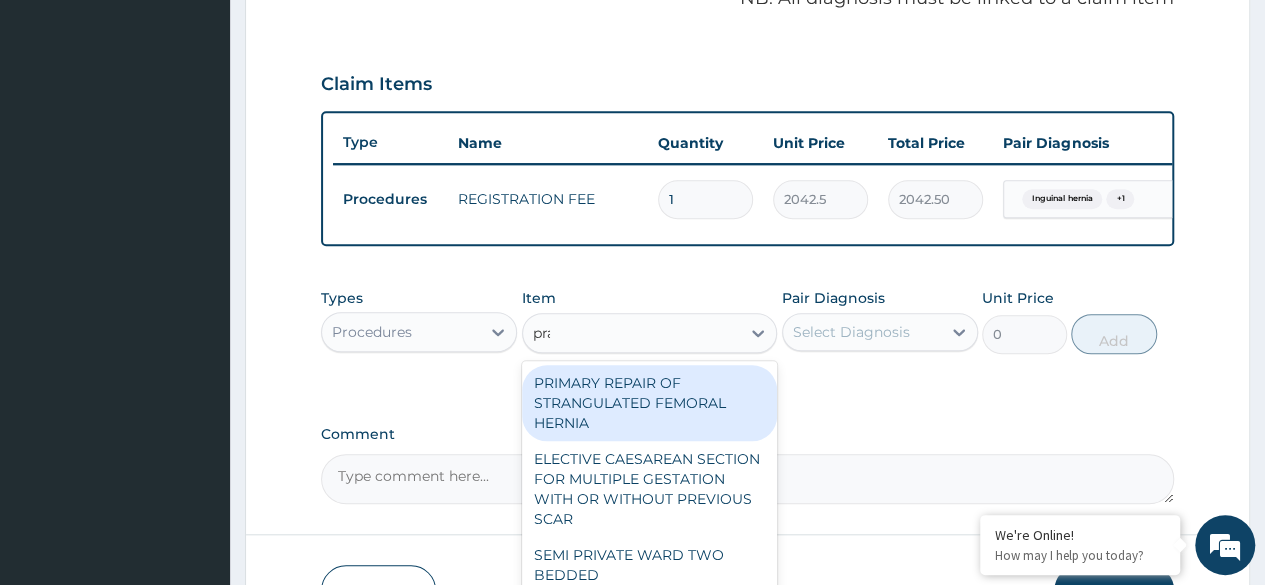 type on "prac" 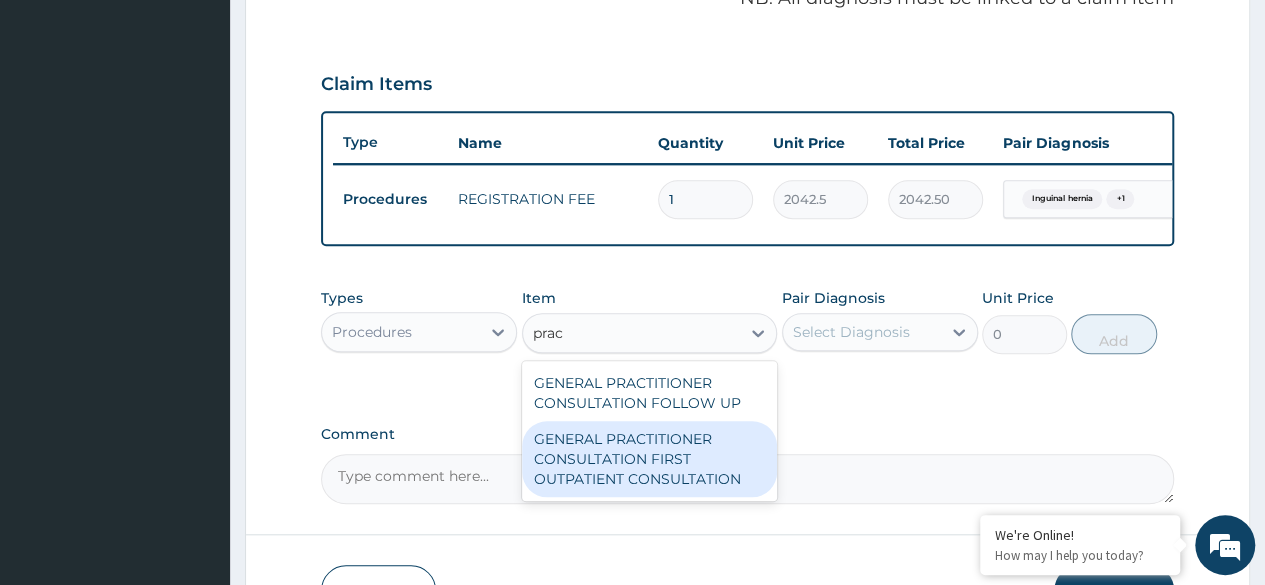 click on "GENERAL PRACTITIONER CONSULTATION FIRST OUTPATIENT CONSULTATION" at bounding box center [650, 459] 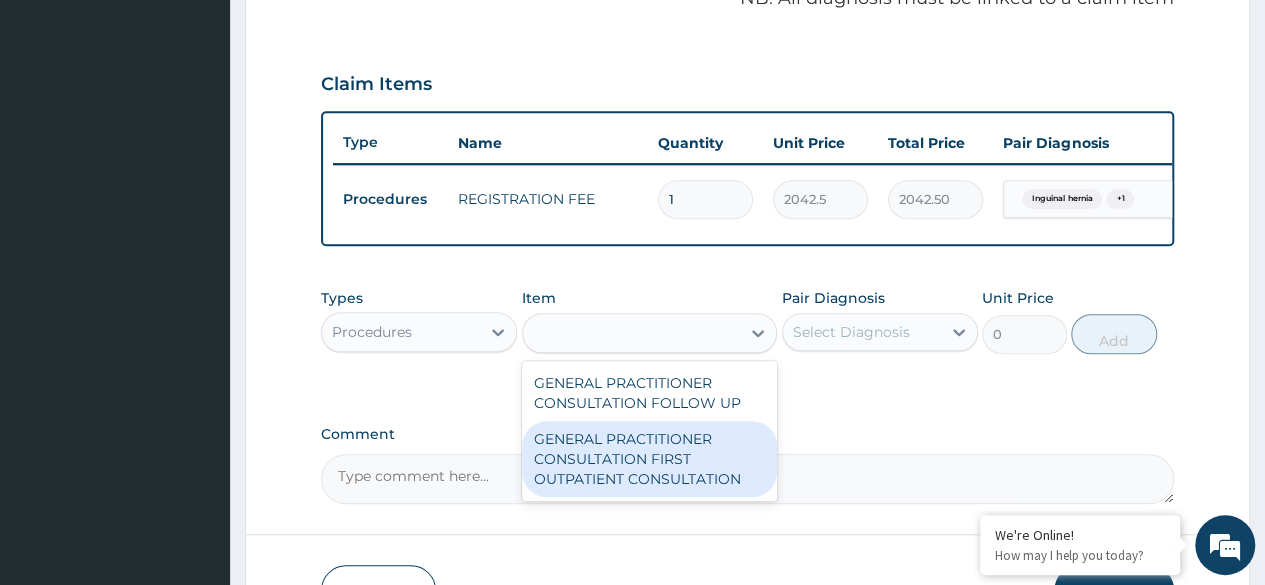 type on "3370.125" 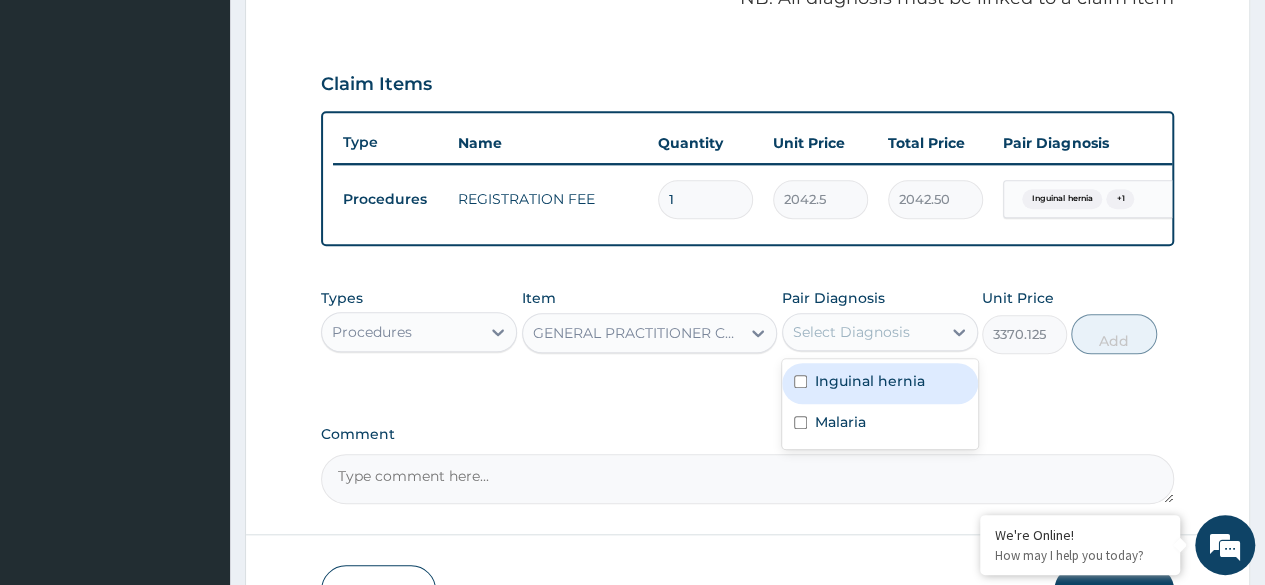 click on "Select Diagnosis" at bounding box center (862, 332) 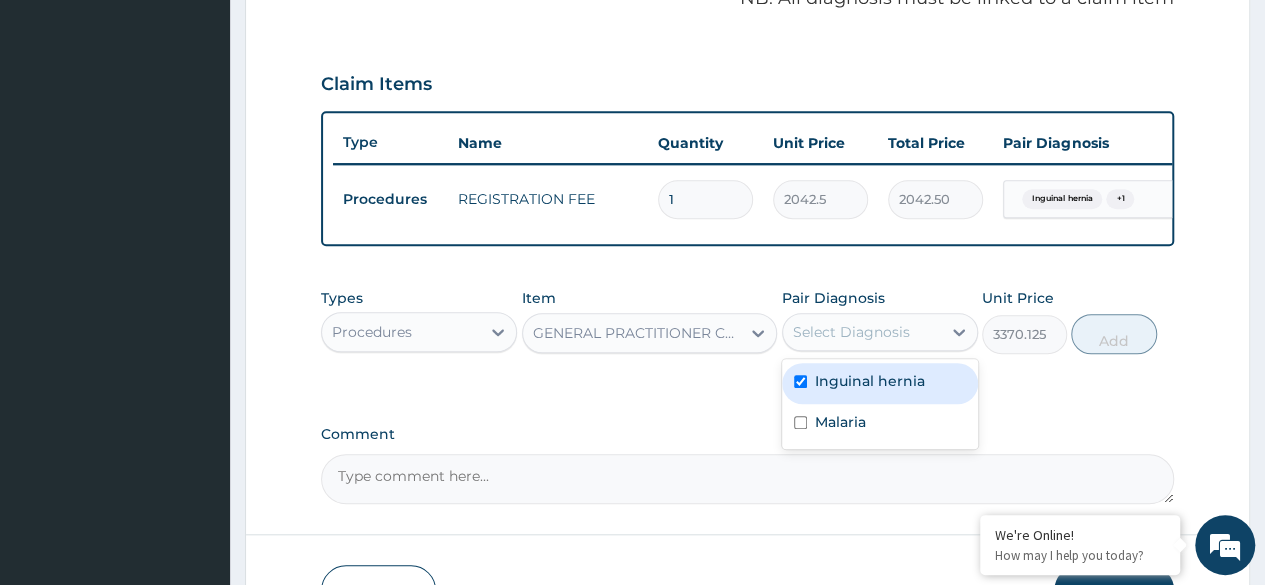 checkbox on "true" 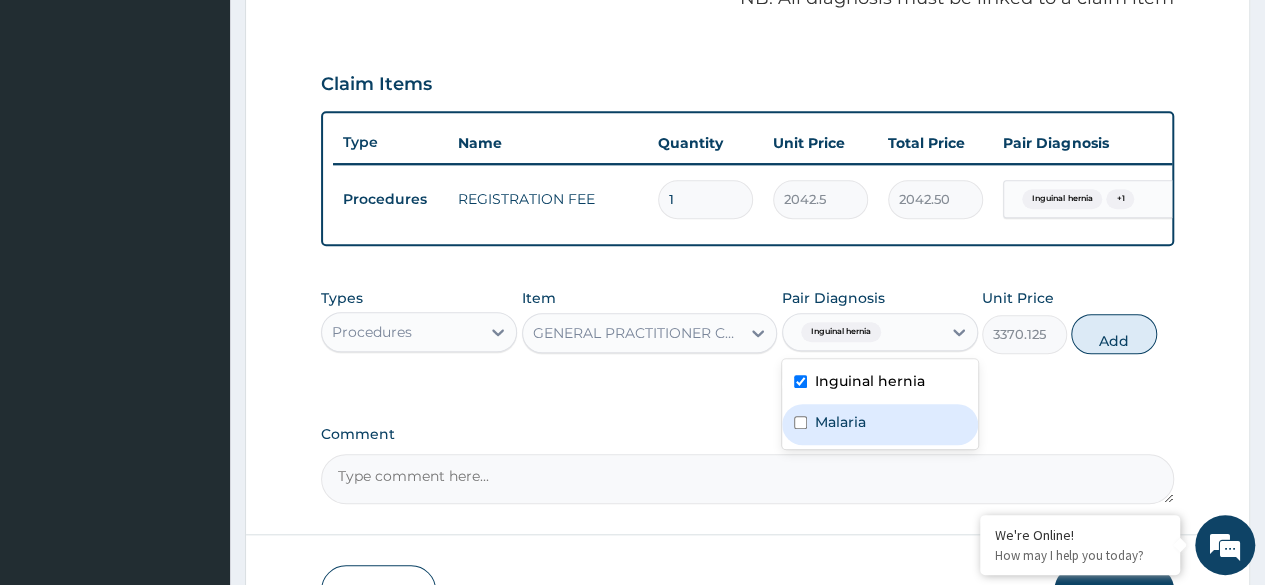 click on "Malaria" at bounding box center (840, 422) 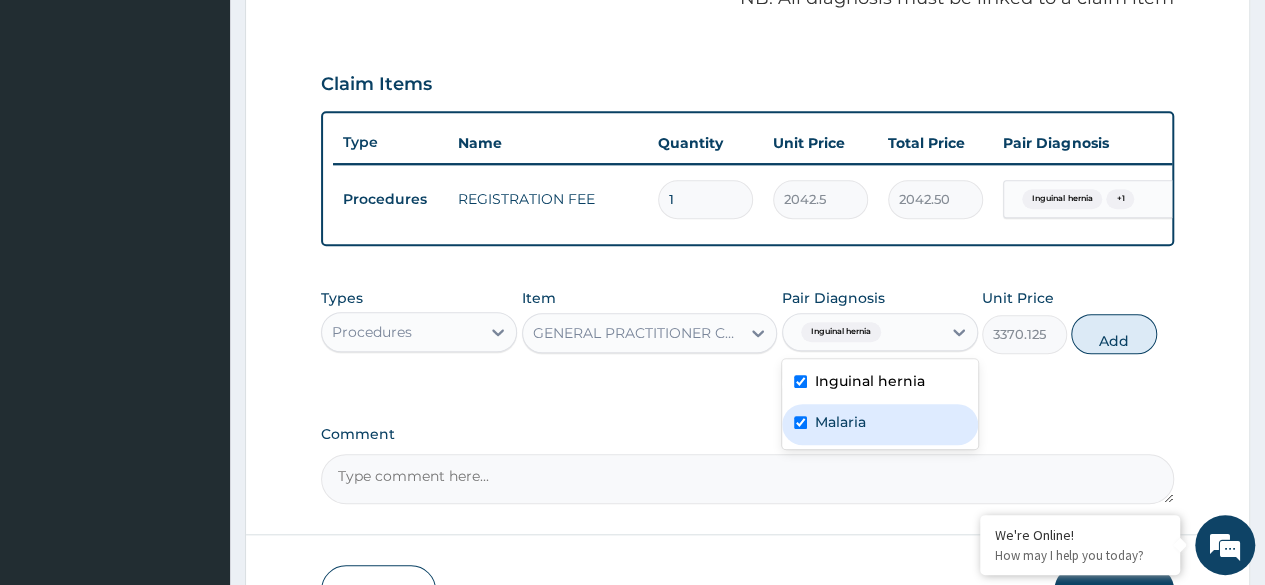 checkbox on "true" 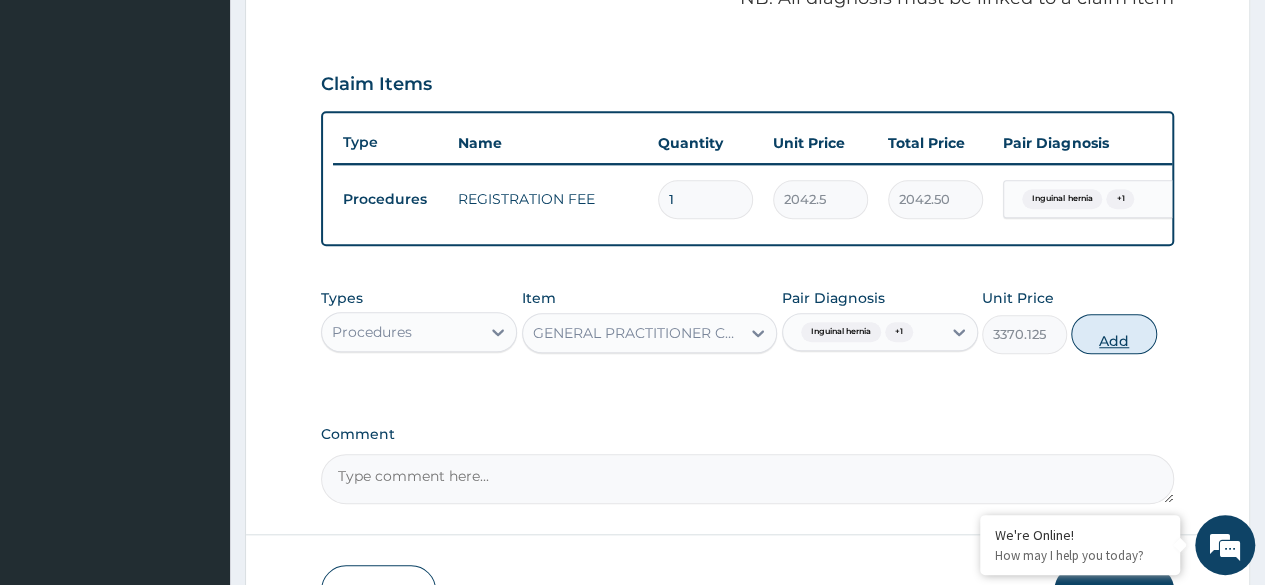 click on "Add" at bounding box center [1113, 334] 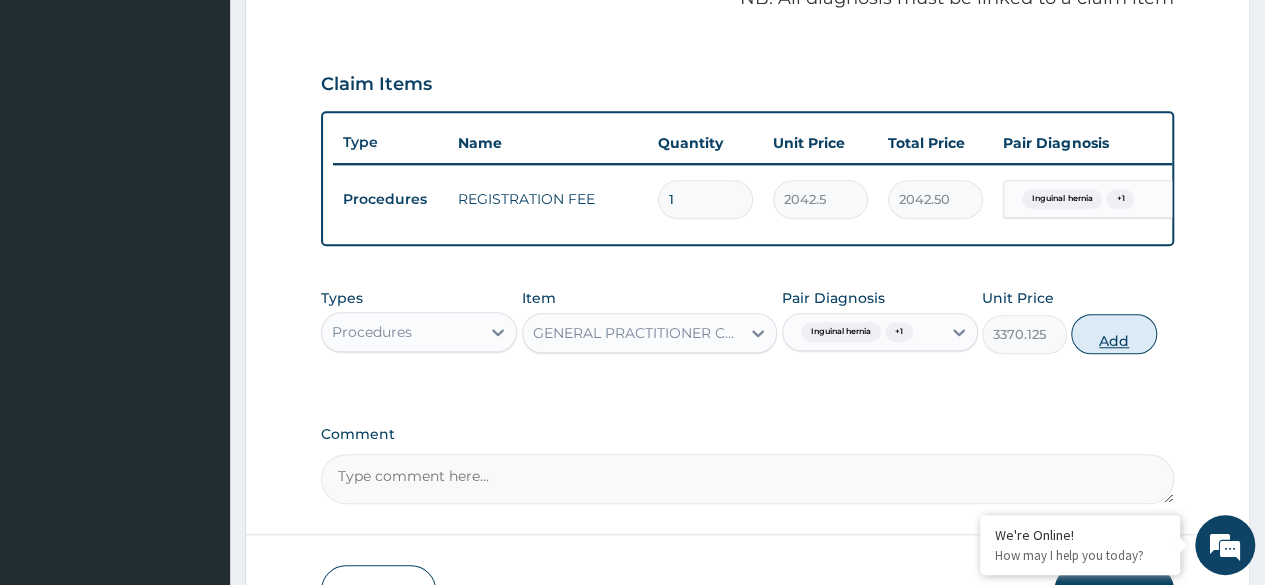 type on "0" 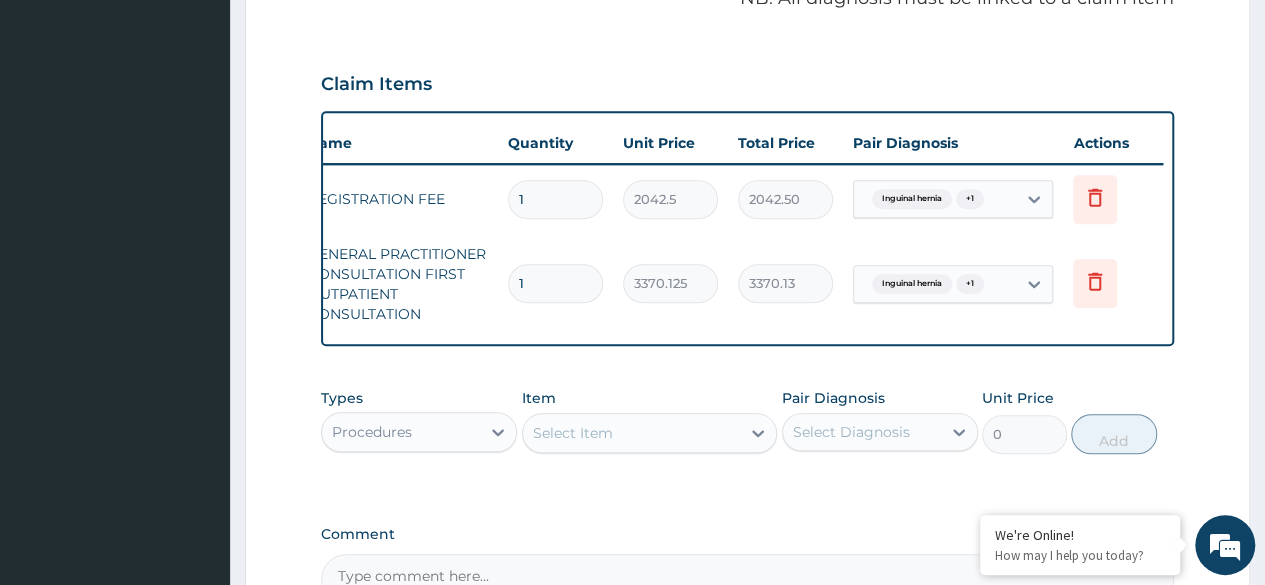 scroll, scrollTop: 0, scrollLeft: 0, axis: both 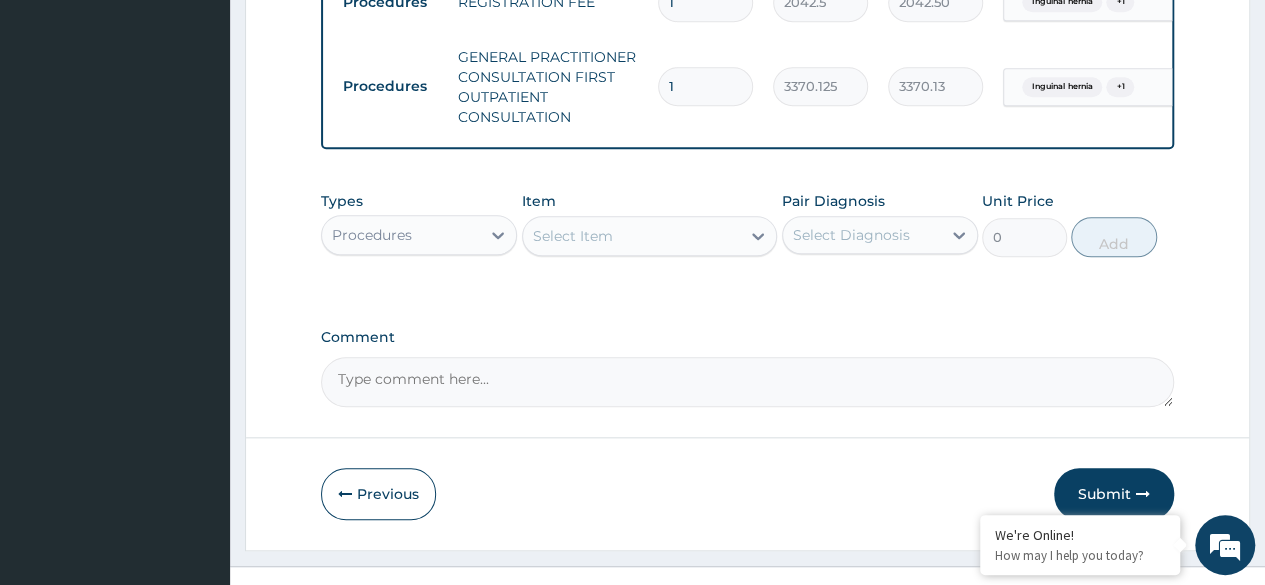 click on "Procedures" at bounding box center (401, 235) 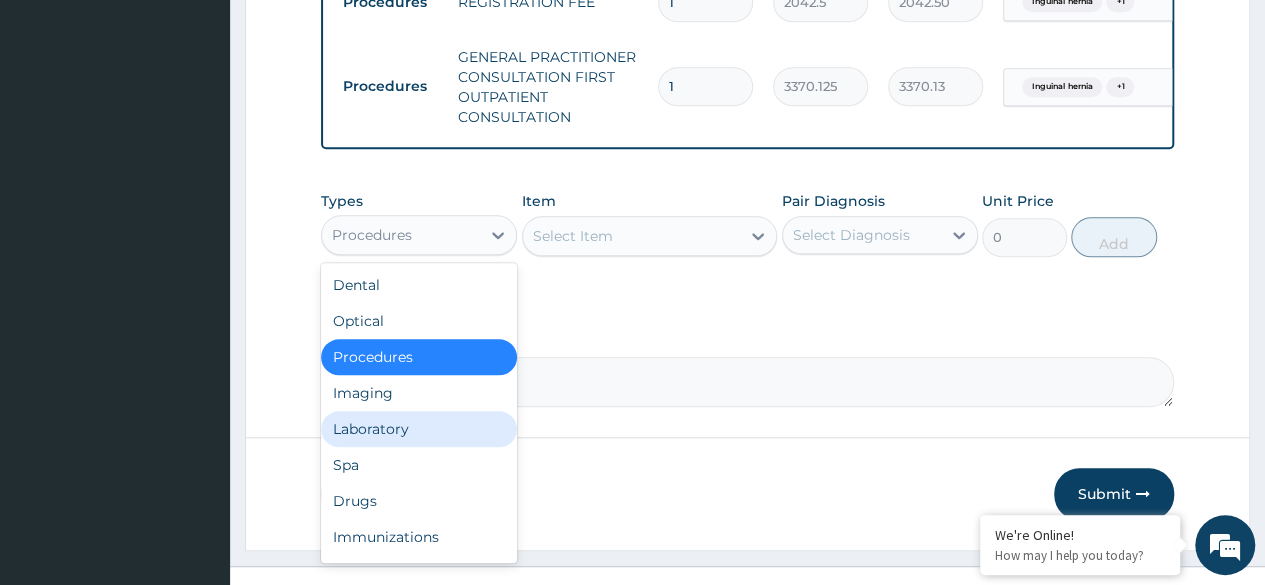 click on "Laboratory" at bounding box center (419, 429) 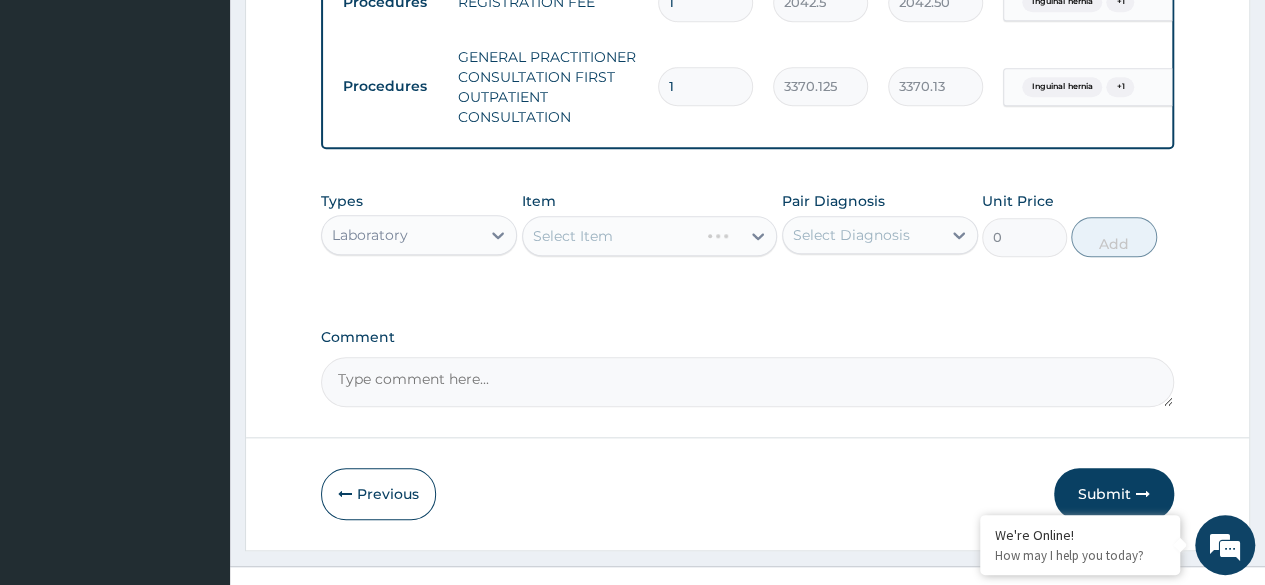 scroll, scrollTop: 874, scrollLeft: 0, axis: vertical 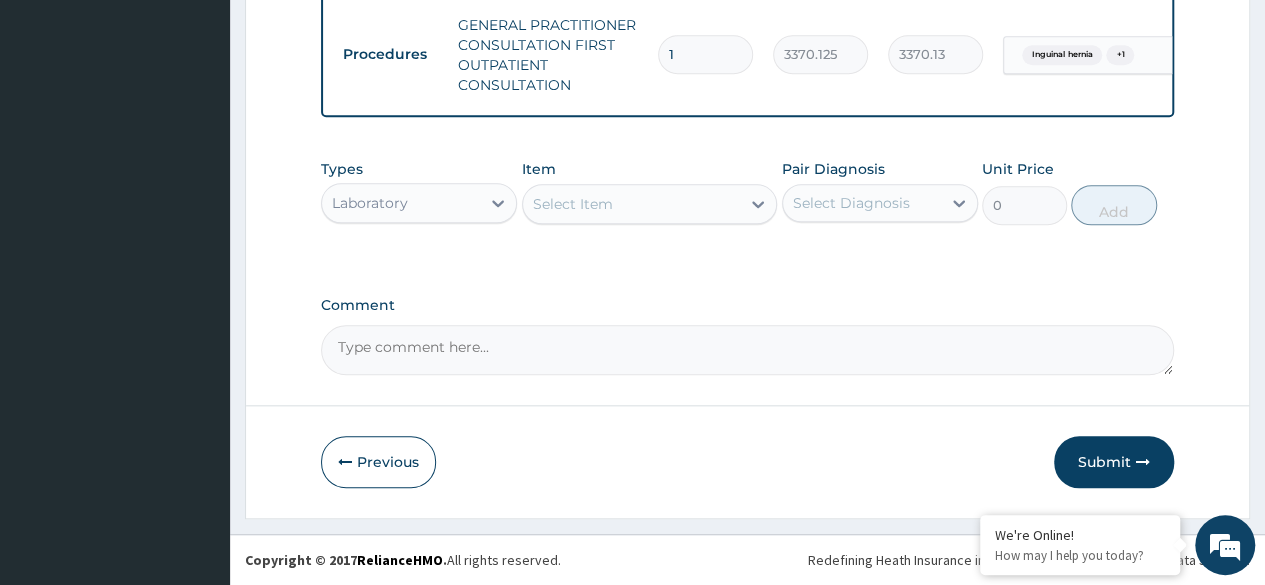 click on "Select Item" at bounding box center [573, 204] 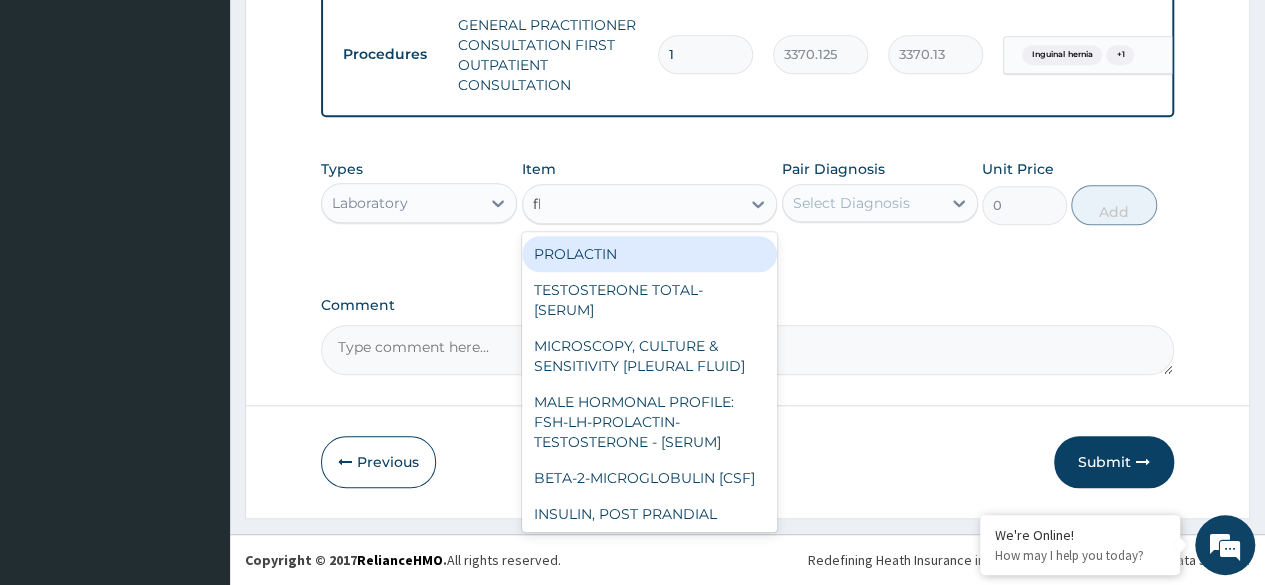 type on "fbc" 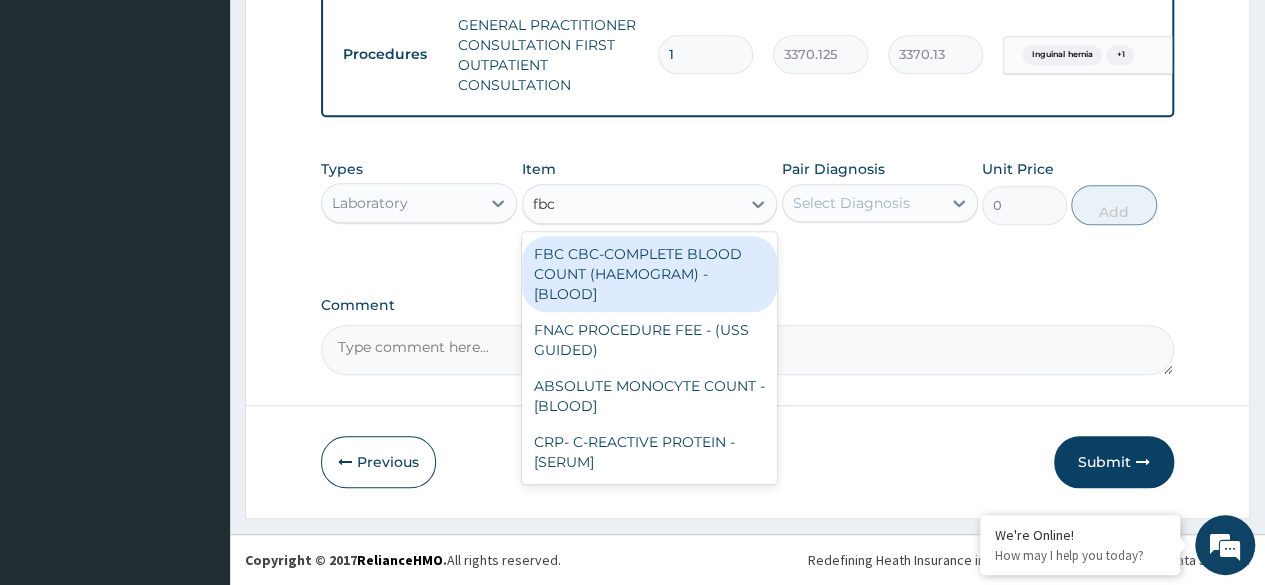 click on "FBC CBC-COMPLETE BLOOD COUNT (HAEMOGRAM) - [BLOOD]" at bounding box center [650, 274] 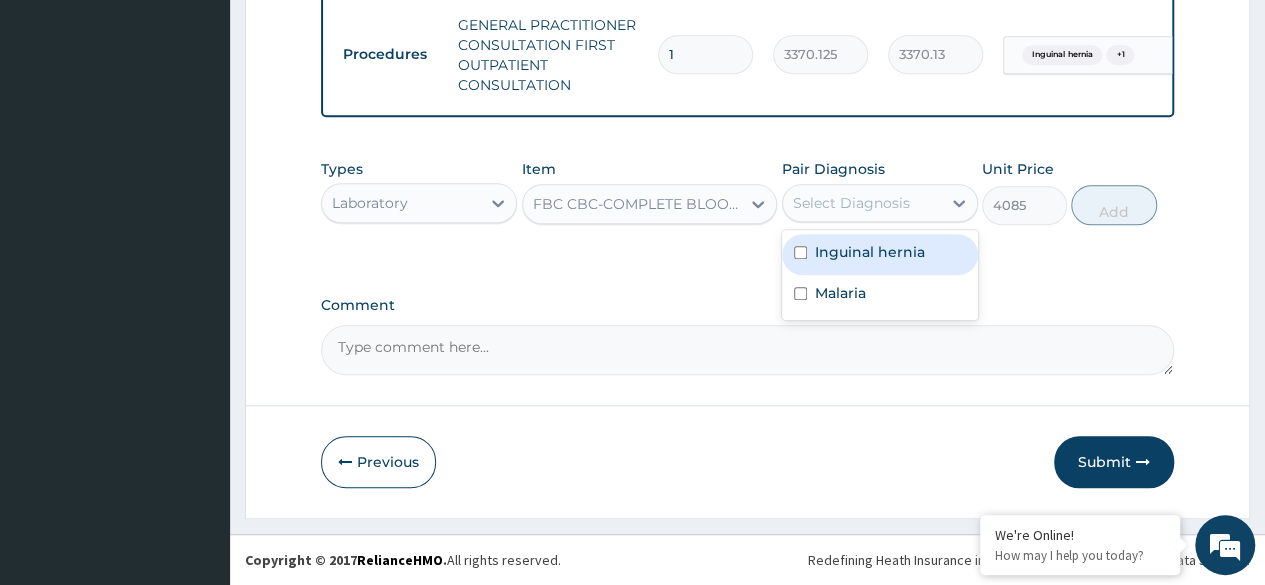 click on "Select Diagnosis" at bounding box center (851, 203) 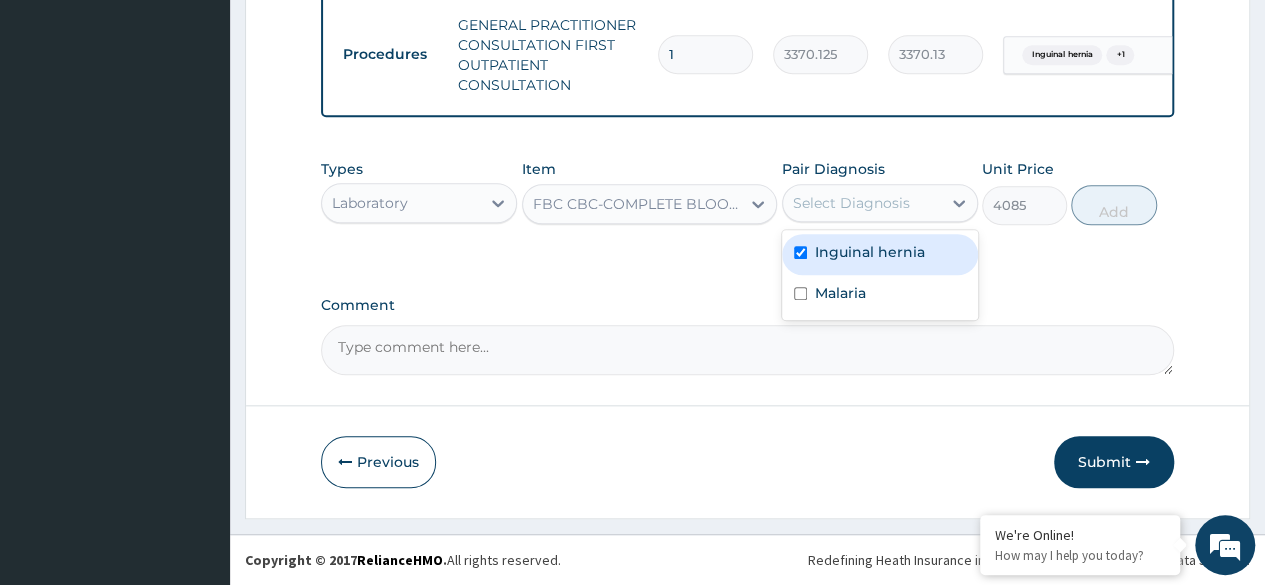 checkbox on "true" 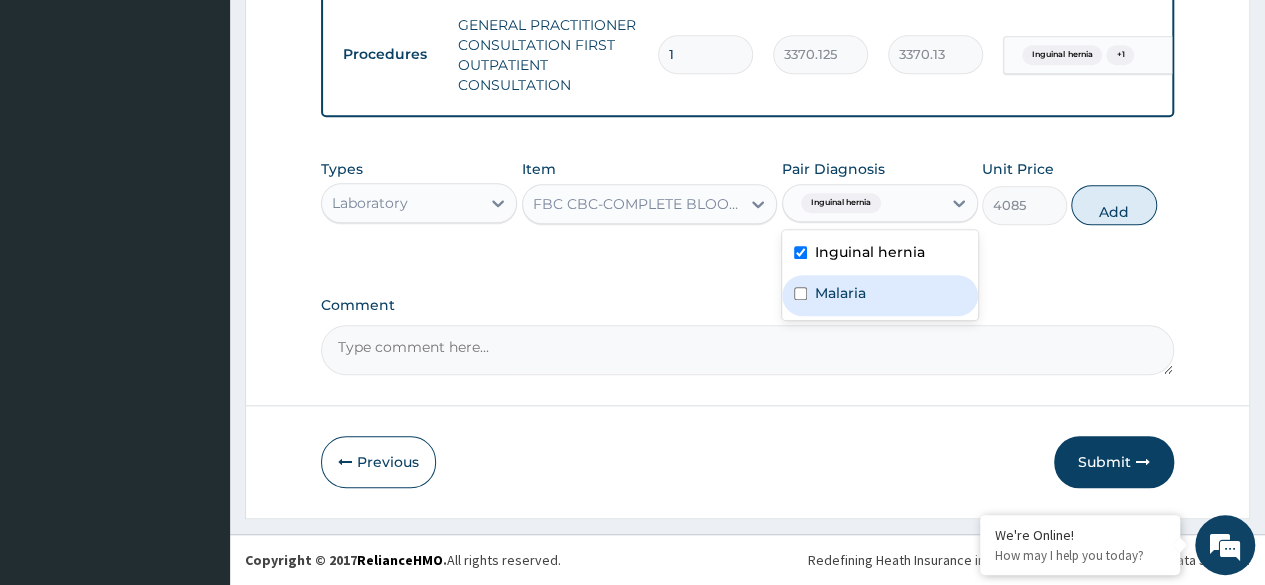 click on "Malaria" at bounding box center (880, 295) 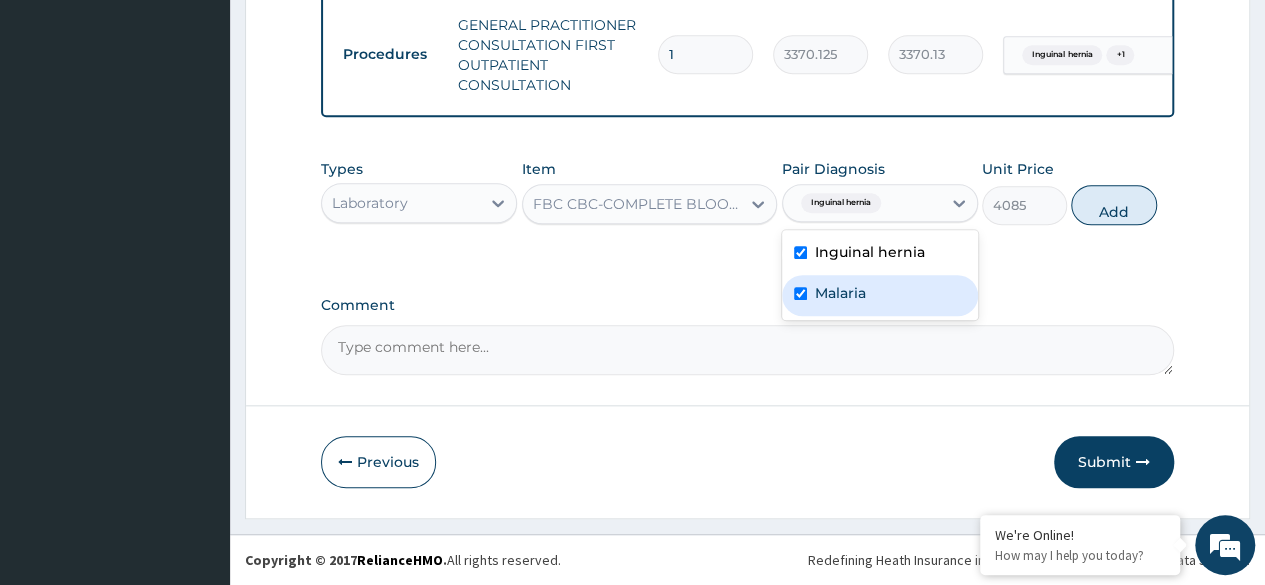 checkbox on "true" 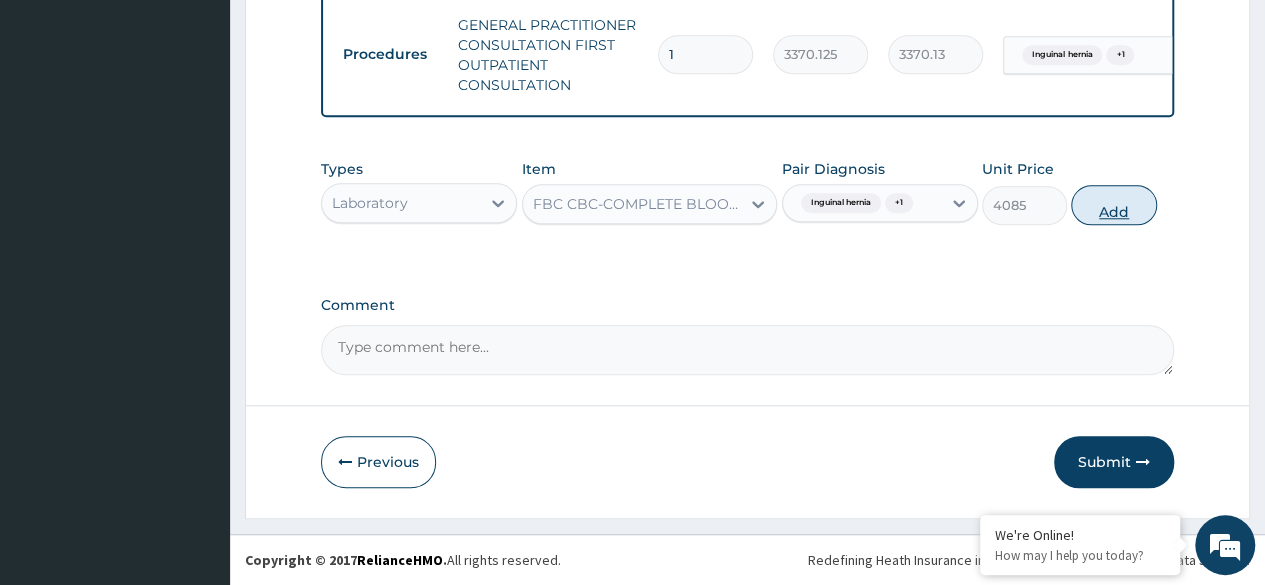 click on "Add" at bounding box center (1113, 205) 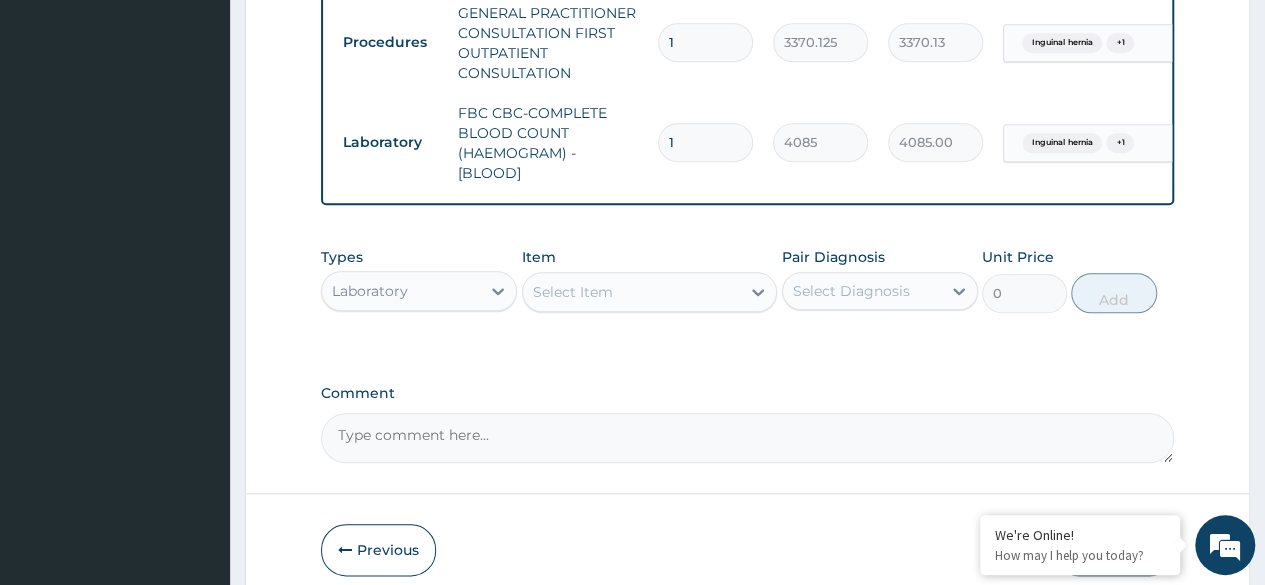 click on "Select Item" at bounding box center [632, 292] 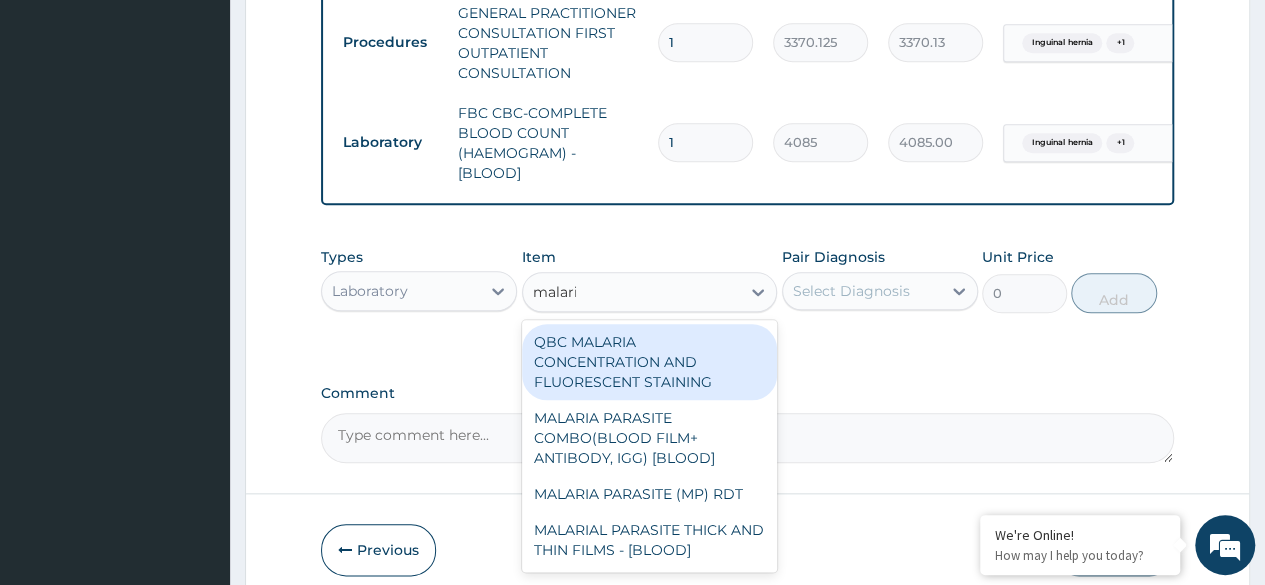 type on "malaria" 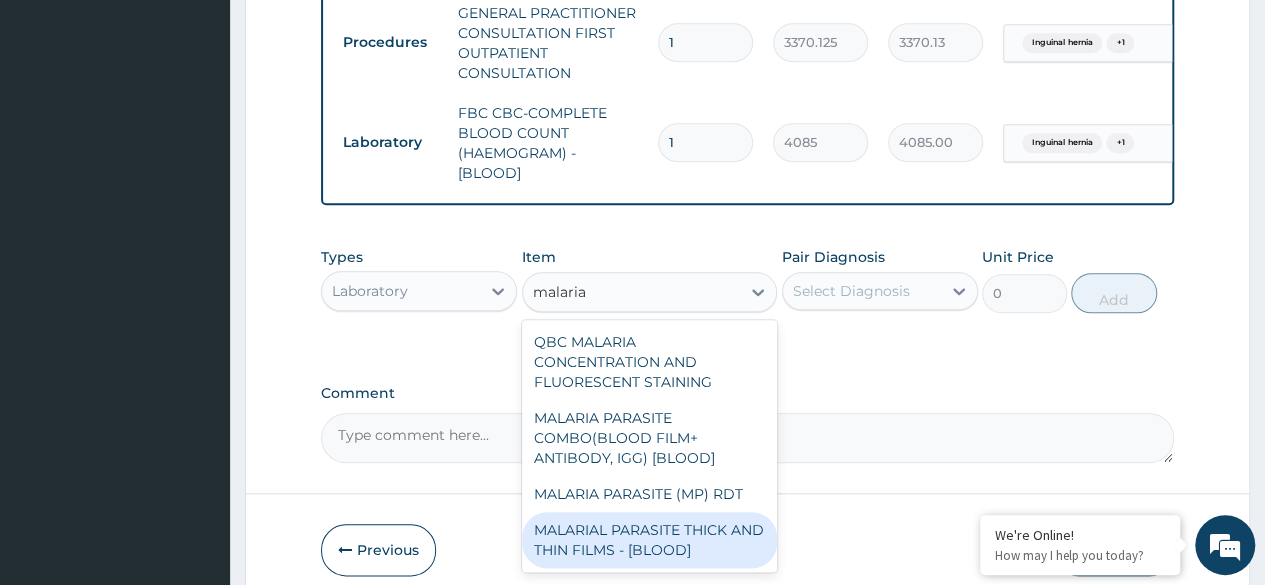 click on "MALARIAL PARASITE THICK AND THIN FILMS - [BLOOD]" at bounding box center [650, 540] 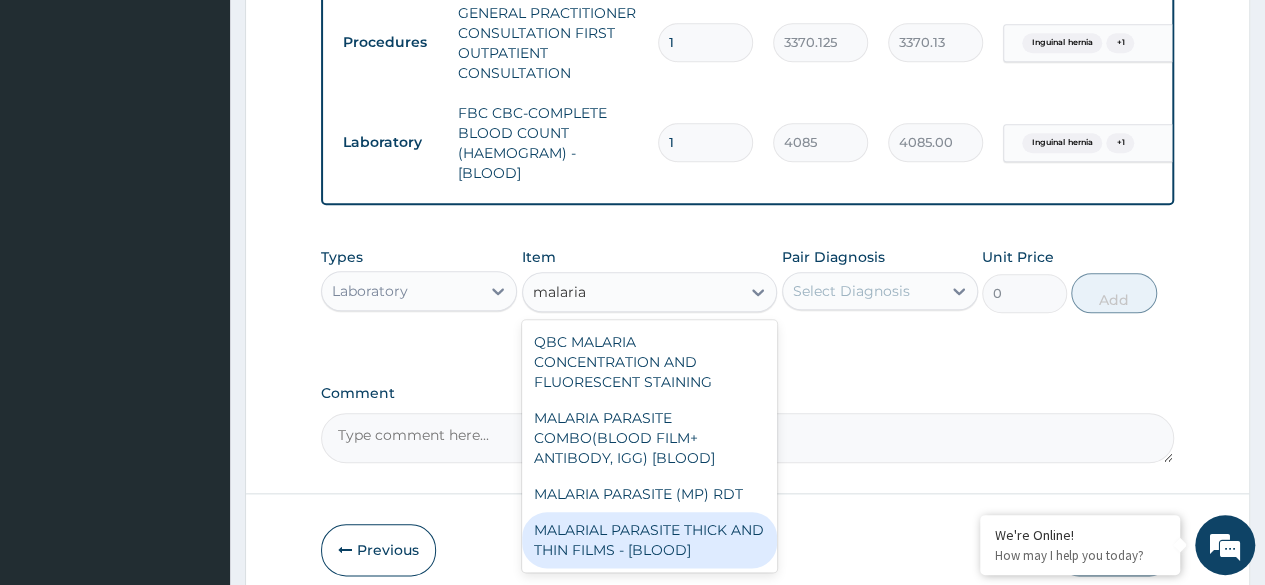 type 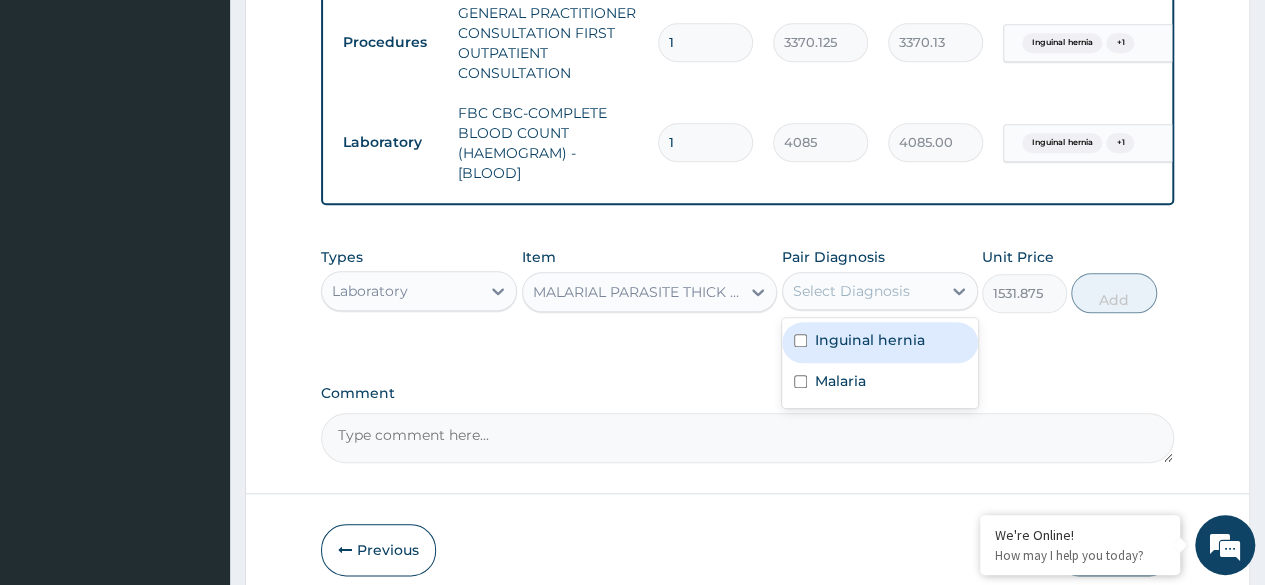 click on "Select Diagnosis" at bounding box center (862, 291) 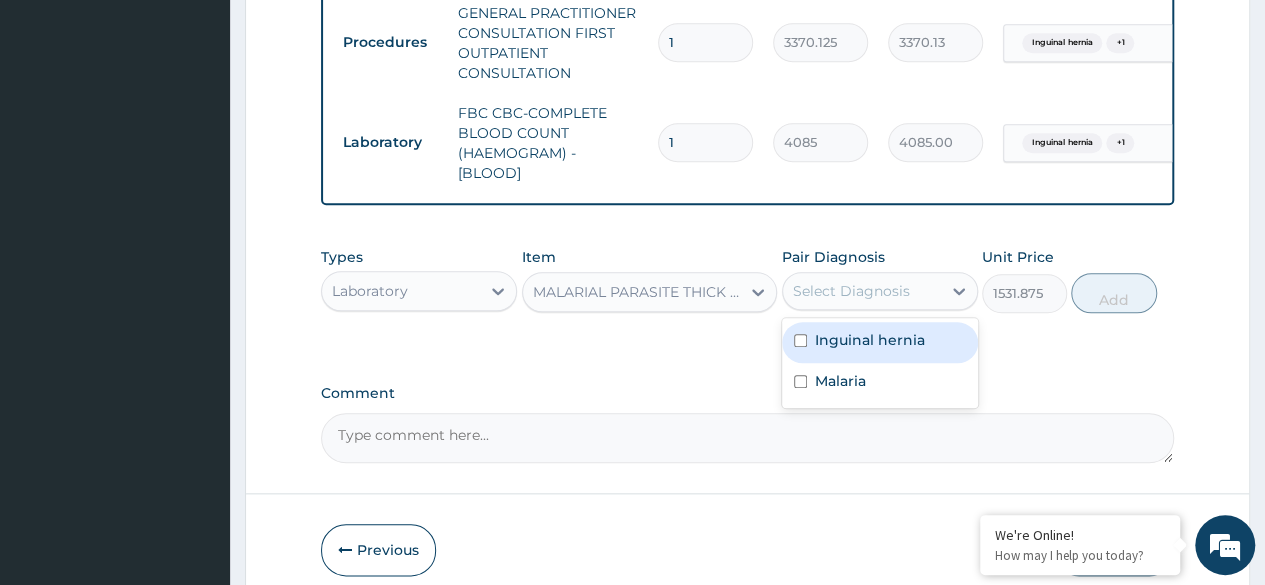 click on "Inguinal hernia" at bounding box center (870, 340) 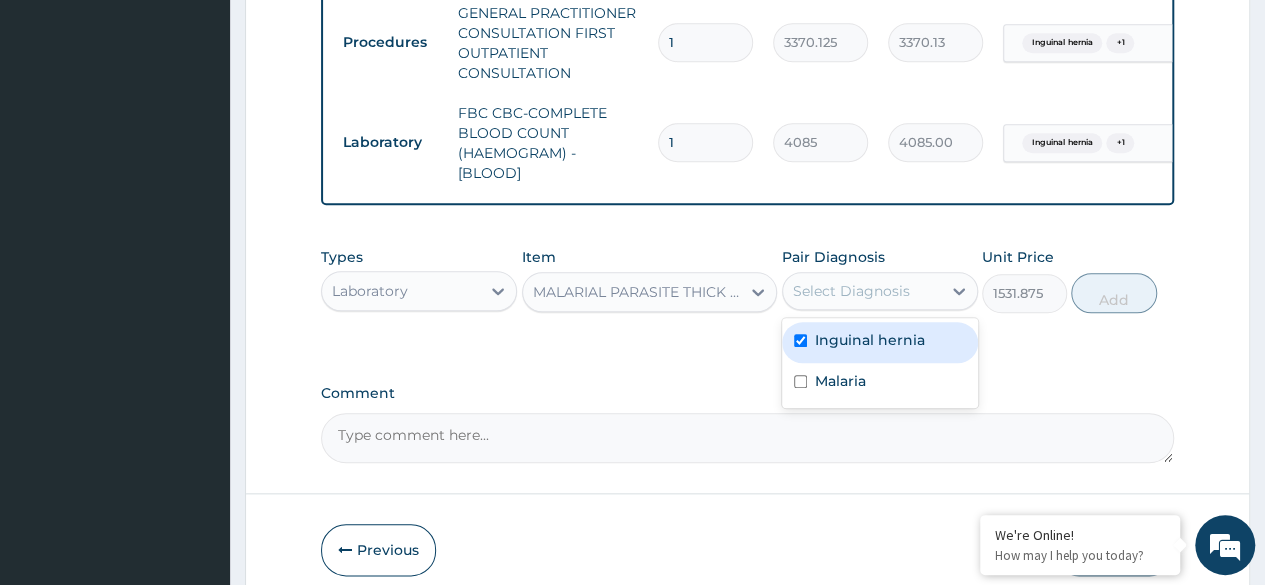 checkbox on "true" 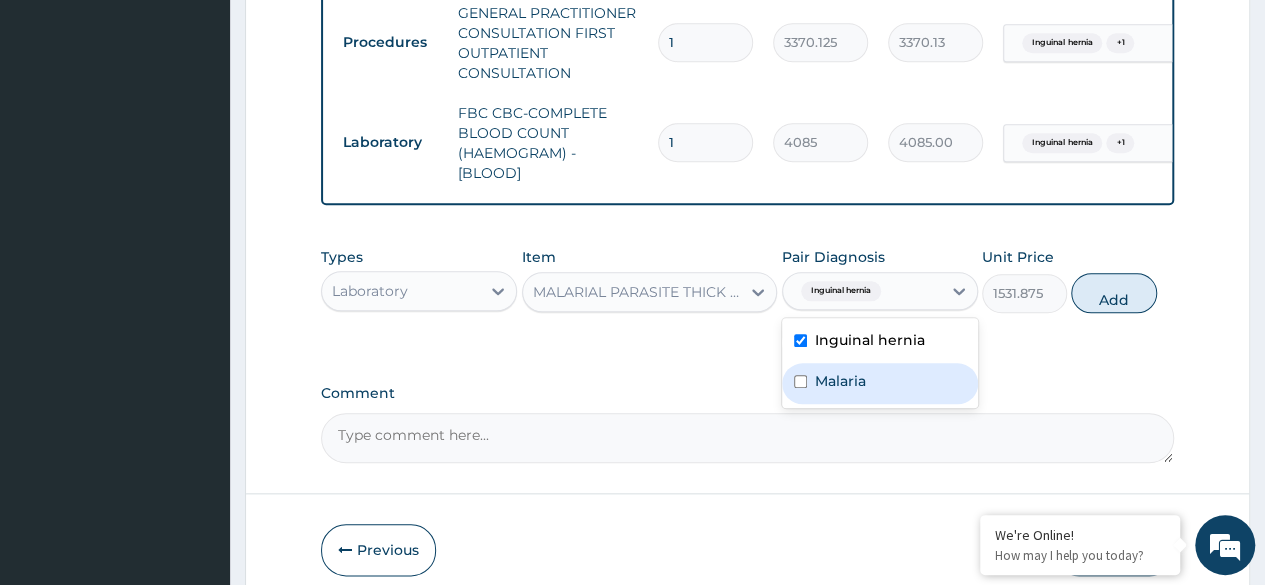 click on "Malaria" at bounding box center (840, 381) 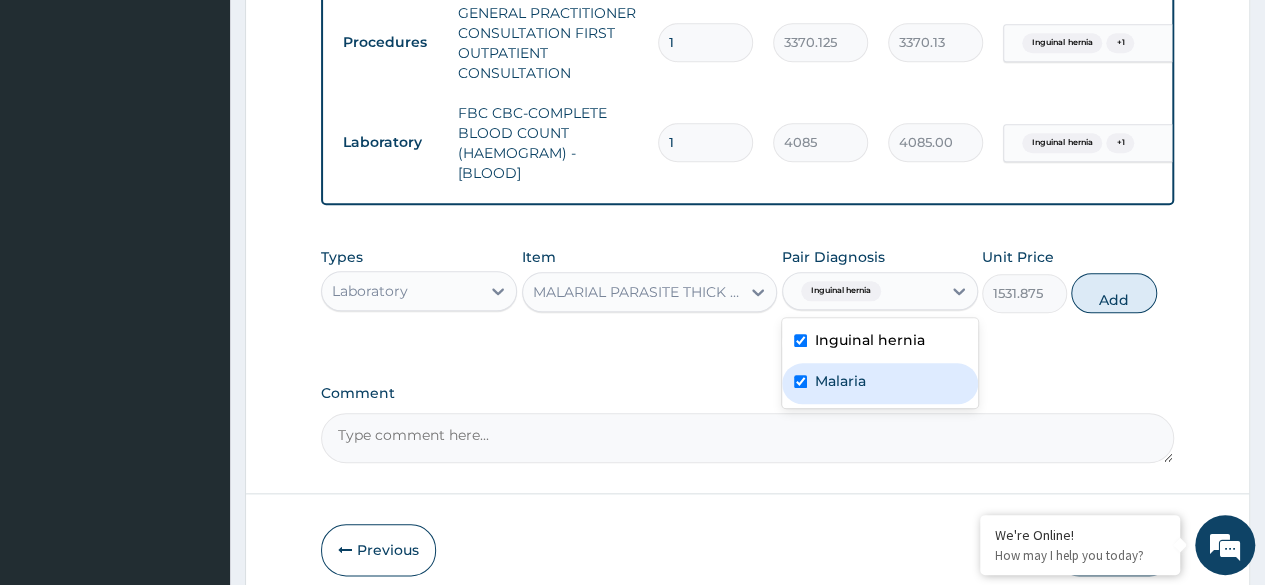 checkbox on "true" 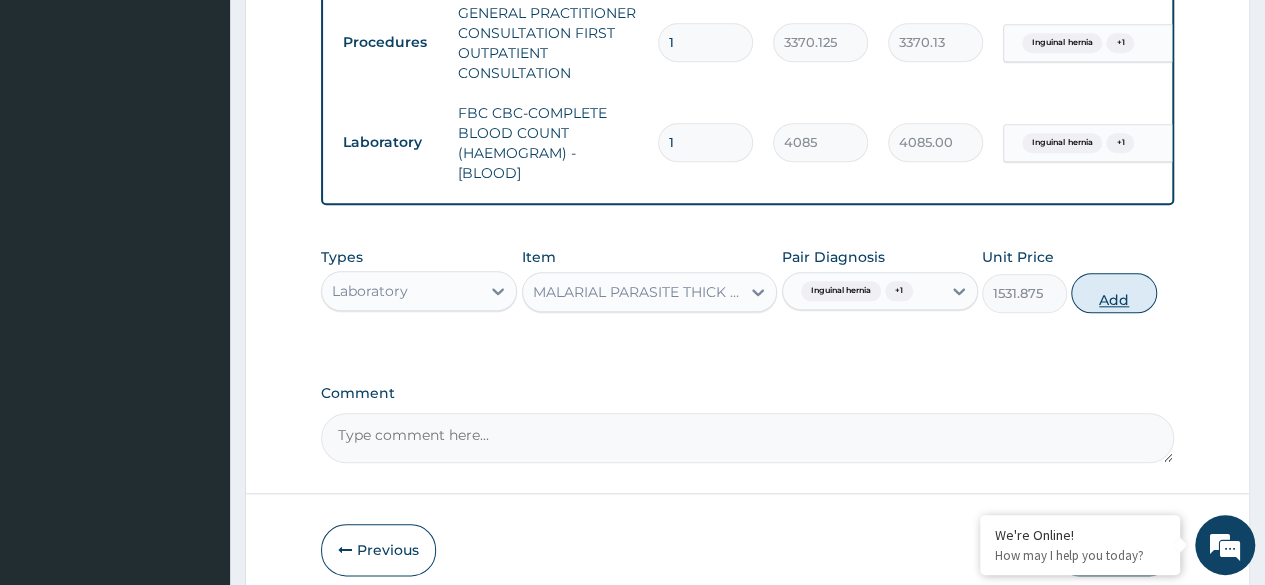 click on "Add" at bounding box center (1113, 293) 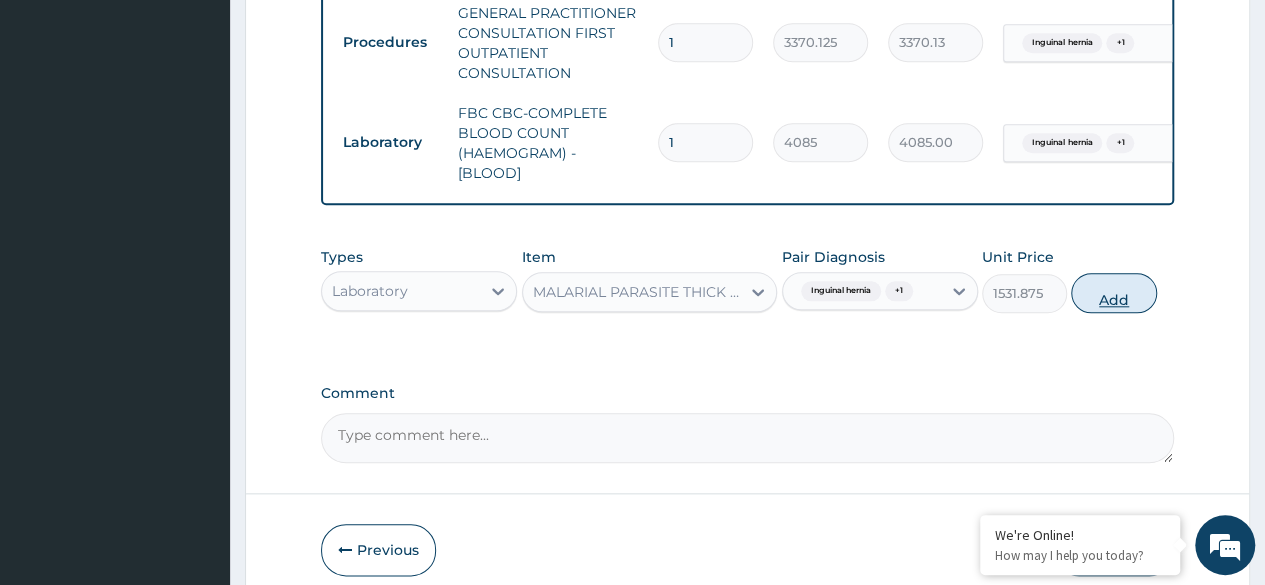 type on "0" 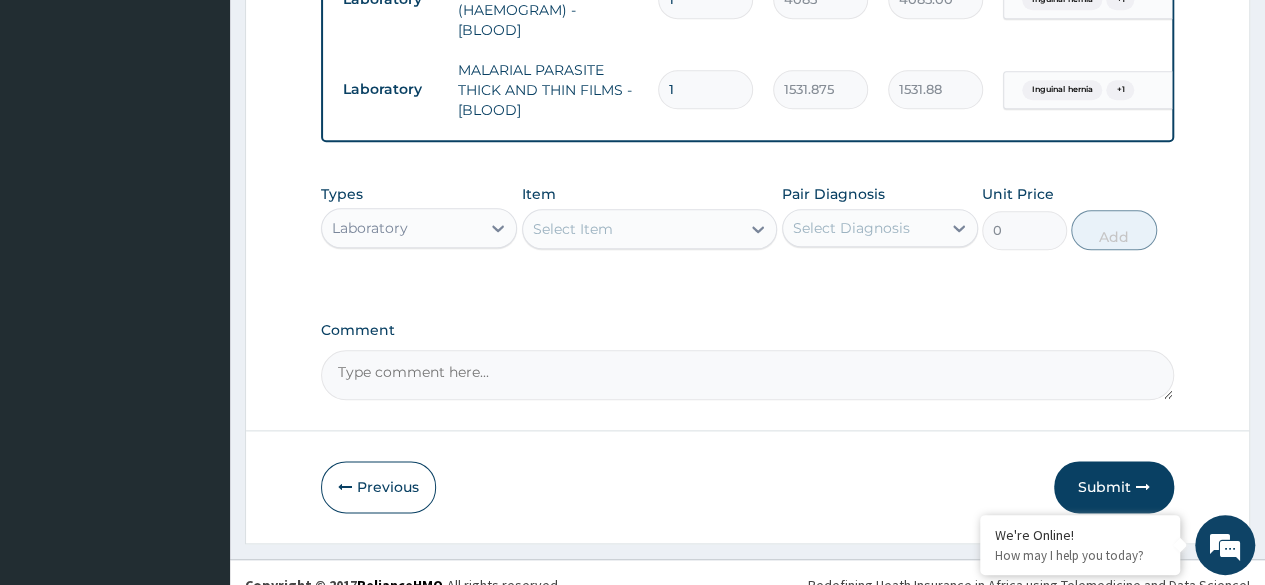 scroll, scrollTop: 1018, scrollLeft: 0, axis: vertical 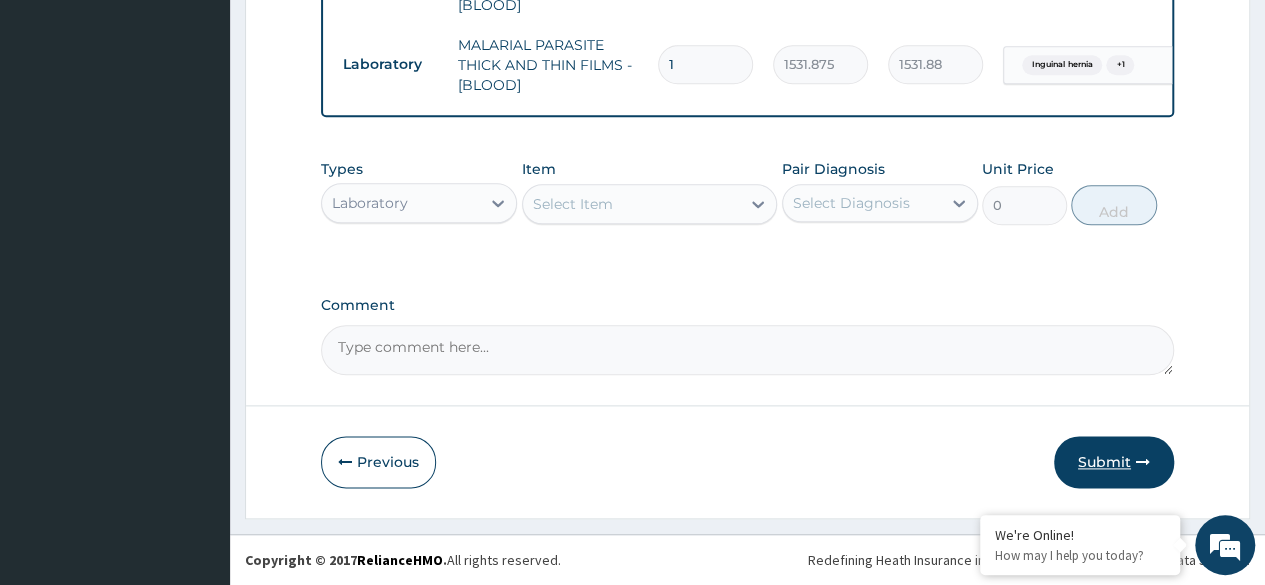 click on "Submit" at bounding box center [1114, 462] 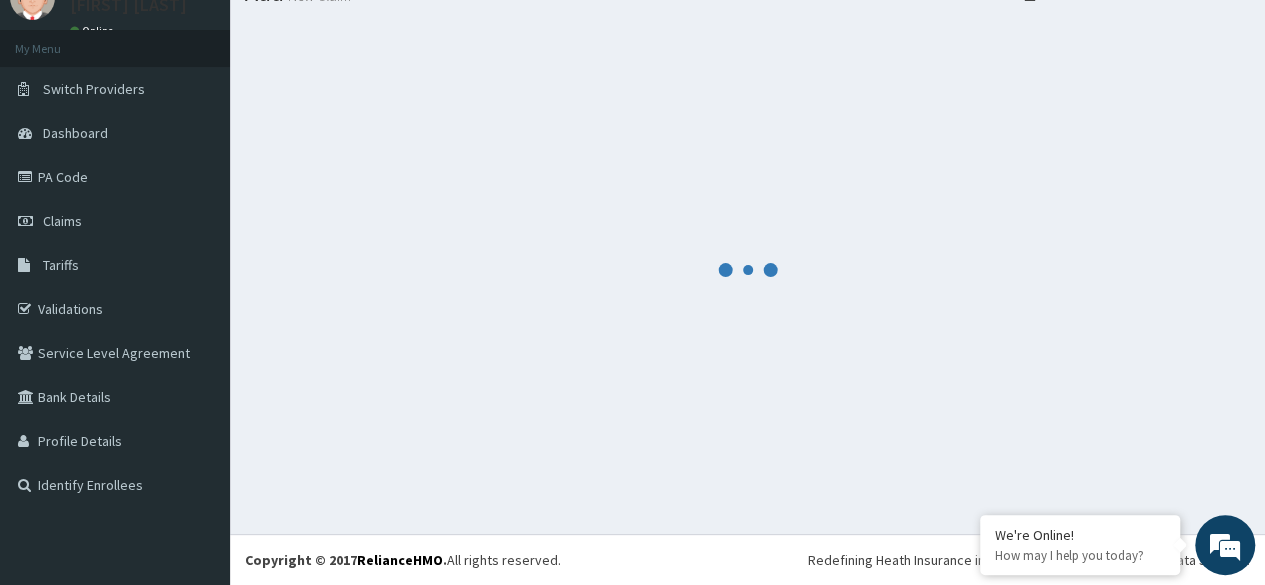 scroll, scrollTop: 84, scrollLeft: 0, axis: vertical 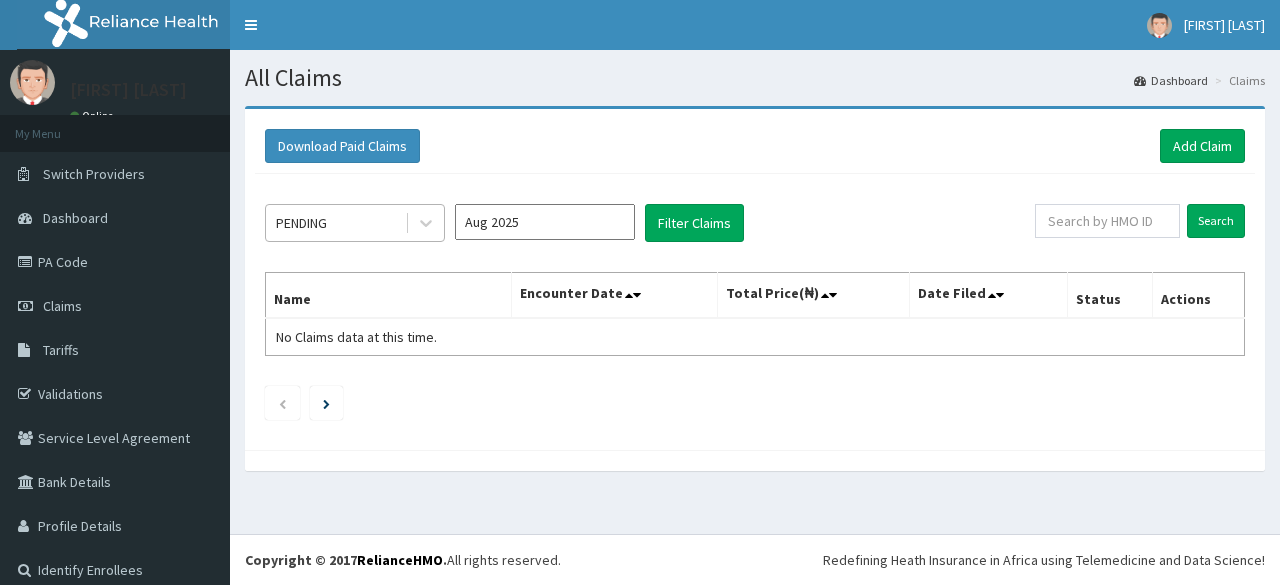 click on "PENDING" at bounding box center [335, 223] 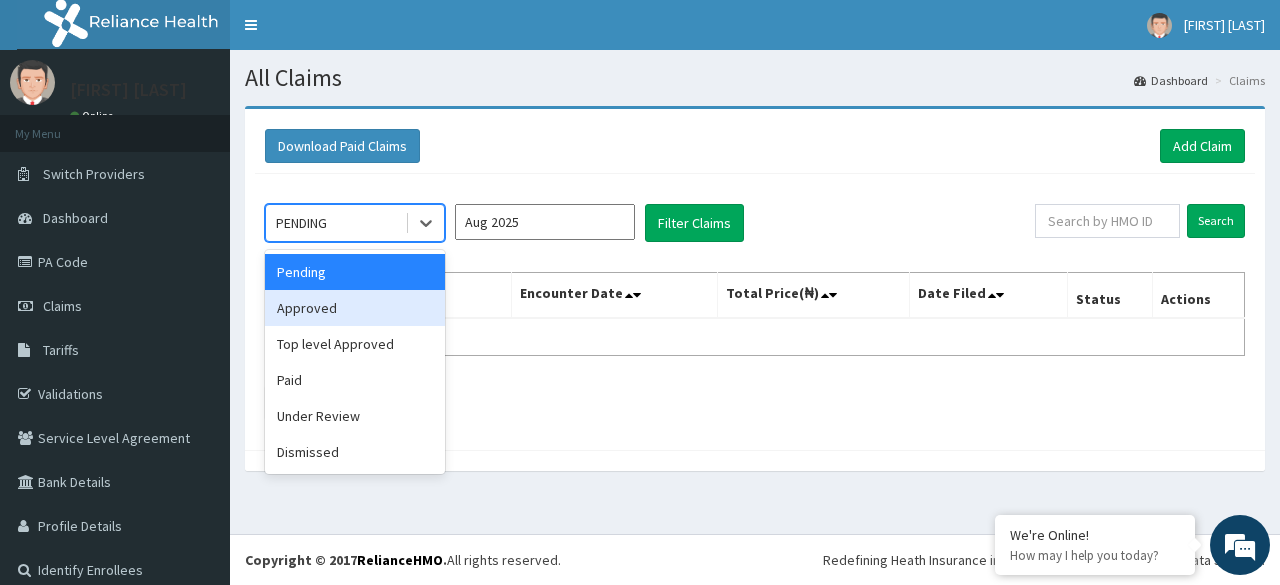 click on "Approved" at bounding box center (355, 308) 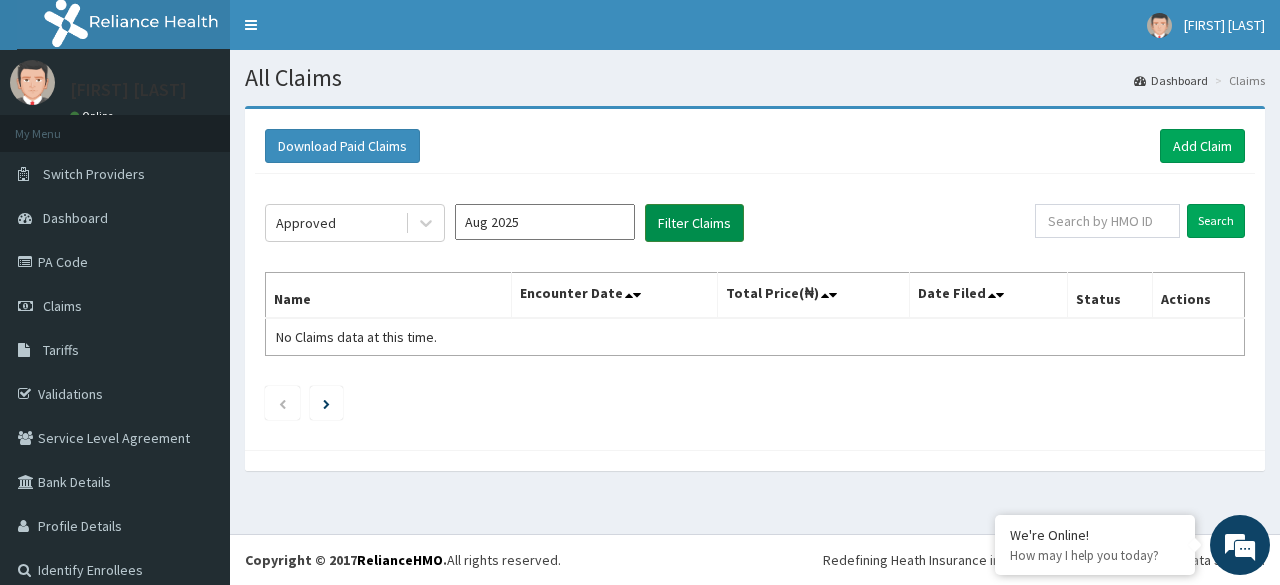 click on "Filter Claims" at bounding box center (694, 223) 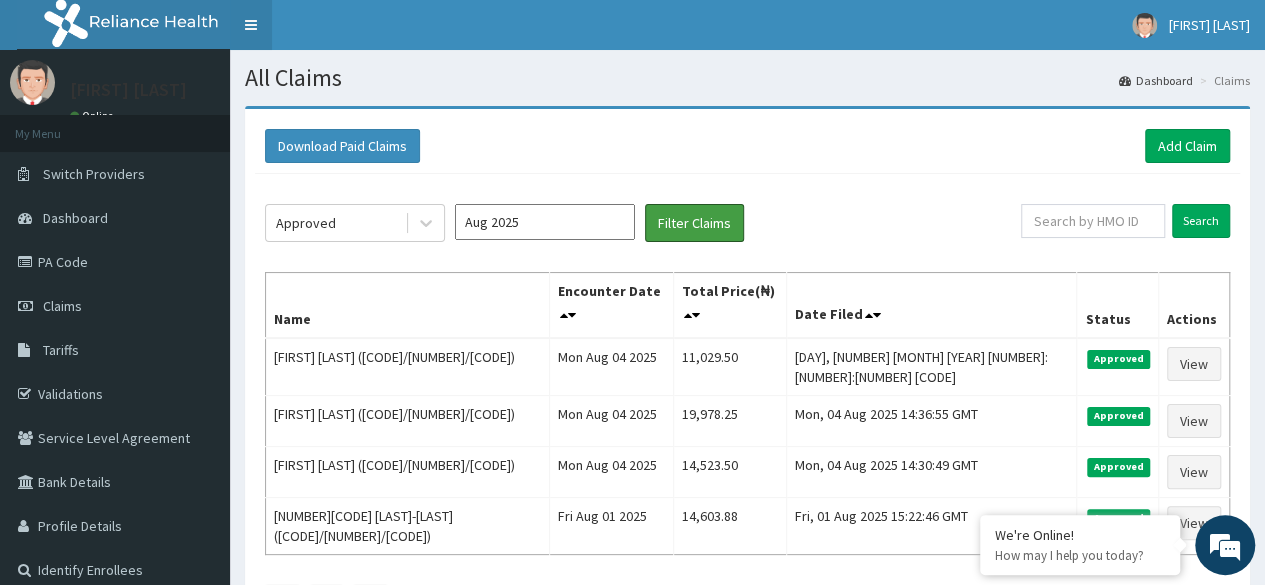 scroll, scrollTop: 0, scrollLeft: 0, axis: both 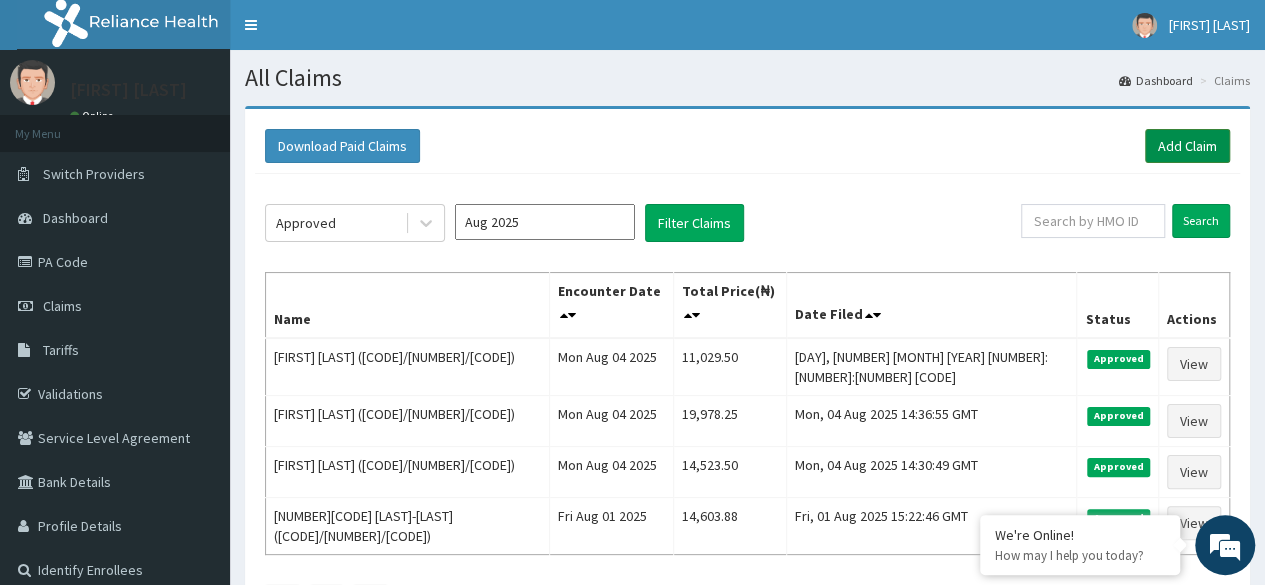 click on "Add Claim" at bounding box center (1187, 146) 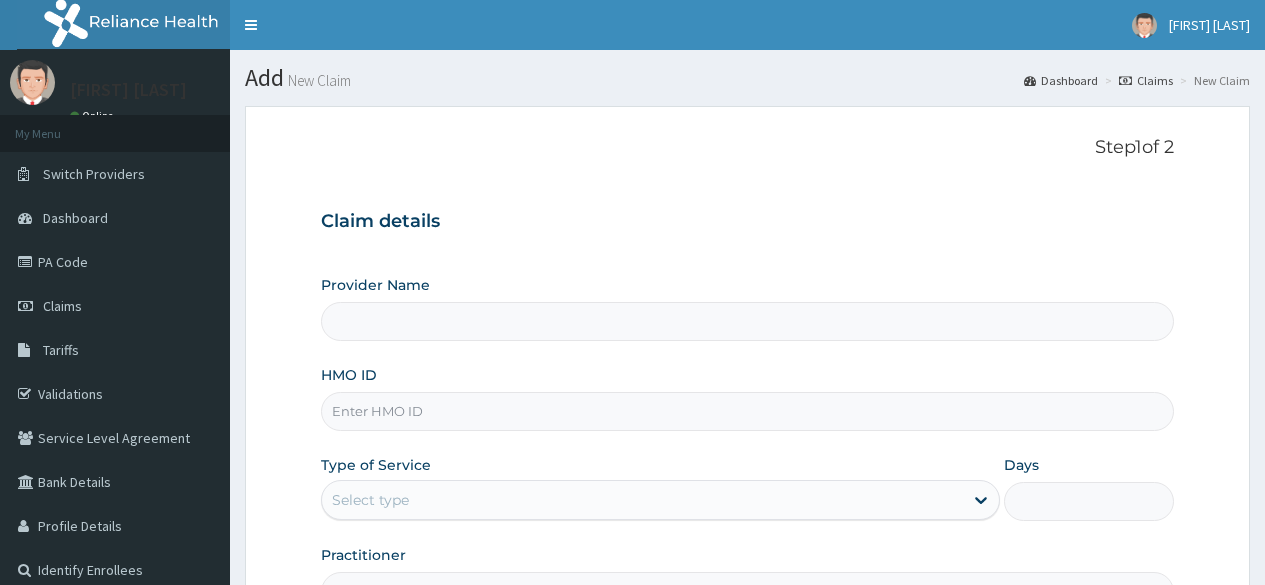 scroll, scrollTop: 0, scrollLeft: 0, axis: both 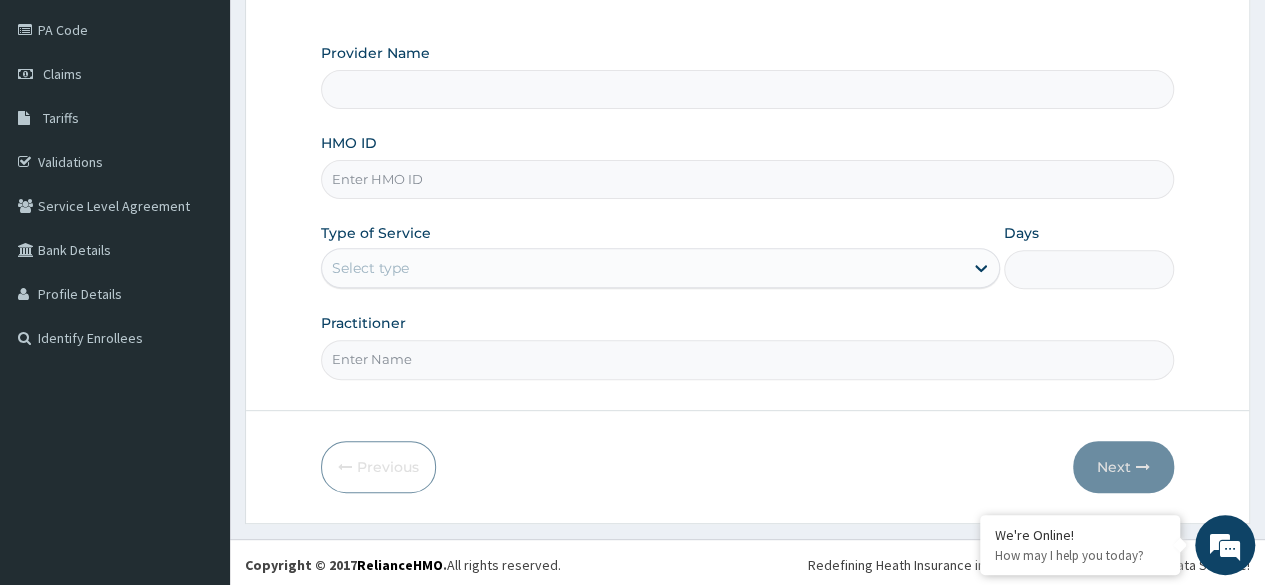 type on "Reliance Family Clinics  (RFC)- Ejigbo" 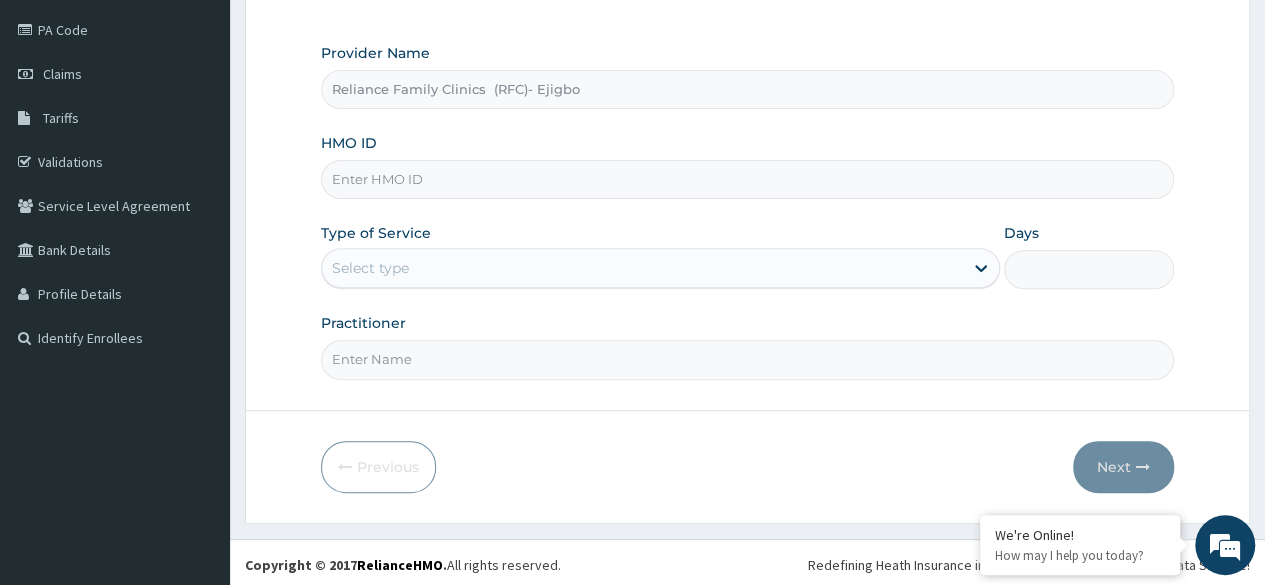 click on "HMO ID" at bounding box center (747, 179) 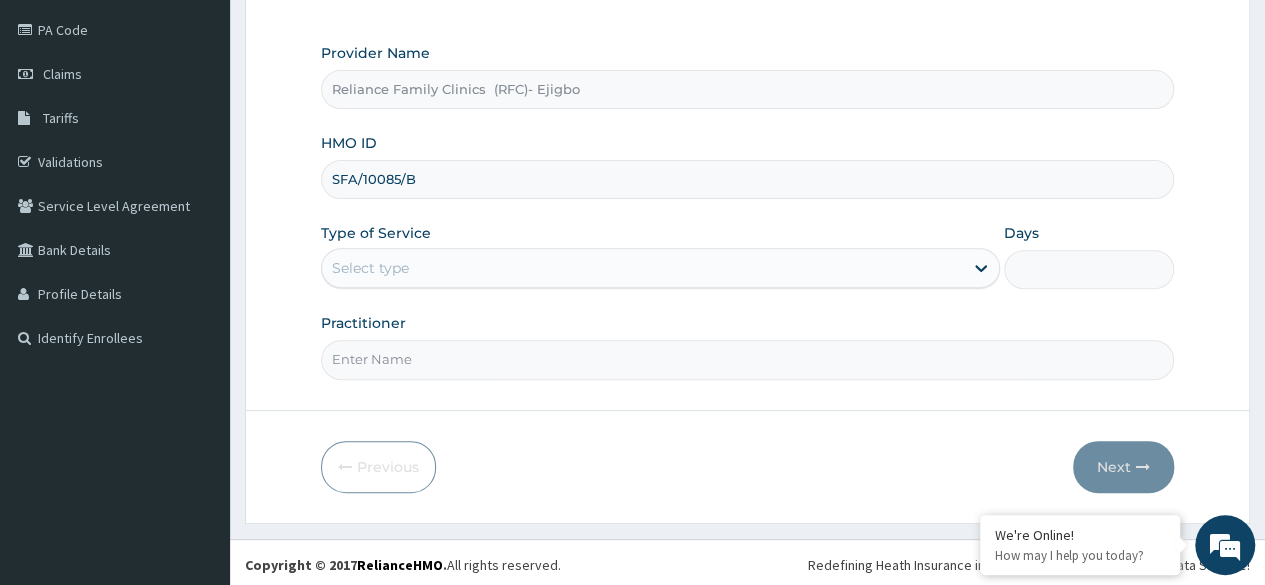 click on "SFA/10085/B" at bounding box center (747, 179) 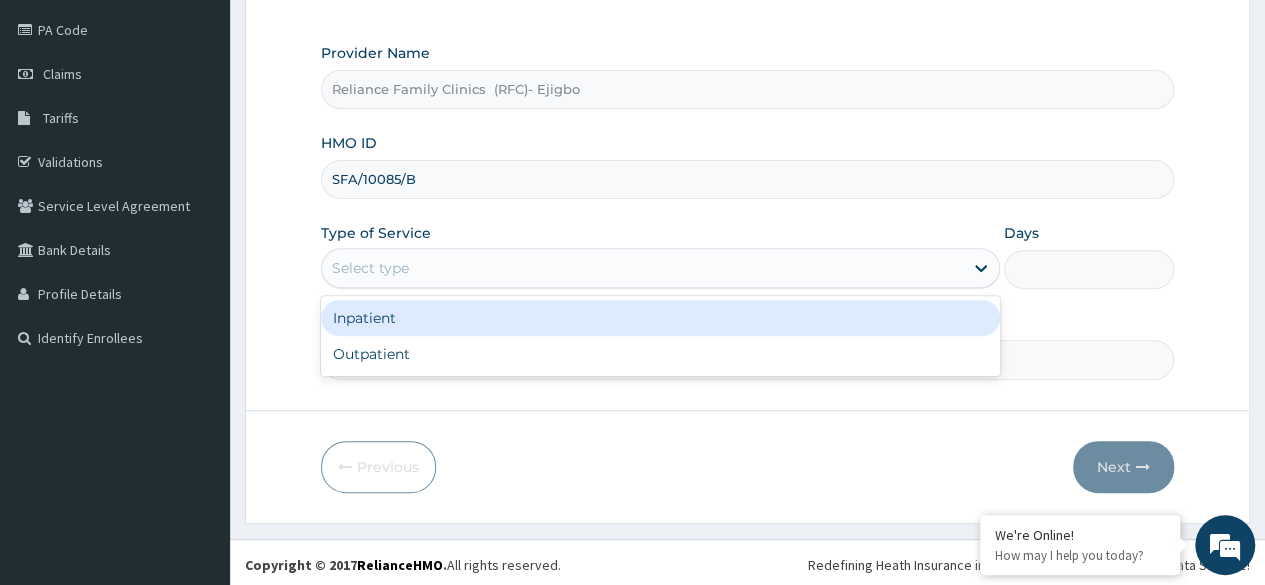 click on "Select type" at bounding box center (642, 268) 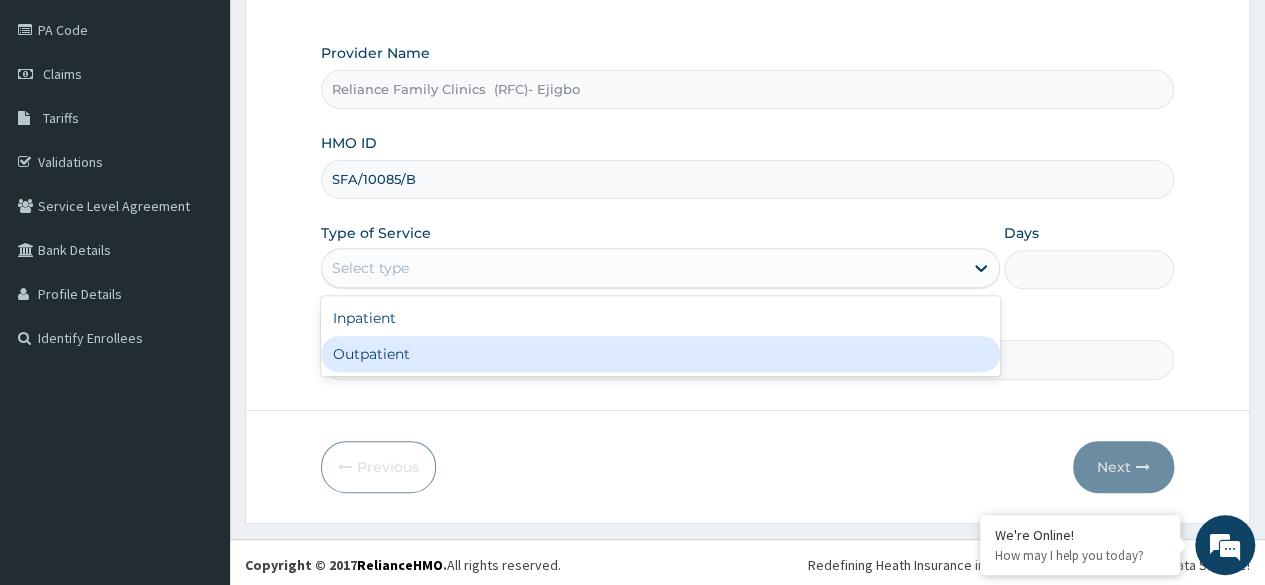 click on "Outpatient" at bounding box center [660, 354] 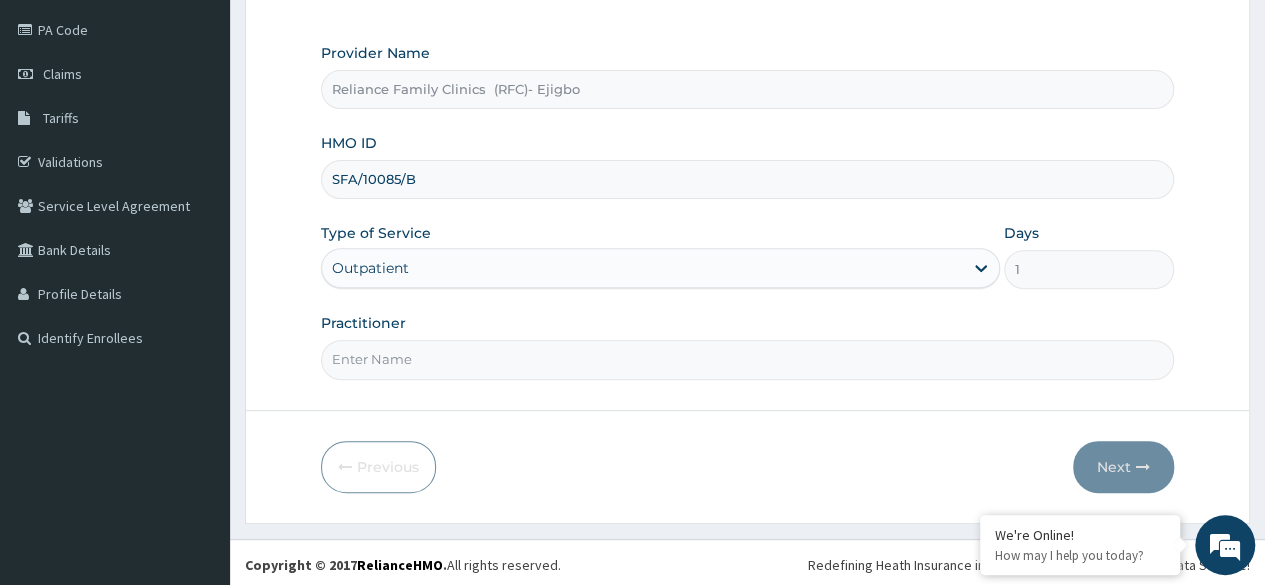click on "Practitioner" at bounding box center (747, 359) 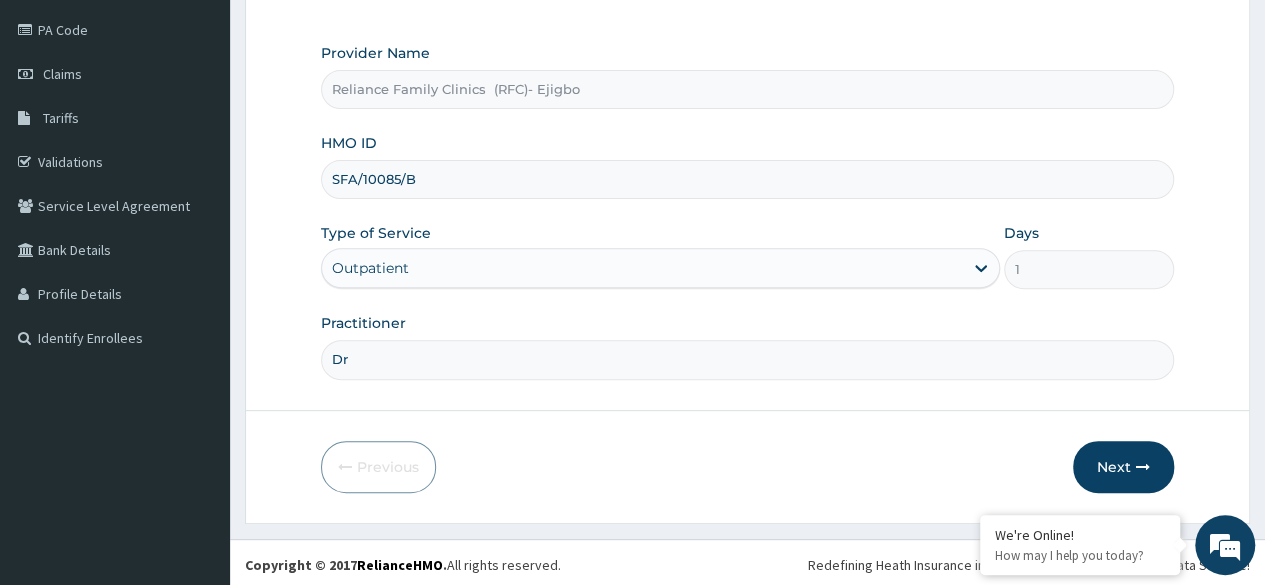 type on "Dr" 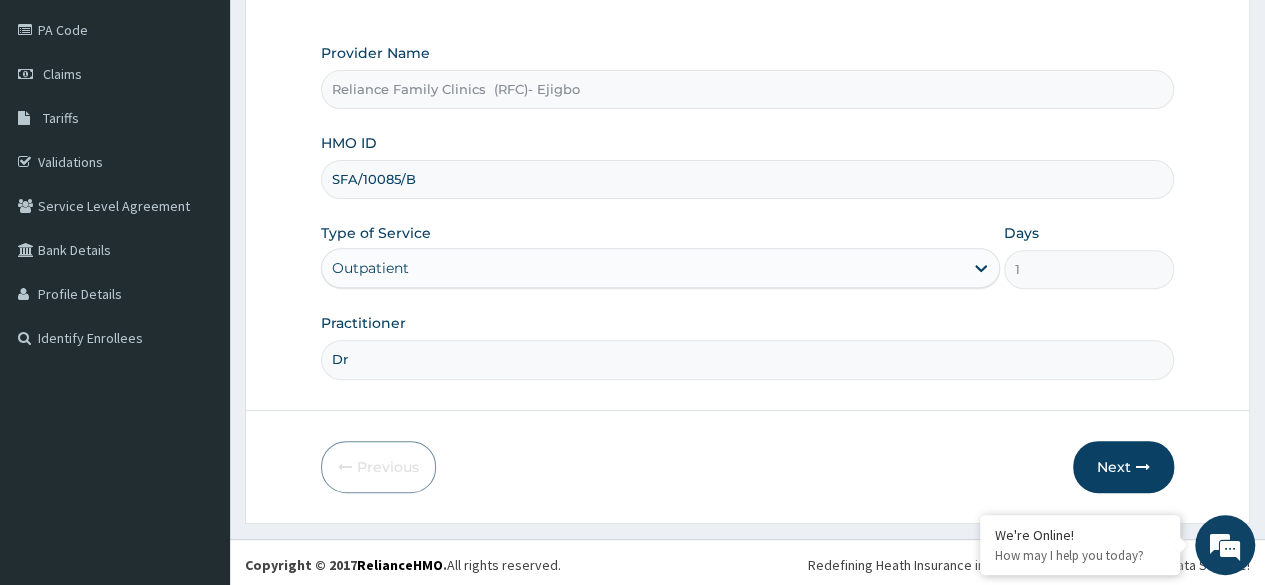 type 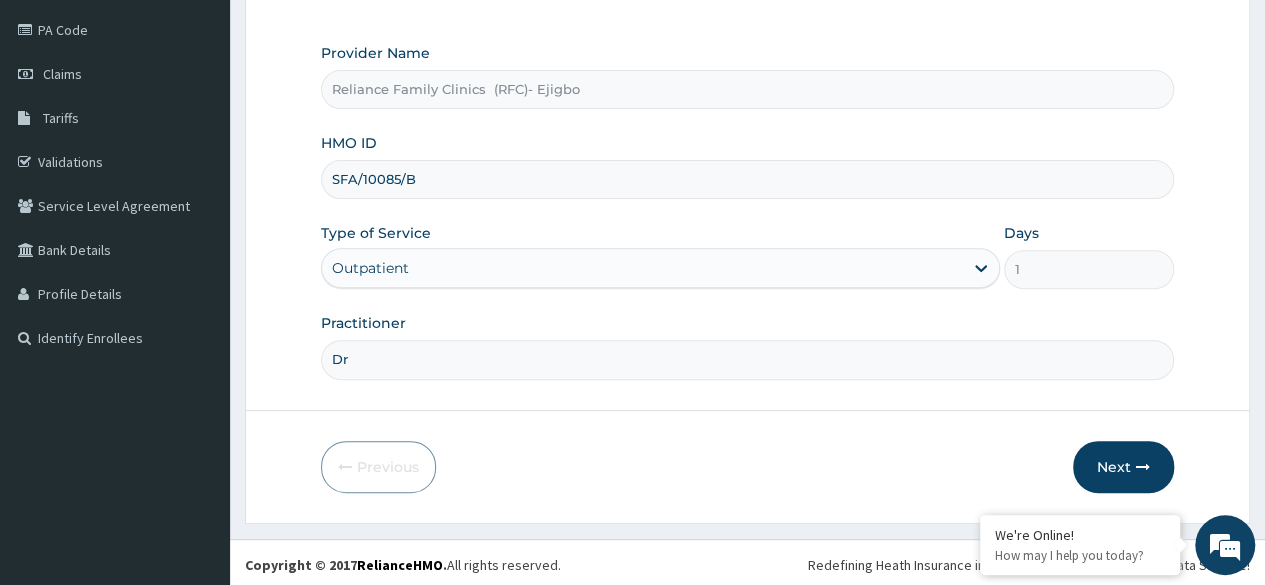 scroll, scrollTop: 0, scrollLeft: 0, axis: both 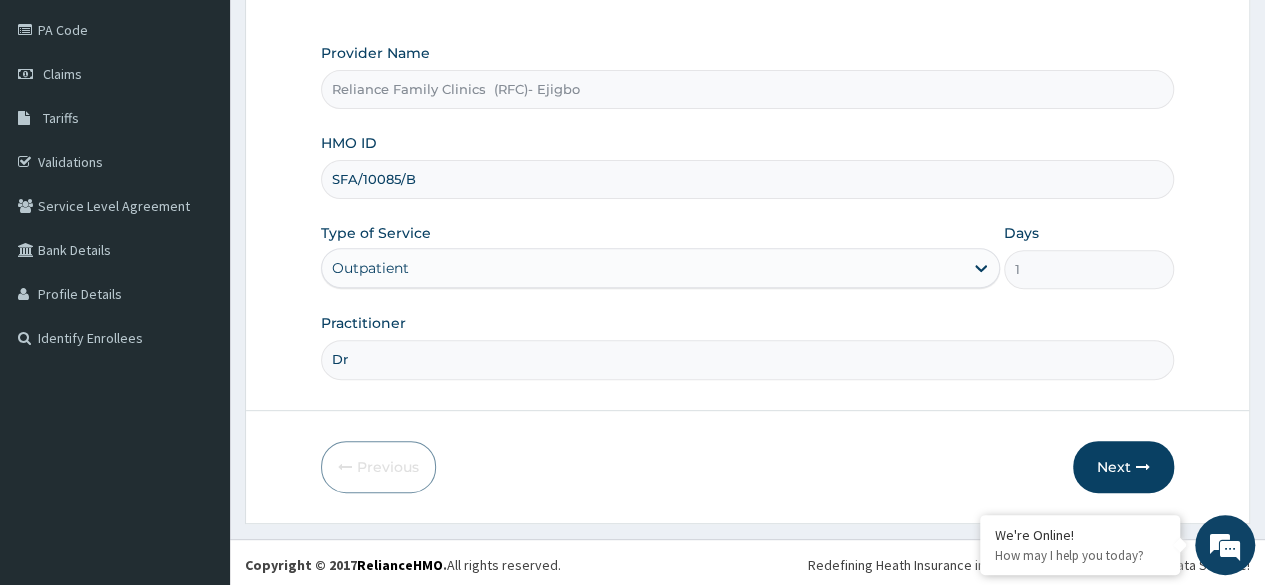 click on "Dr" at bounding box center (747, 359) 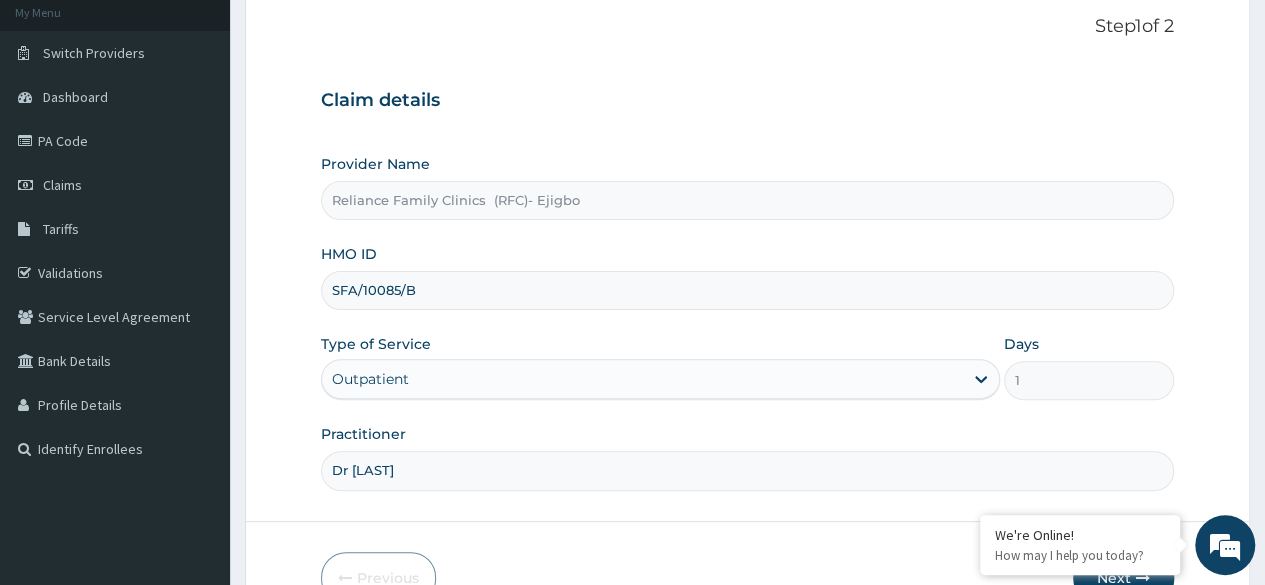scroll, scrollTop: 232, scrollLeft: 0, axis: vertical 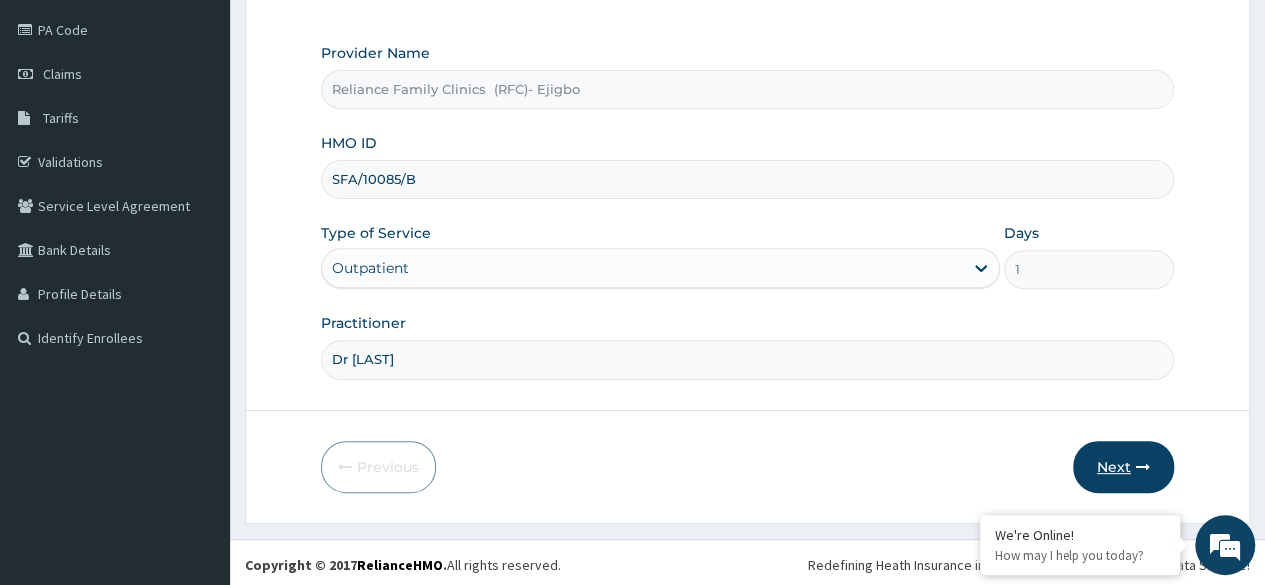 type on "Dr O wulu" 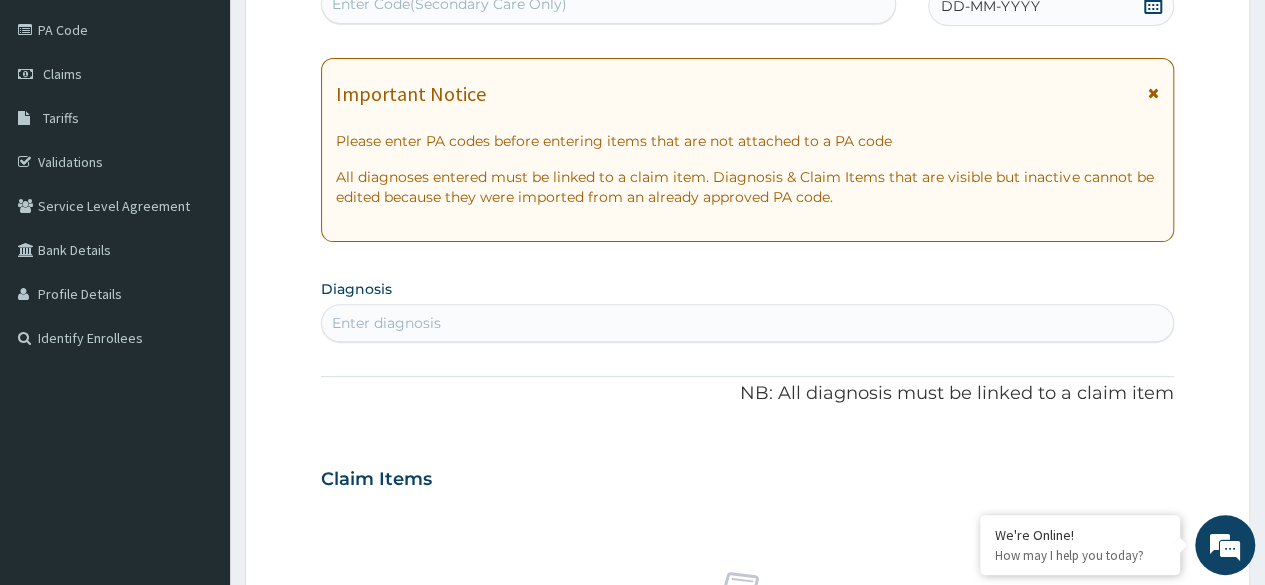 scroll, scrollTop: 154, scrollLeft: 0, axis: vertical 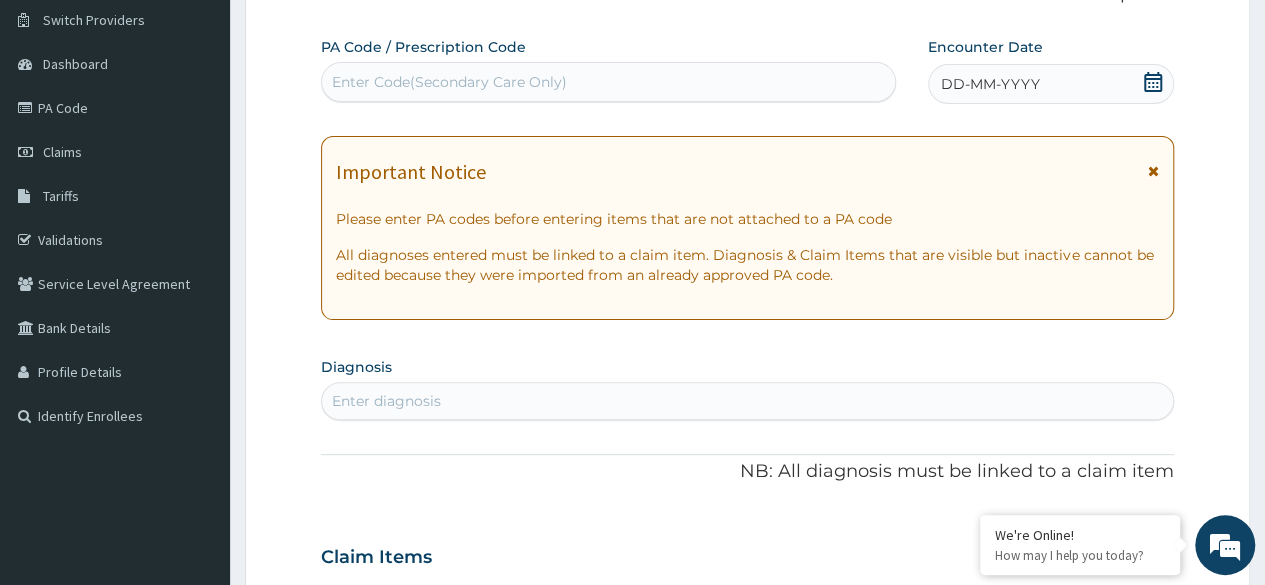 click on "DD-MM-YYYY" at bounding box center (1051, 84) 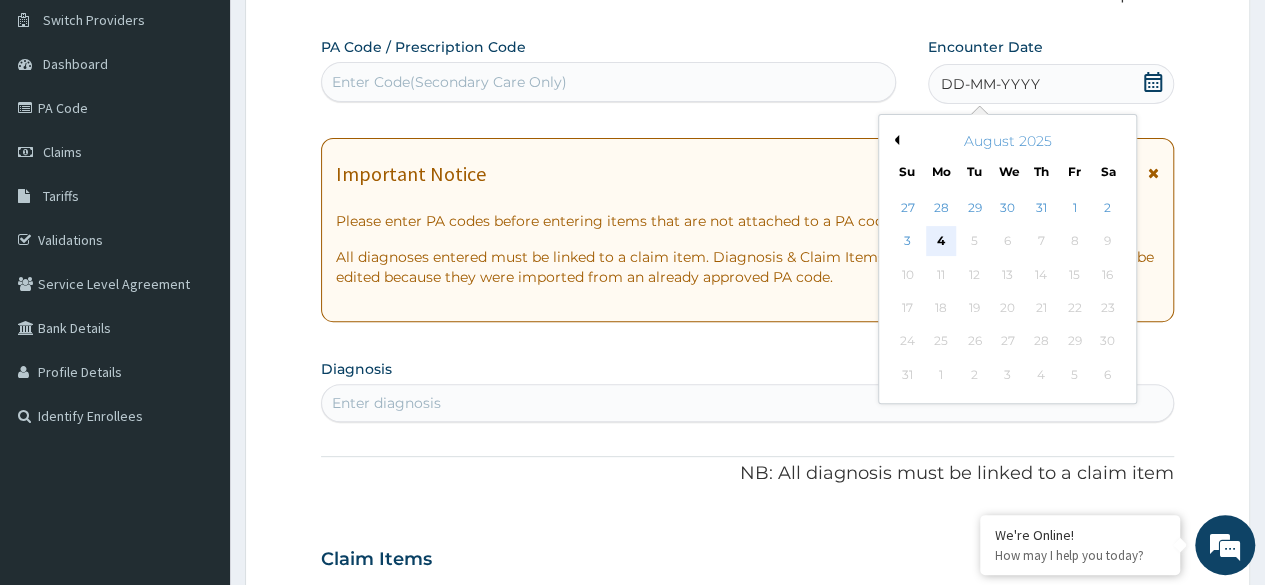 click on "4" at bounding box center (941, 242) 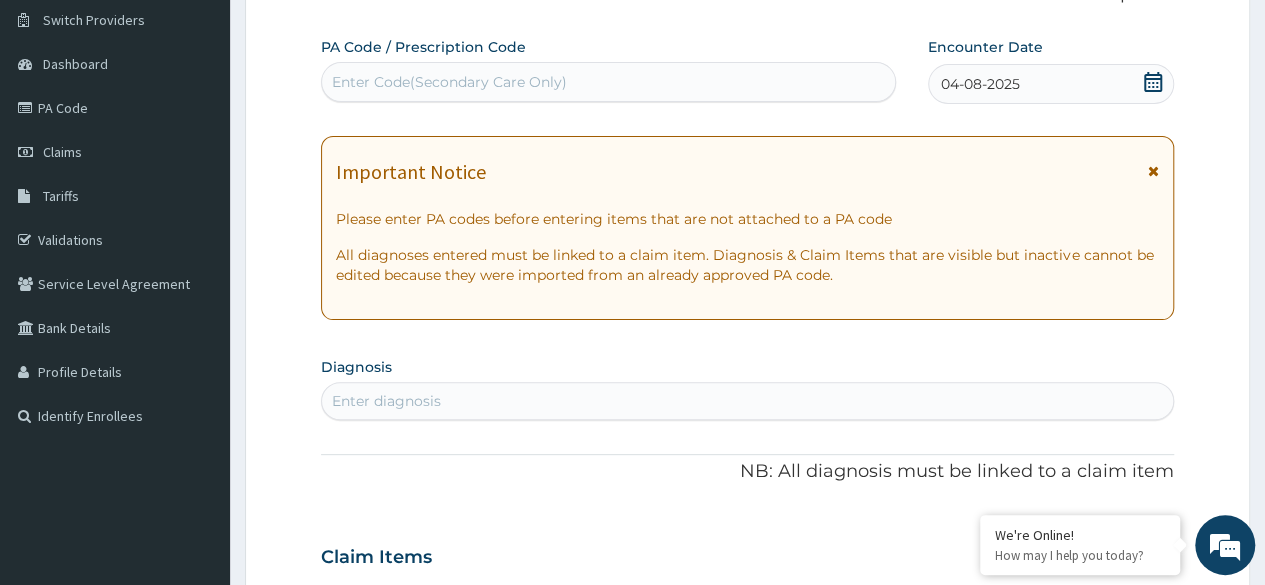 click on "Enter diagnosis" at bounding box center (747, 401) 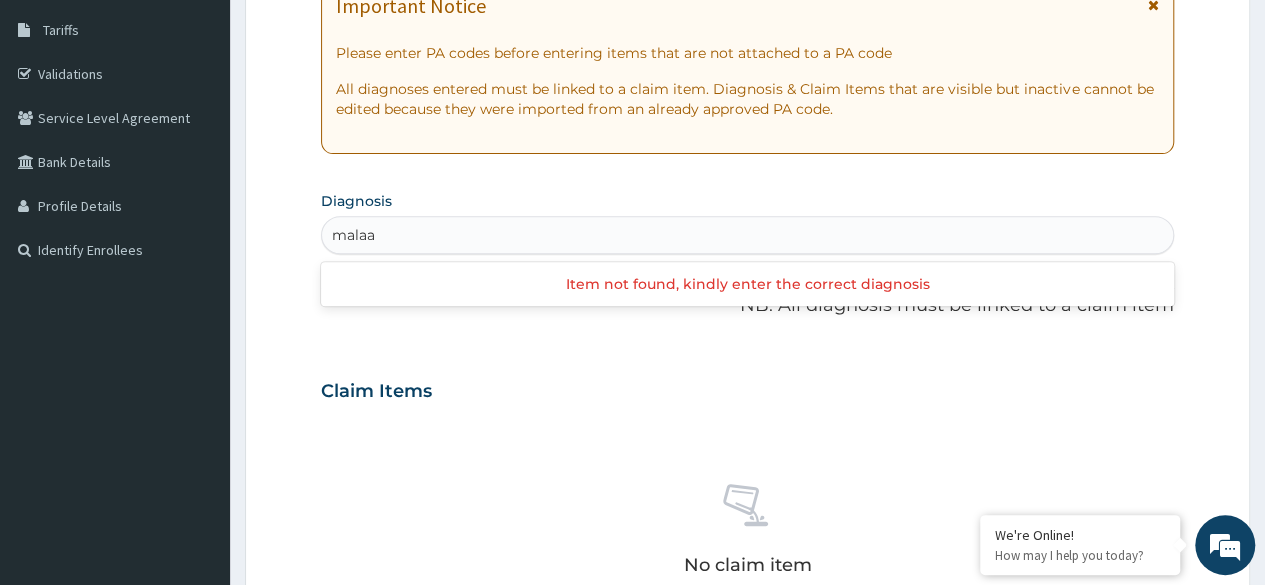 scroll, scrollTop: 324, scrollLeft: 0, axis: vertical 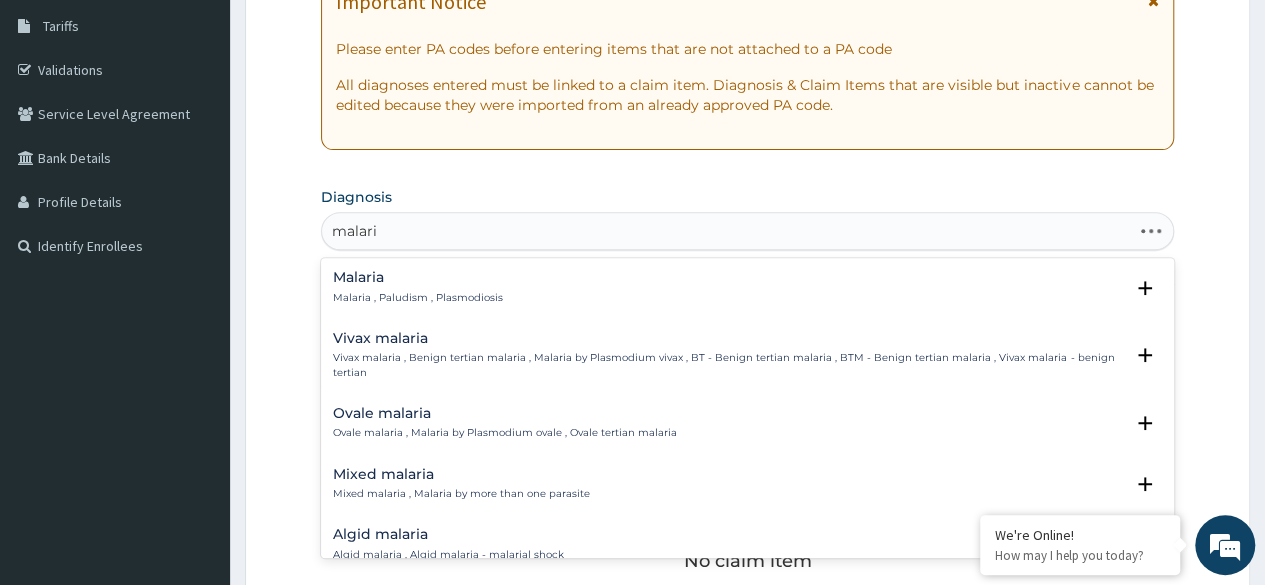 type on "malaria" 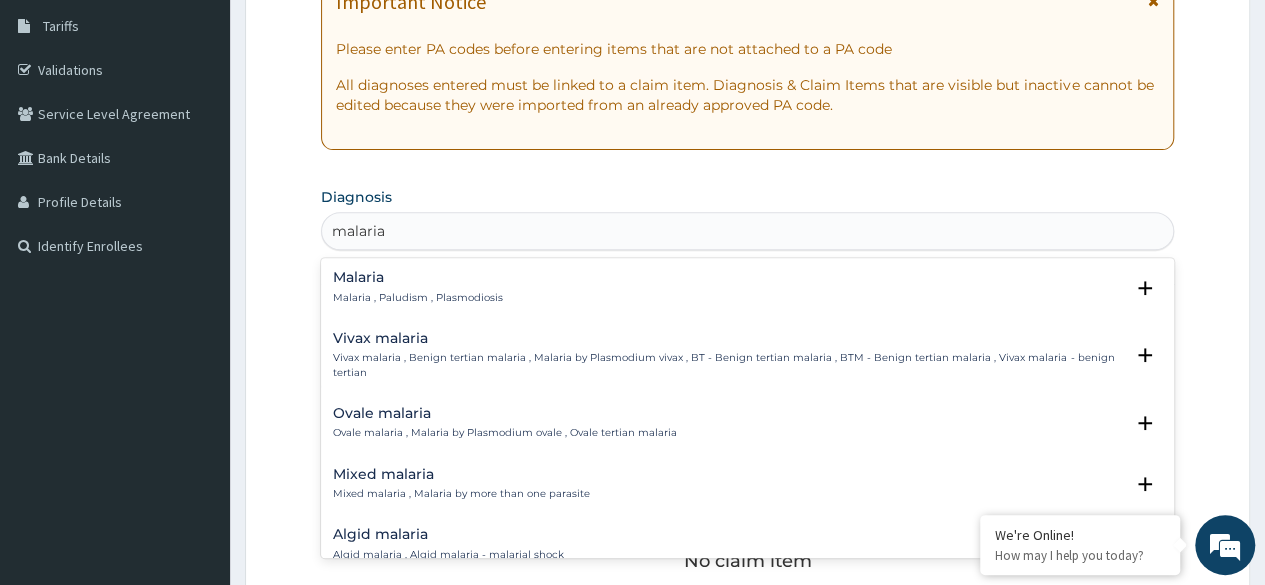 click on "Malaria , Paludism , Plasmodiosis" at bounding box center [418, 298] 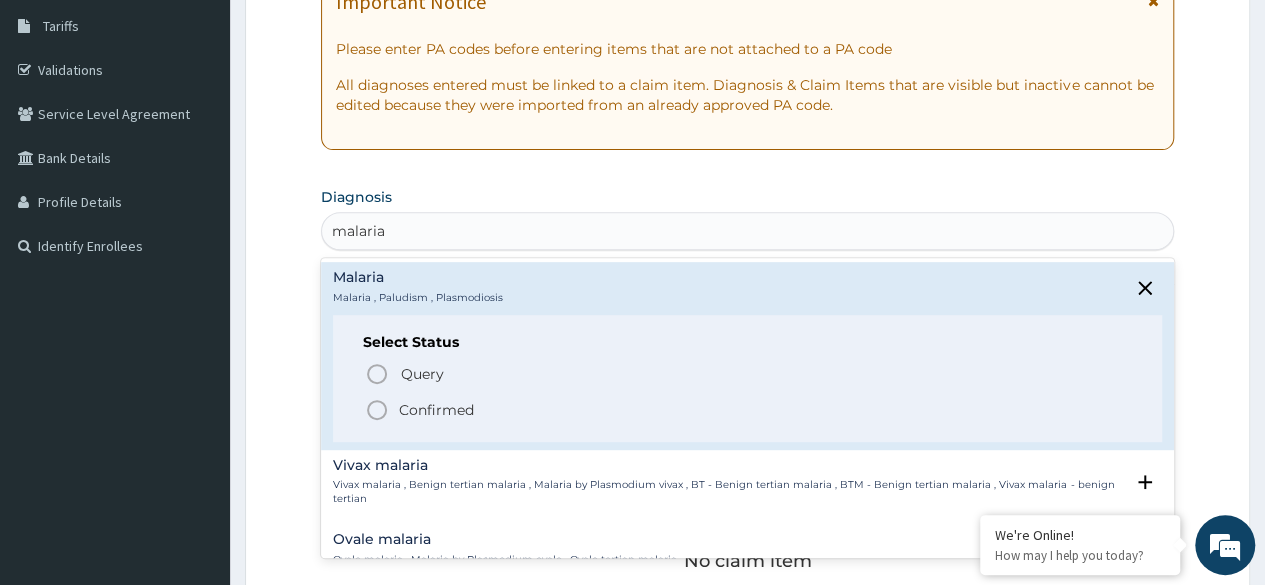 click on "Confirmed" at bounding box center (436, 410) 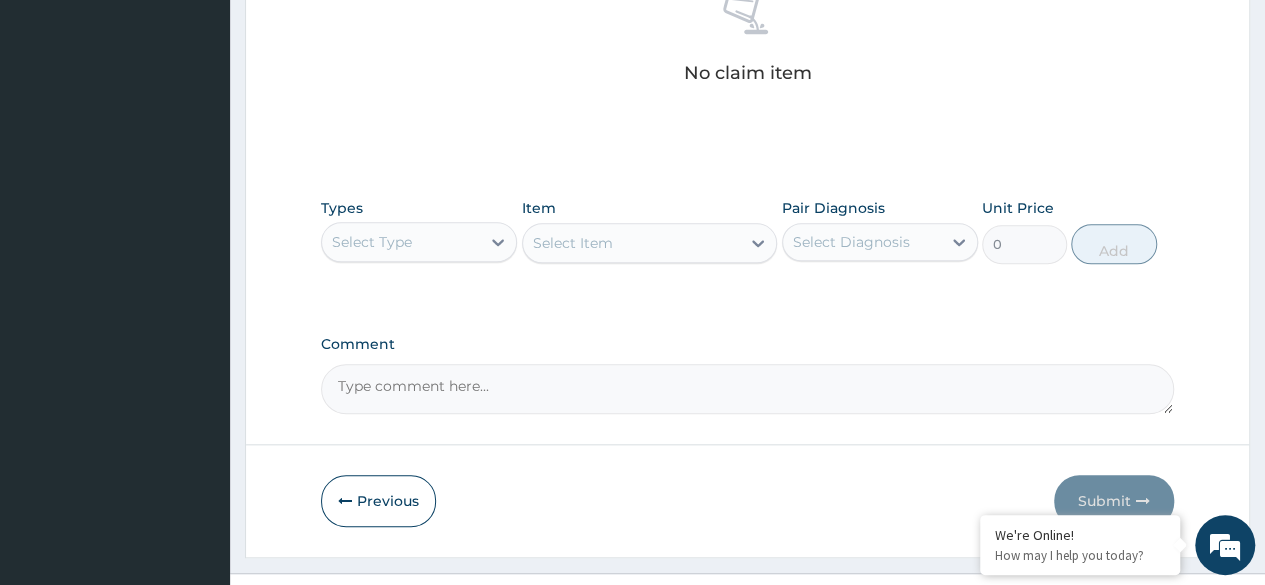 scroll, scrollTop: 853, scrollLeft: 0, axis: vertical 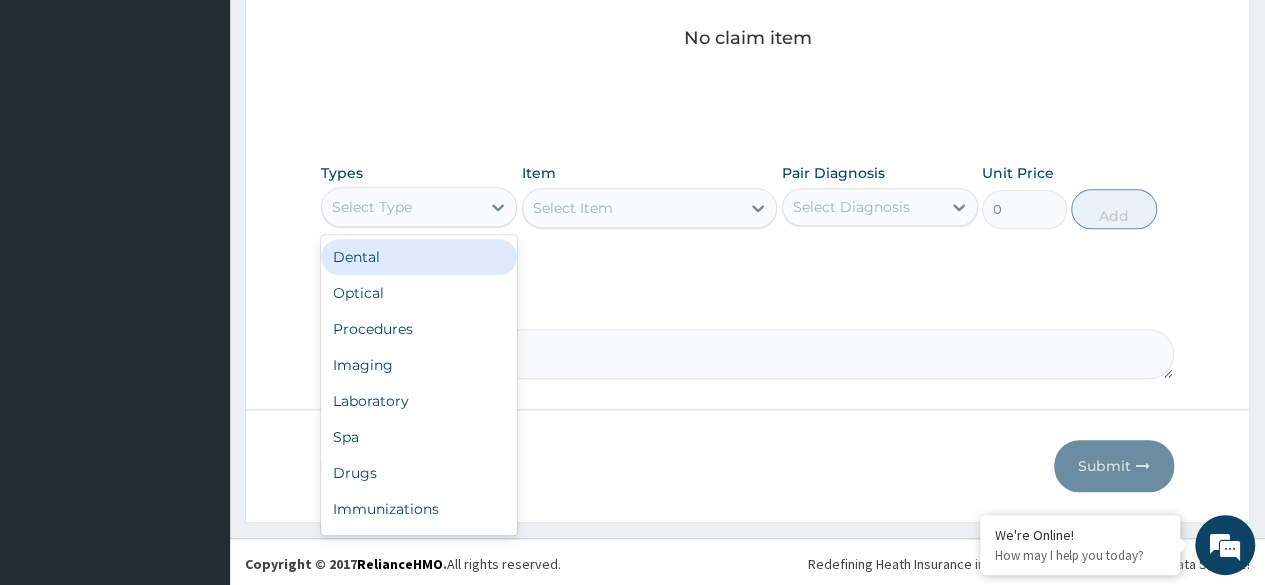 click on "Select Type" at bounding box center [401, 207] 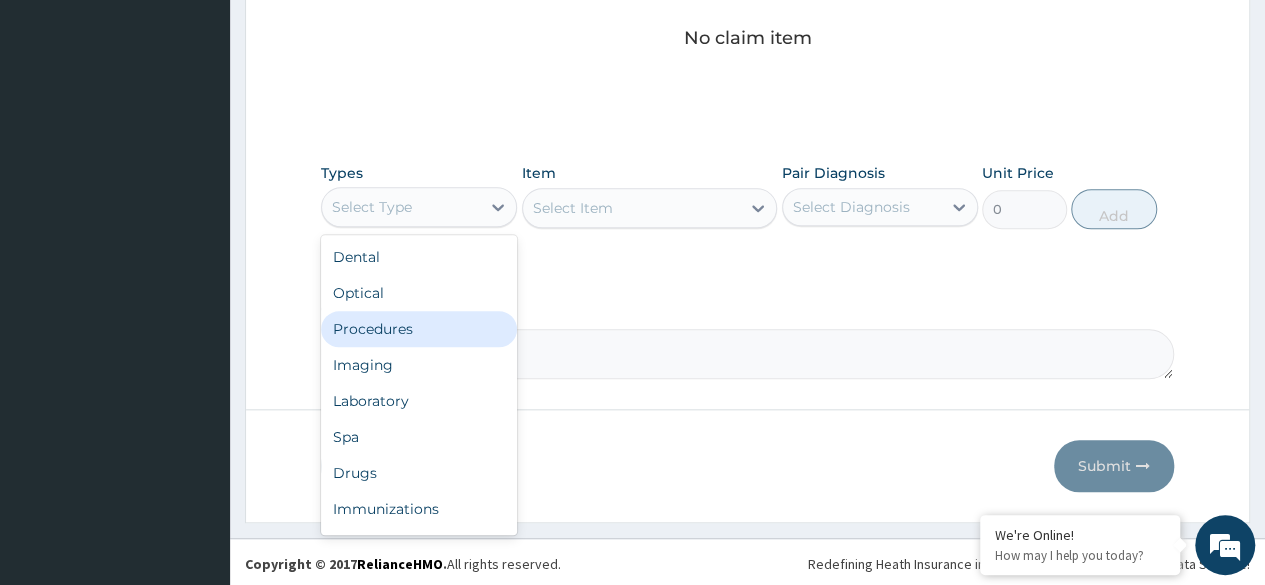 click on "Procedures" at bounding box center [419, 329] 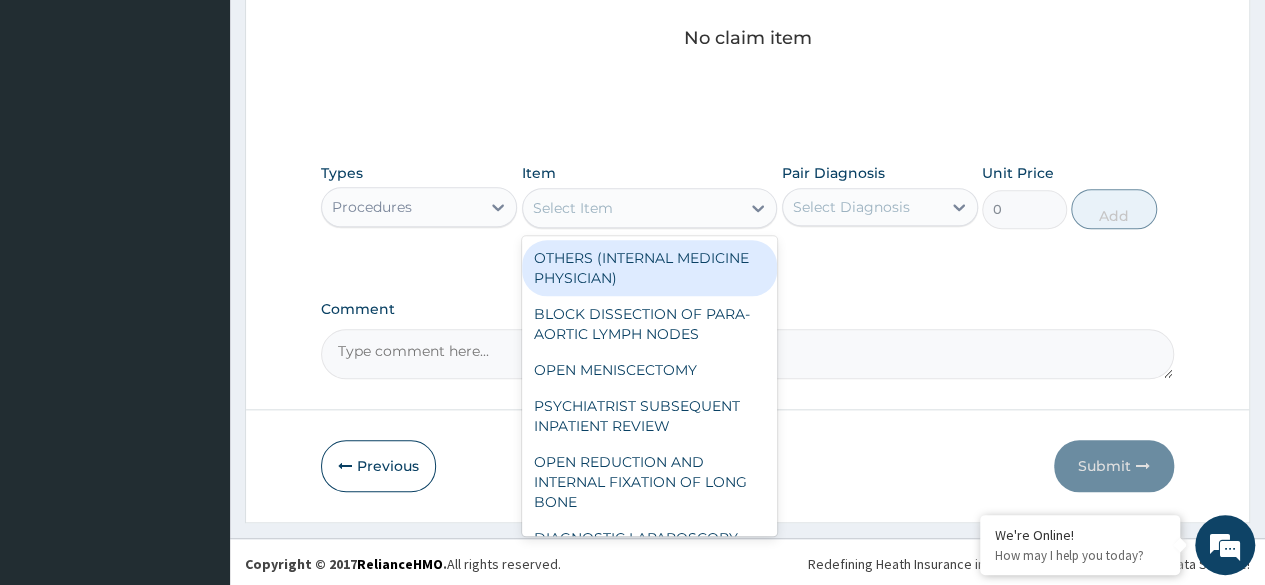 click on "Select Item" at bounding box center (632, 208) 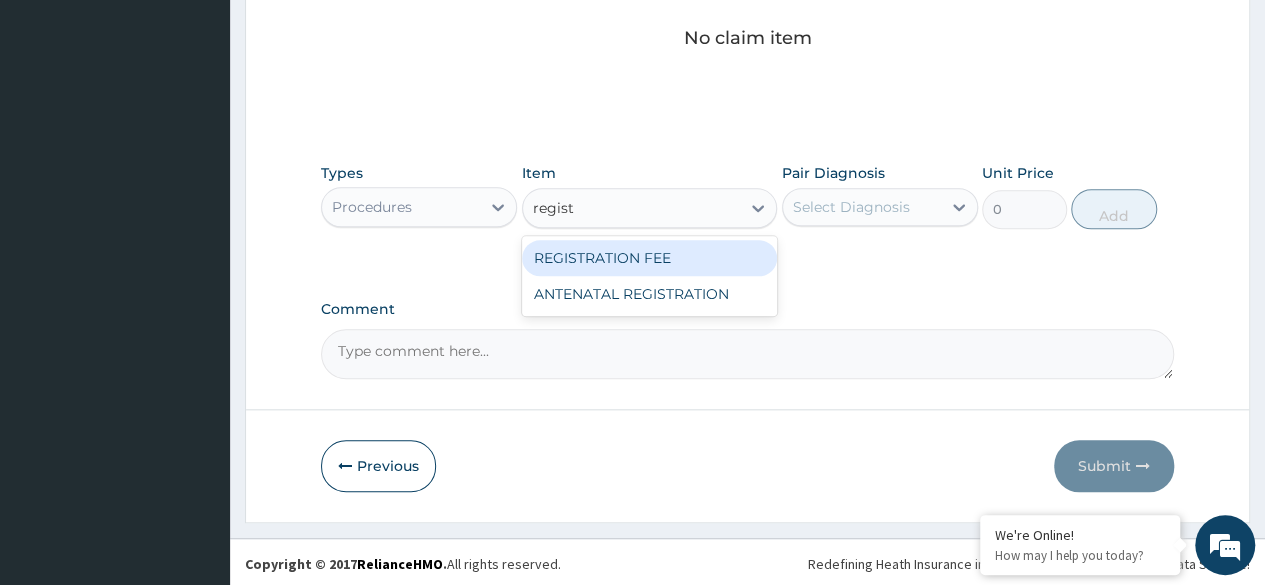 type on "registr" 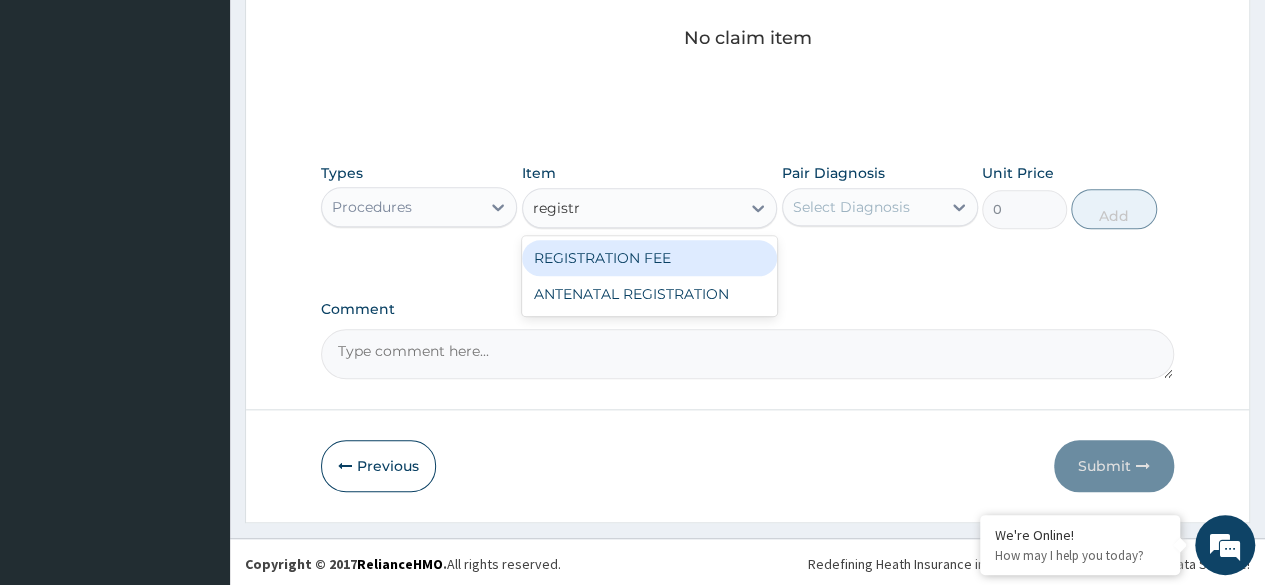 click on "REGISTRATION FEE" at bounding box center (650, 258) 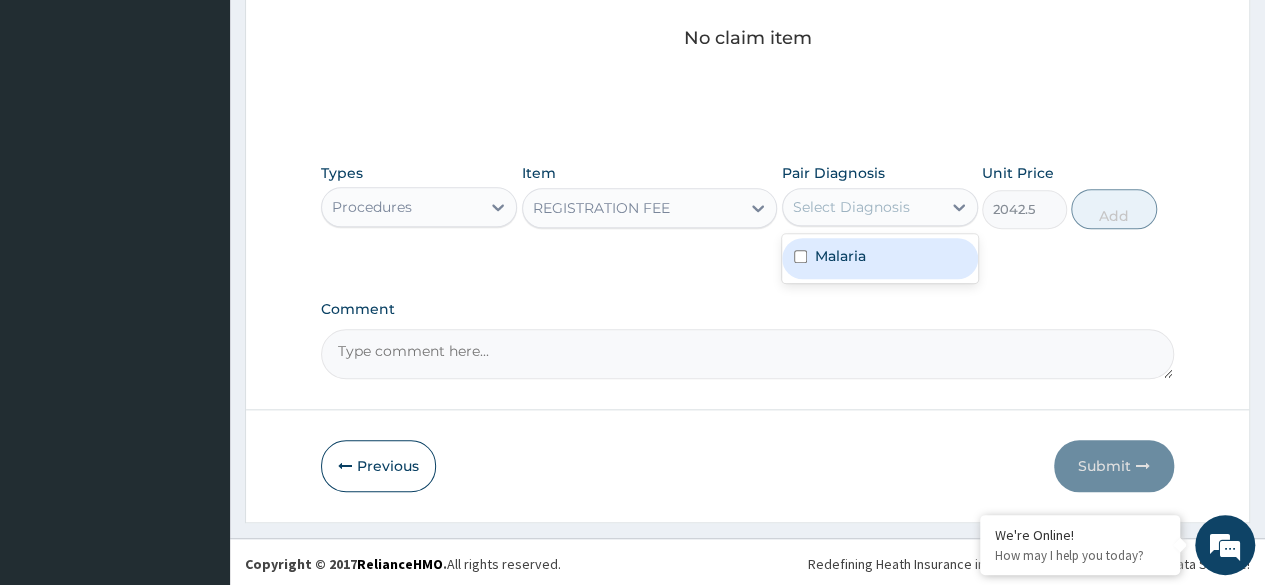 click on "Select Diagnosis" at bounding box center (862, 207) 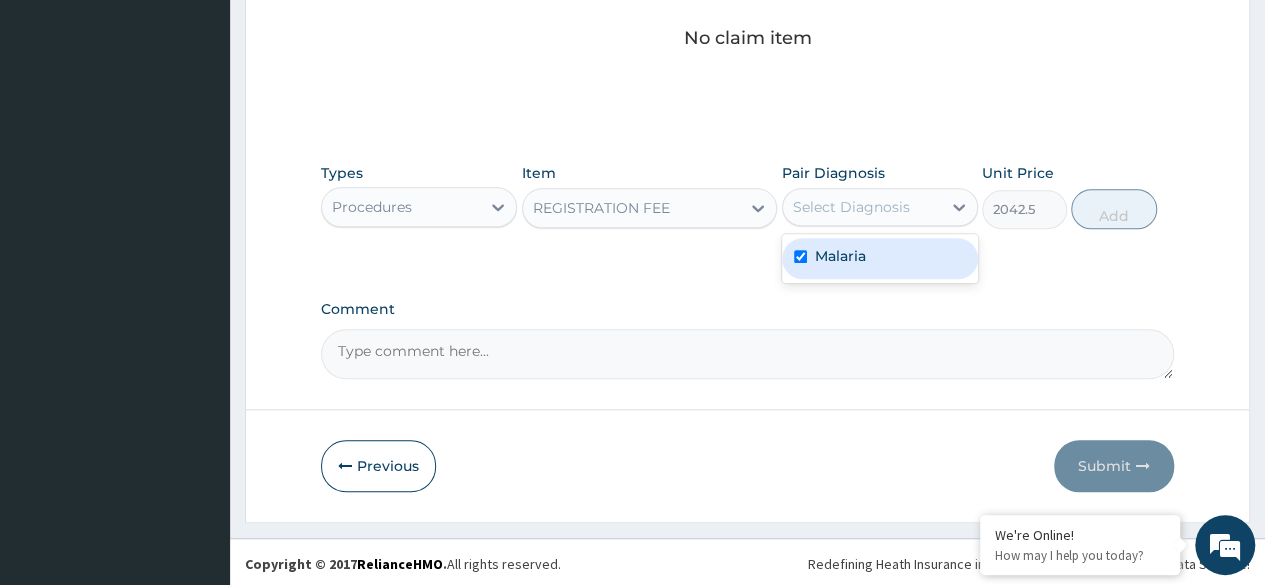 checkbox on "true" 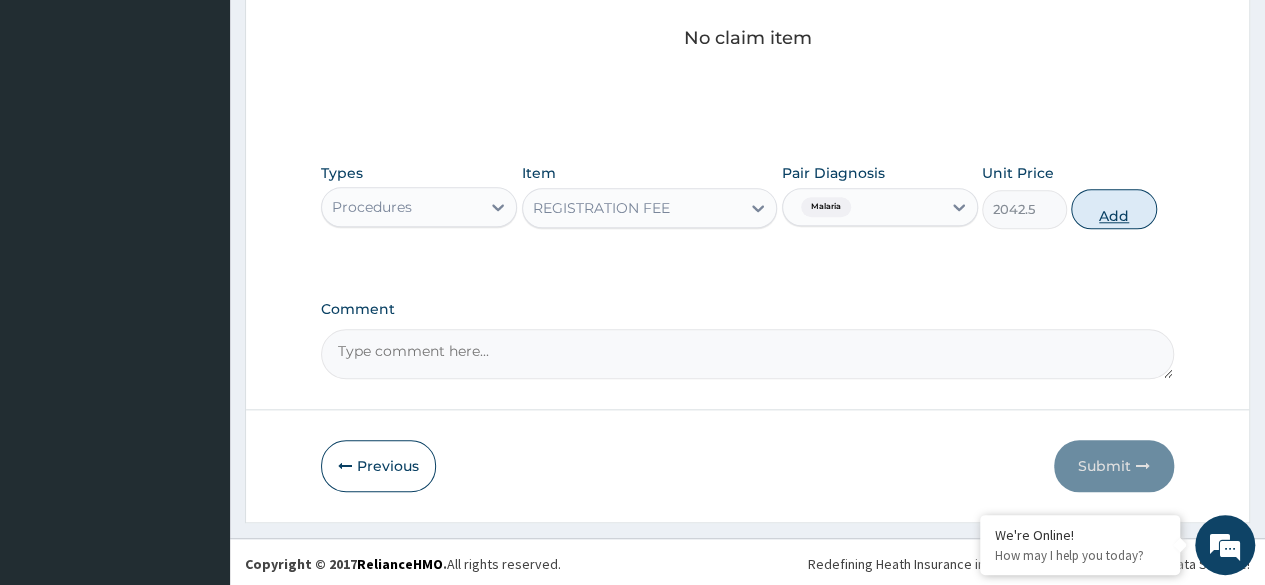 click on "Add" at bounding box center [1113, 209] 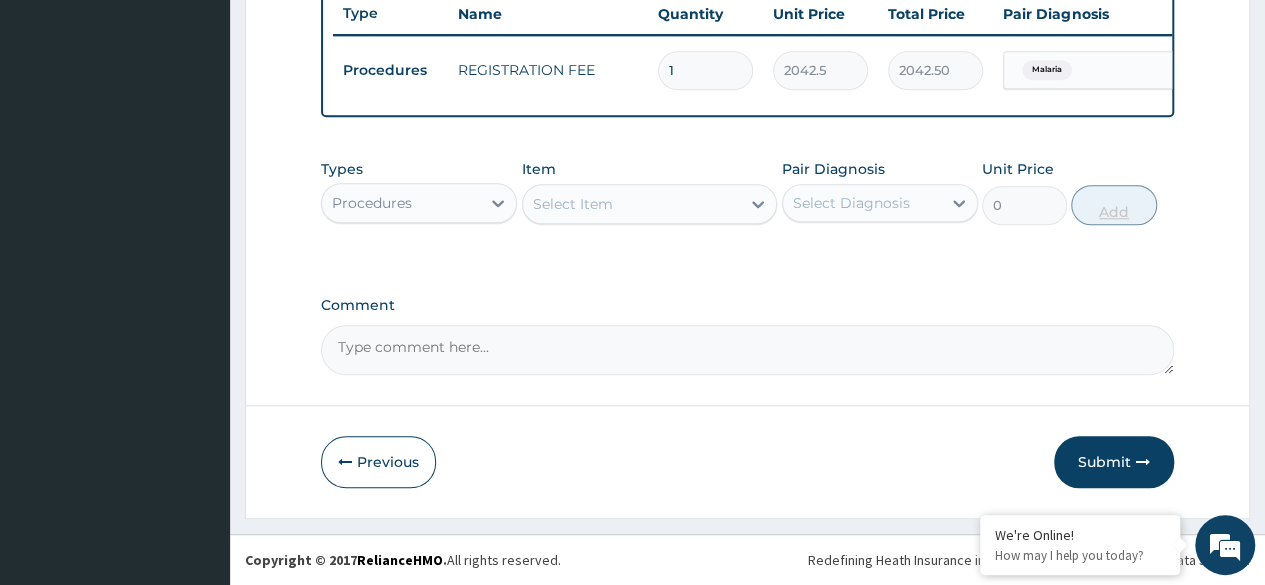 scroll, scrollTop: 774, scrollLeft: 0, axis: vertical 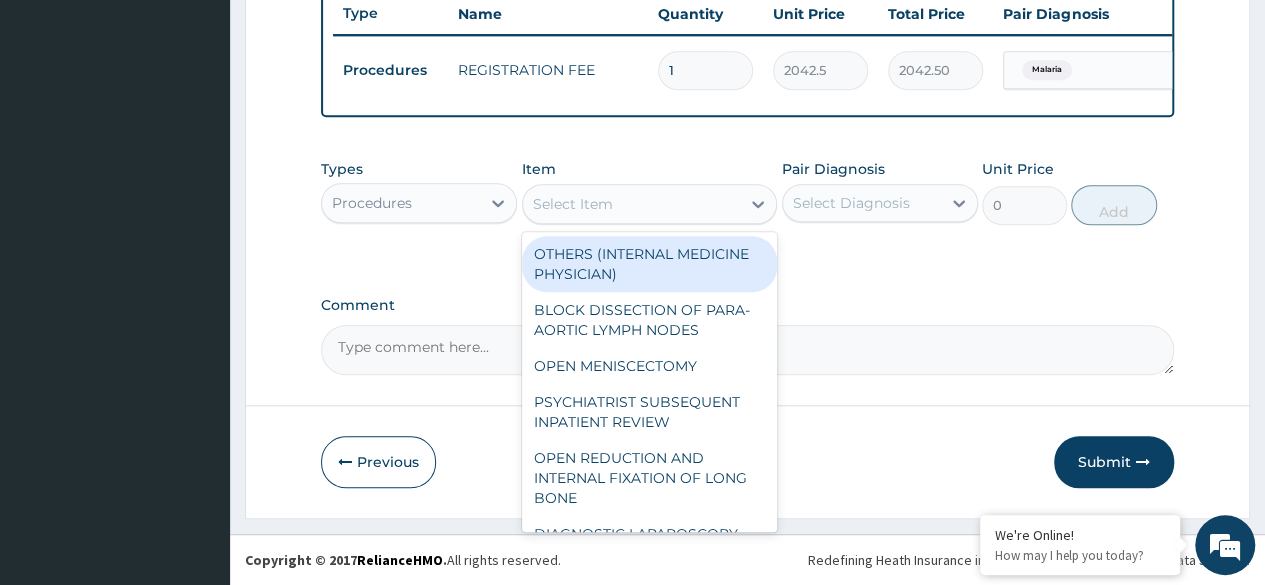 click on "Select Item" at bounding box center (632, 204) 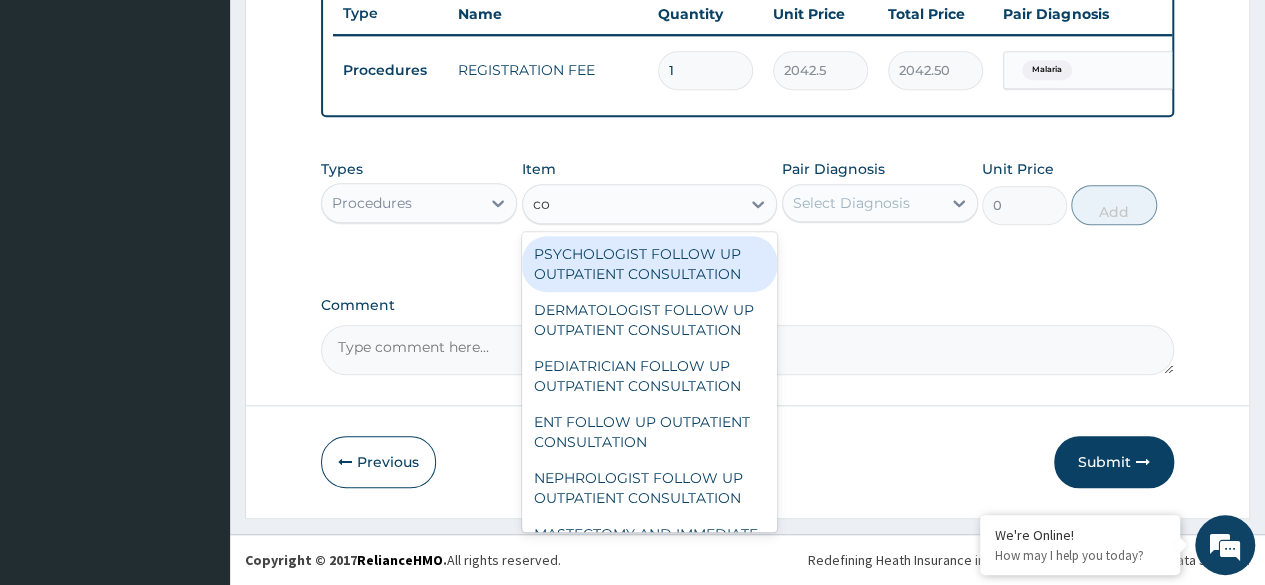 type on "c" 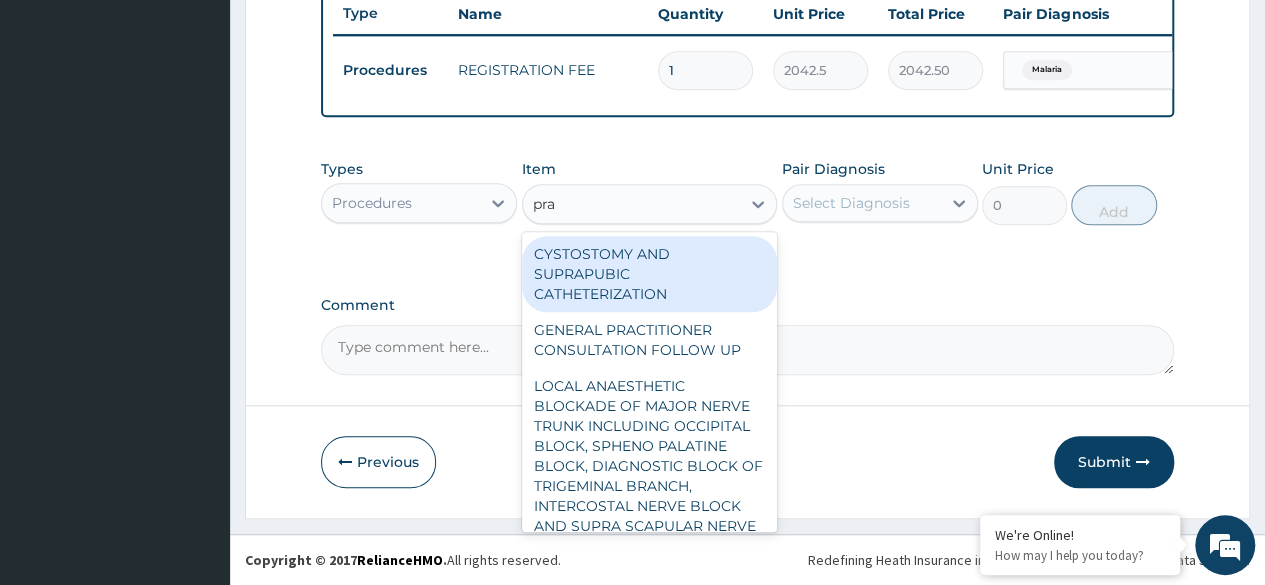 type on "prac" 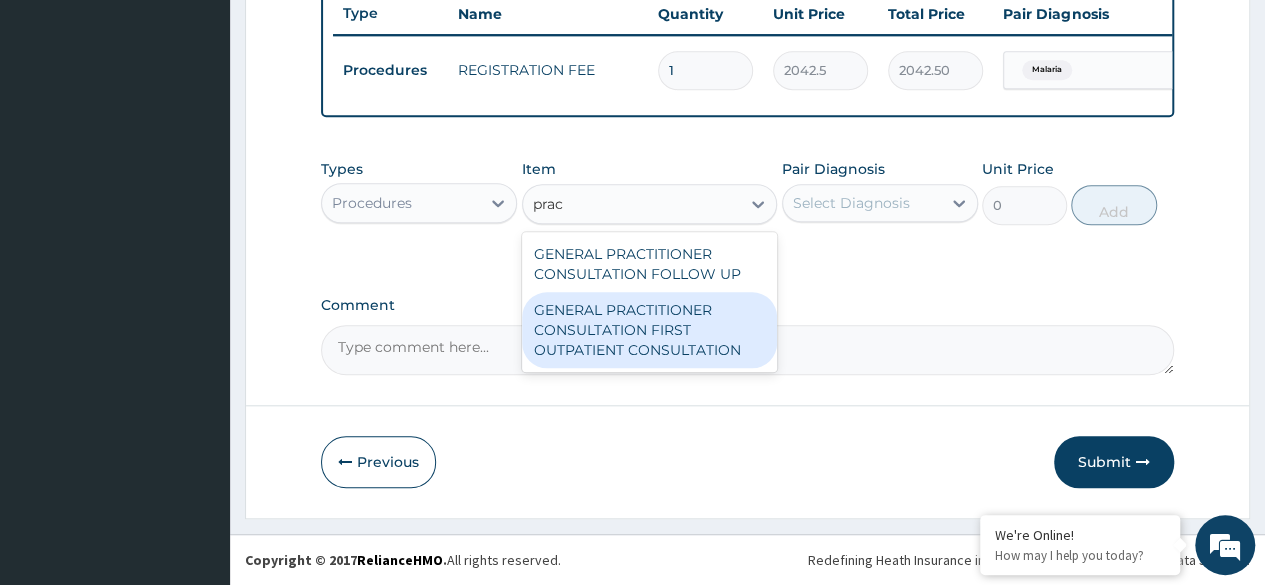 click on "GENERAL PRACTITIONER CONSULTATION FIRST OUTPATIENT CONSULTATION" at bounding box center (650, 330) 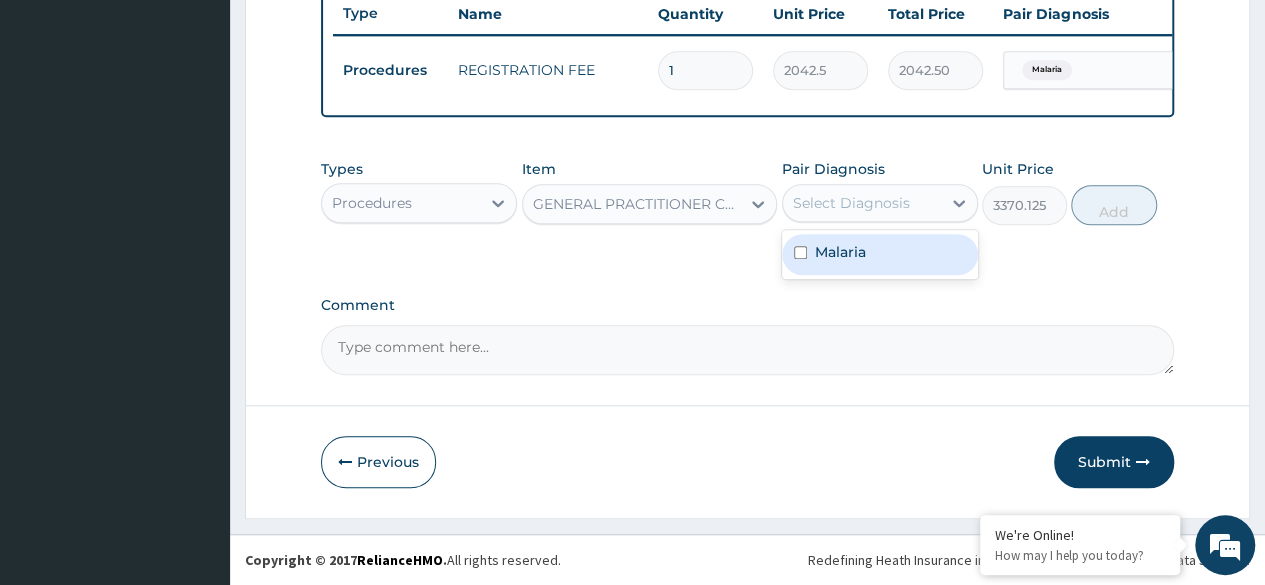 click on "Select Diagnosis" at bounding box center (851, 203) 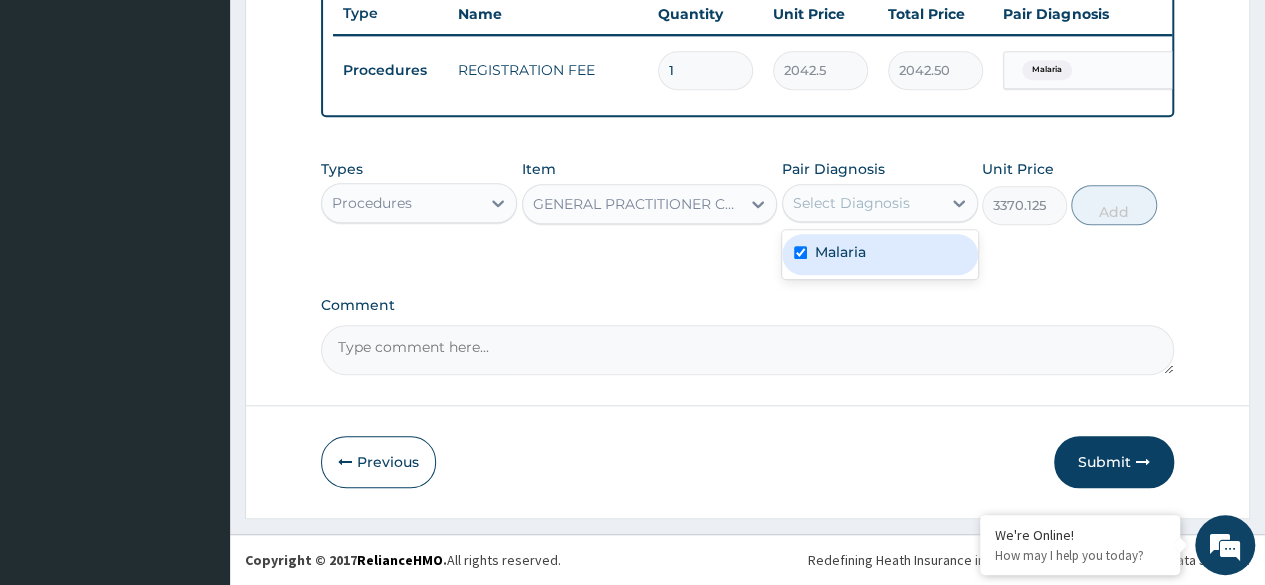 checkbox on "true" 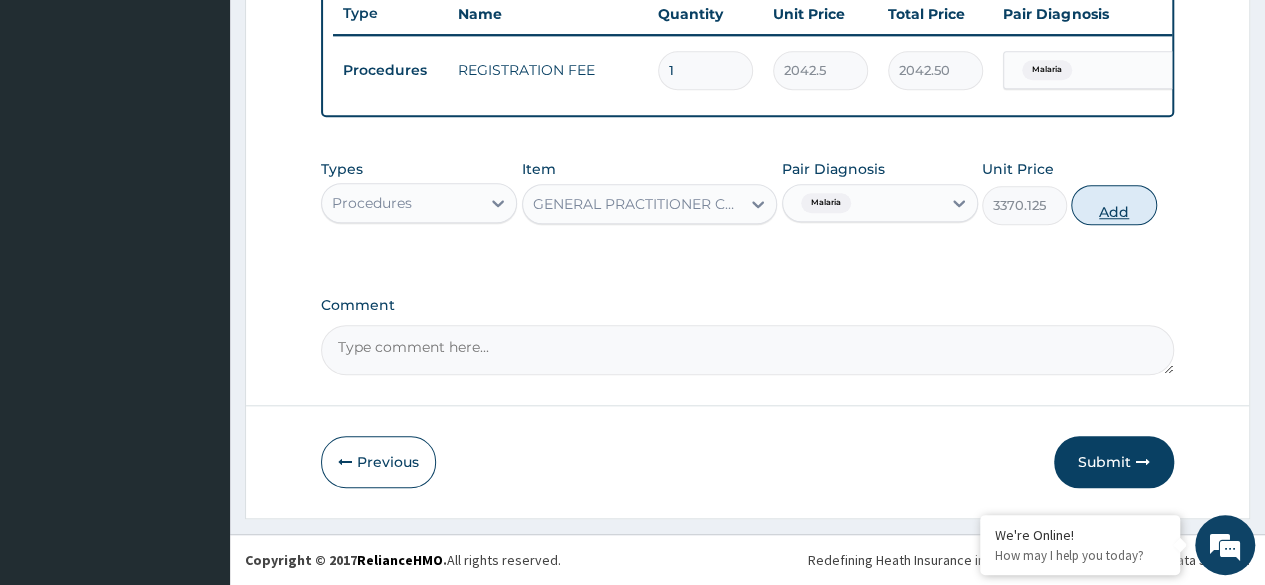 click on "Add" at bounding box center [1113, 205] 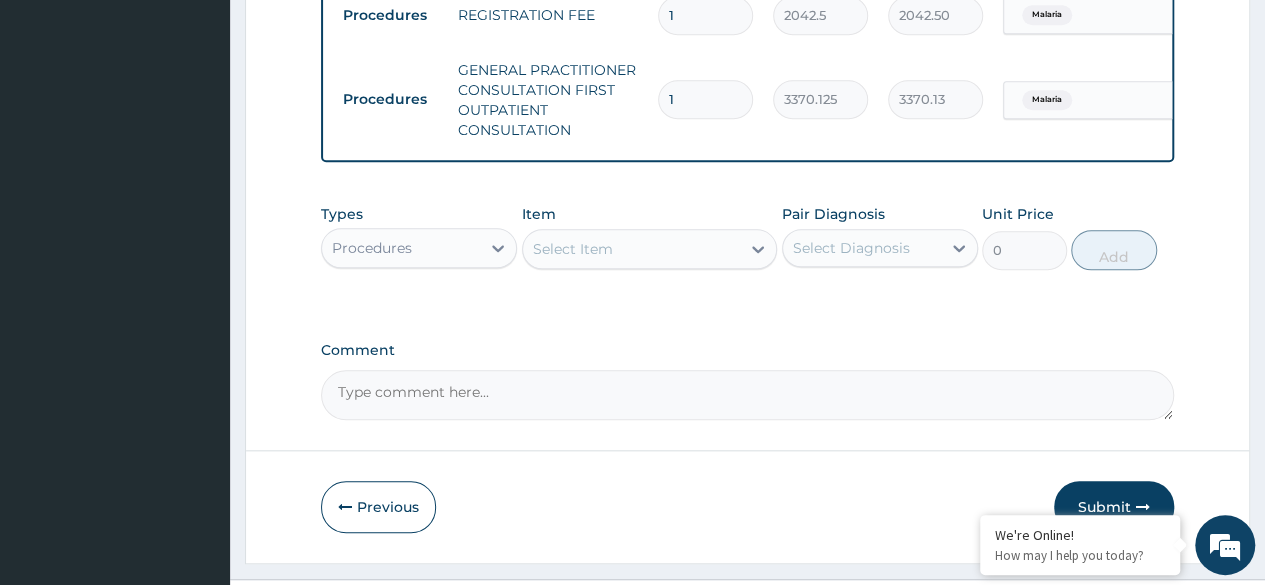 scroll, scrollTop: 818, scrollLeft: 0, axis: vertical 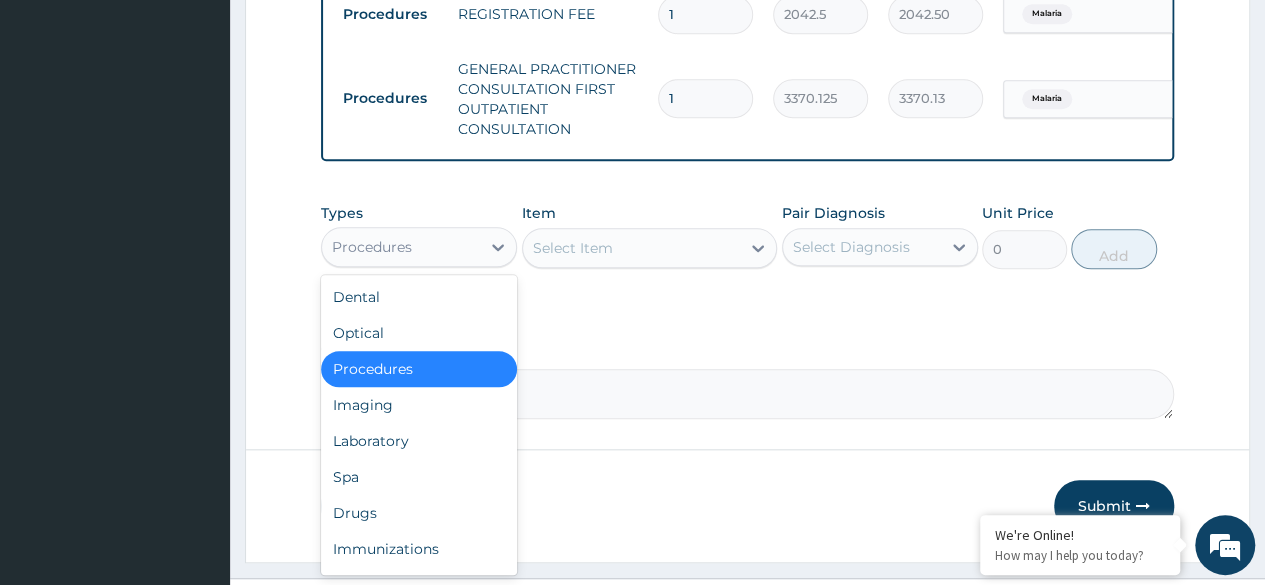 click on "Procedures" at bounding box center (401, 247) 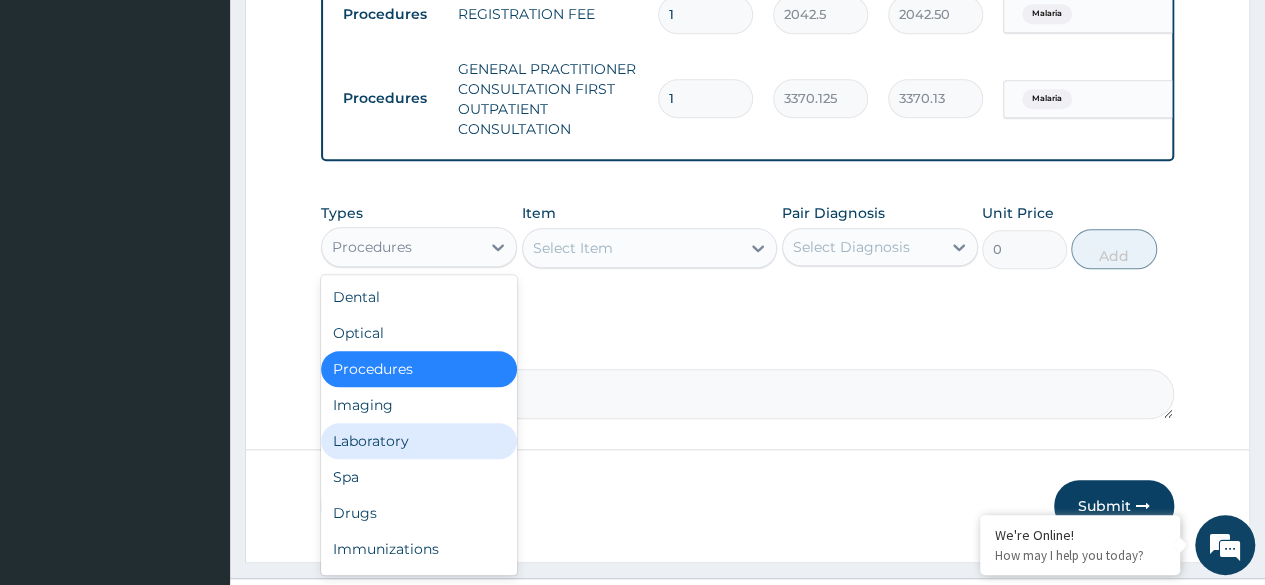 click on "Laboratory" at bounding box center [419, 441] 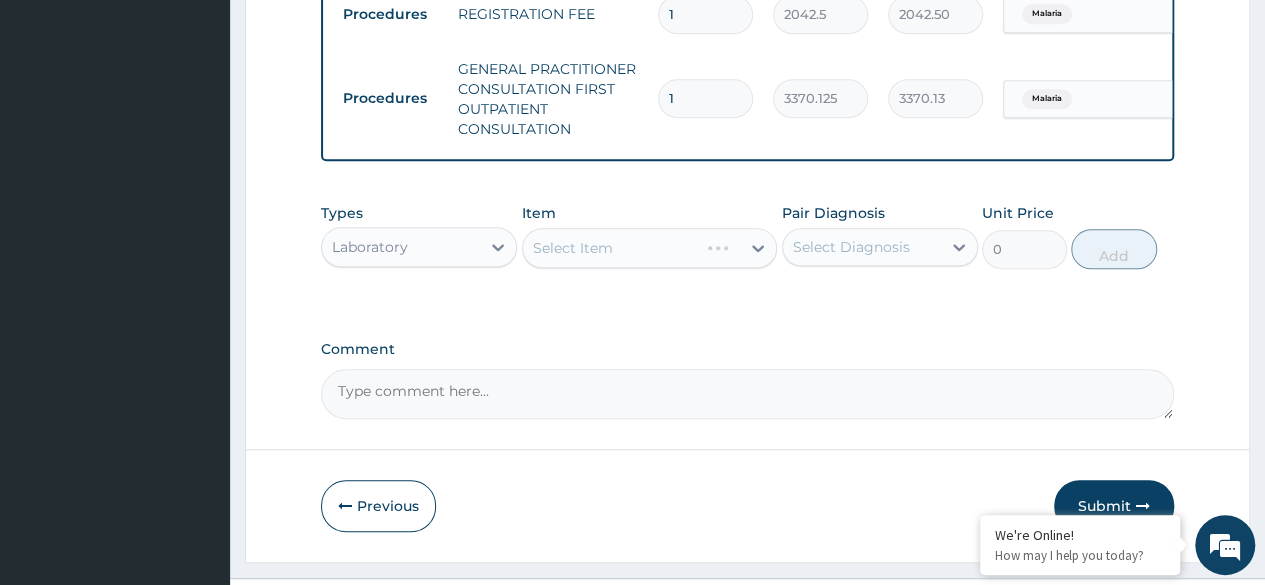 scroll, scrollTop: 874, scrollLeft: 0, axis: vertical 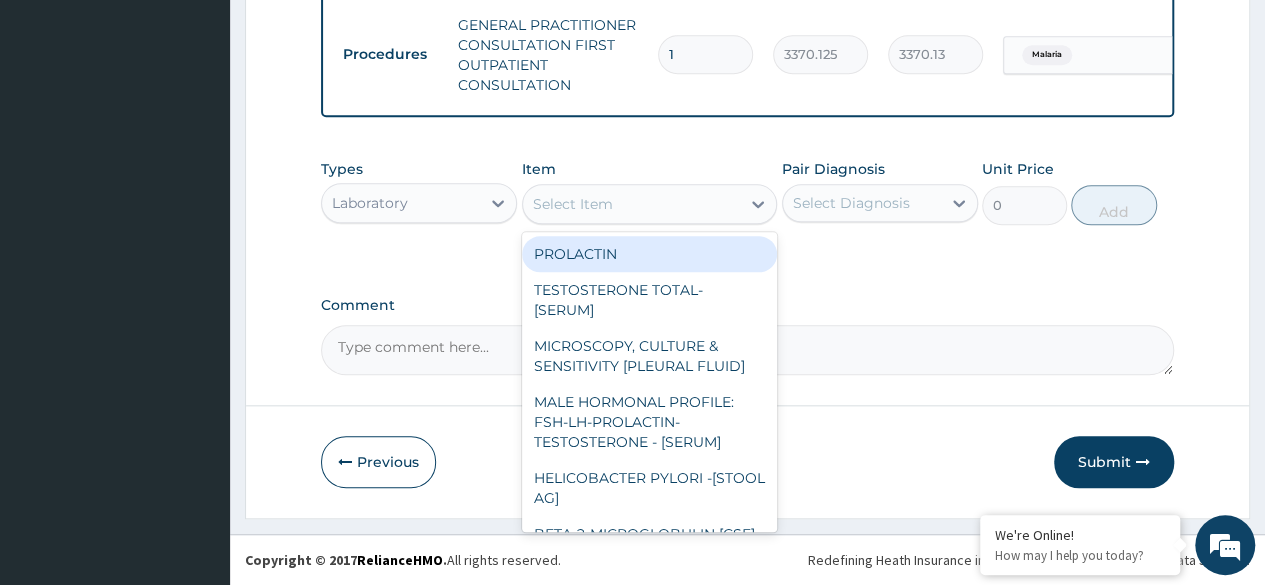 click on "Select Item" at bounding box center [573, 204] 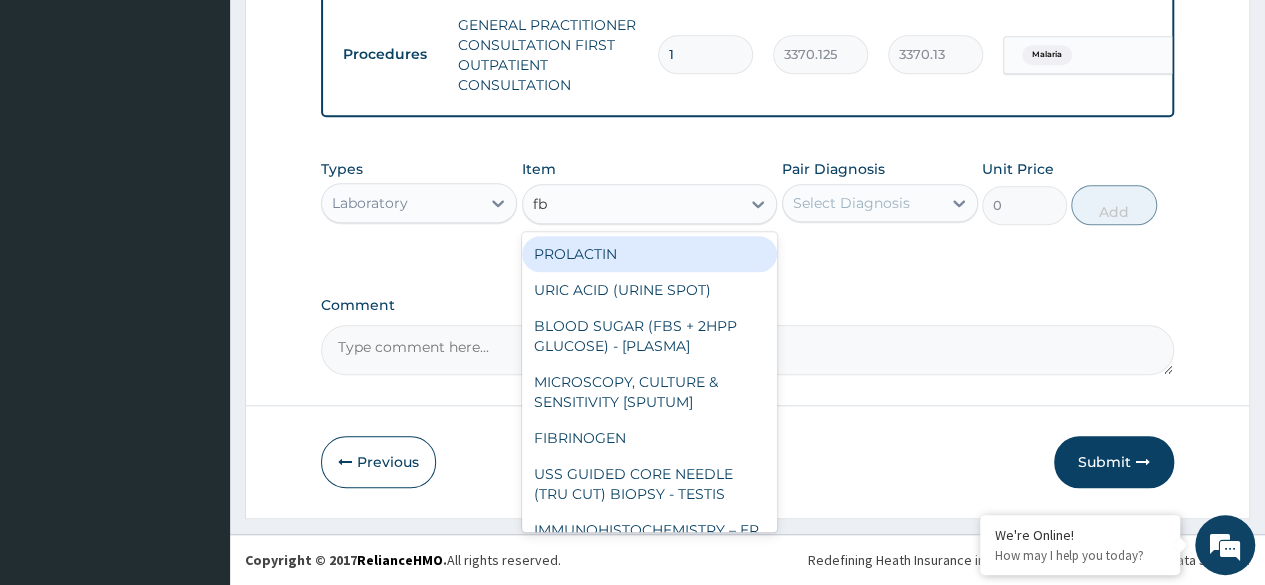 type on "fbc" 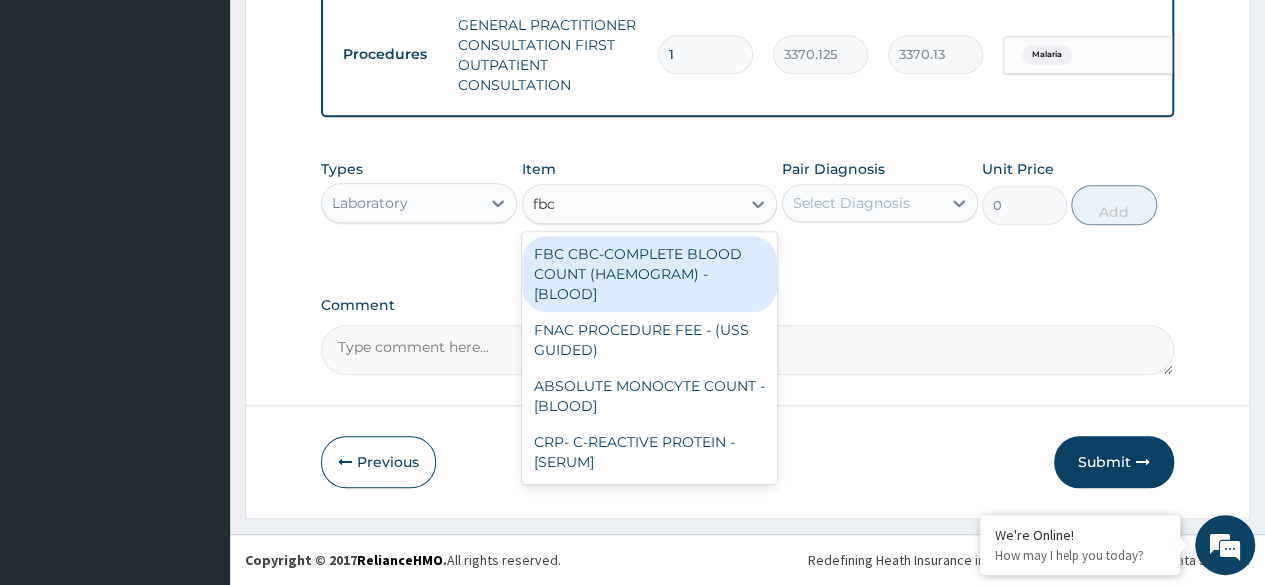 click on "FBC CBC-COMPLETE BLOOD COUNT (HAEMOGRAM) - [BLOOD]" at bounding box center [650, 274] 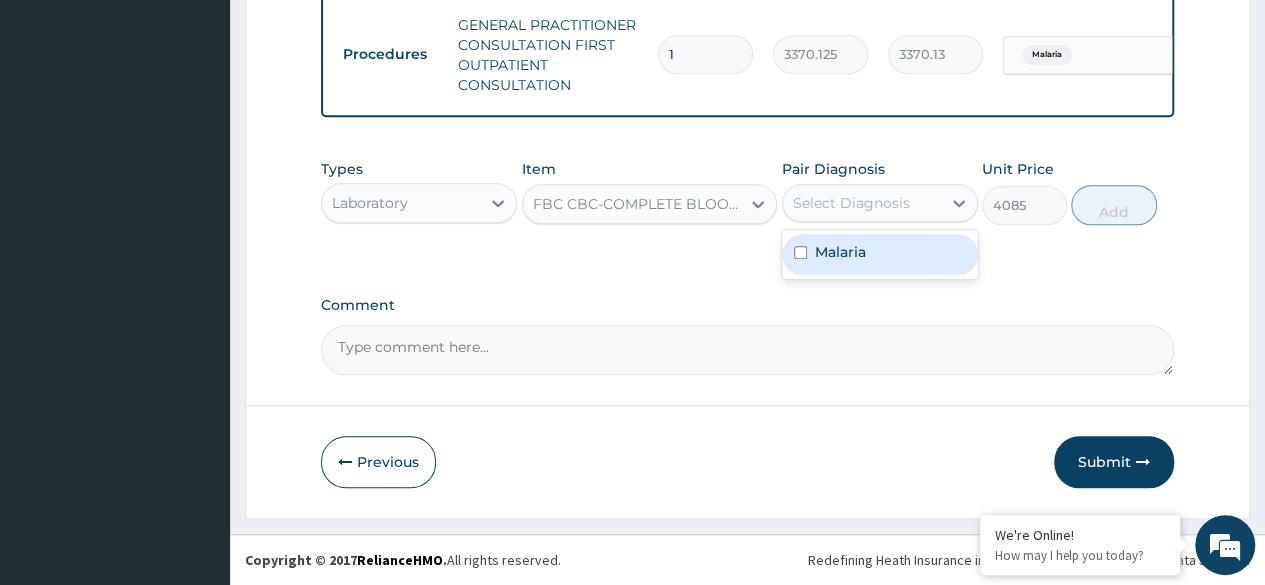 click on "Select Diagnosis" at bounding box center [851, 203] 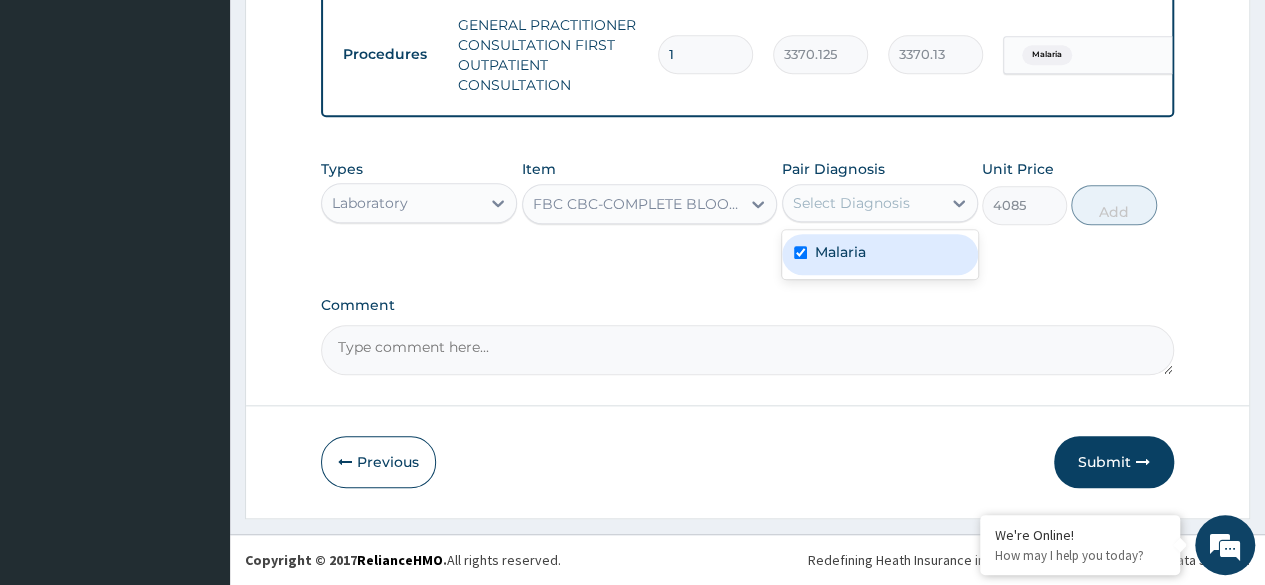 checkbox on "true" 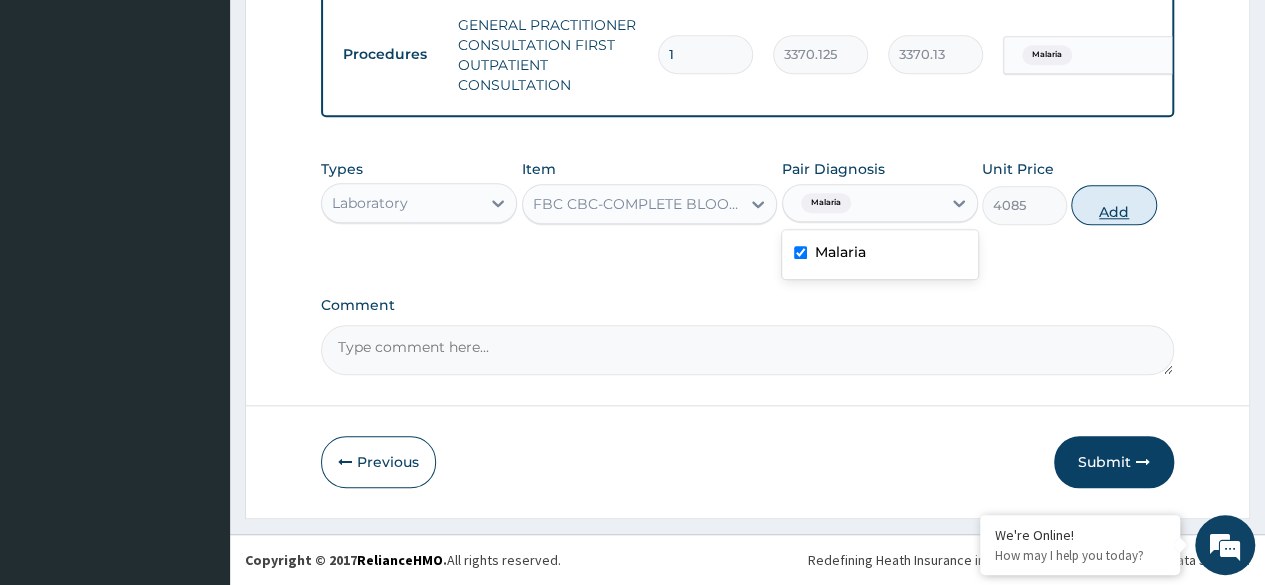 click on "Add" at bounding box center (1113, 205) 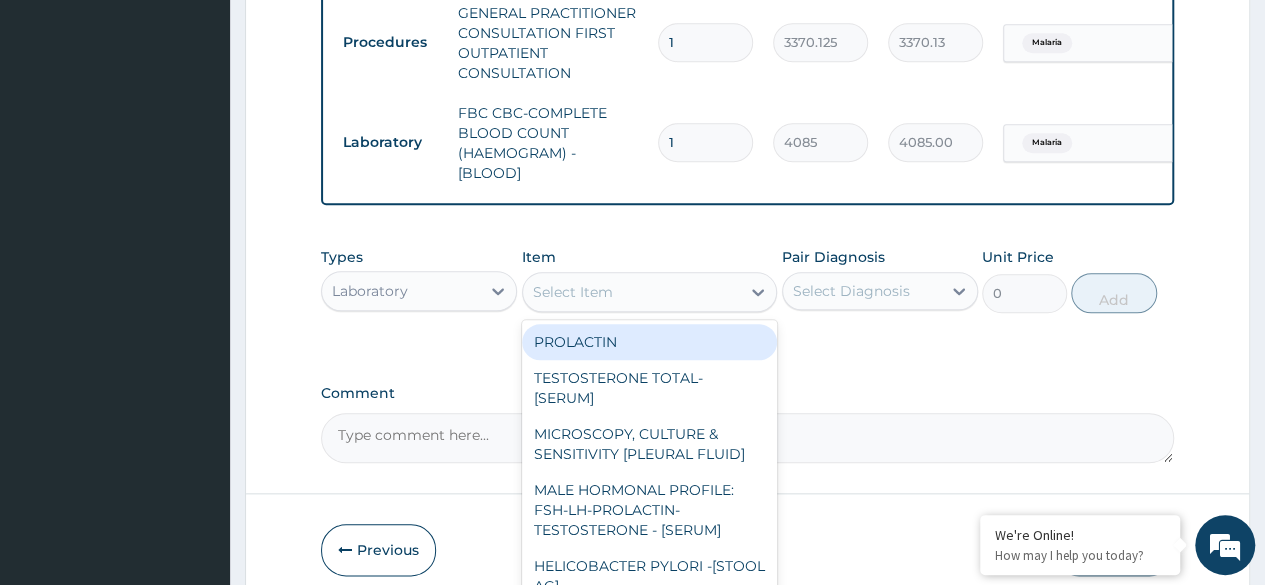 click on "Select Item" at bounding box center (632, 292) 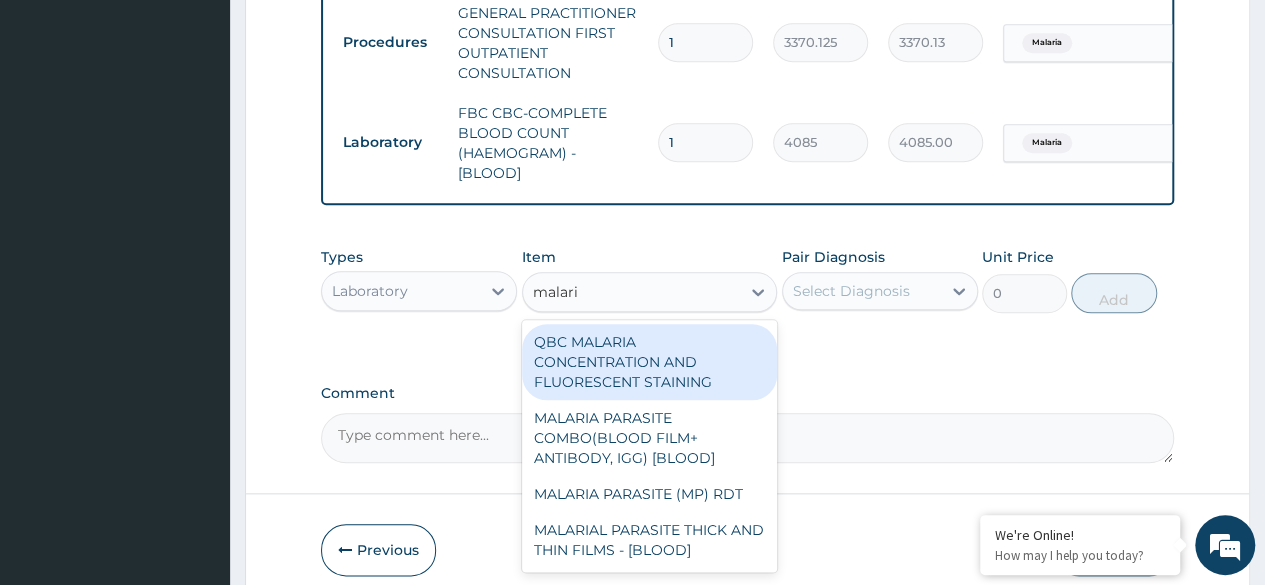 type on "malaria" 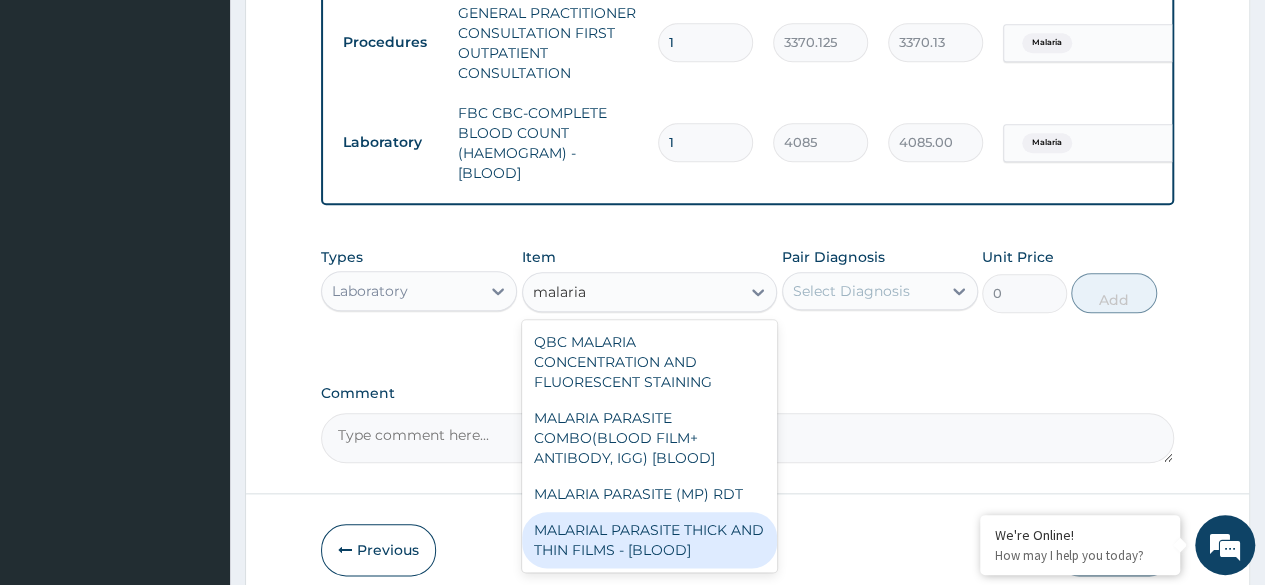 click on "MALARIAL PARASITE THICK AND THIN FILMS - [BLOOD]" at bounding box center (650, 540) 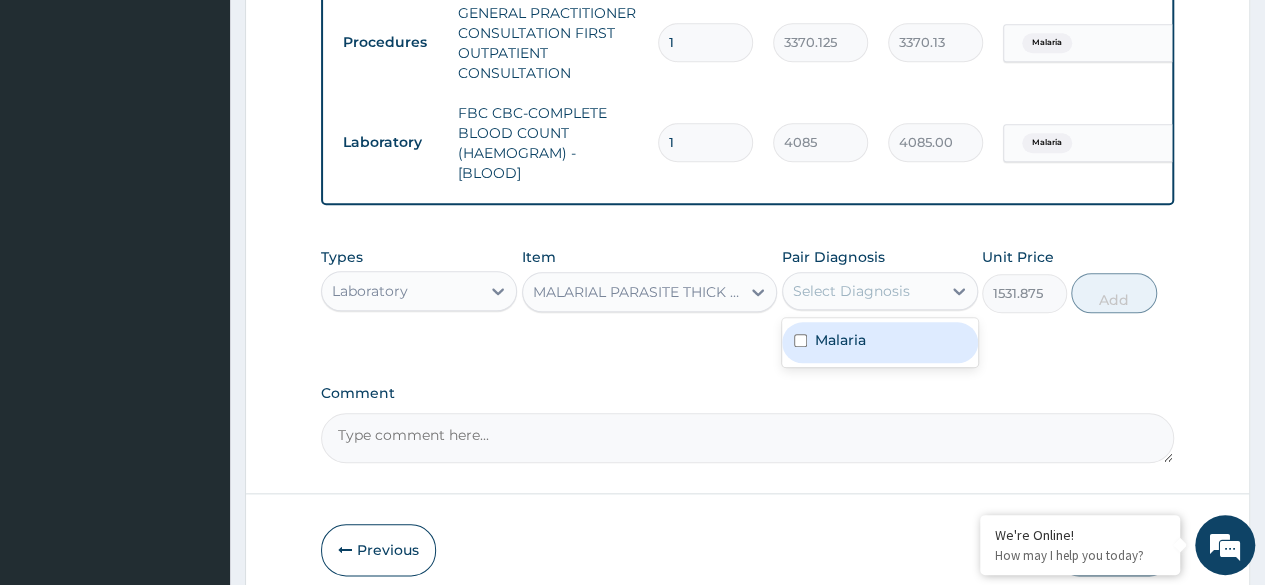 click on "Select Diagnosis" at bounding box center [851, 291] 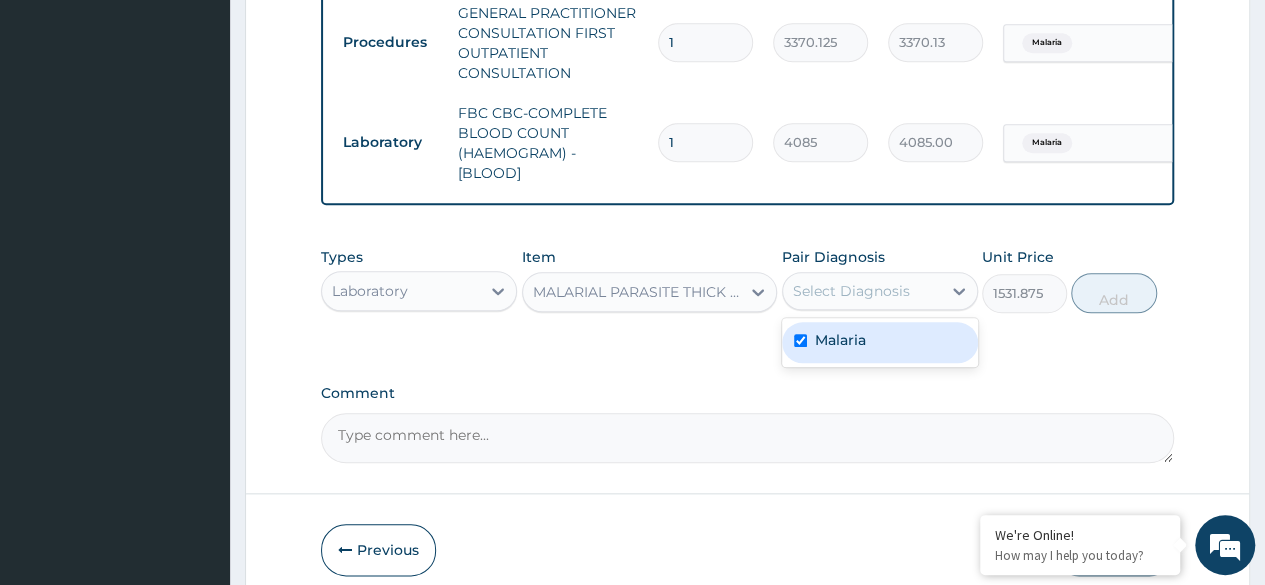 checkbox on "true" 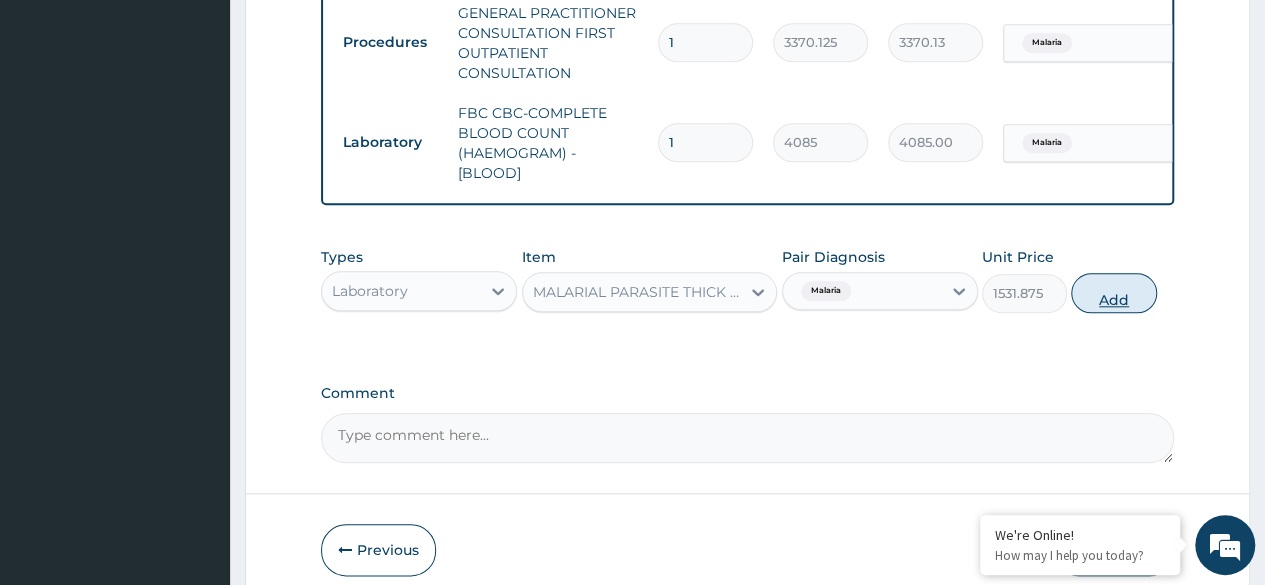 click on "Add" at bounding box center (1113, 293) 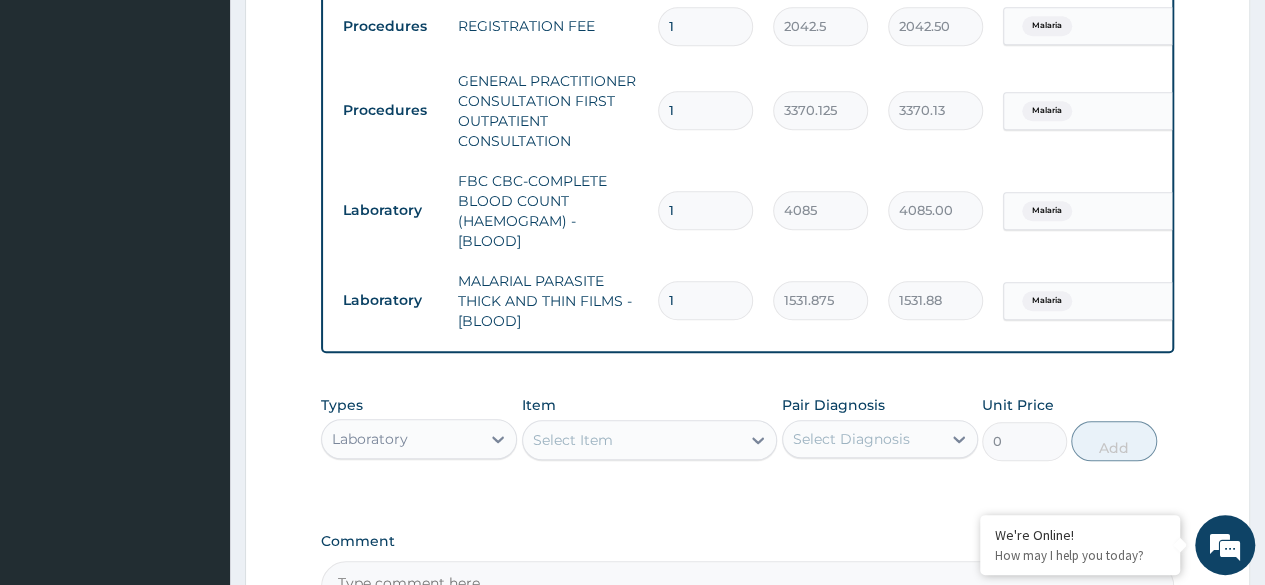 scroll, scrollTop: 1054, scrollLeft: 0, axis: vertical 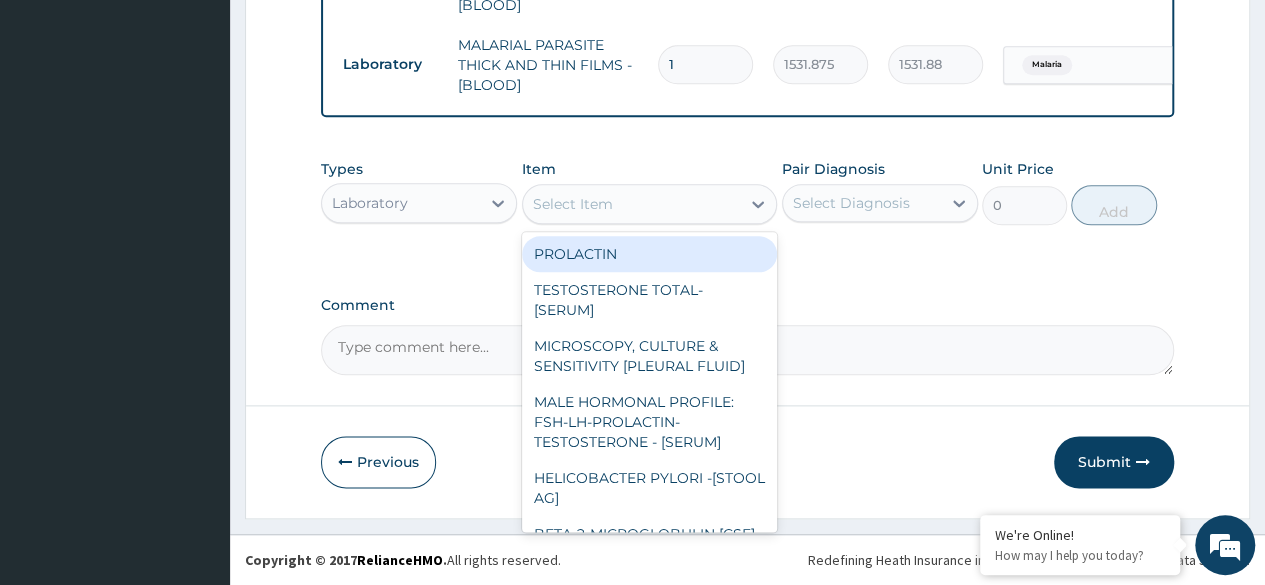 click on "Select Item" at bounding box center (632, 204) 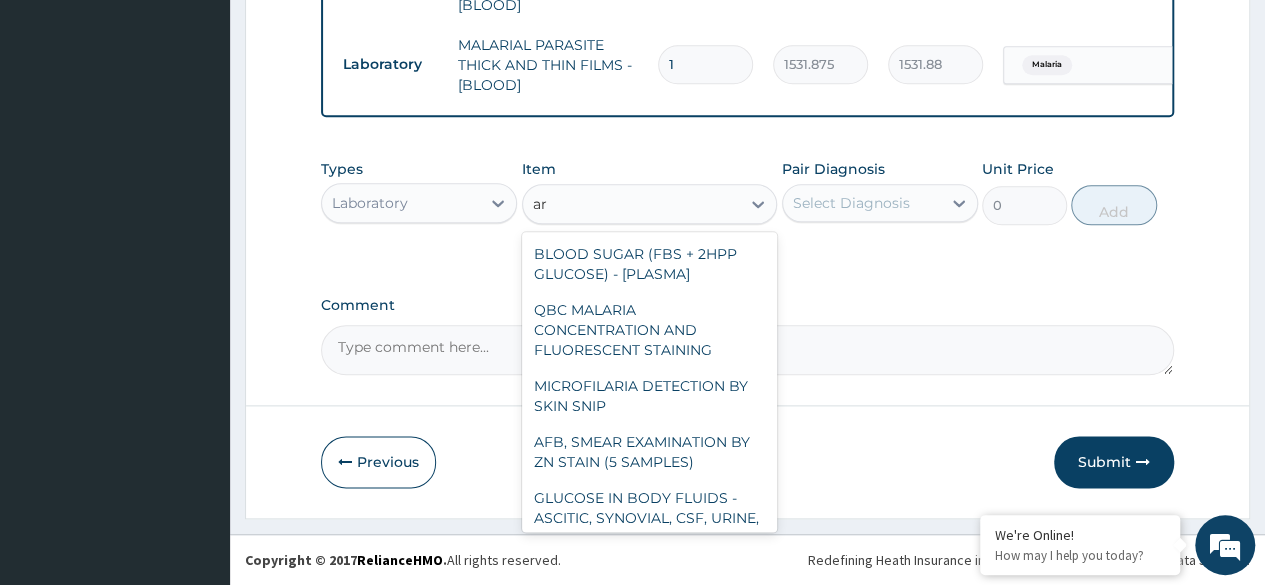 type on "a" 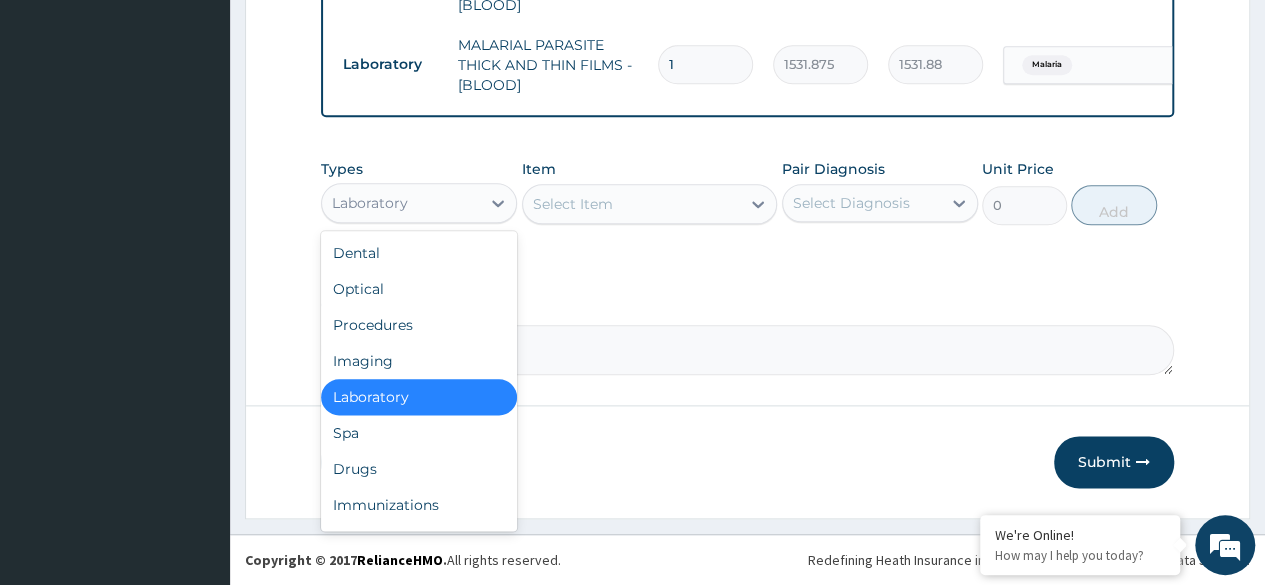 click on "Laboratory" at bounding box center (370, 203) 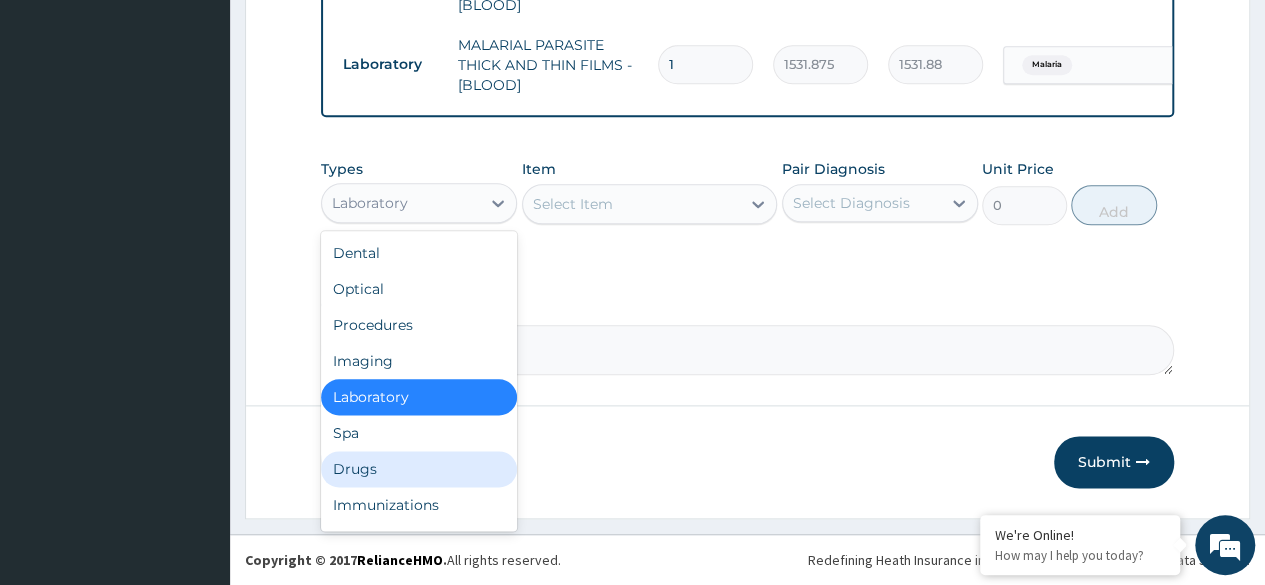 click on "Drugs" at bounding box center [419, 469] 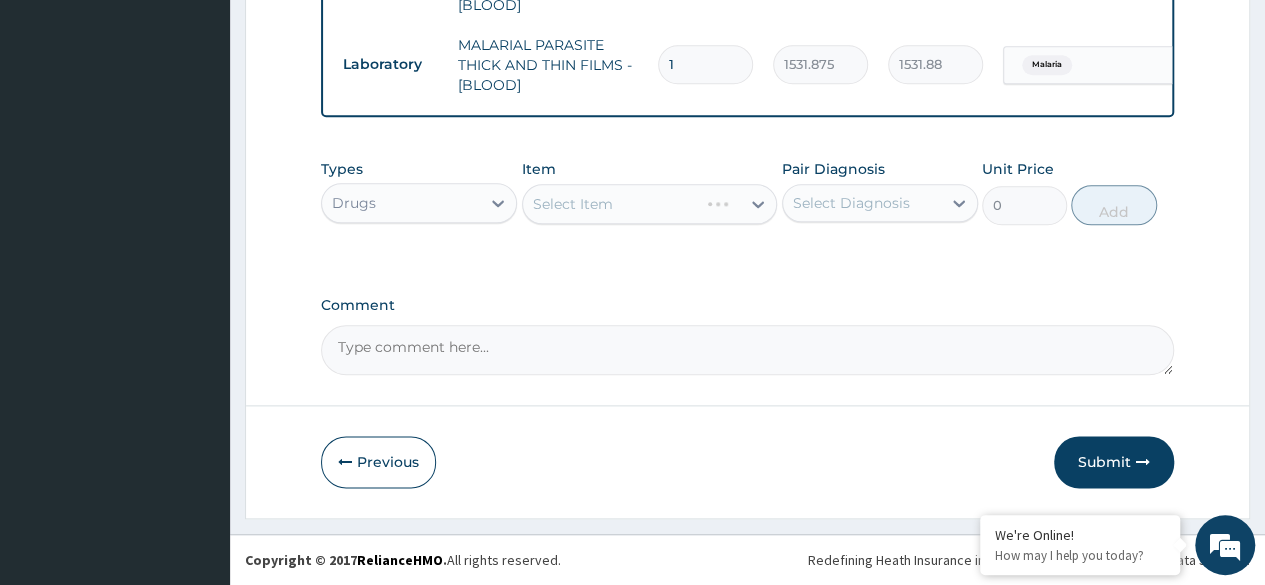 scroll, scrollTop: 1053, scrollLeft: 0, axis: vertical 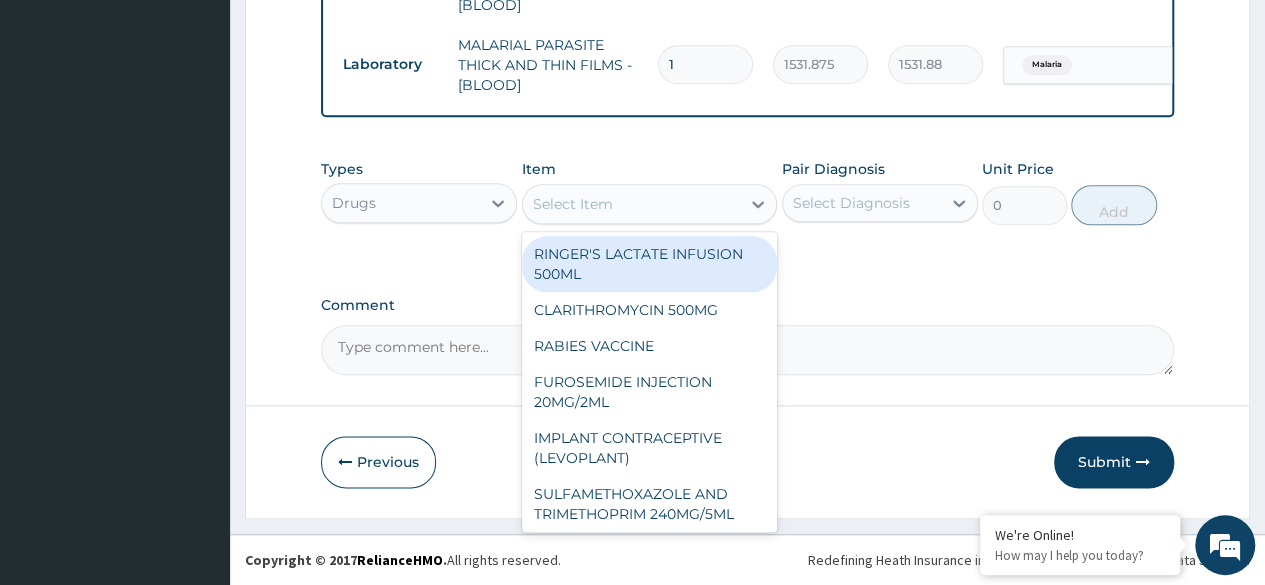 click on "Select Item" at bounding box center (632, 204) 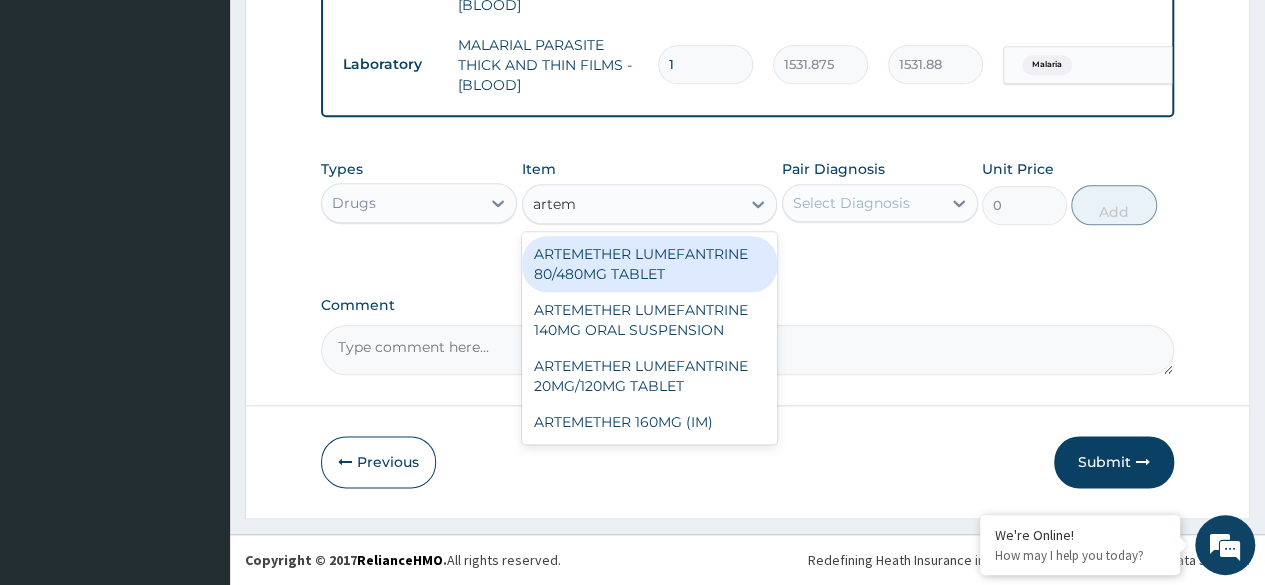 type on "arteme" 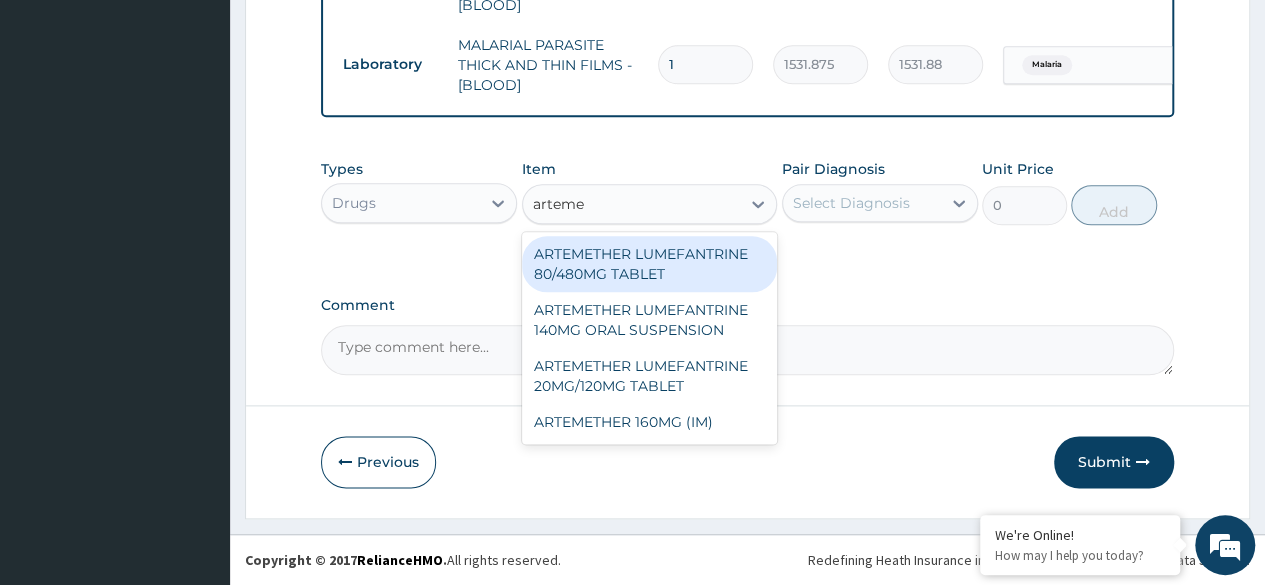 click on "ARTEMETHER LUMEFANTRINE 80/480MG TABLET" at bounding box center [650, 264] 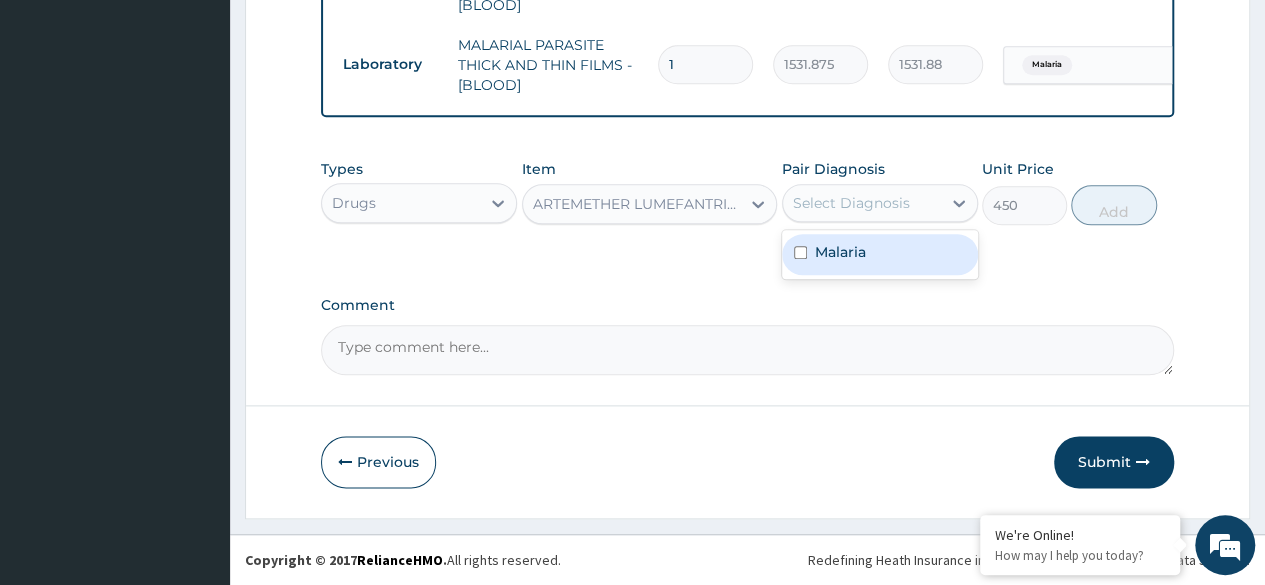 click on "Select Diagnosis" at bounding box center [880, 203] 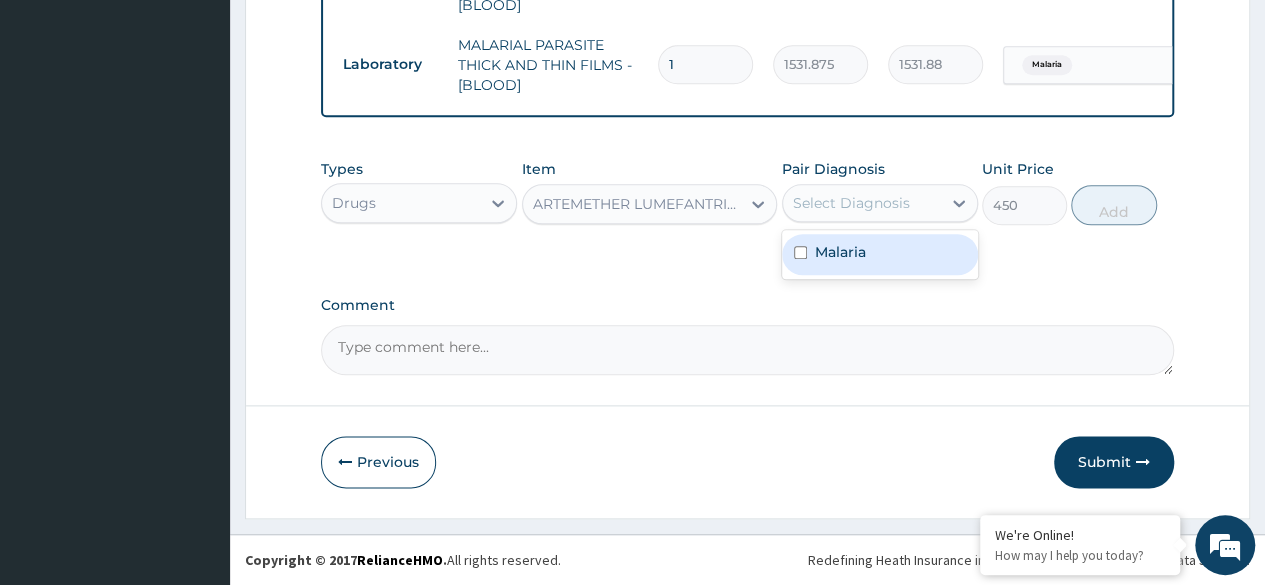 click on "Malaria" at bounding box center [840, 252] 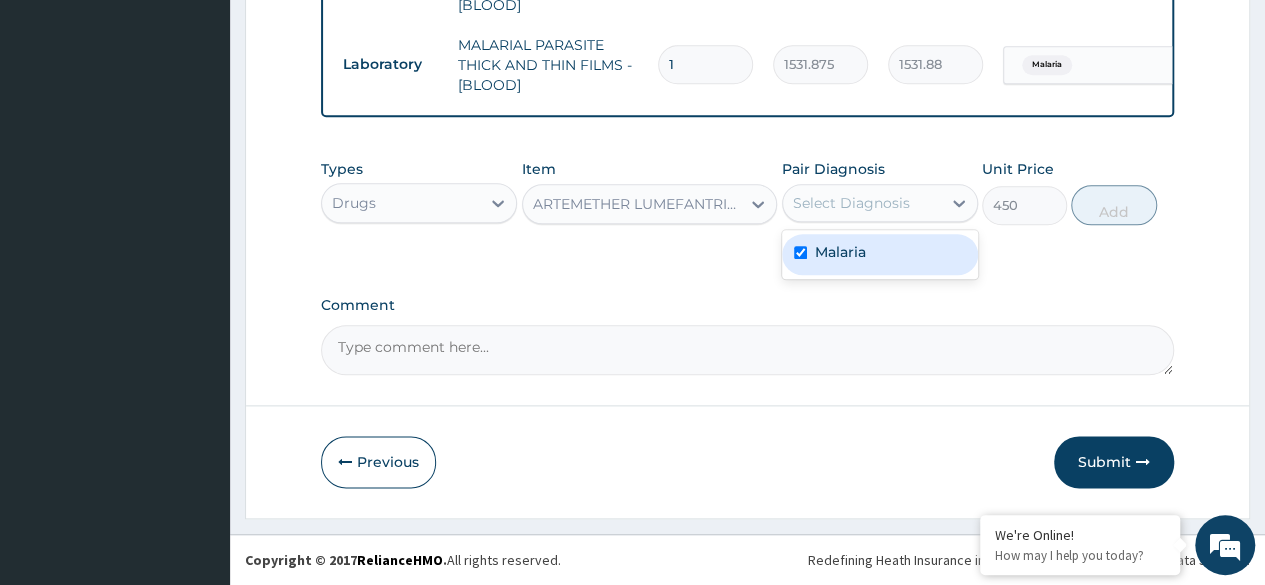 checkbox on "true" 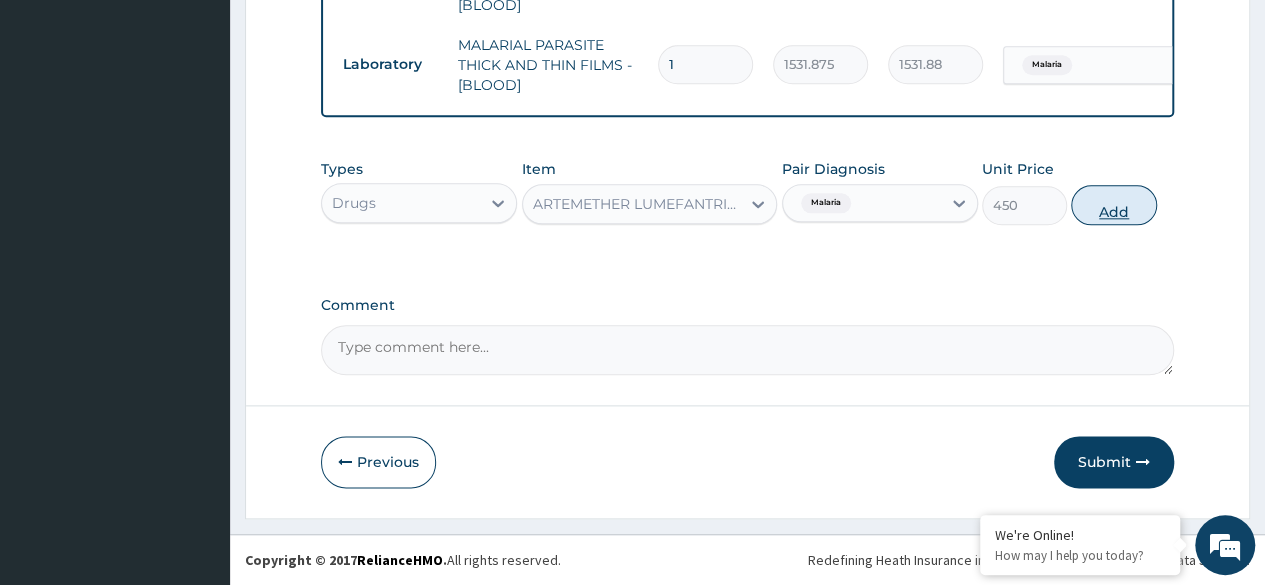 click on "Add" at bounding box center (1113, 205) 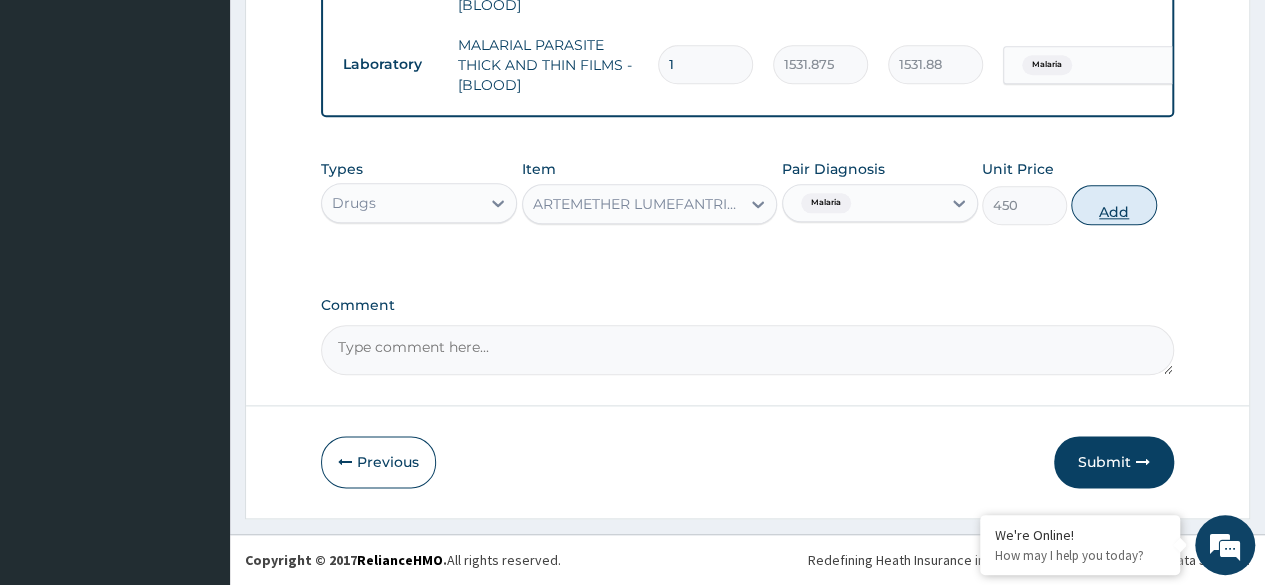 type on "0" 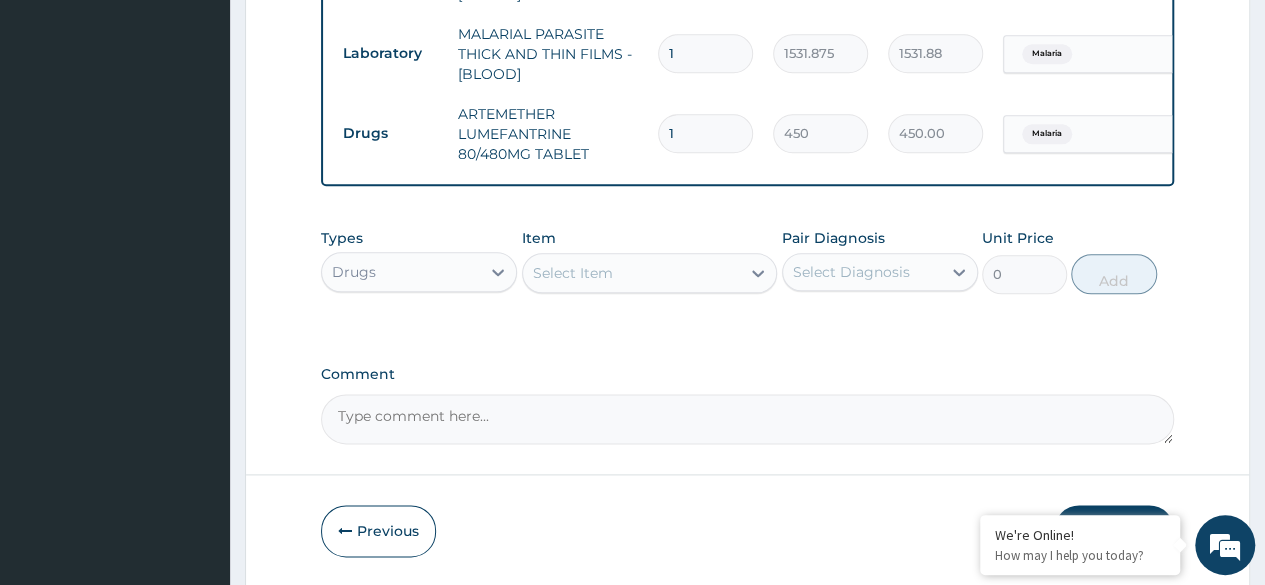 click on "Select Item" at bounding box center [632, 273] 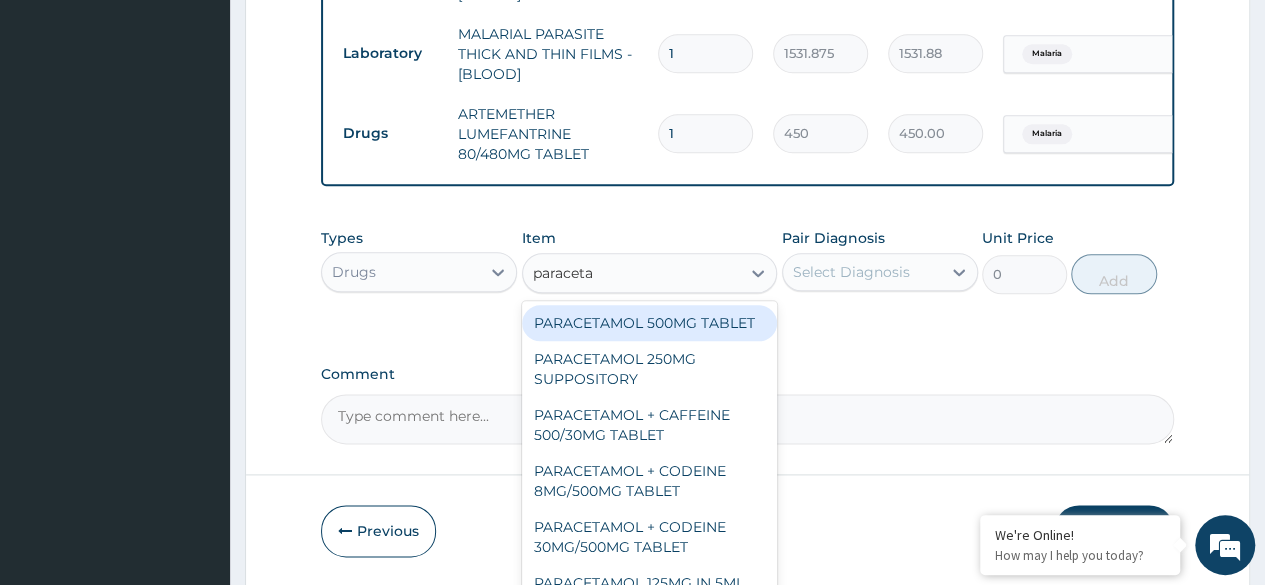 type on "paracetam" 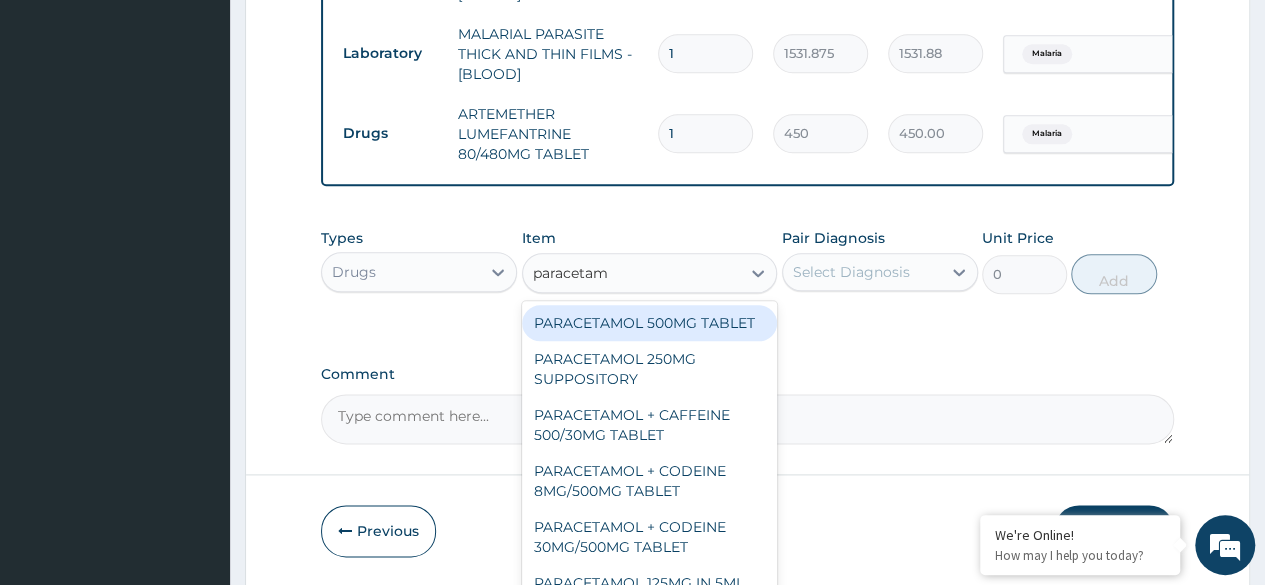 click on "PARACETAMOL 500MG TABLET" at bounding box center (650, 323) 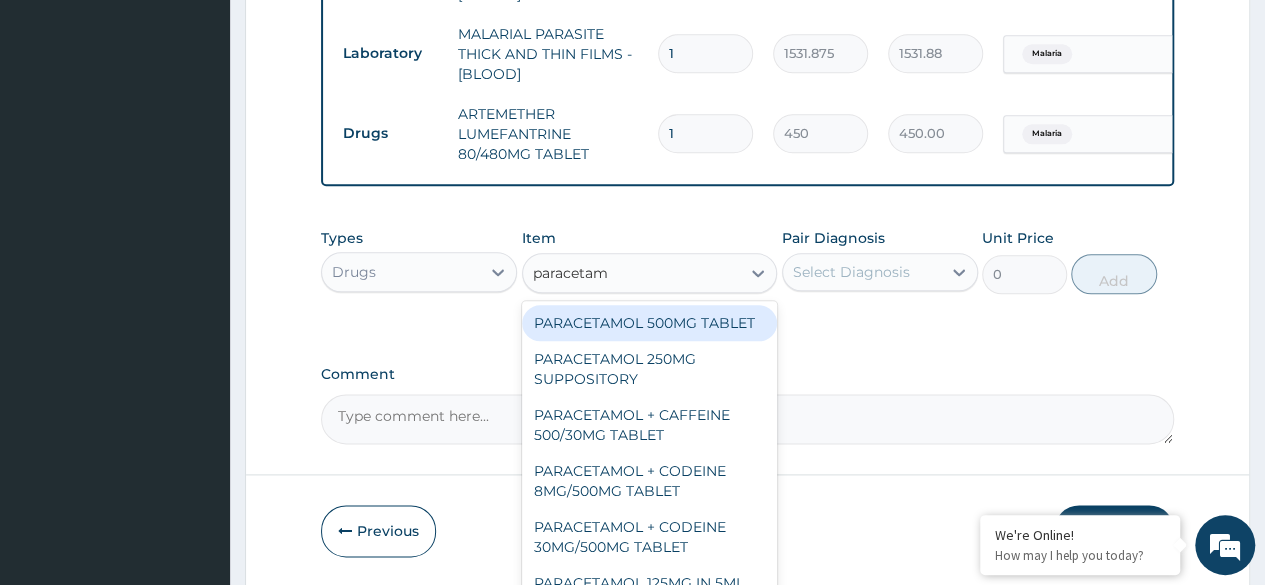 type 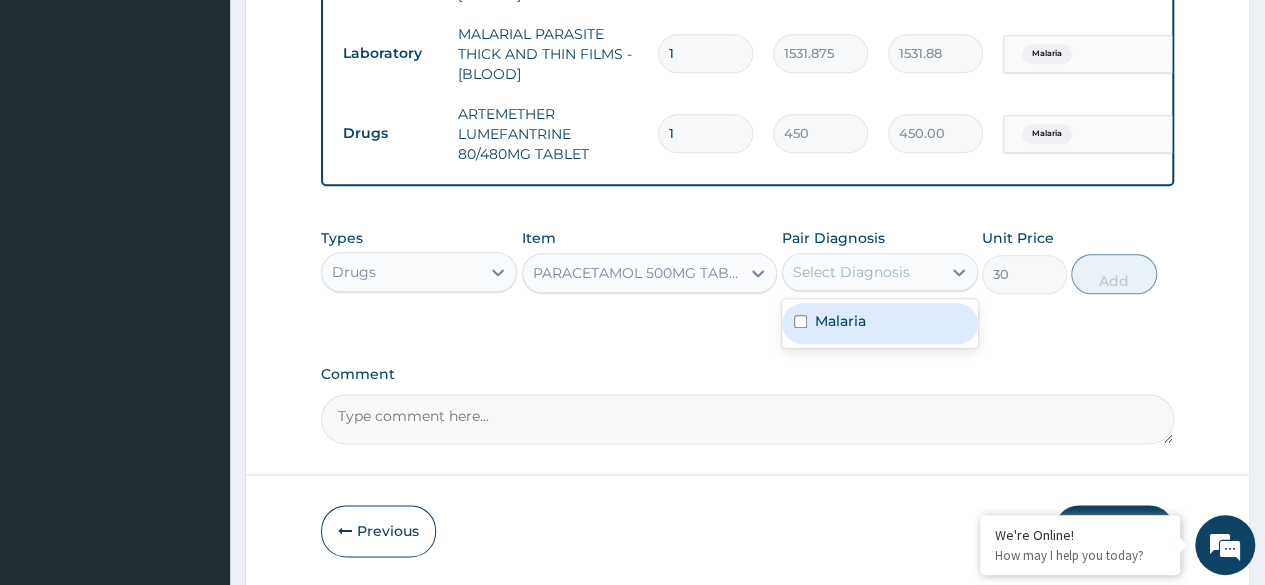 drag, startPoint x: 962, startPoint y: 285, endPoint x: 886, endPoint y: 370, distance: 114.02193 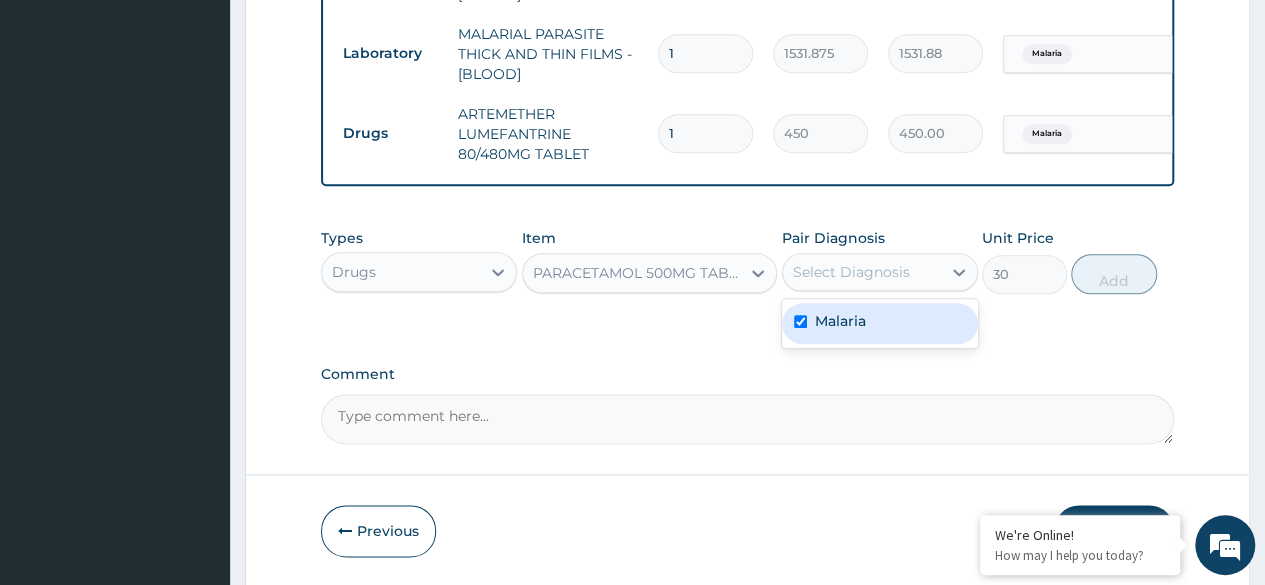 checkbox on "true" 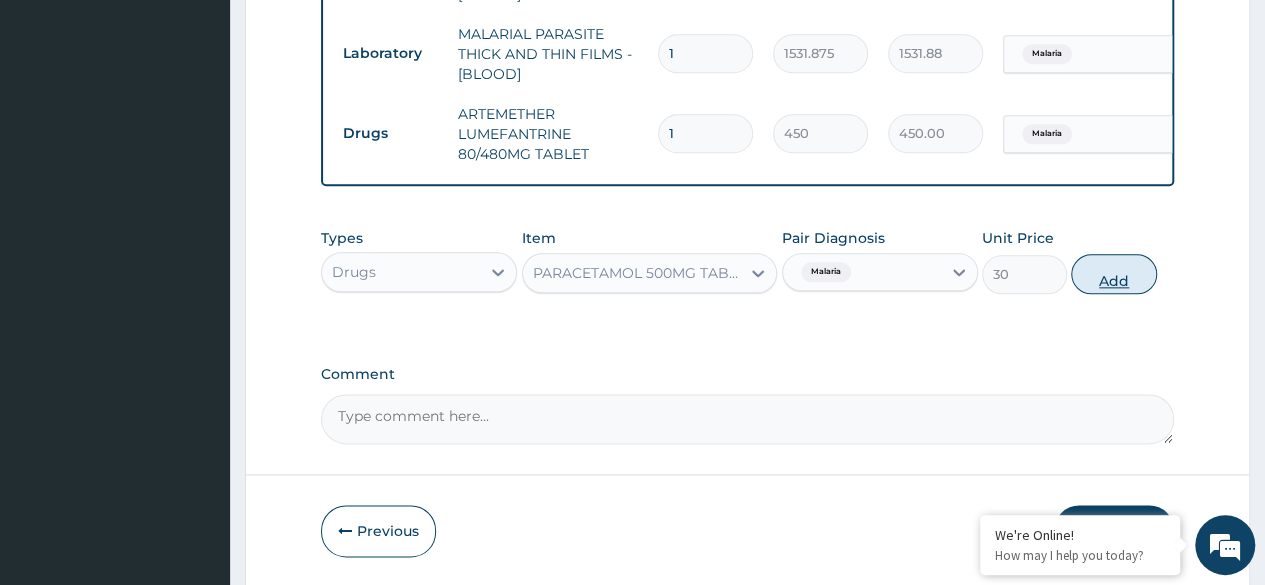 click on "Add" at bounding box center (1113, 274) 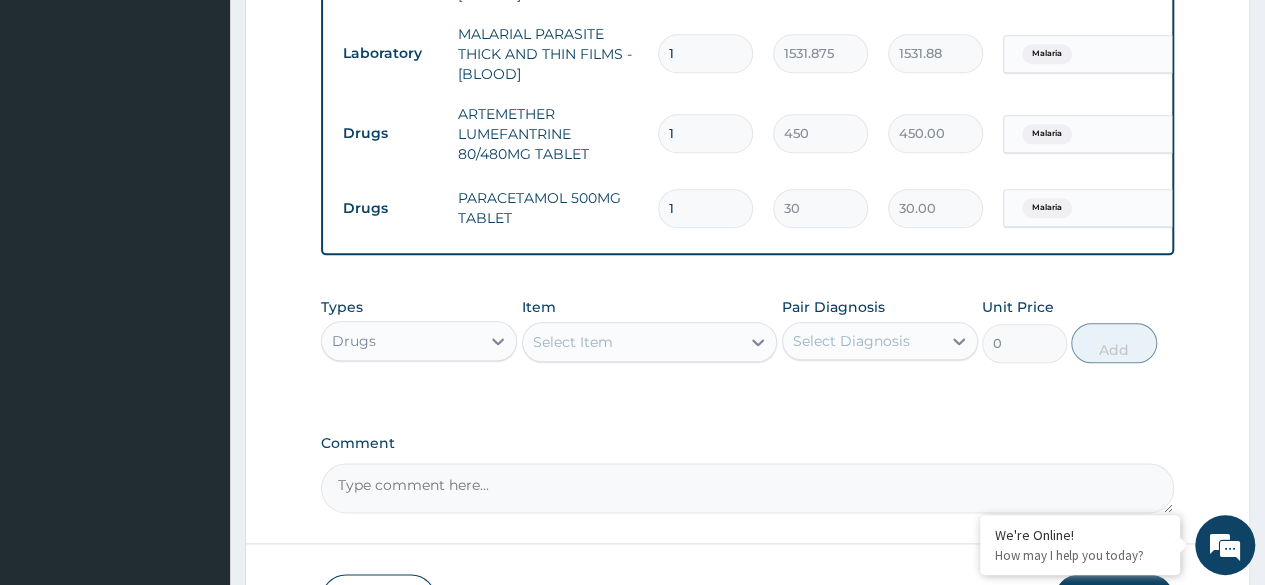 type on "18" 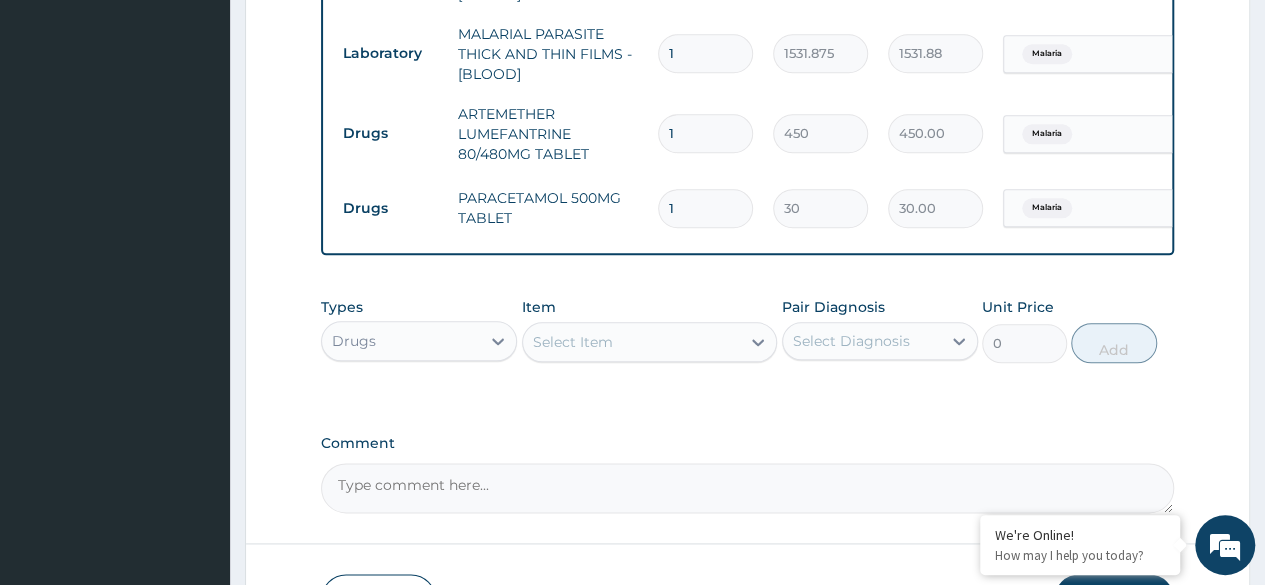 type on "540.00" 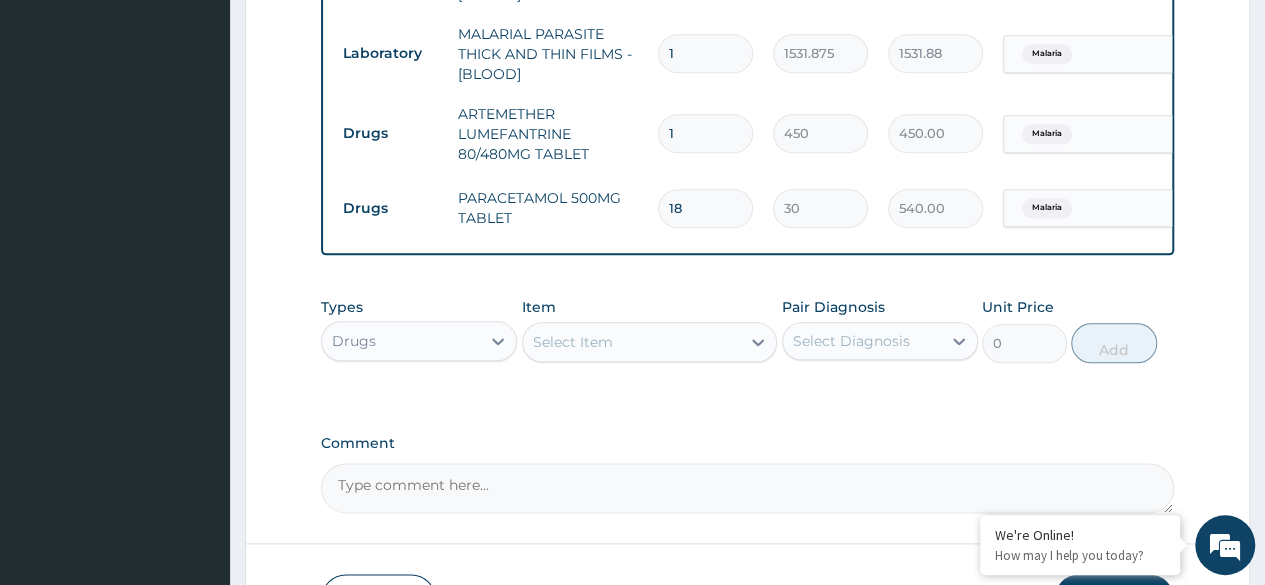 type on "18" 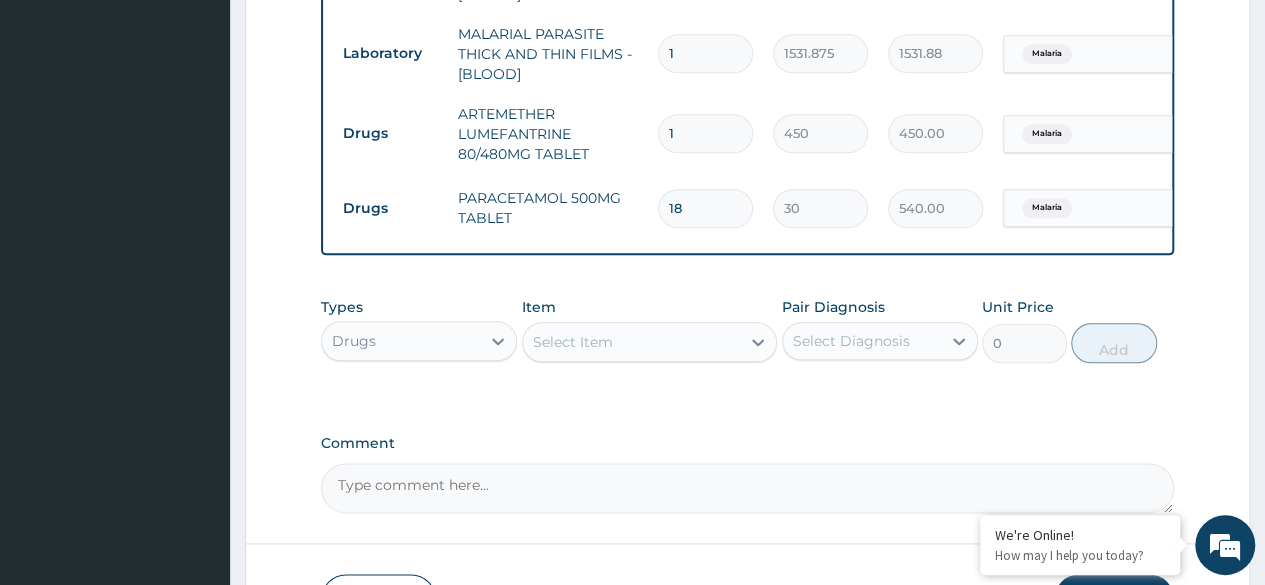 click on "1" at bounding box center (705, 133) 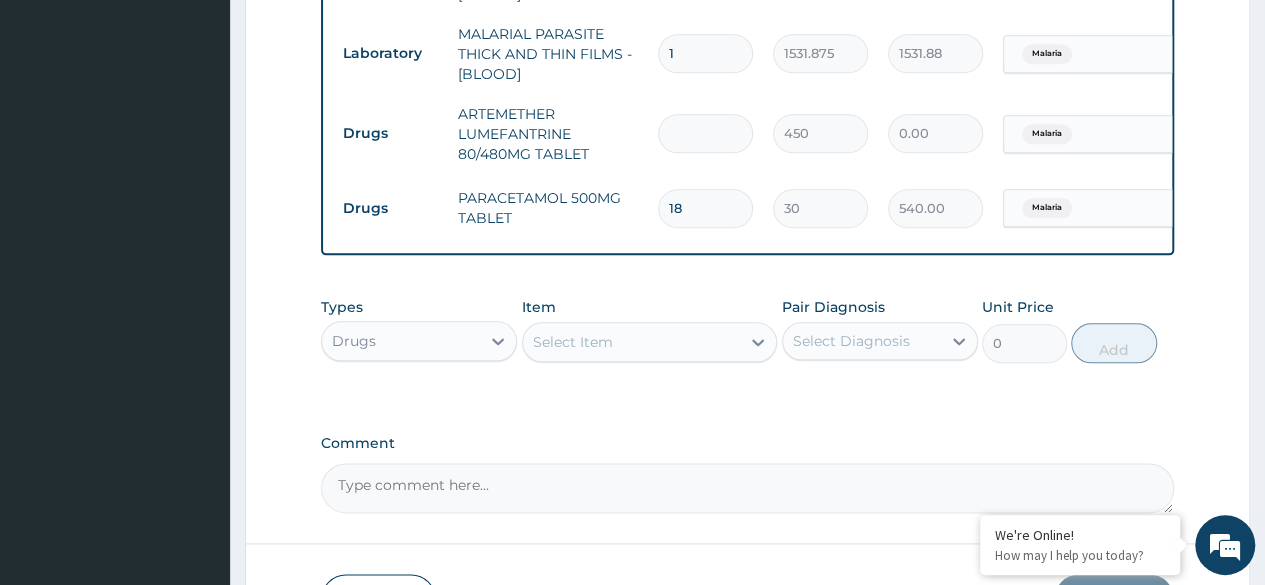 type on "6" 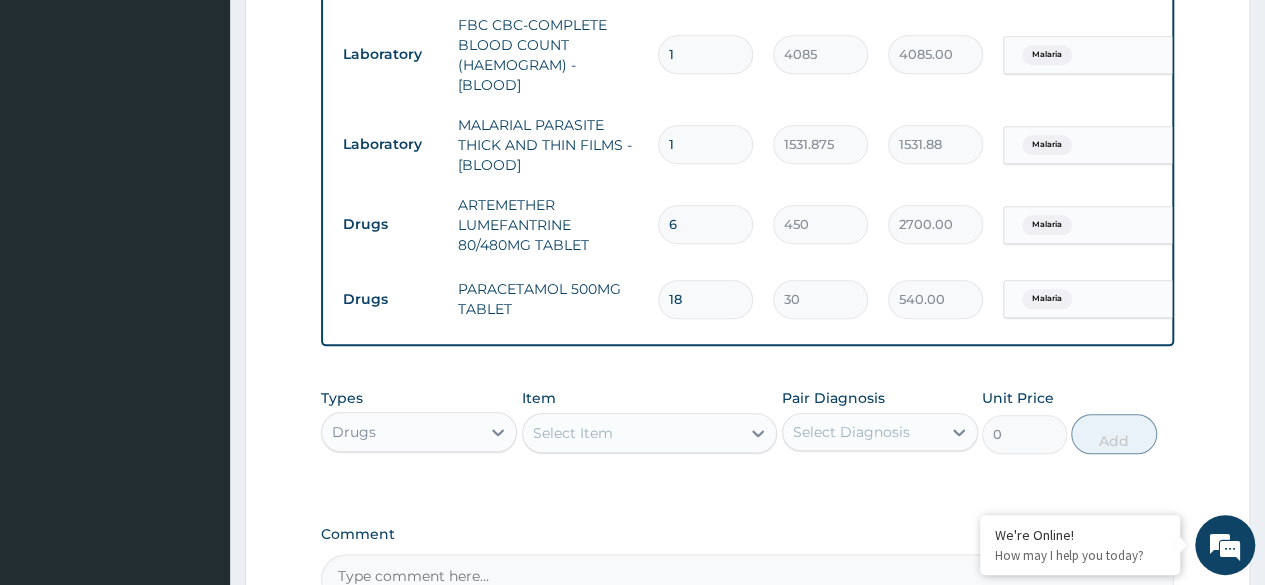 scroll, scrollTop: 1203, scrollLeft: 0, axis: vertical 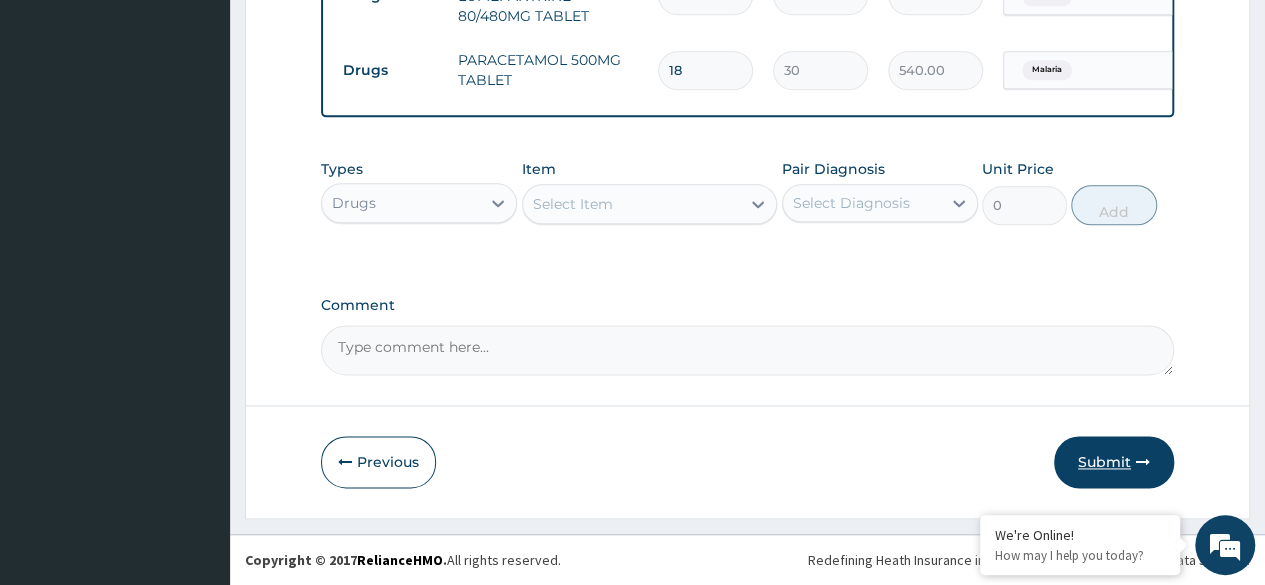 type on "6" 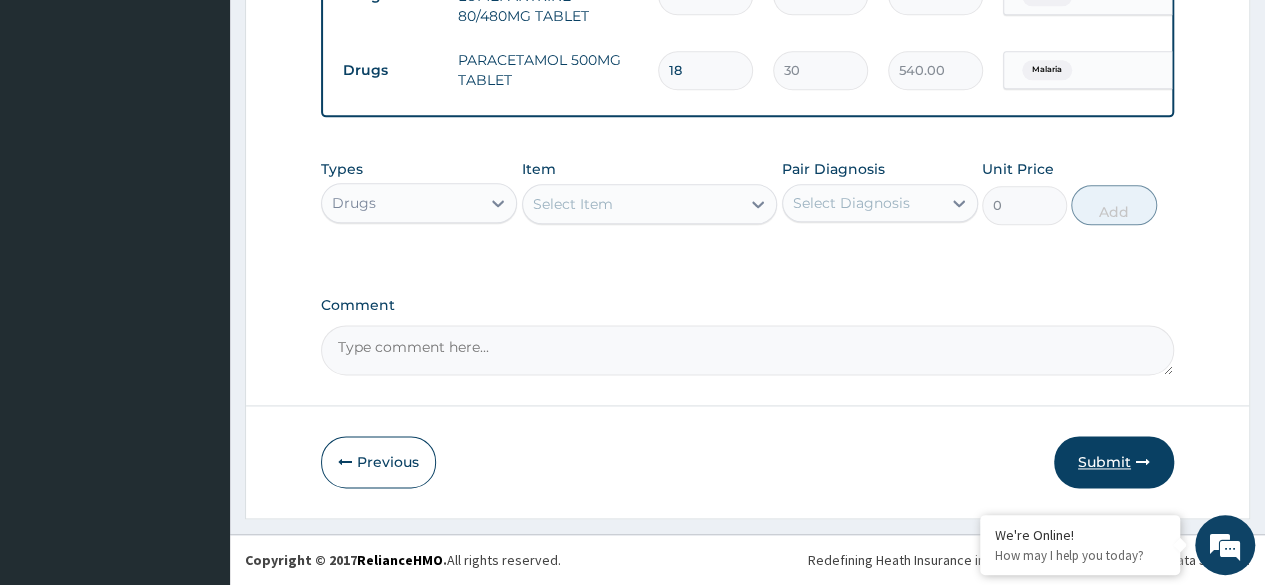 click on "Submit" at bounding box center [1114, 462] 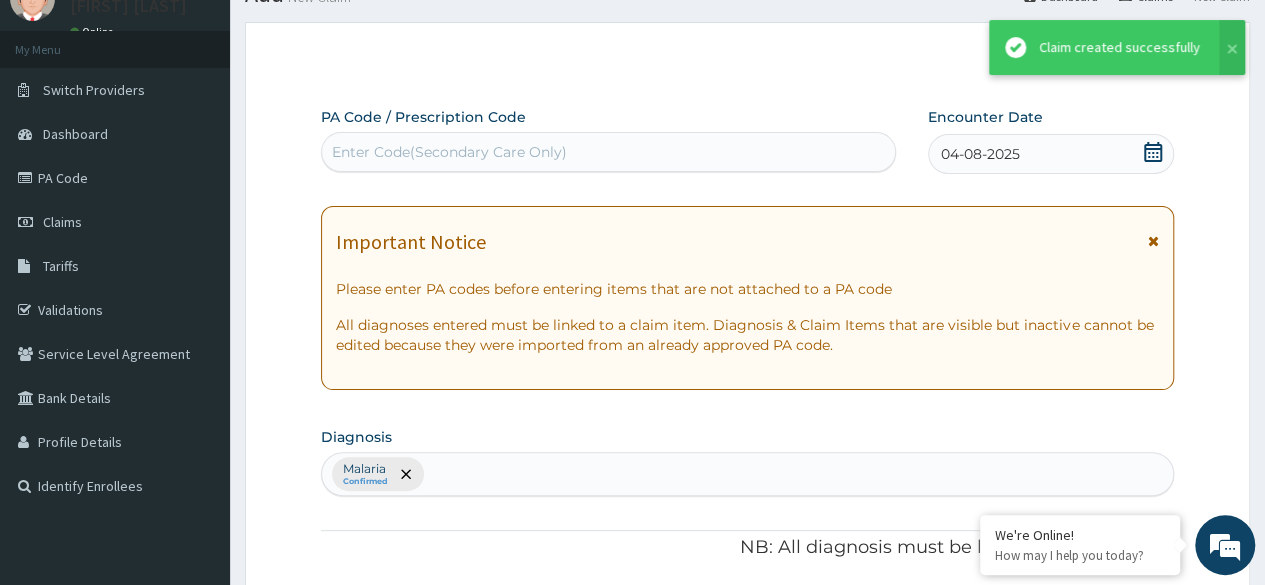 scroll, scrollTop: 1203, scrollLeft: 0, axis: vertical 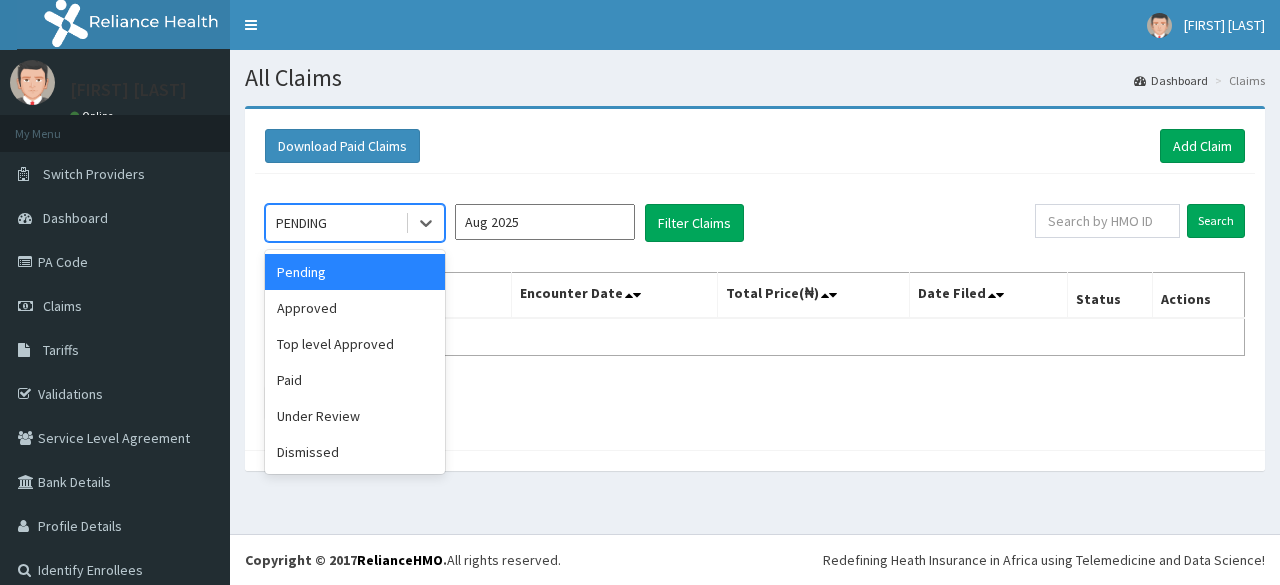 click on "PENDING" at bounding box center [335, 223] 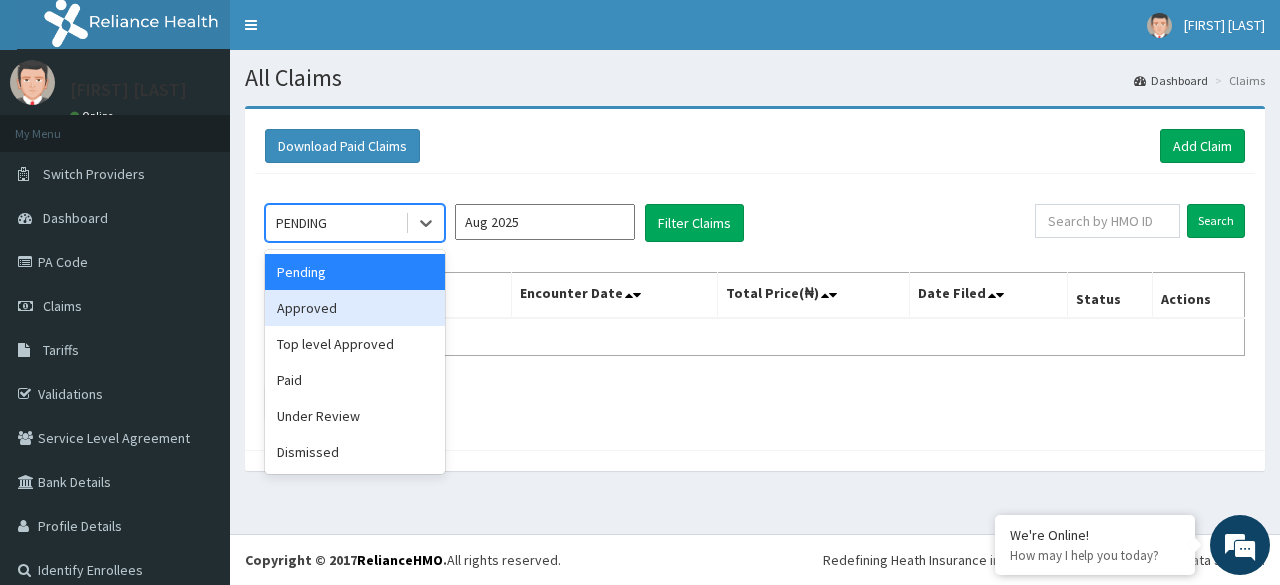 click on "Approved" at bounding box center (355, 308) 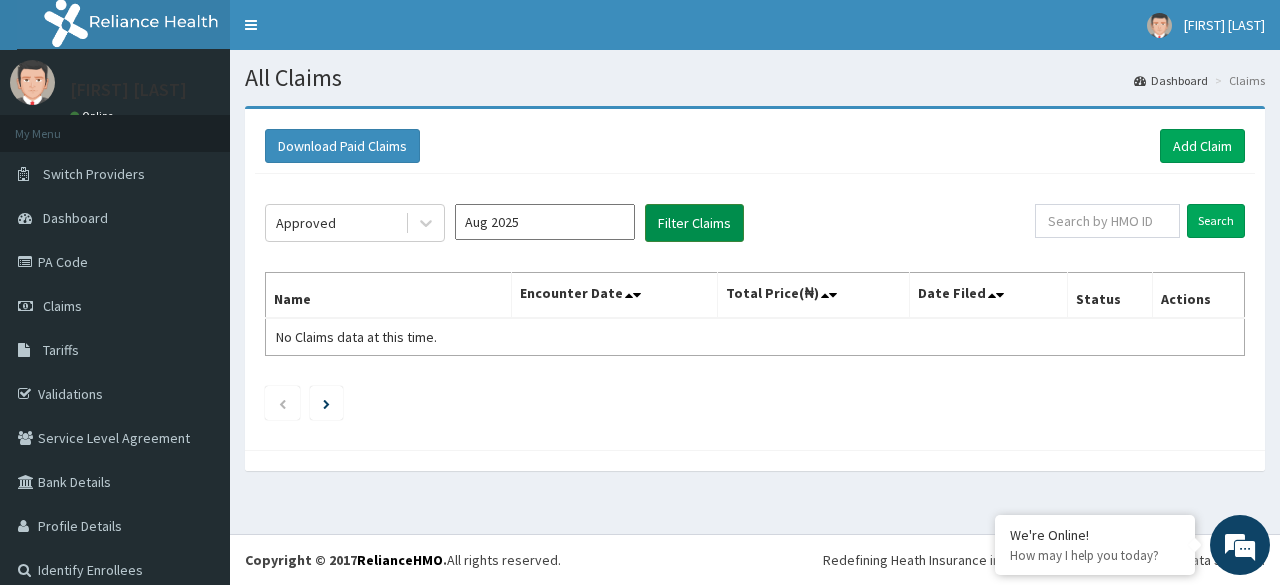 click on "Filter Claims" at bounding box center [694, 223] 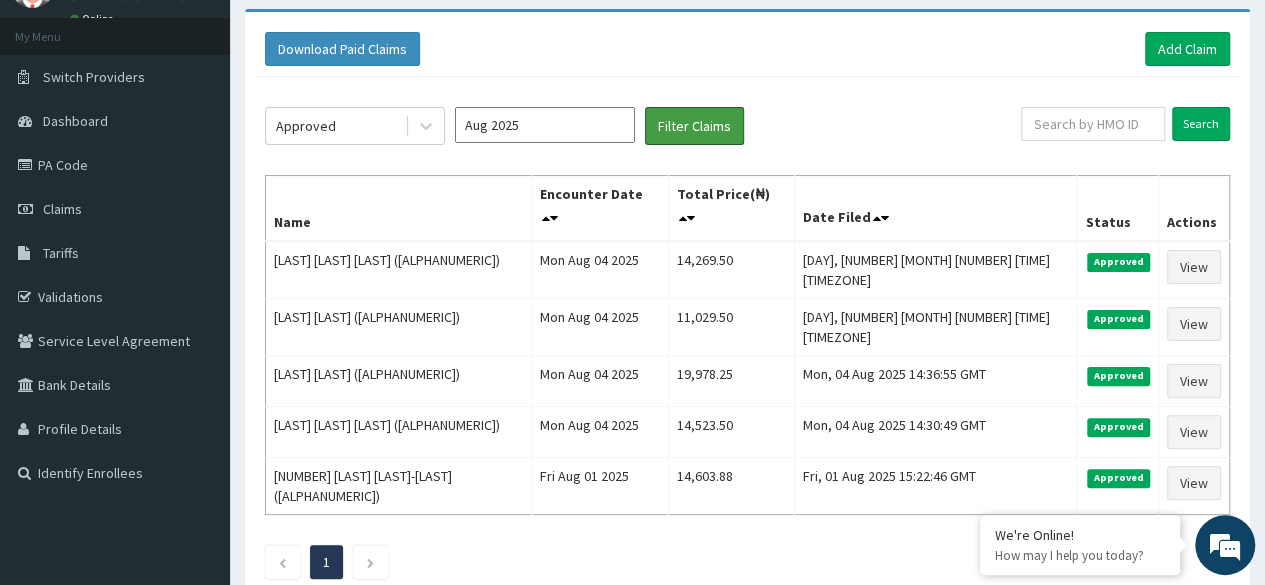 scroll, scrollTop: 98, scrollLeft: 0, axis: vertical 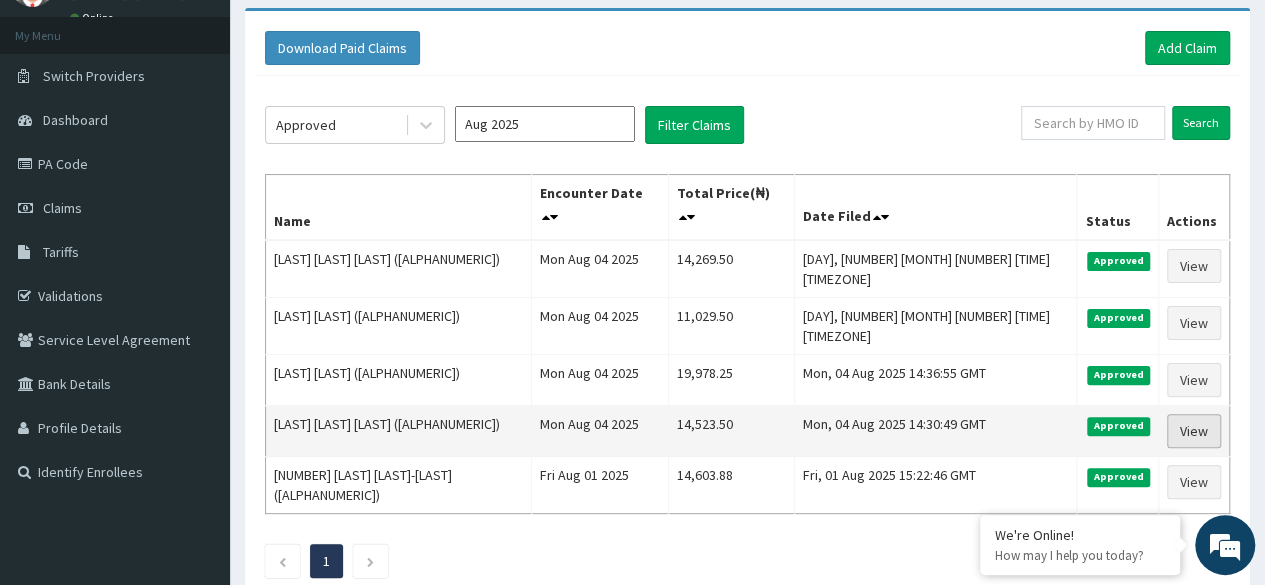 click on "View" at bounding box center (1194, 431) 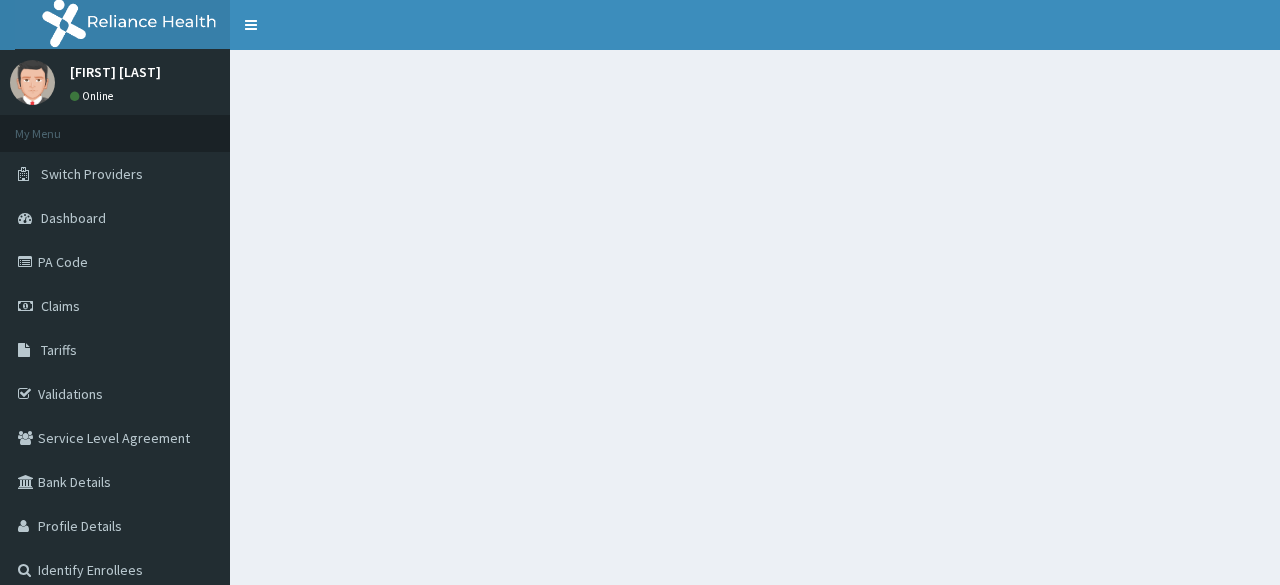 scroll, scrollTop: 0, scrollLeft: 0, axis: both 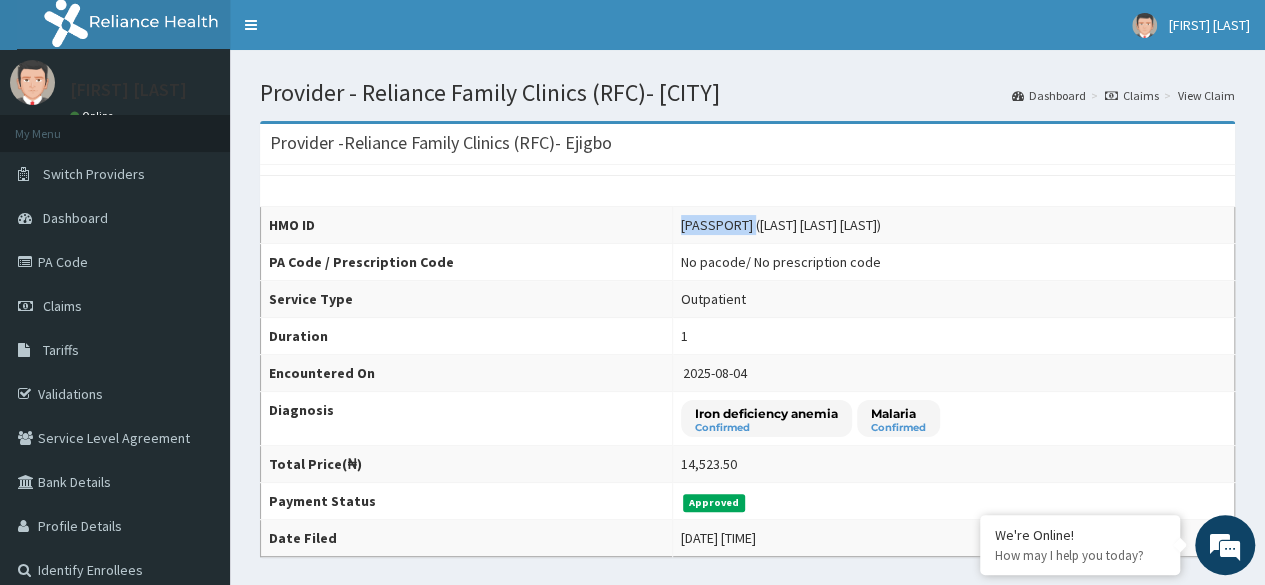 copy on "KGP/10065/F" 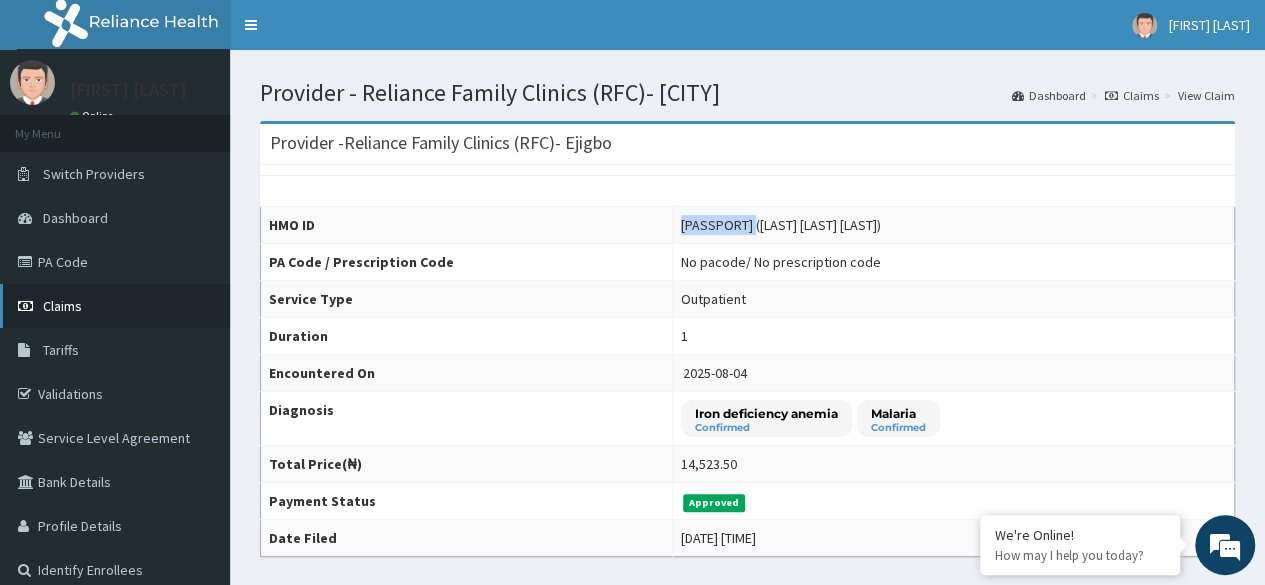 click on "Claims" at bounding box center [62, 306] 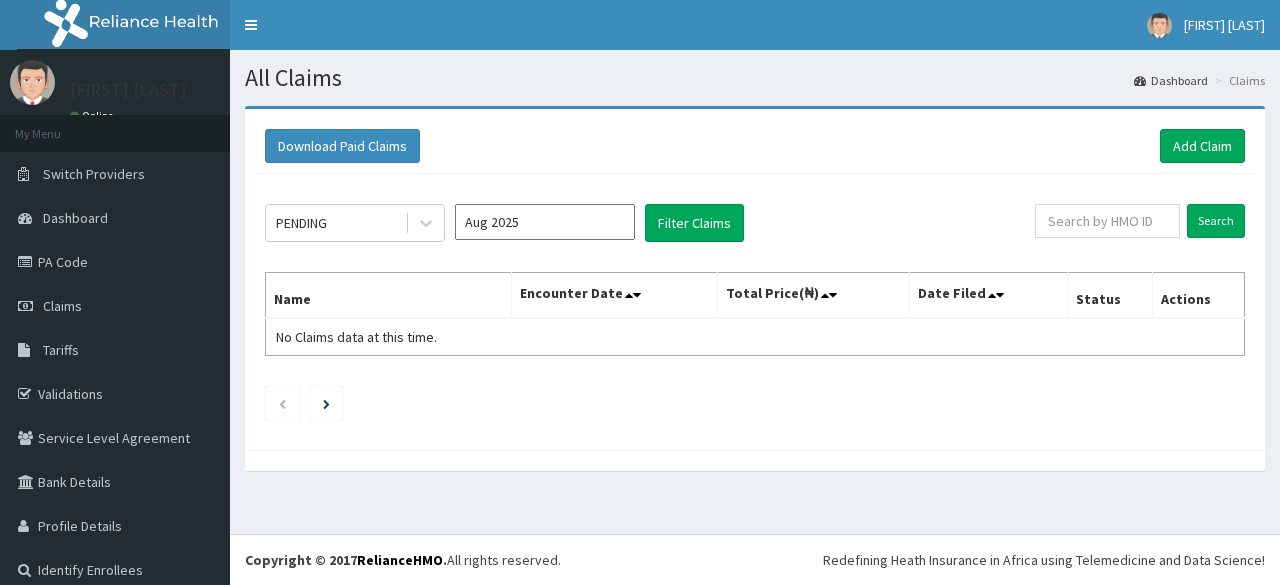 scroll, scrollTop: 0, scrollLeft: 0, axis: both 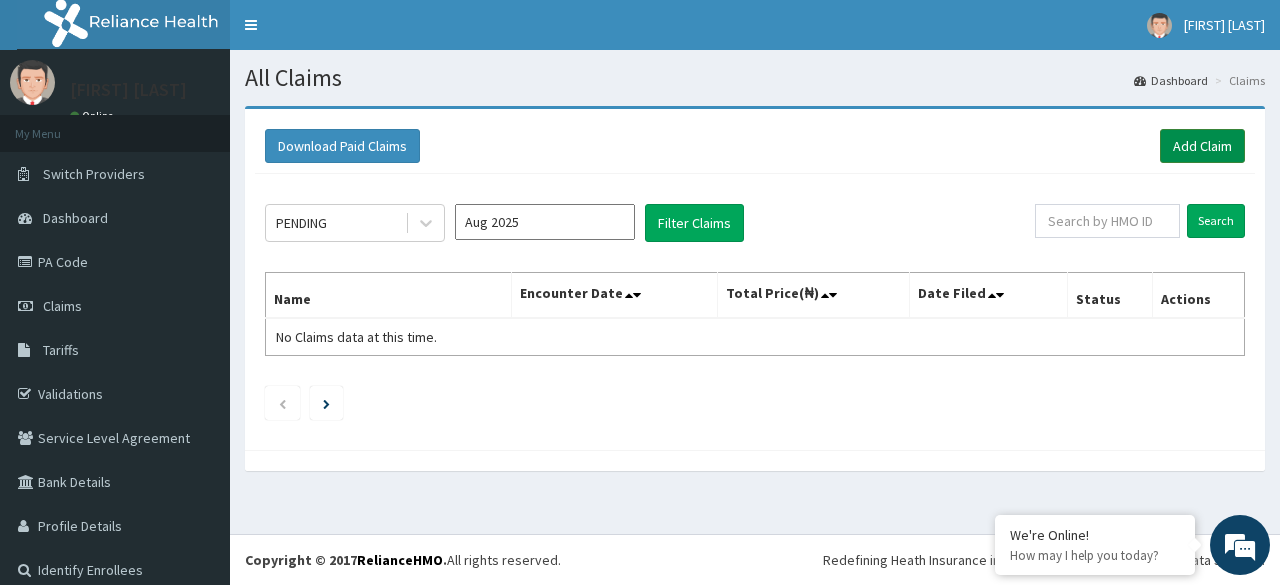 click on "Add Claim" at bounding box center (1202, 146) 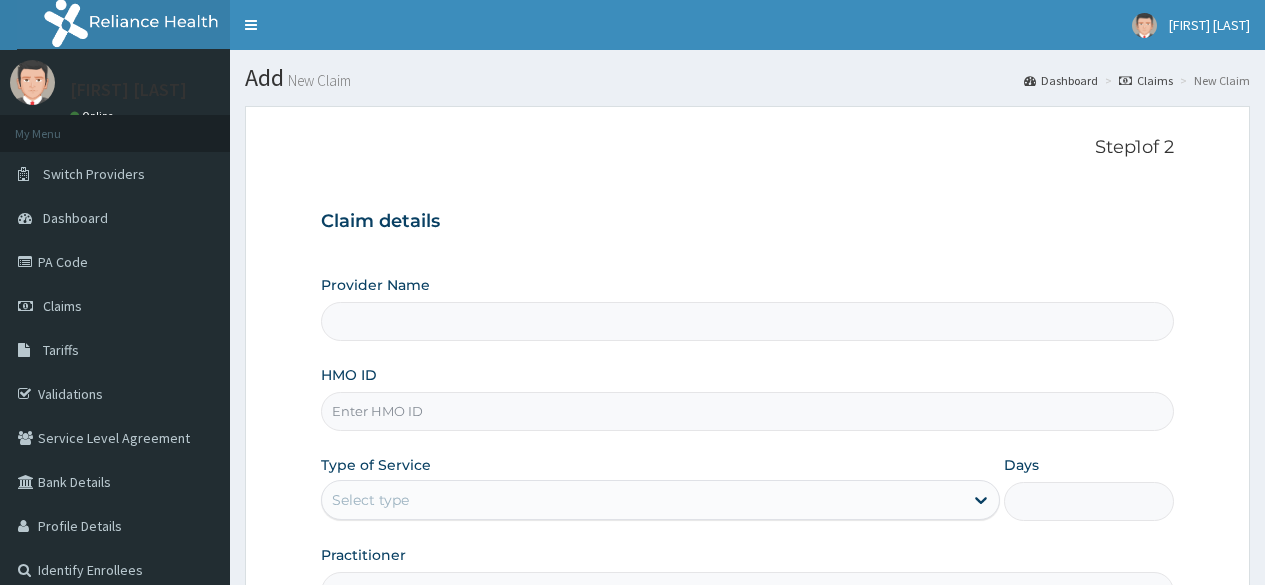scroll, scrollTop: 0, scrollLeft: 0, axis: both 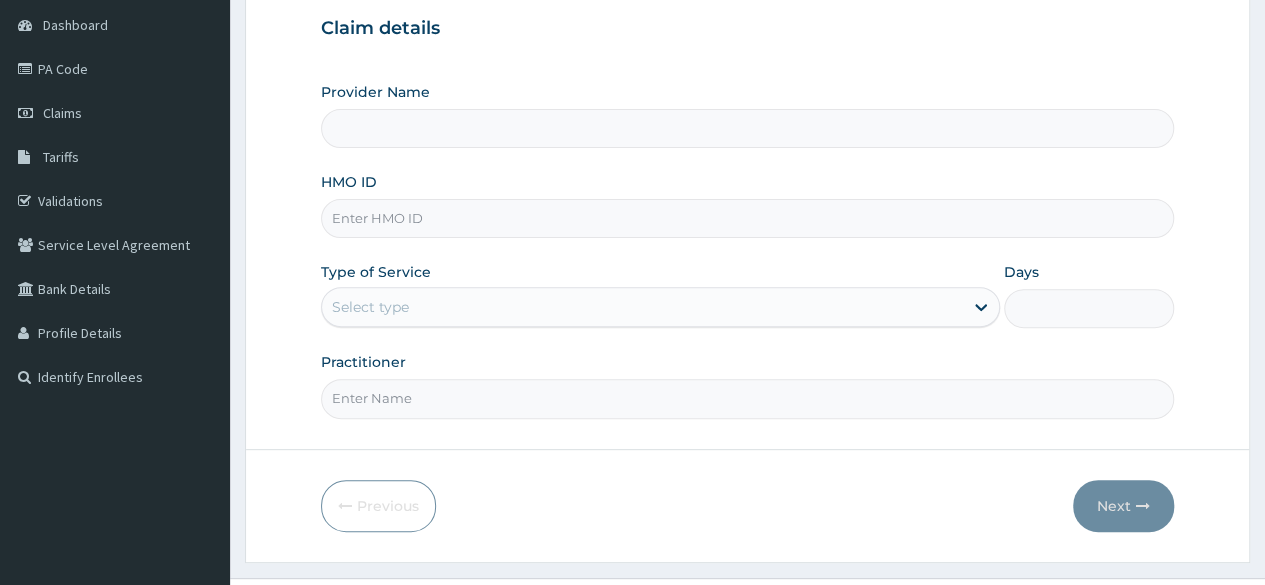 type on "Reliance Family Clinics  (RFC)- Ejigbo" 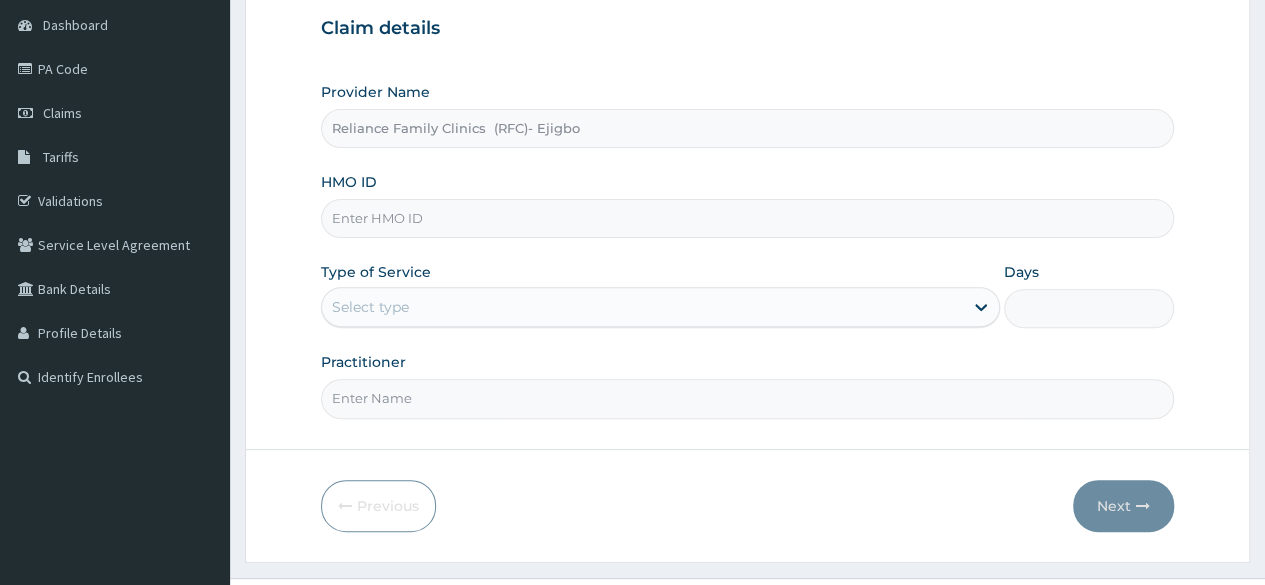 scroll, scrollTop: 194, scrollLeft: 0, axis: vertical 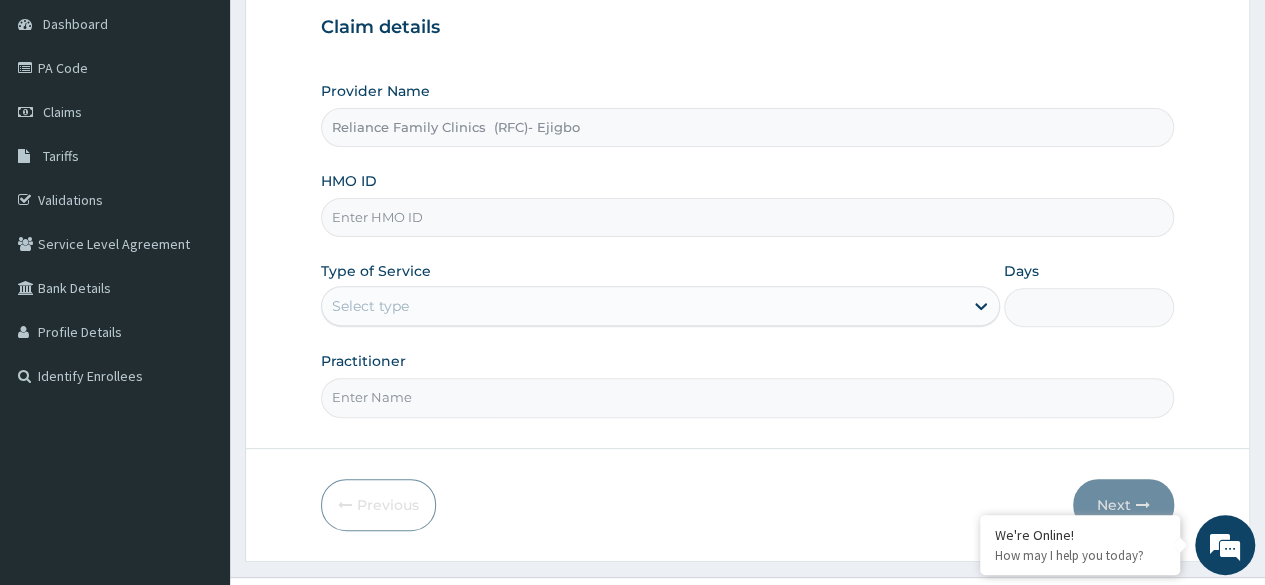 click on "HMO ID" at bounding box center [747, 217] 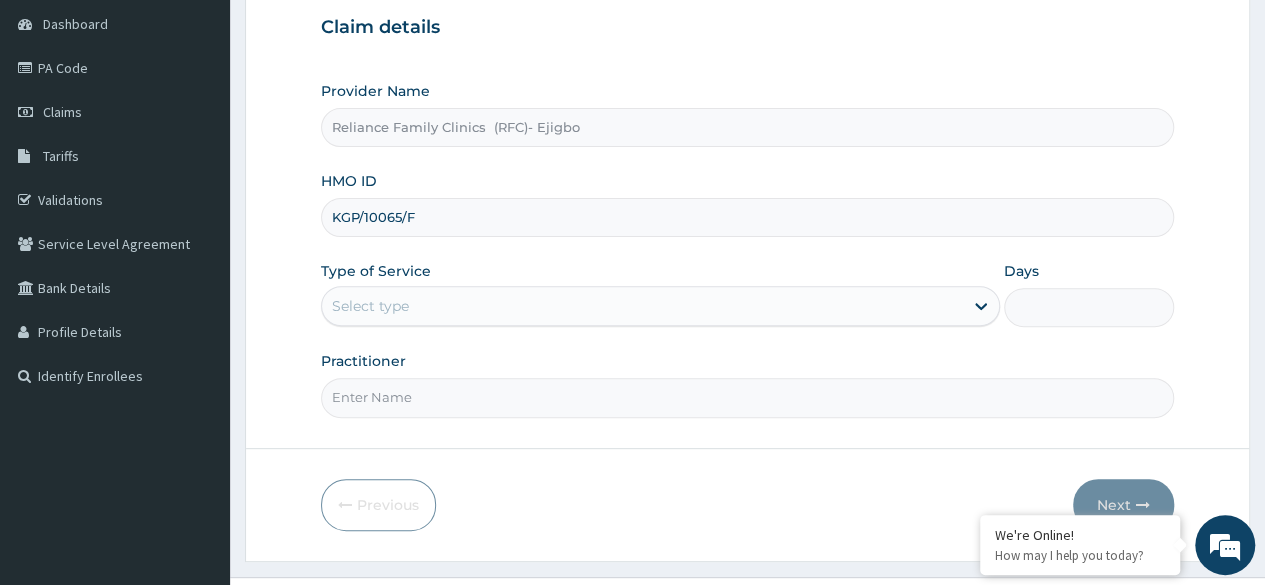 type on "KGP/10065/F" 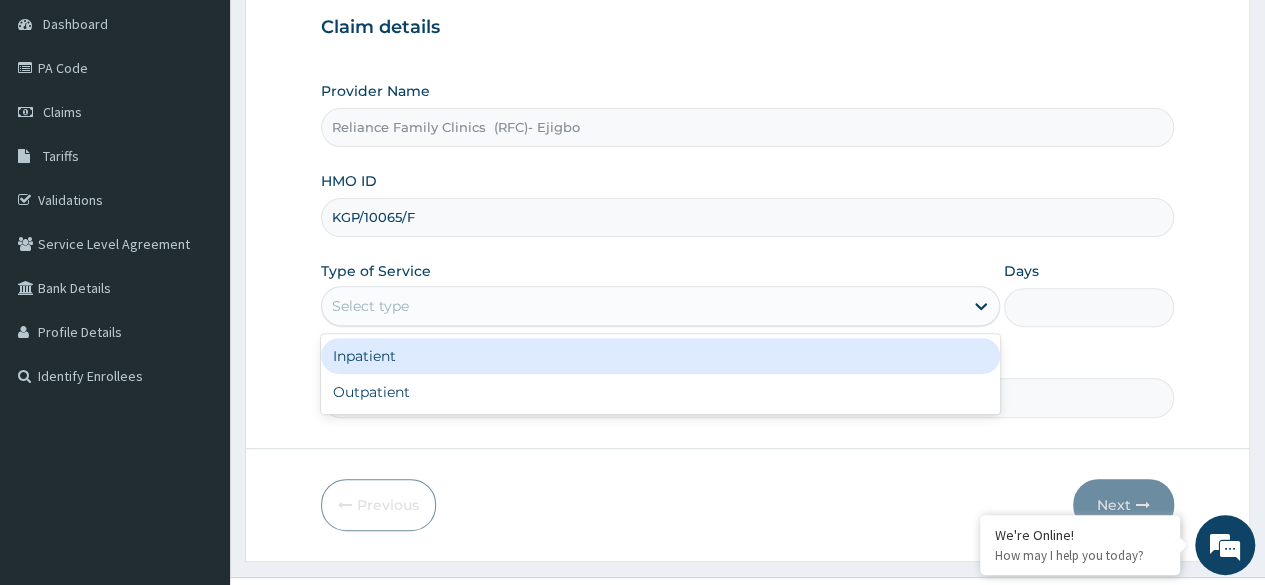 click on "Select type" at bounding box center [642, 306] 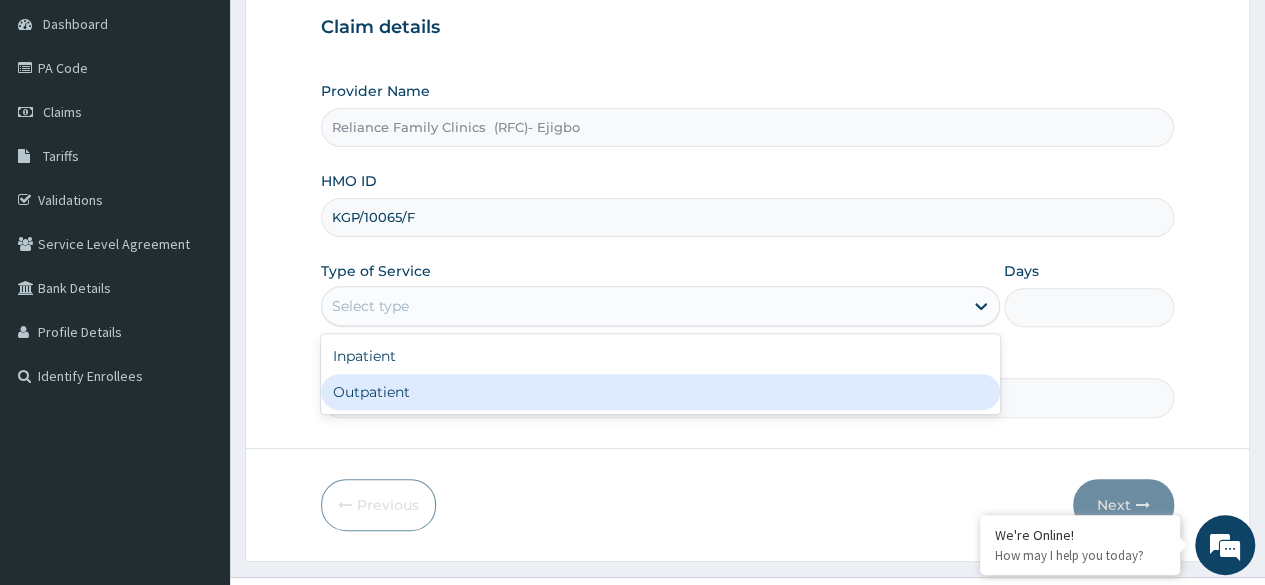 click on "Outpatient" at bounding box center (660, 392) 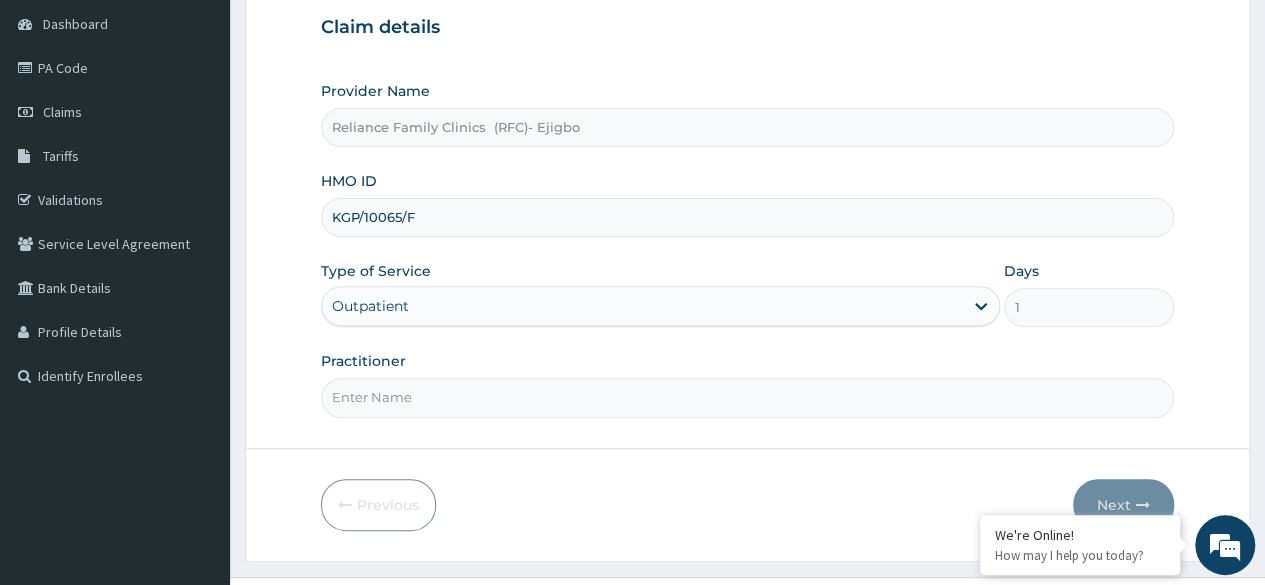 click on "Practitioner" at bounding box center [747, 397] 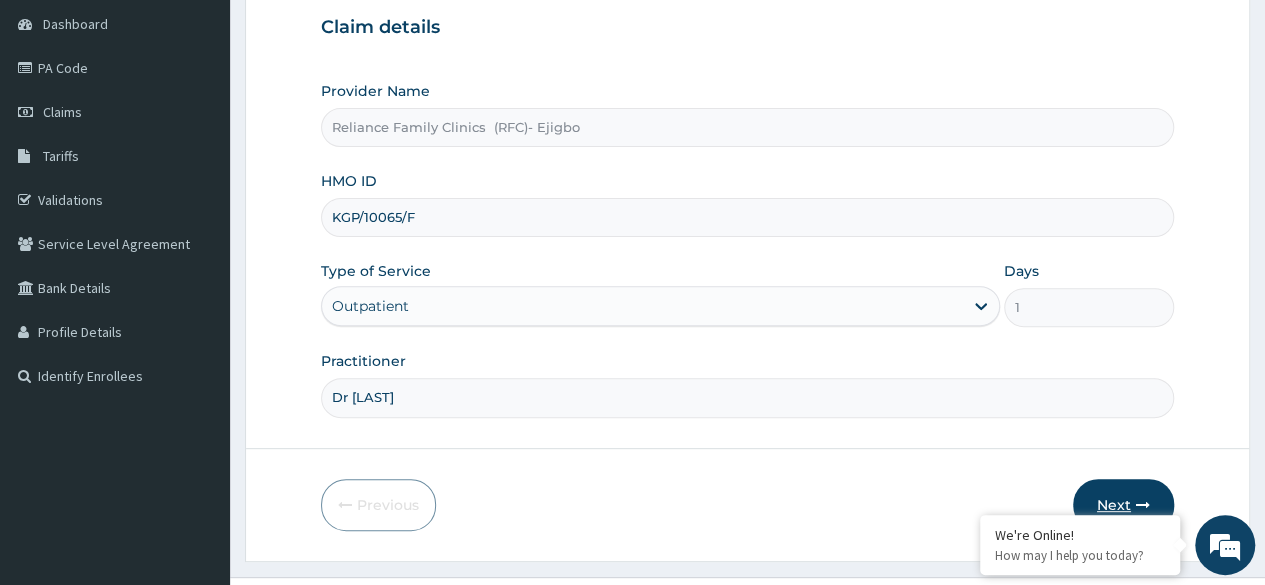 type on "Dr Owulu" 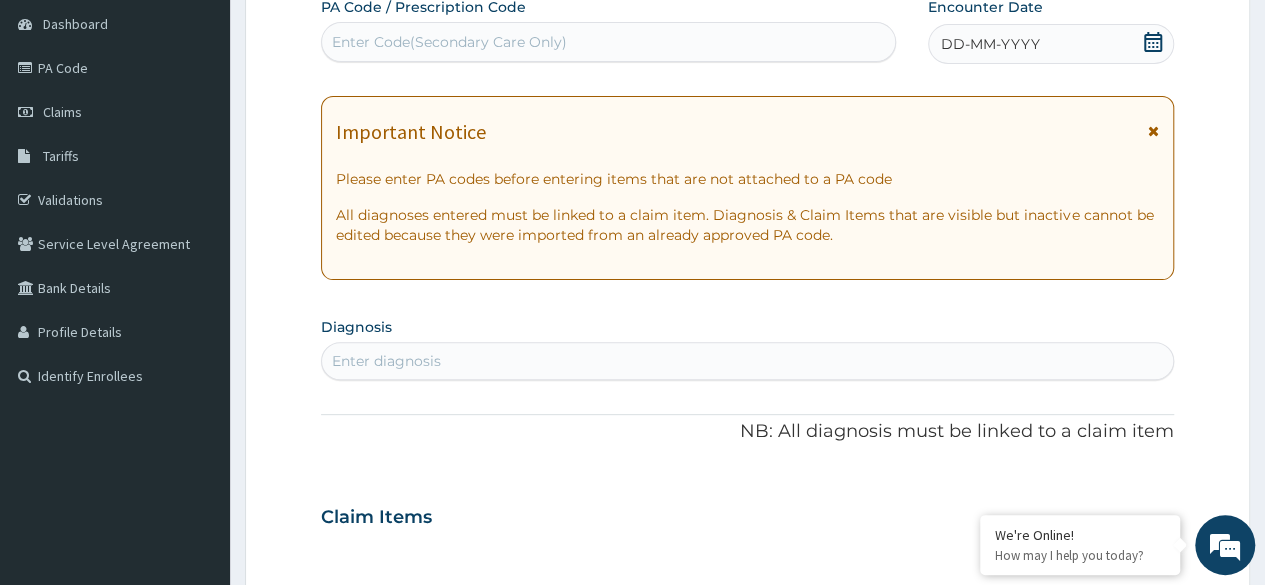 scroll, scrollTop: 0, scrollLeft: 0, axis: both 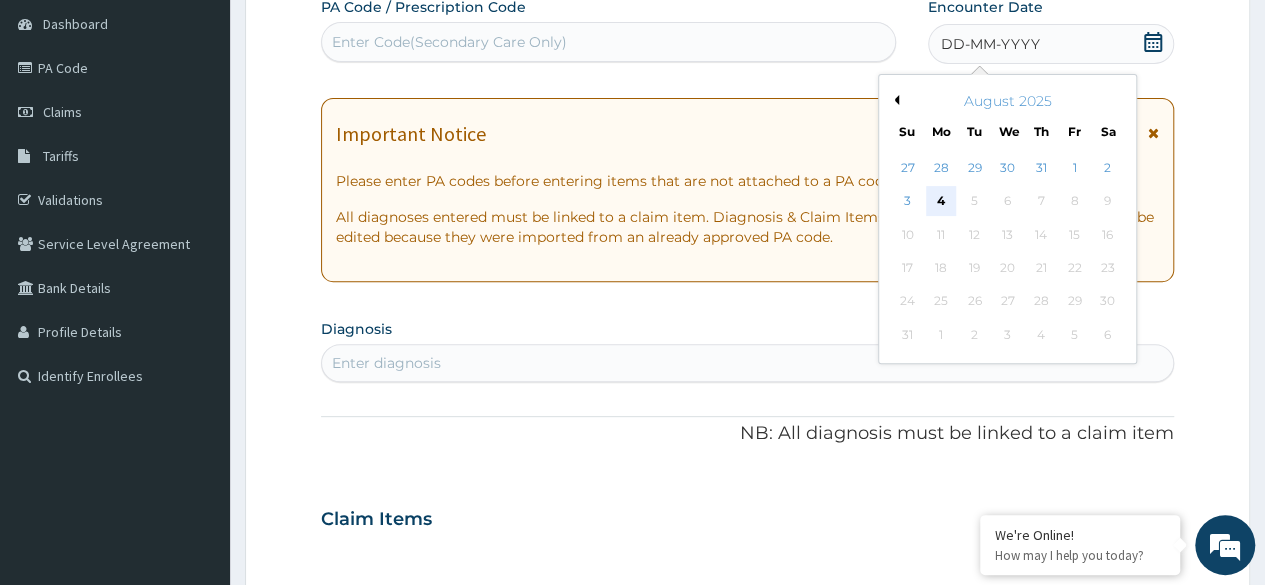 click on "4" at bounding box center (941, 202) 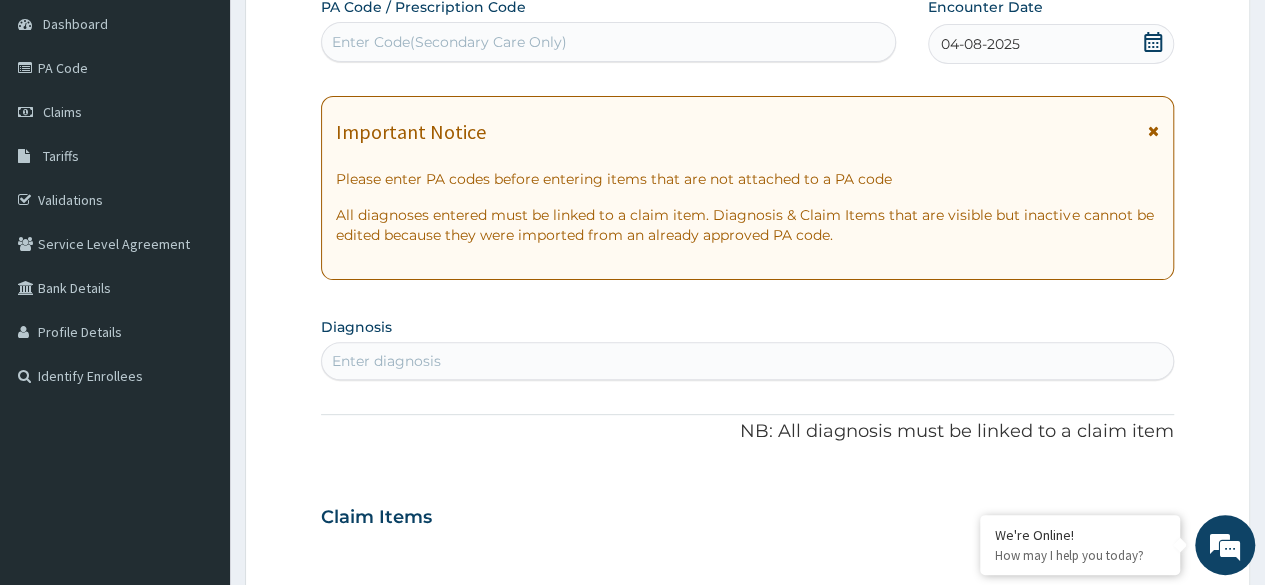 click on "Enter diagnosis" at bounding box center [747, 361] 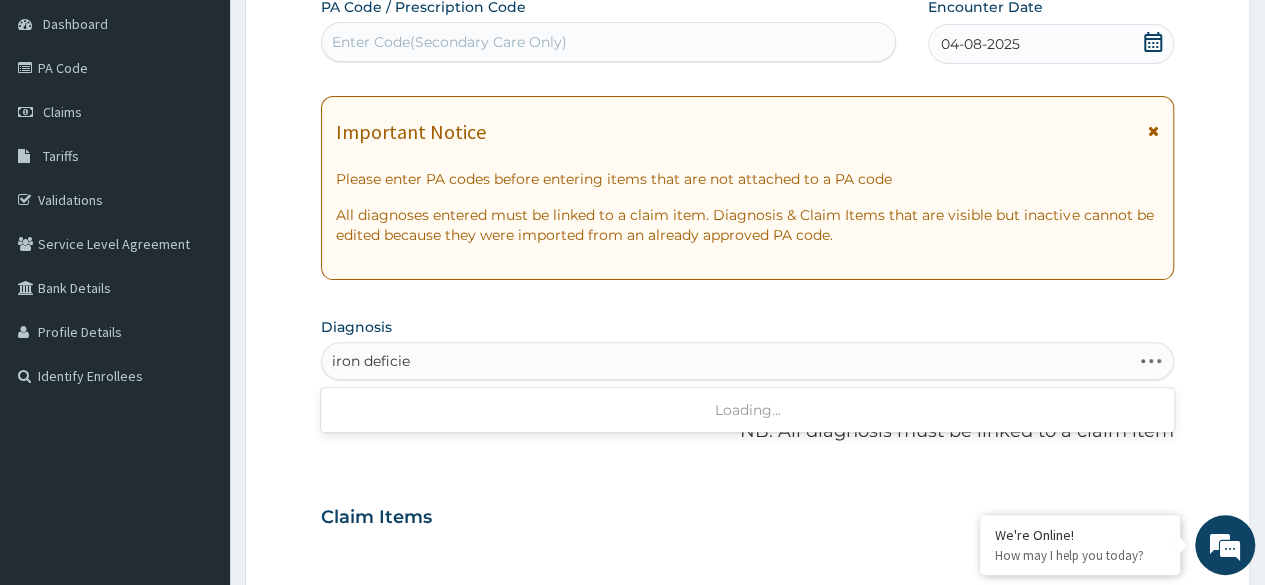 type on "iron deficien" 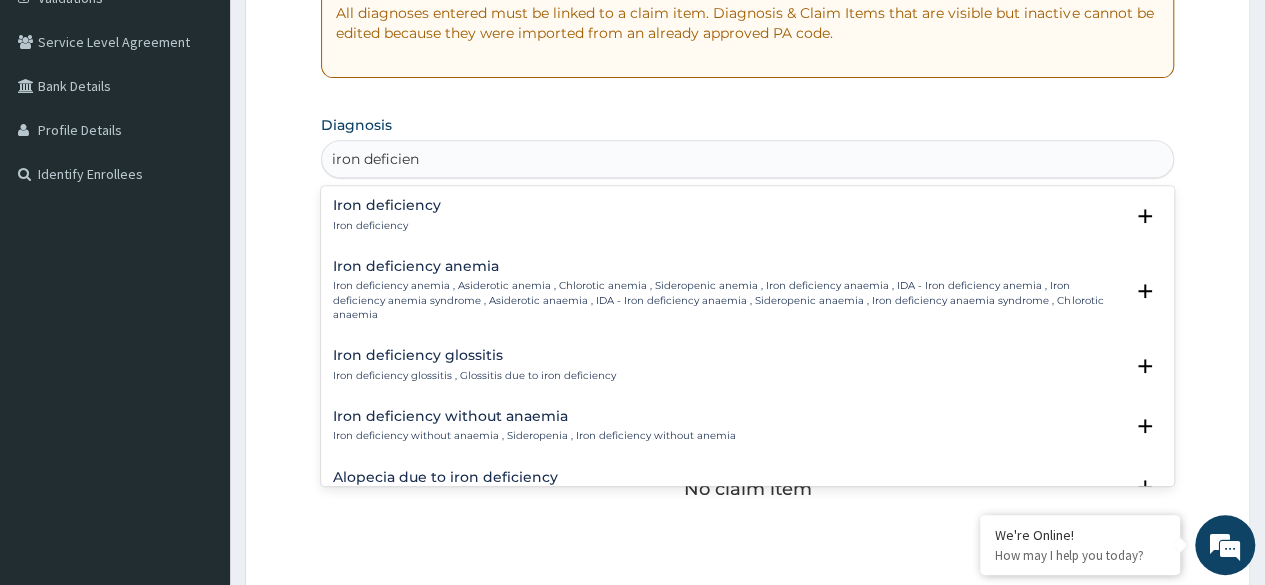 scroll, scrollTop: 423, scrollLeft: 0, axis: vertical 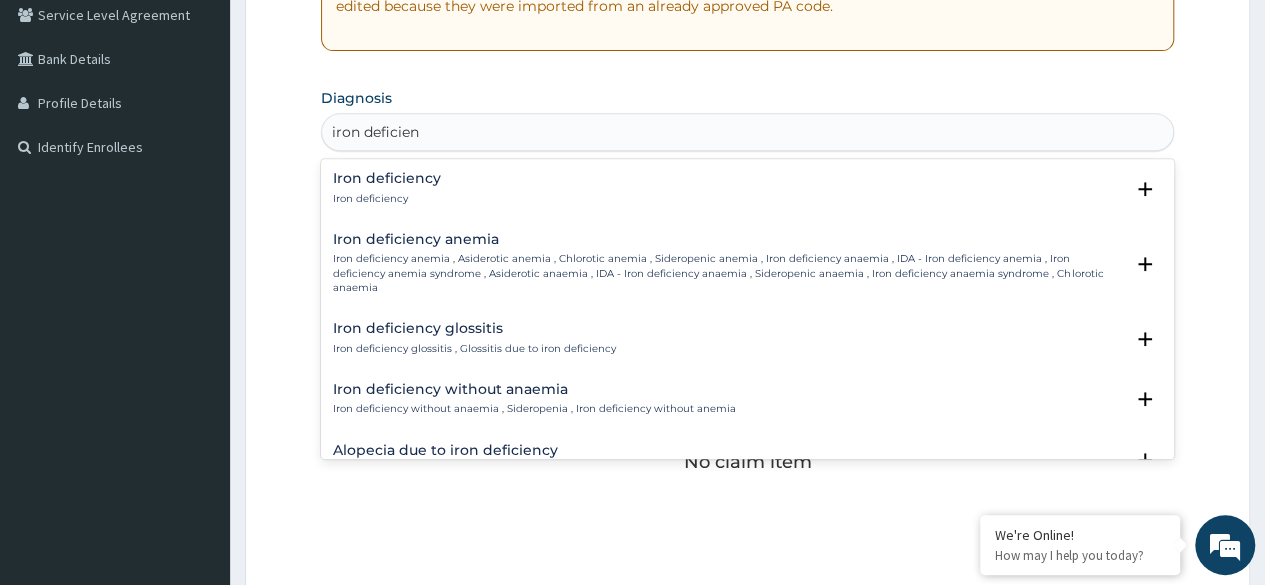click on "Iron deficiency anemia , Asiderotic anemia , Chlorotic anemia , Sideropenic anemia , Iron deficiency anaemia , IDA - Iron deficiency anemia , Iron deficiency anemia syndrome , Asiderotic anaemia , IDA - Iron deficiency anaemia , Sideropenic anaemia , Iron deficiency anaemia syndrome , Chlorotic anaemia" at bounding box center [728, 273] 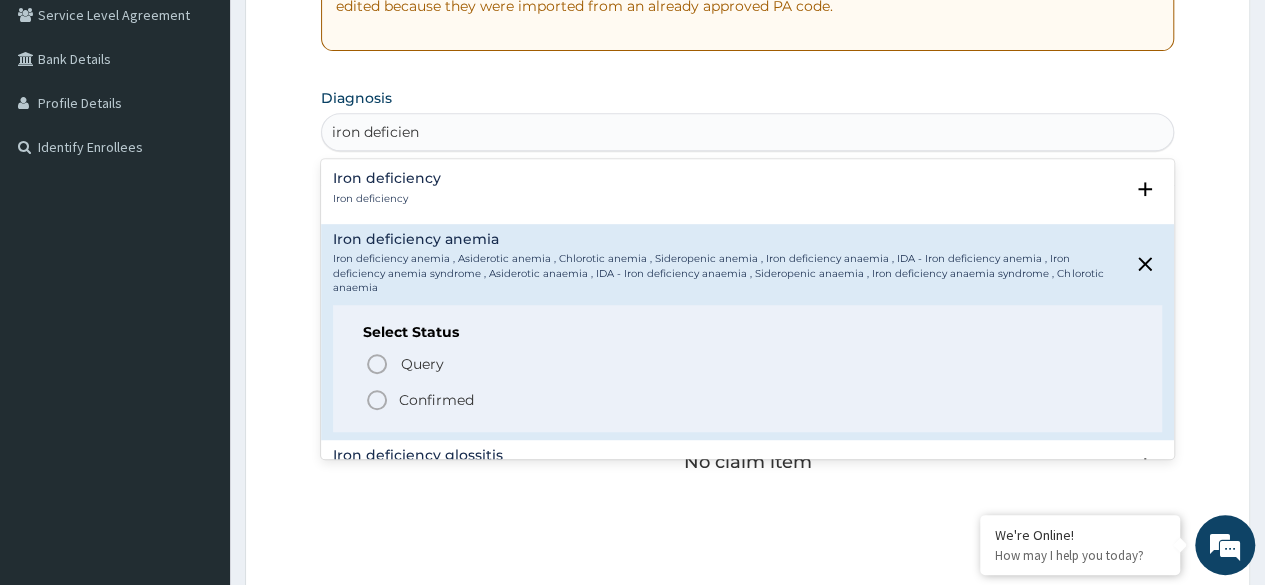 click on "Confirmed" at bounding box center [436, 400] 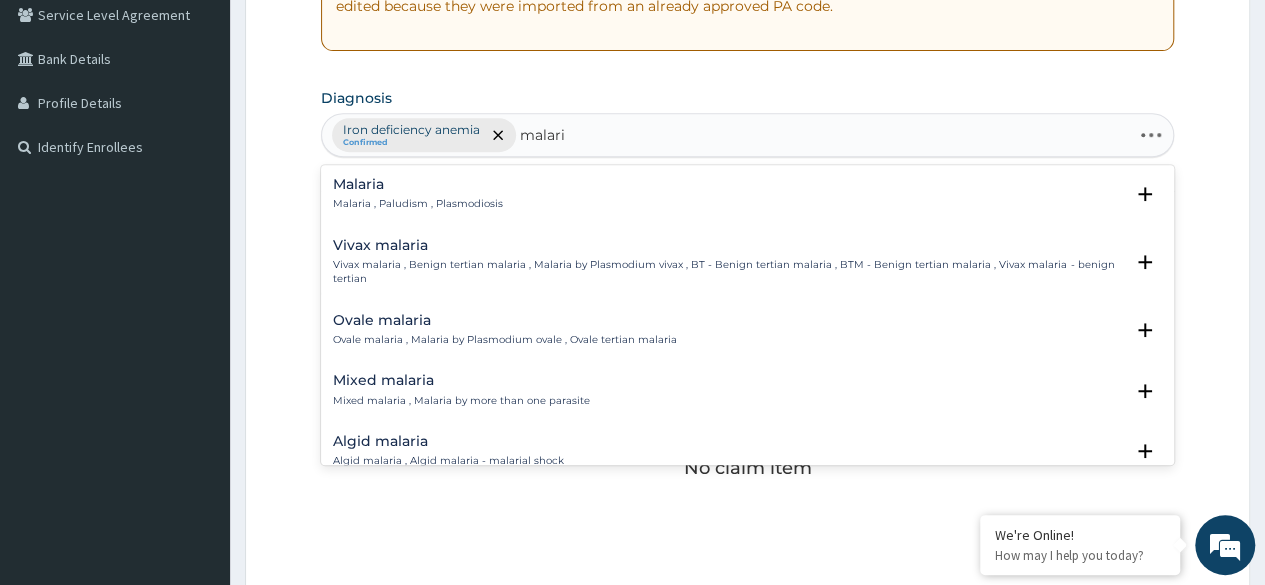 type on "malaria" 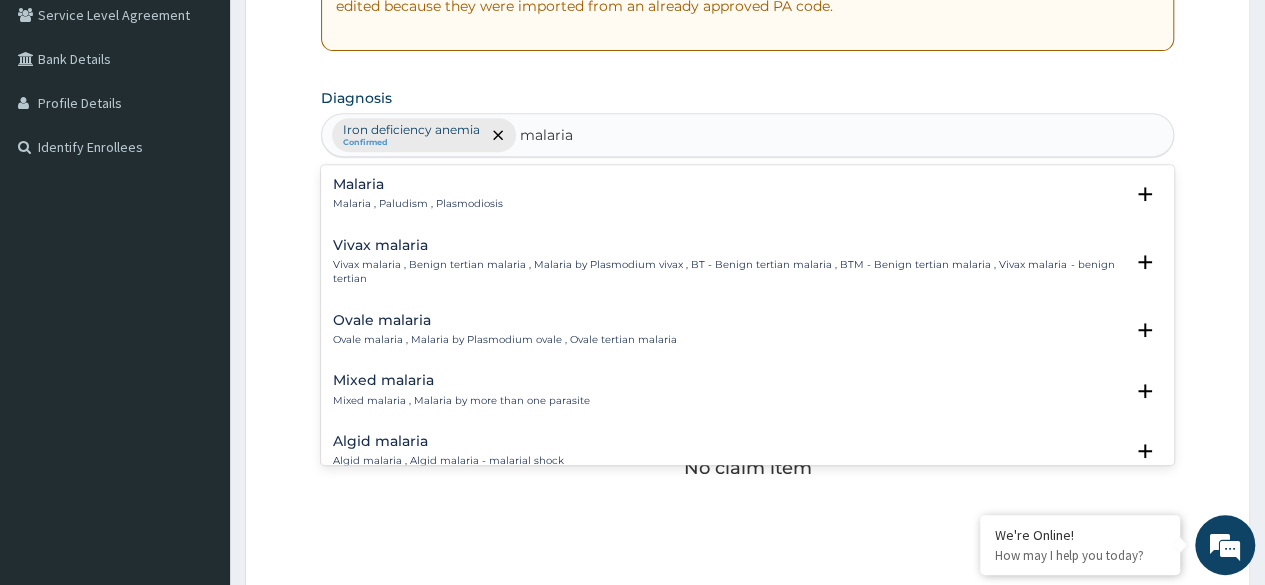 click on "Malaria Malaria , Paludism , Plasmodiosis" at bounding box center (747, 194) 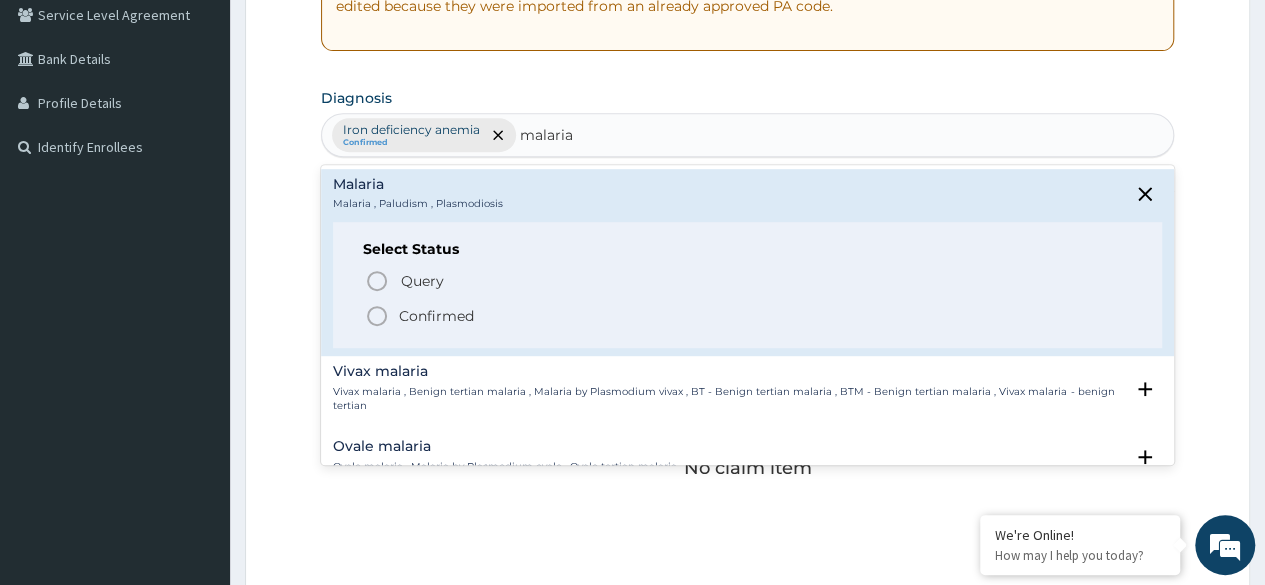 click on "Confirmed" at bounding box center (436, 316) 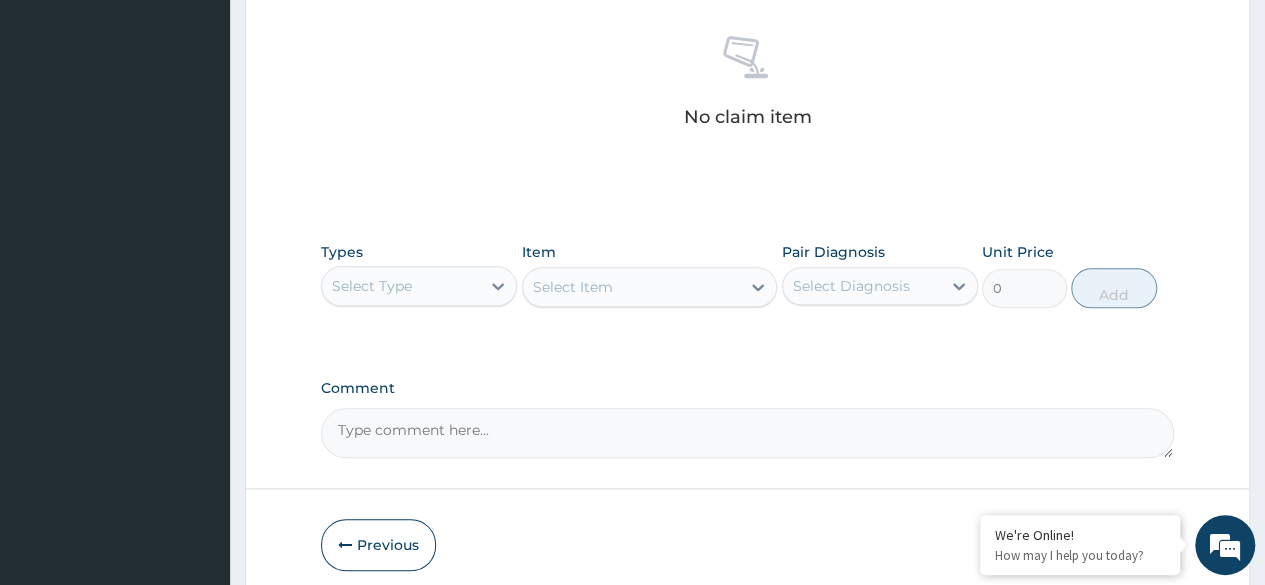 scroll, scrollTop: 853, scrollLeft: 0, axis: vertical 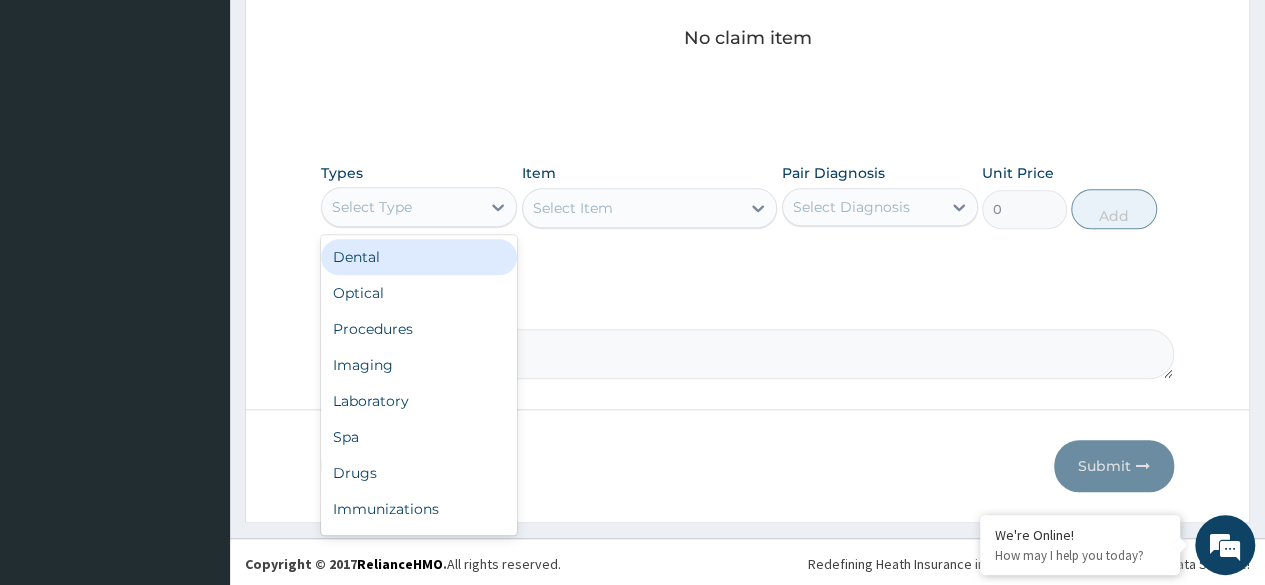 click on "Select Type" at bounding box center (401, 207) 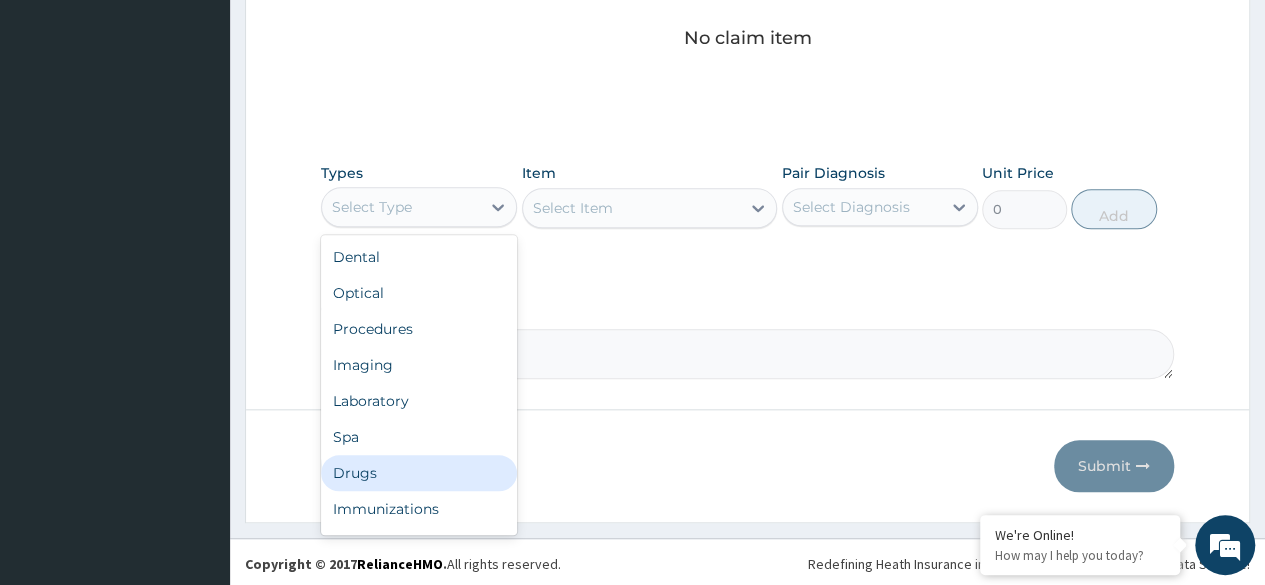 click on "Drugs" at bounding box center [419, 473] 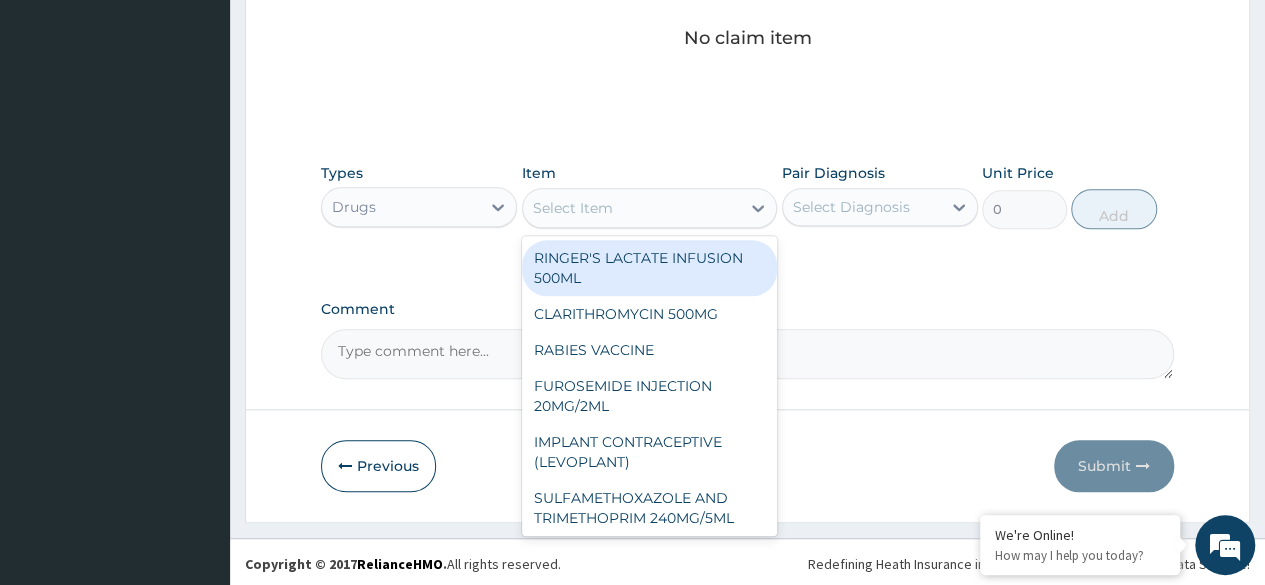 click on "Select Item" at bounding box center [632, 208] 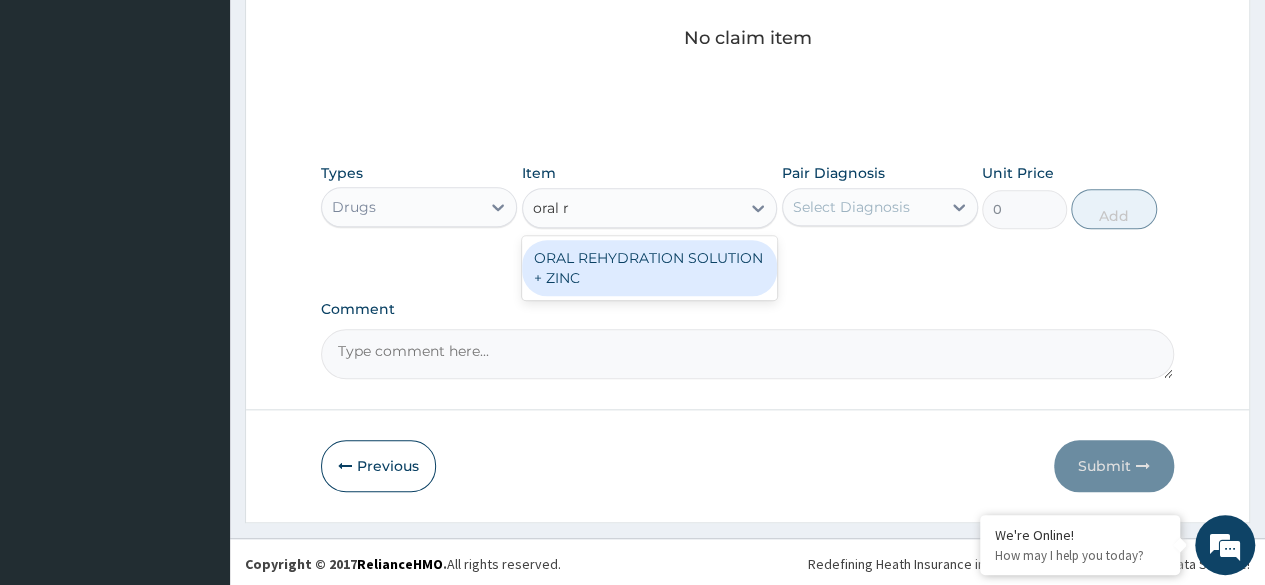 type on "oral re" 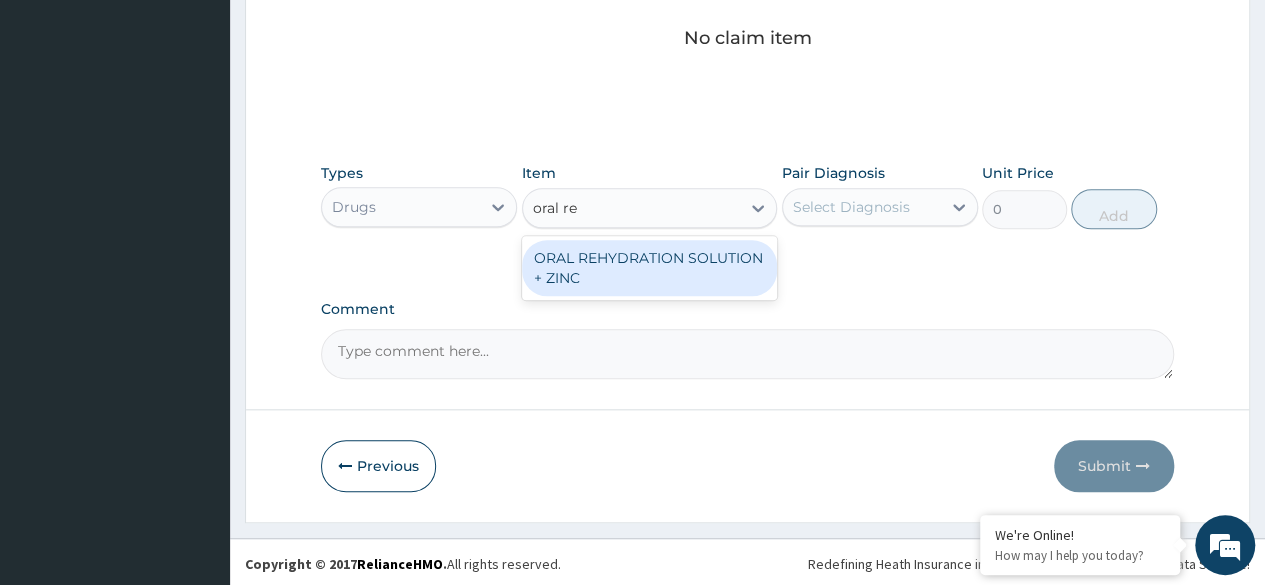 click on "ORAL REHYDRATION SOLUTION + ZINC" at bounding box center (650, 268) 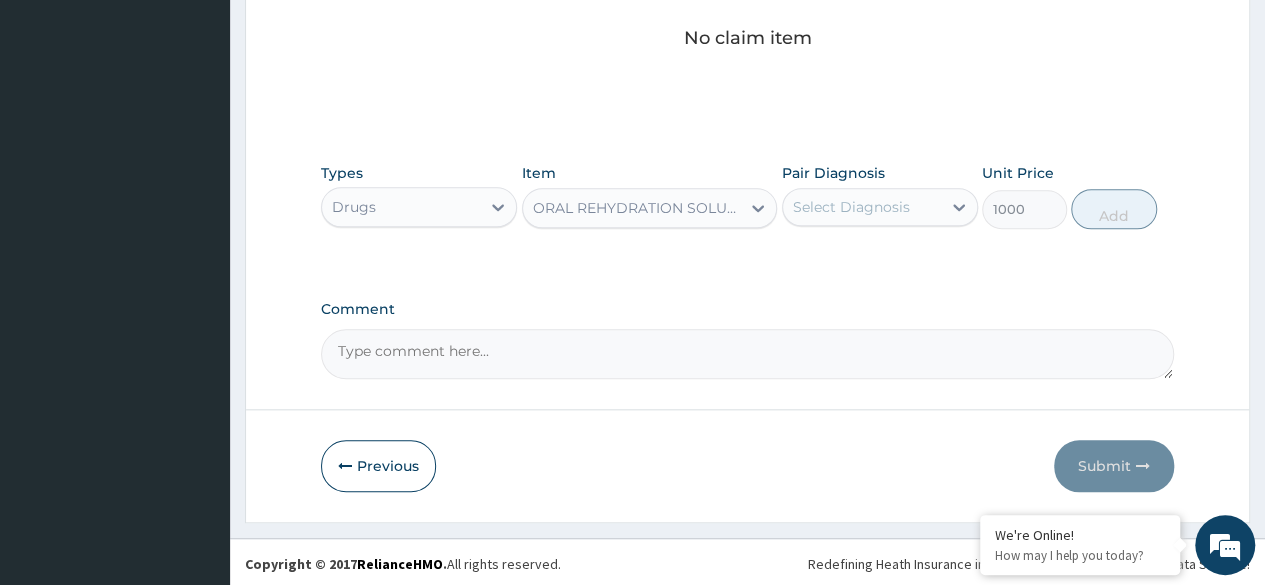 click on "Pair Diagnosis Select Diagnosis" at bounding box center (880, 196) 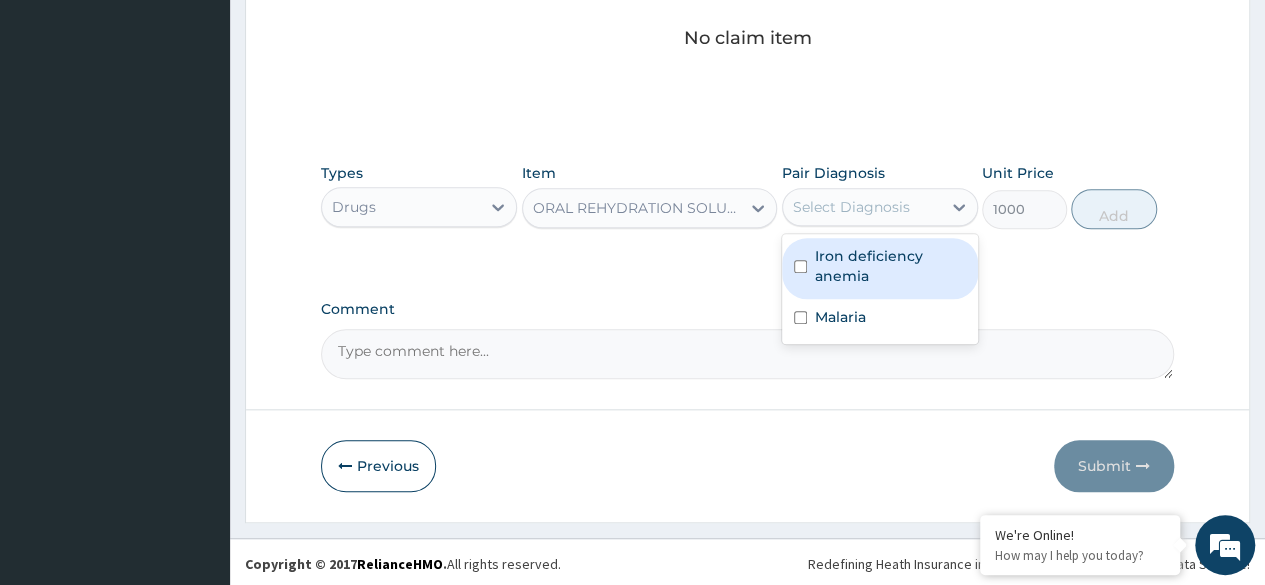 click on "Select Diagnosis" at bounding box center (862, 207) 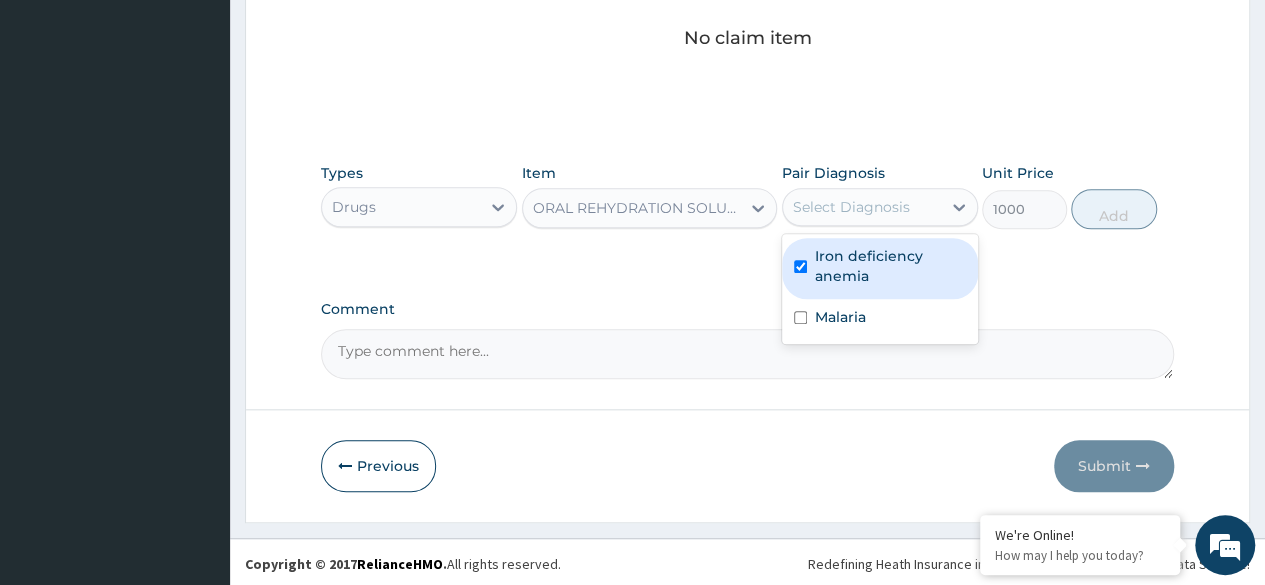 checkbox on "true" 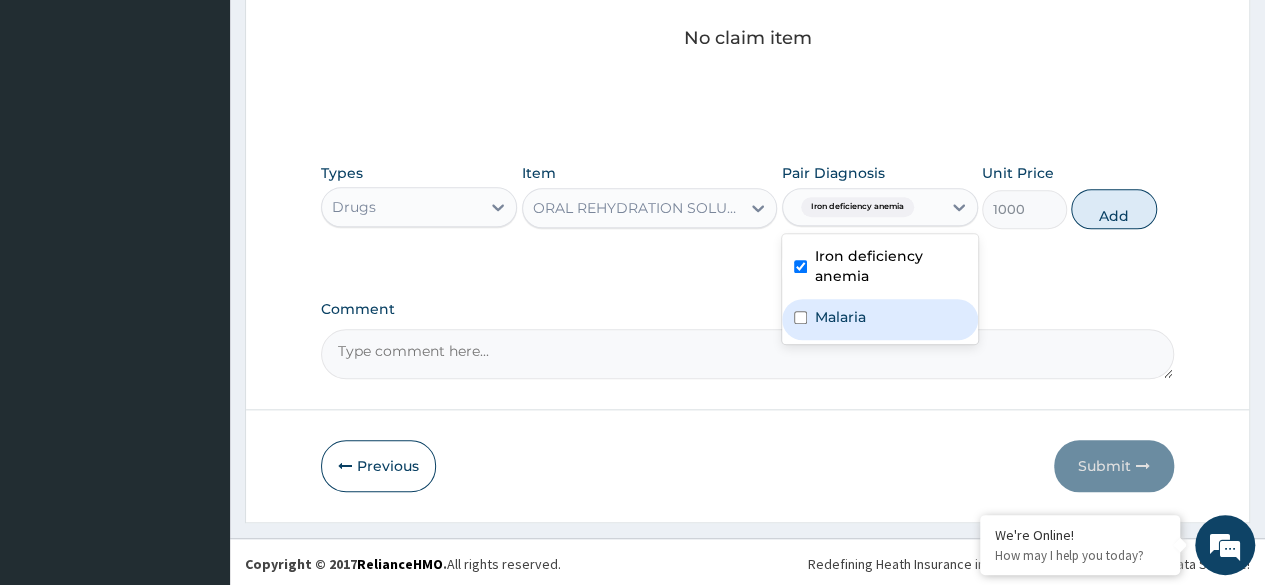 click on "Malaria" at bounding box center (880, 319) 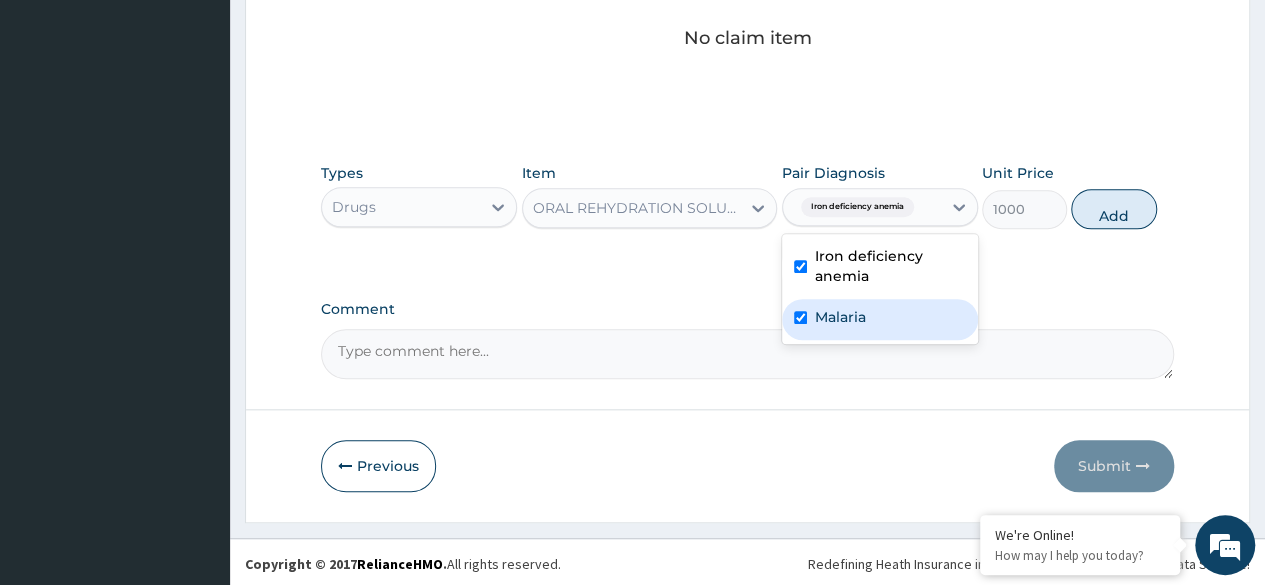 checkbox on "true" 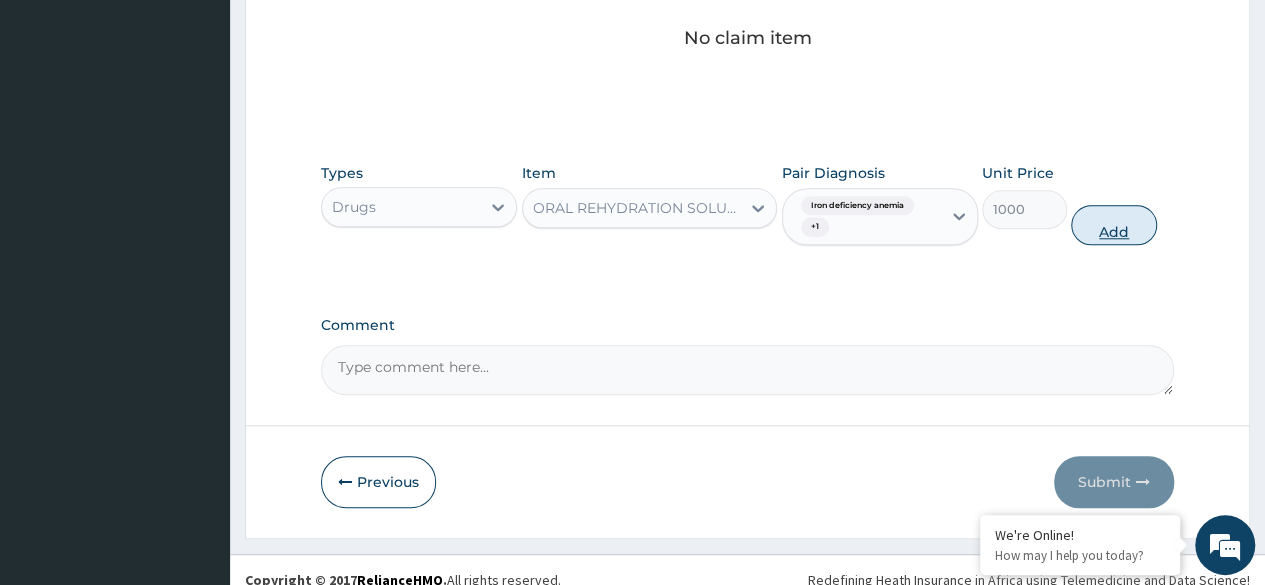 click on "Add" at bounding box center [1113, 225] 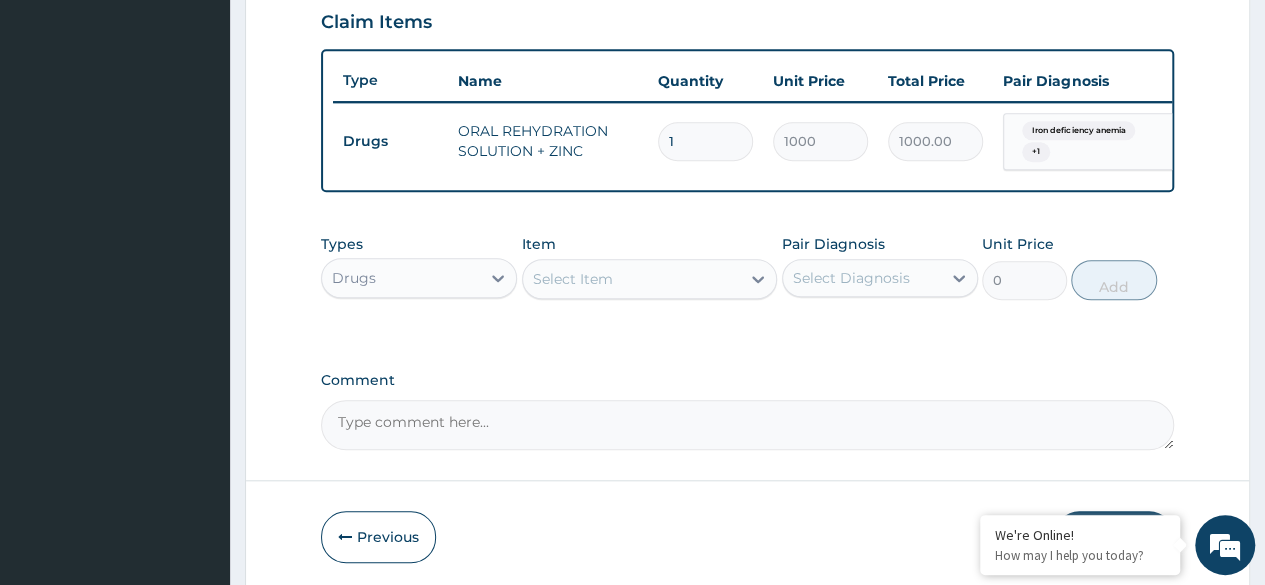 scroll, scrollTop: 782, scrollLeft: 0, axis: vertical 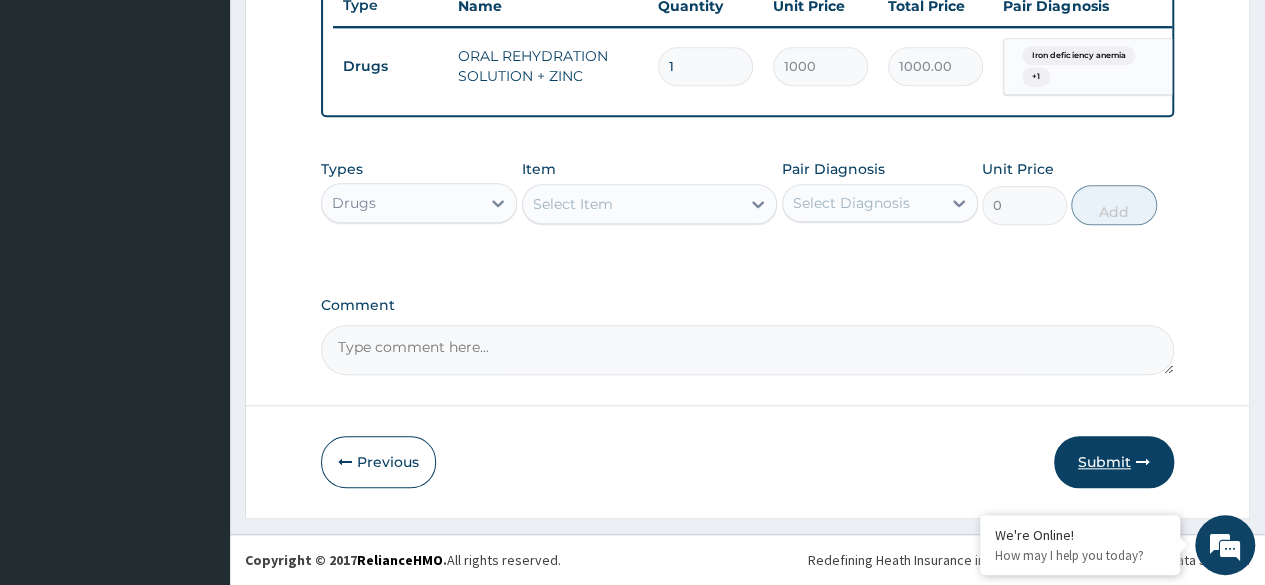 click on "Submit" at bounding box center [1114, 462] 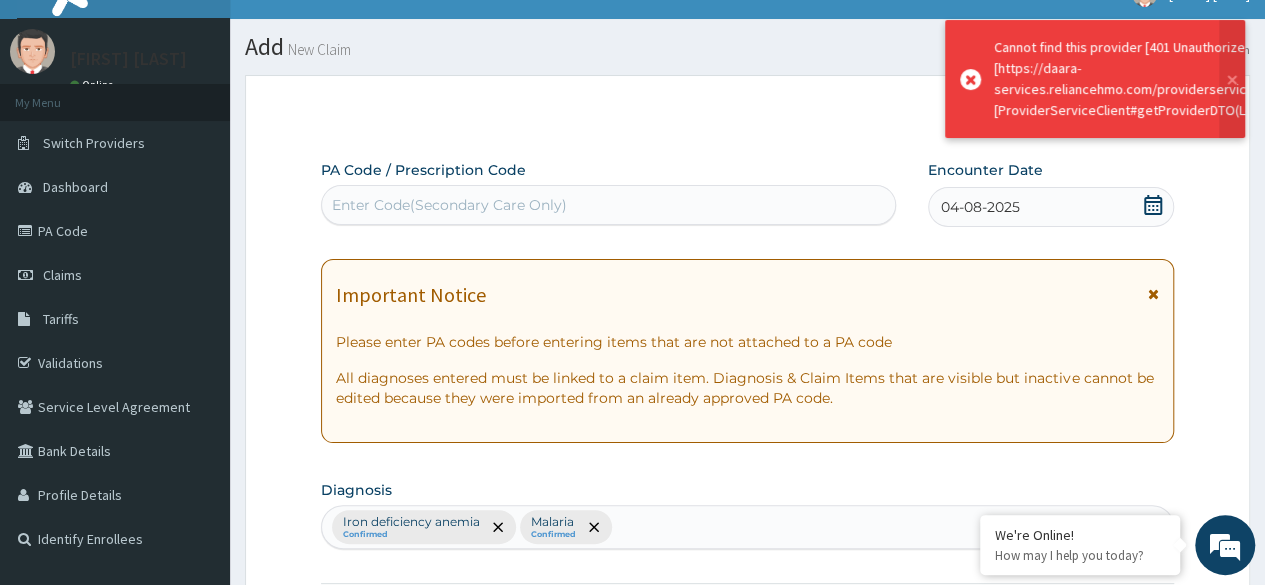 scroll, scrollTop: 0, scrollLeft: 0, axis: both 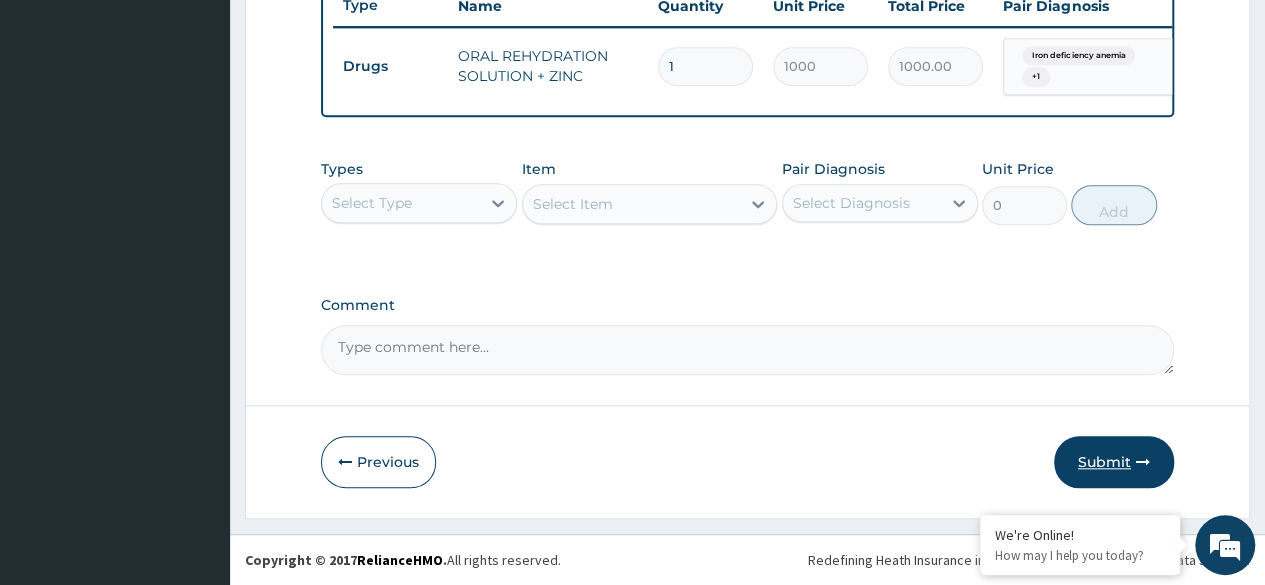 click on "Submit" at bounding box center (1114, 462) 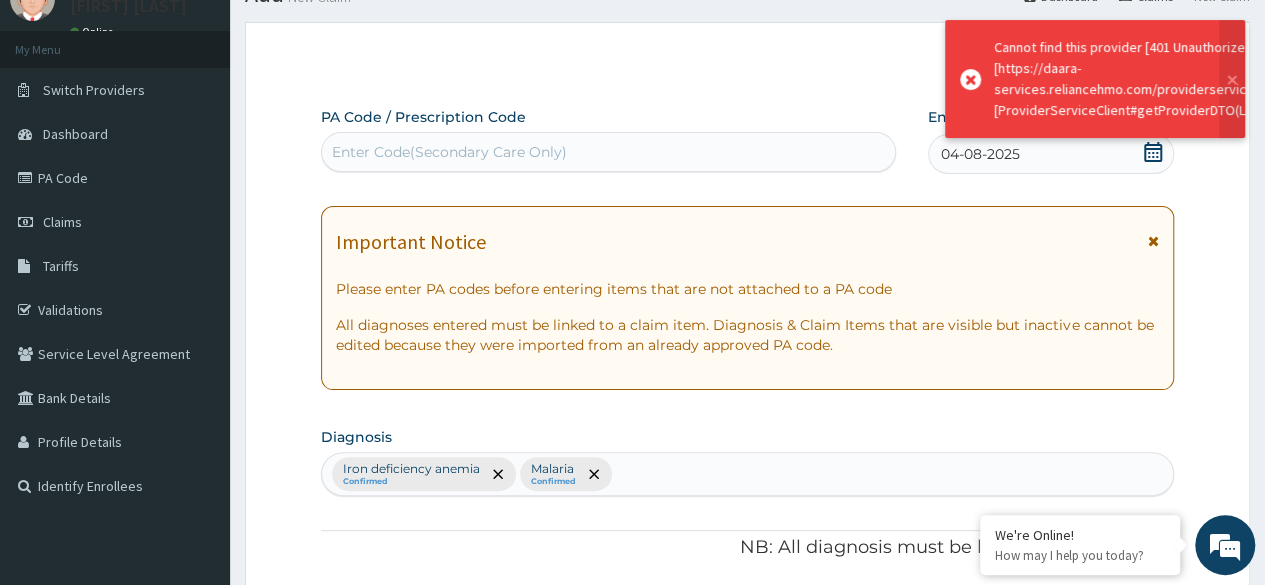 scroll, scrollTop: 782, scrollLeft: 0, axis: vertical 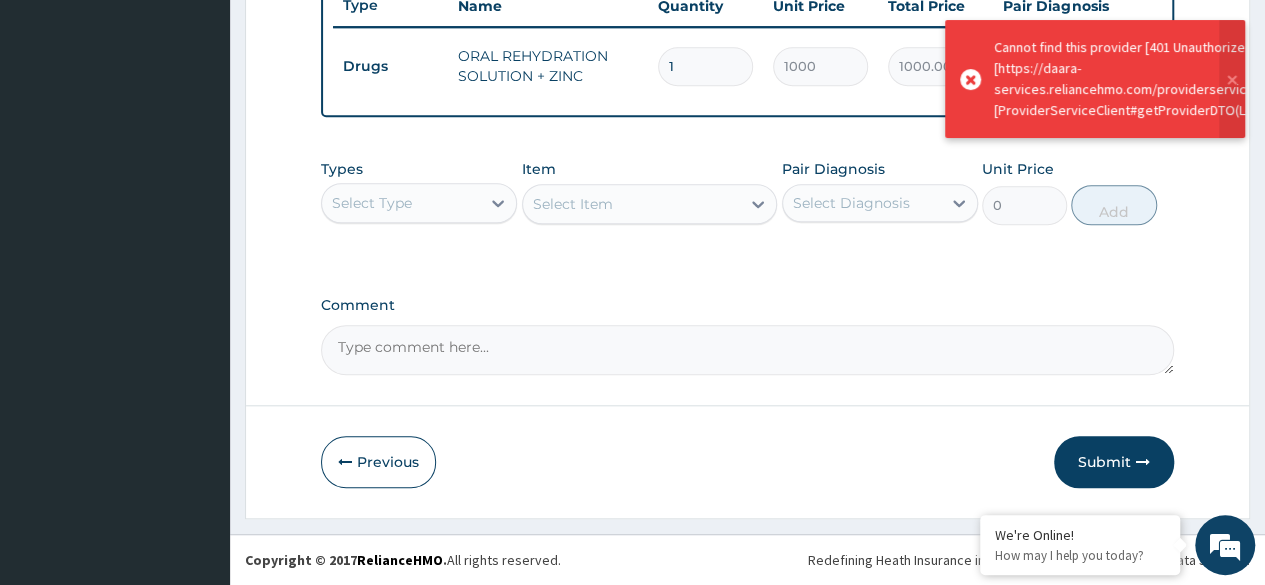 click at bounding box center (970, 79) 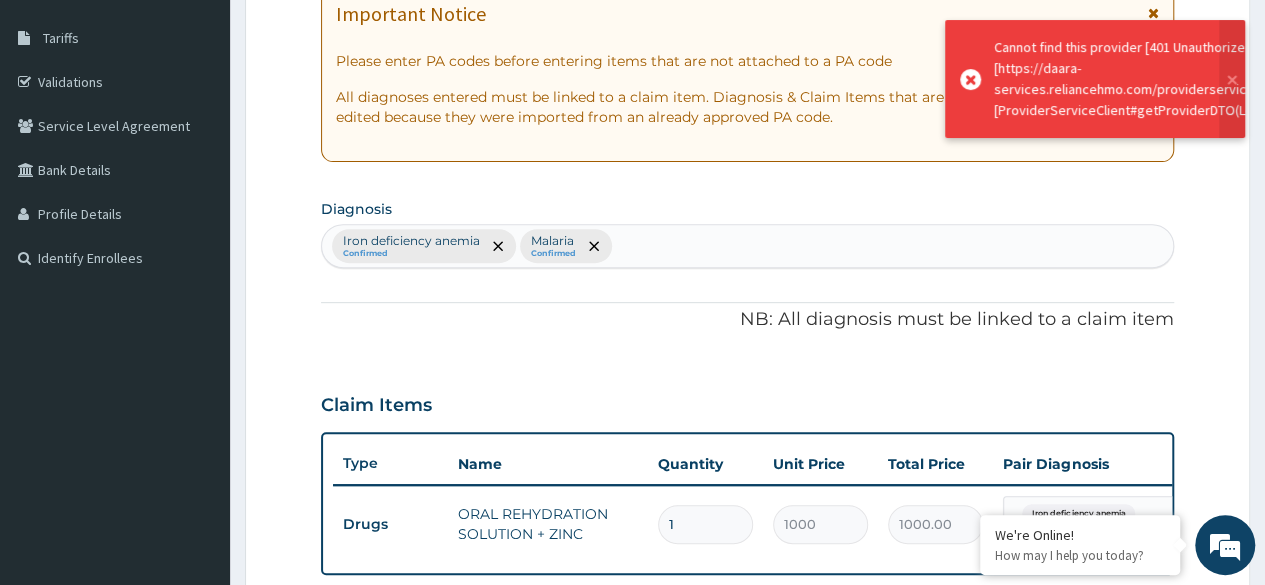 scroll, scrollTop: 0, scrollLeft: 0, axis: both 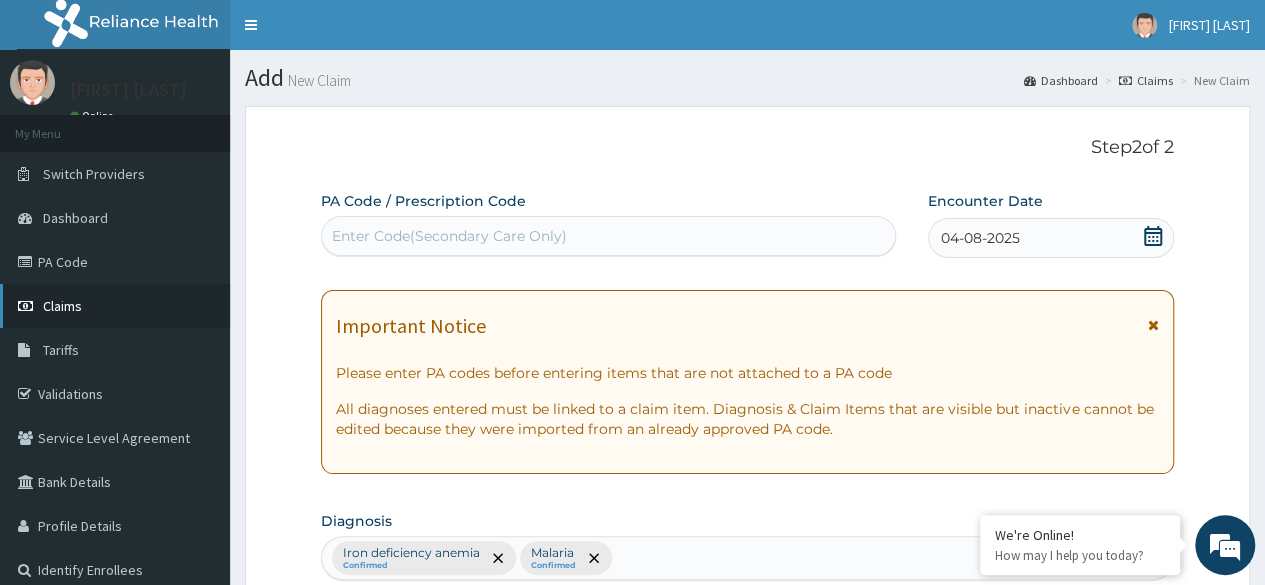 click on "Claims" at bounding box center (115, 306) 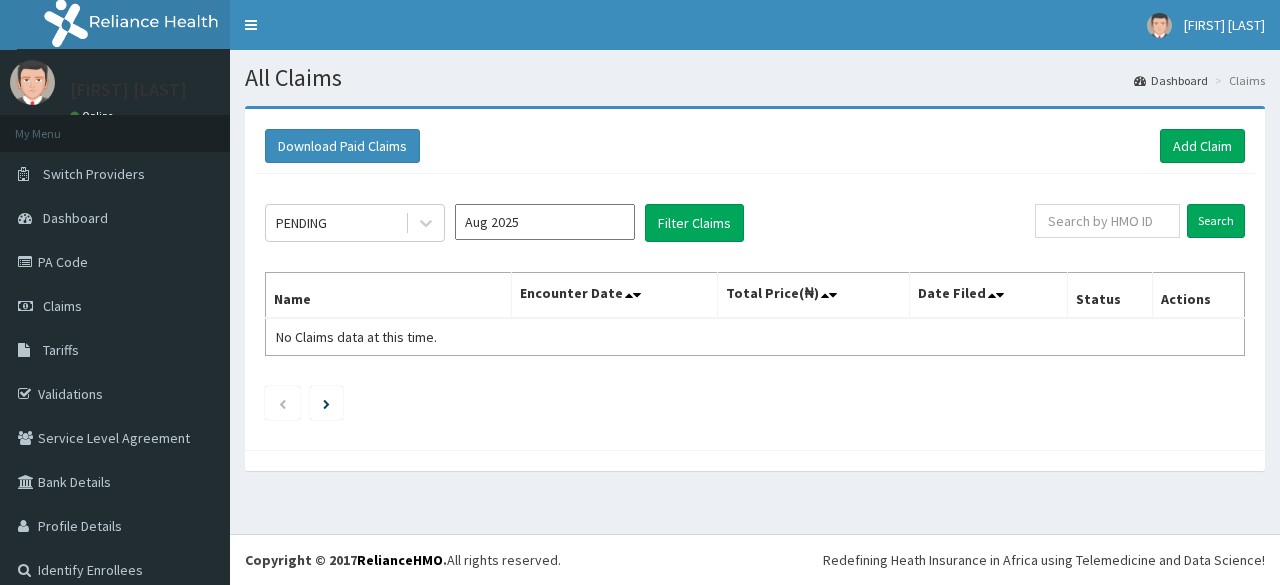 scroll, scrollTop: 0, scrollLeft: 0, axis: both 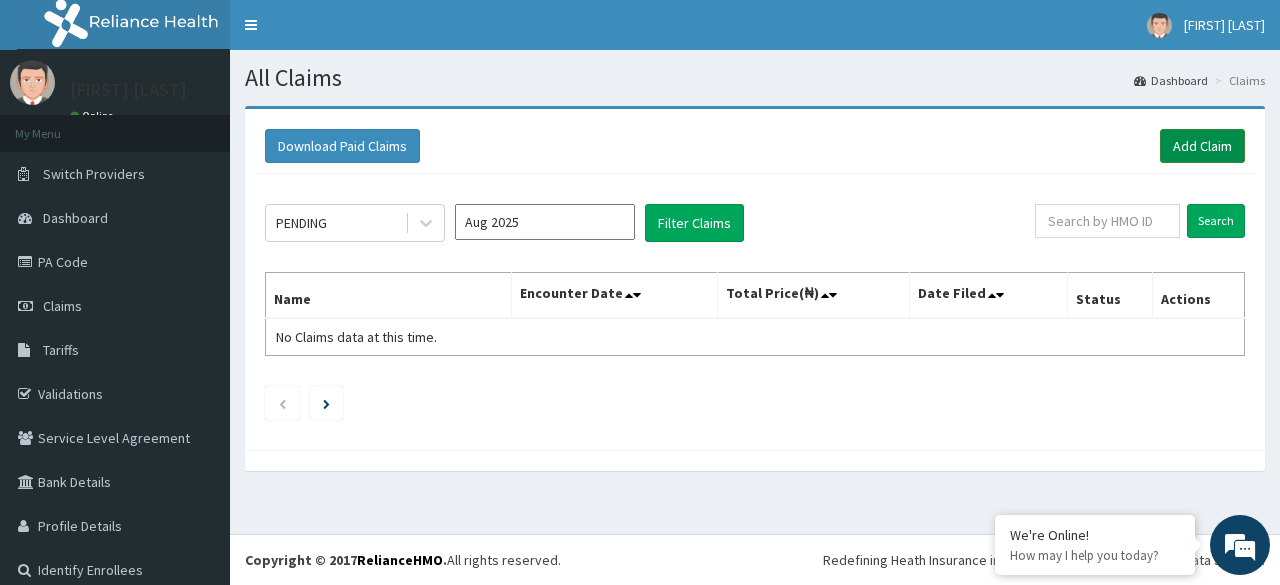 click on "Add Claim" at bounding box center (1202, 146) 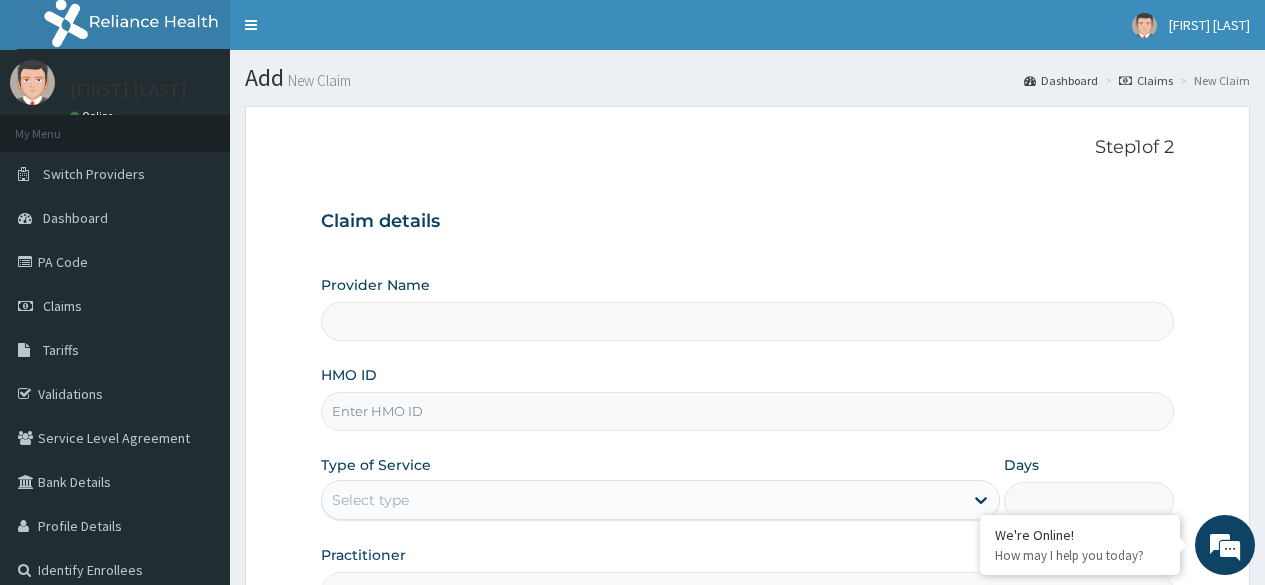 scroll, scrollTop: 0, scrollLeft: 0, axis: both 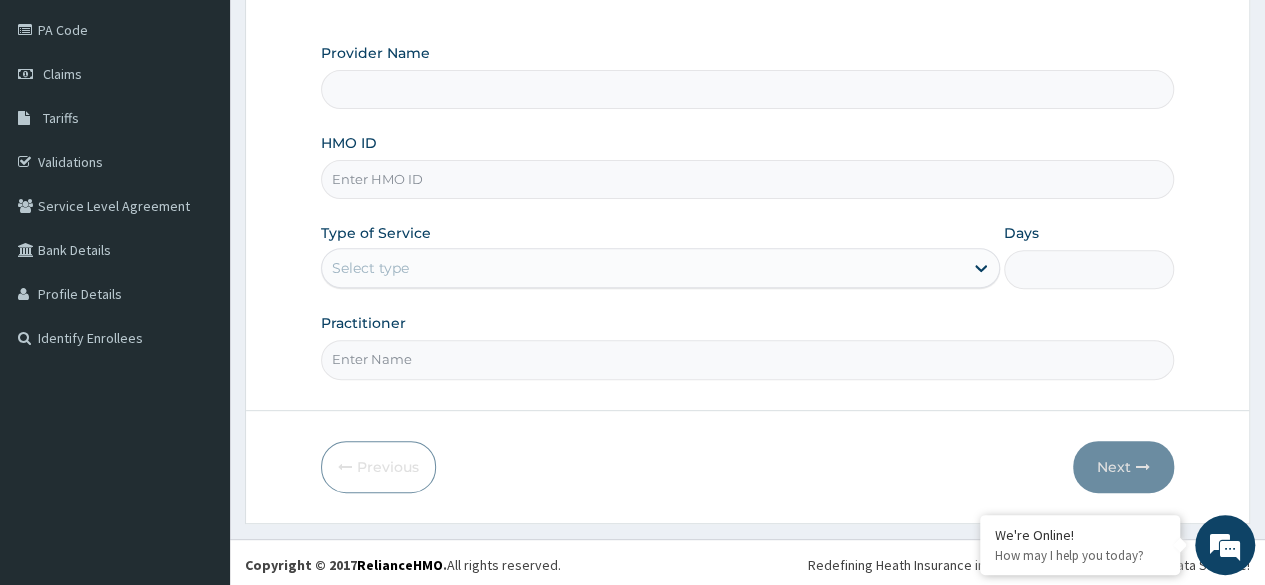 click on "HMO ID" at bounding box center [747, 179] 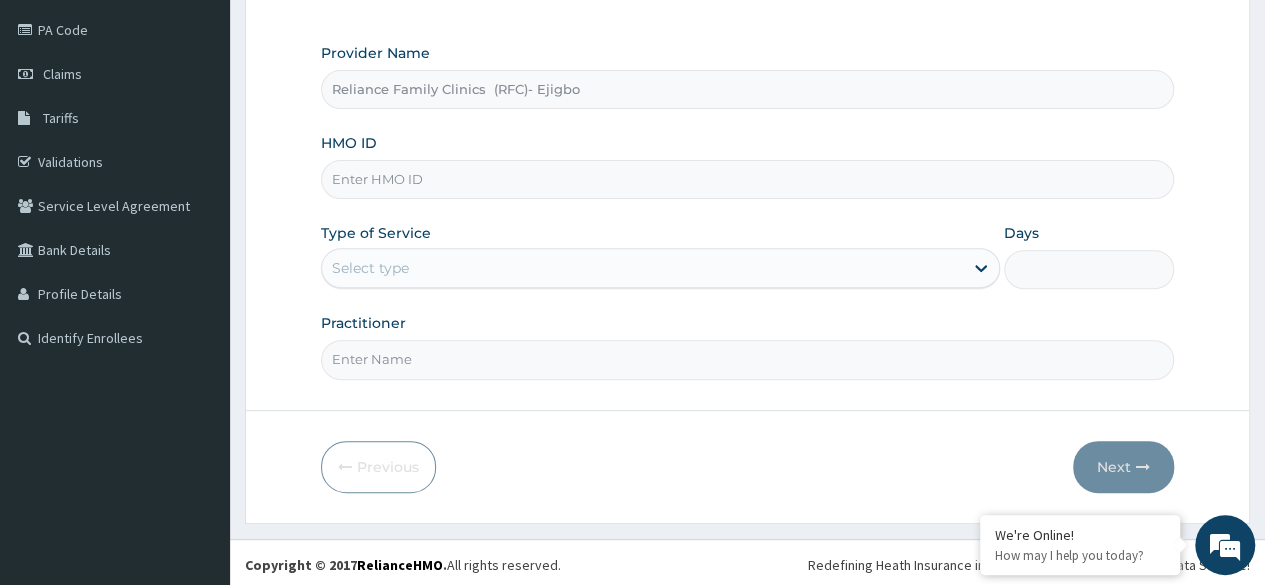 paste on "KGP/10065/F" 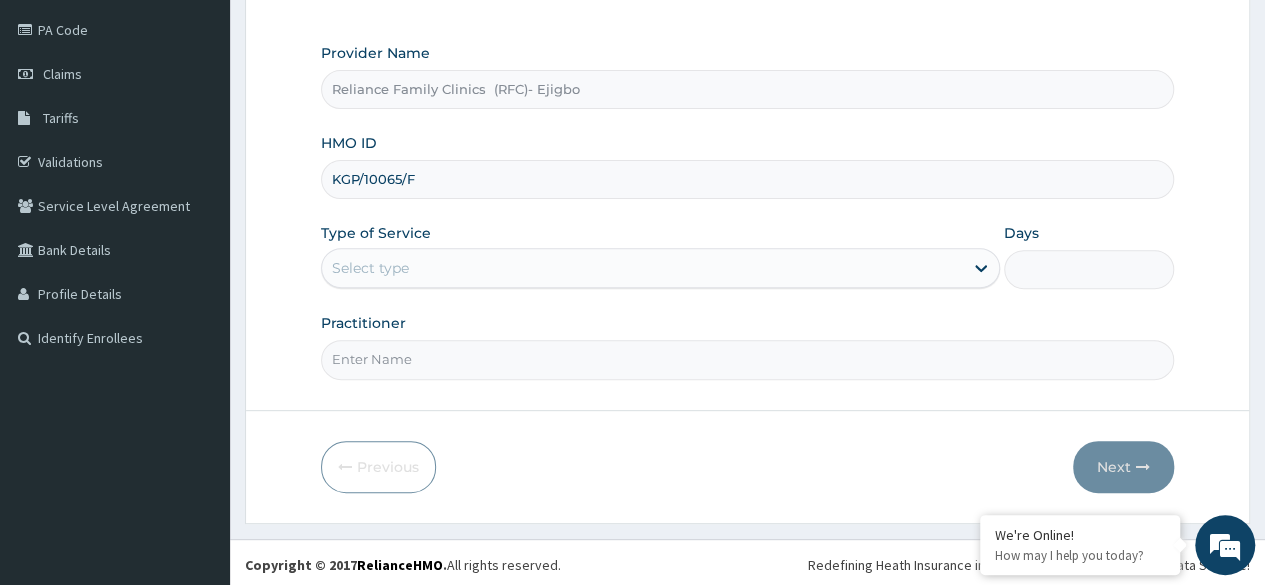 type on "KGP/10065/F" 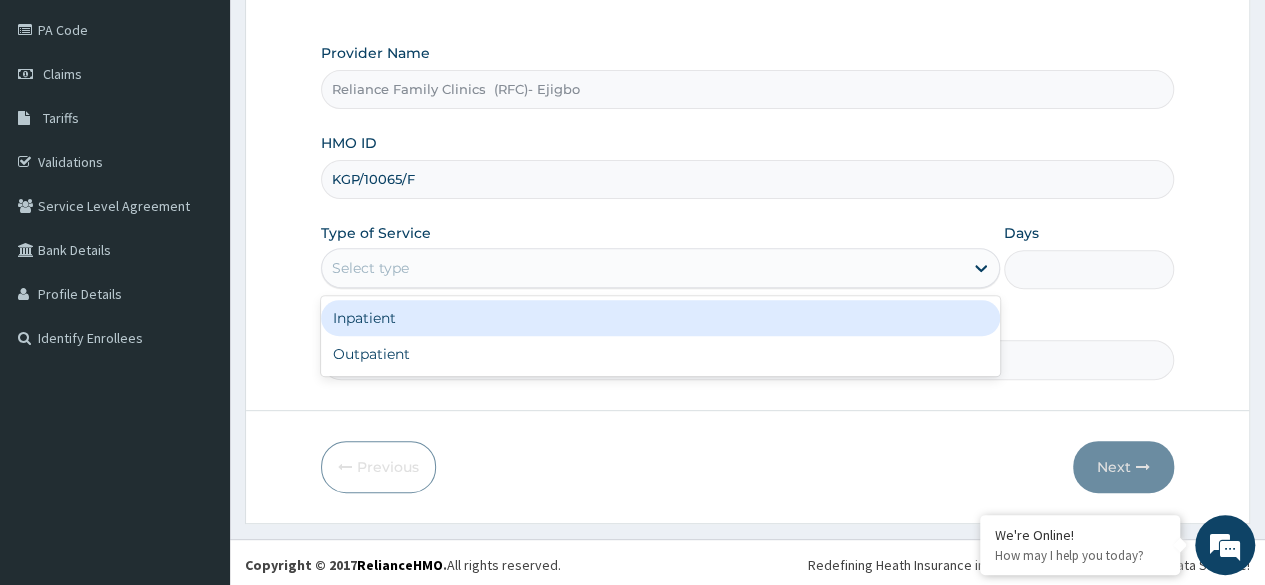 click on "Select type" at bounding box center [642, 268] 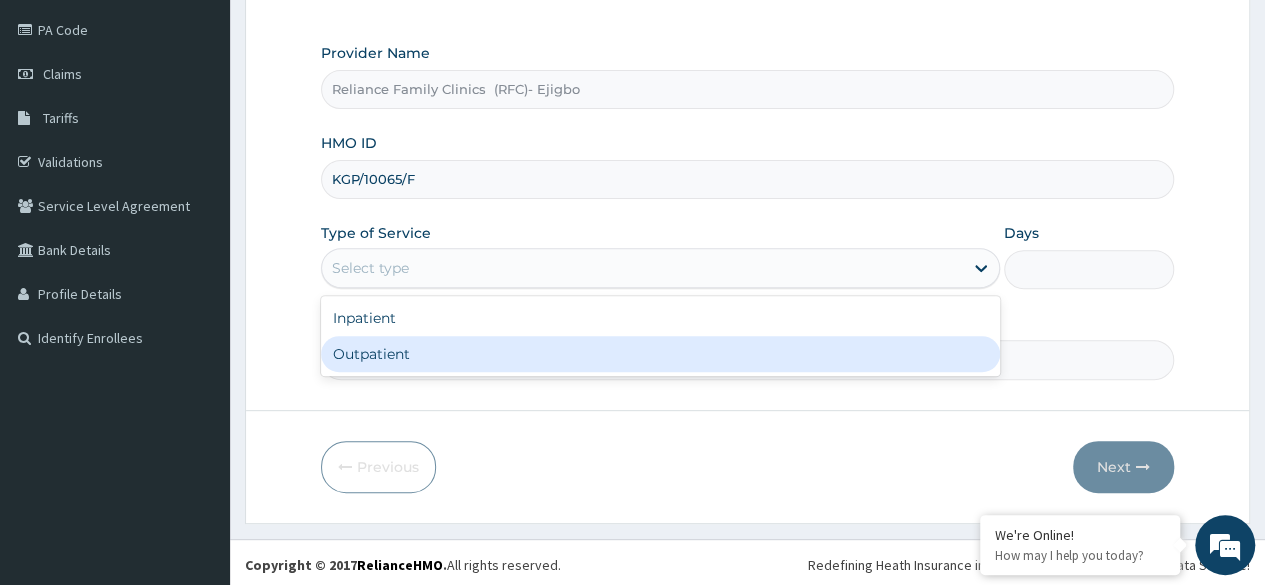click on "Outpatient" at bounding box center (660, 354) 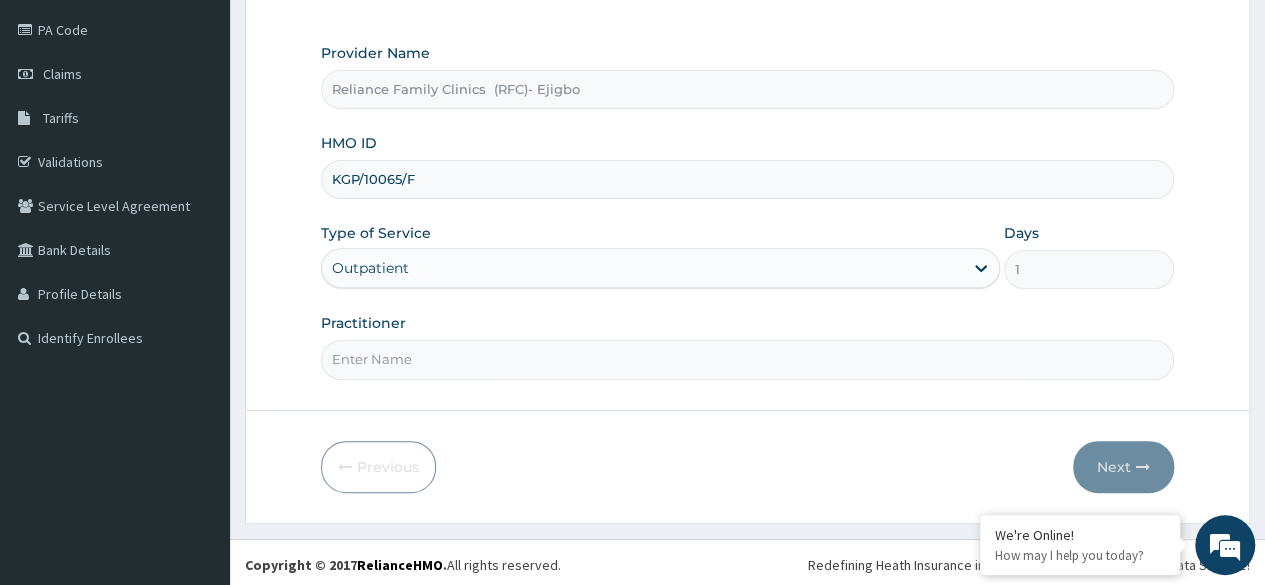 click on "Practitioner" at bounding box center [747, 359] 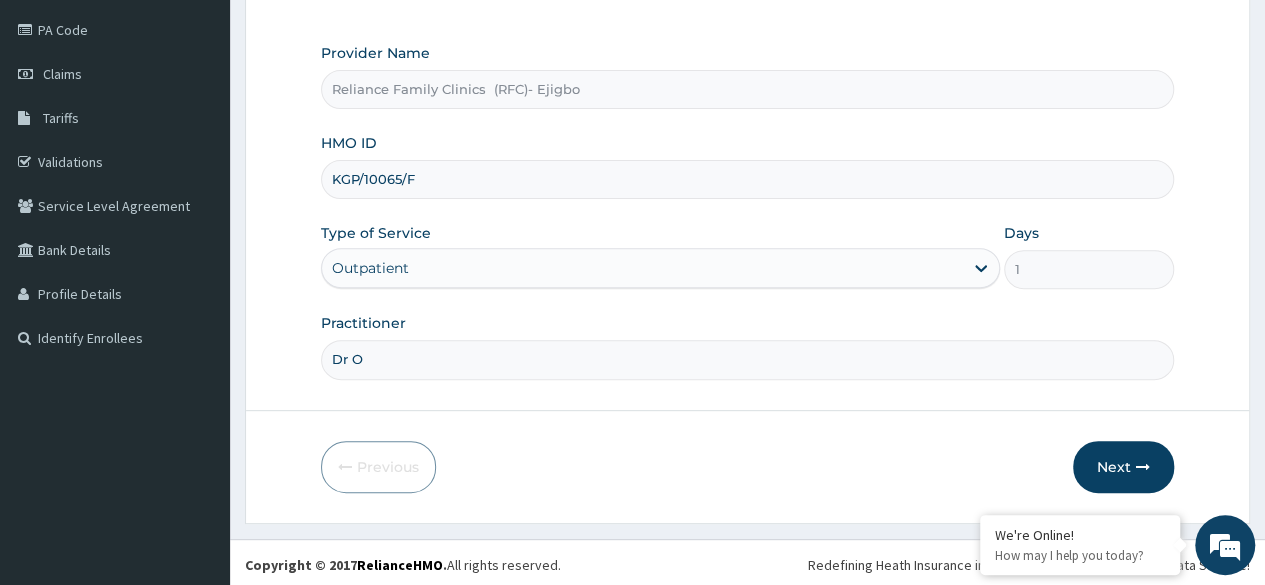 scroll, scrollTop: 0, scrollLeft: 0, axis: both 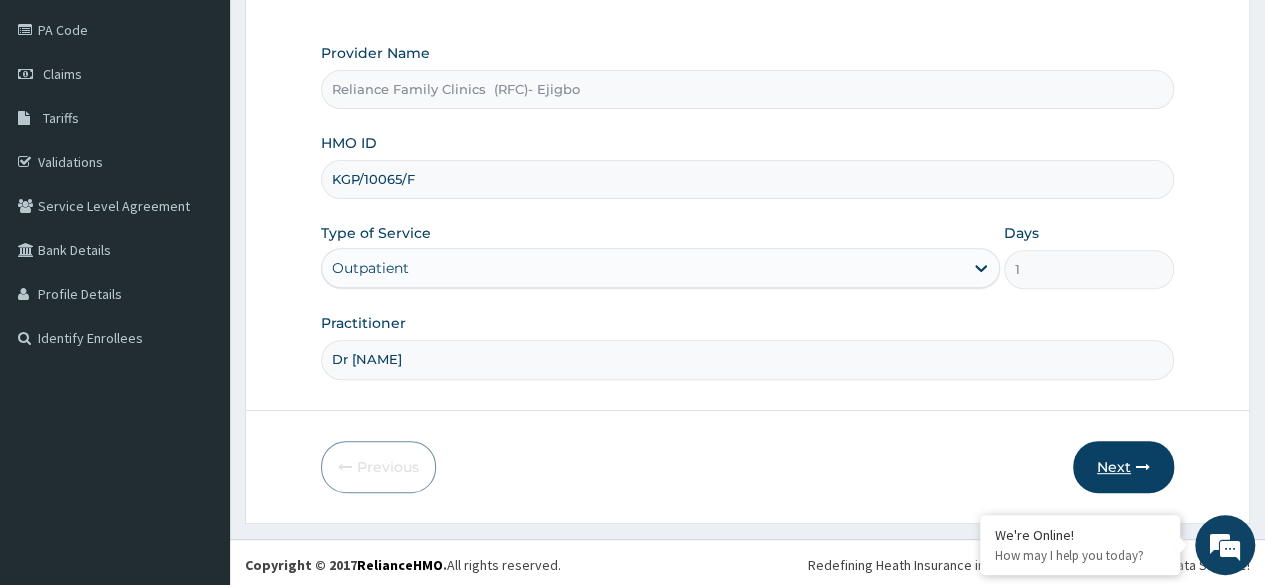 type on "Dr [NAME]" 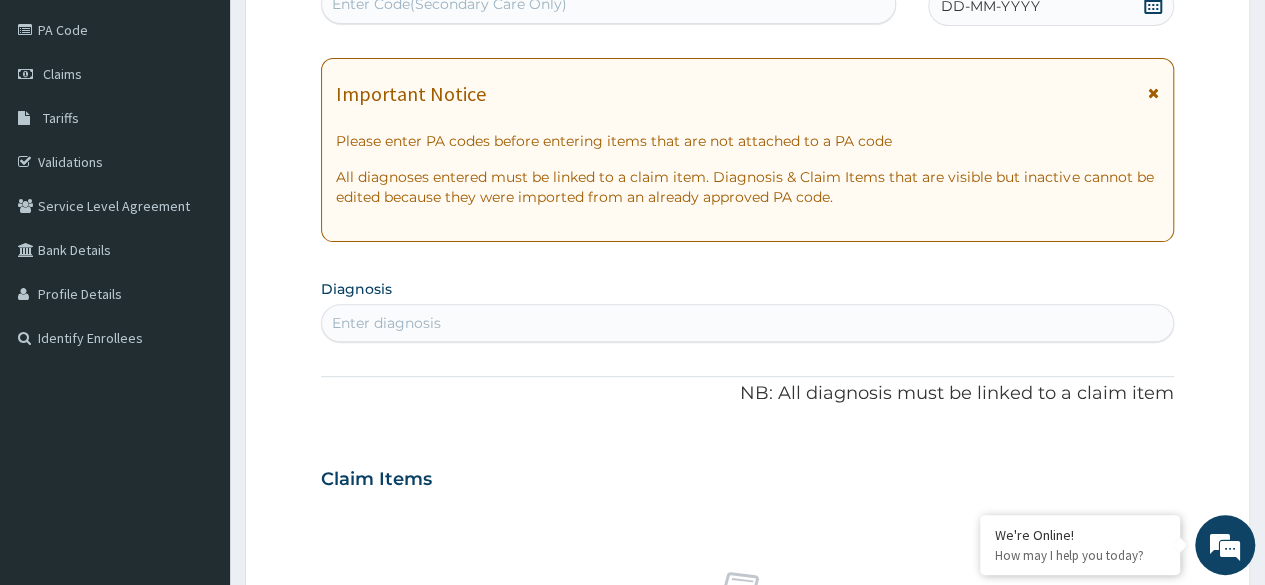 click on "Enter diagnosis" at bounding box center [747, 323] 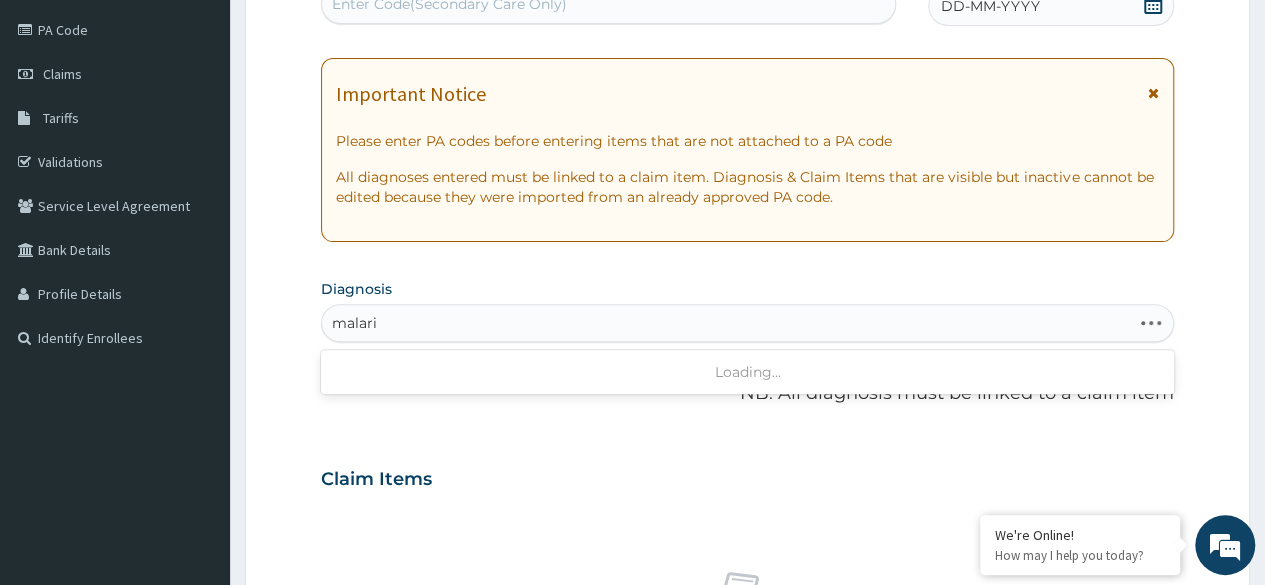 type on "malaria" 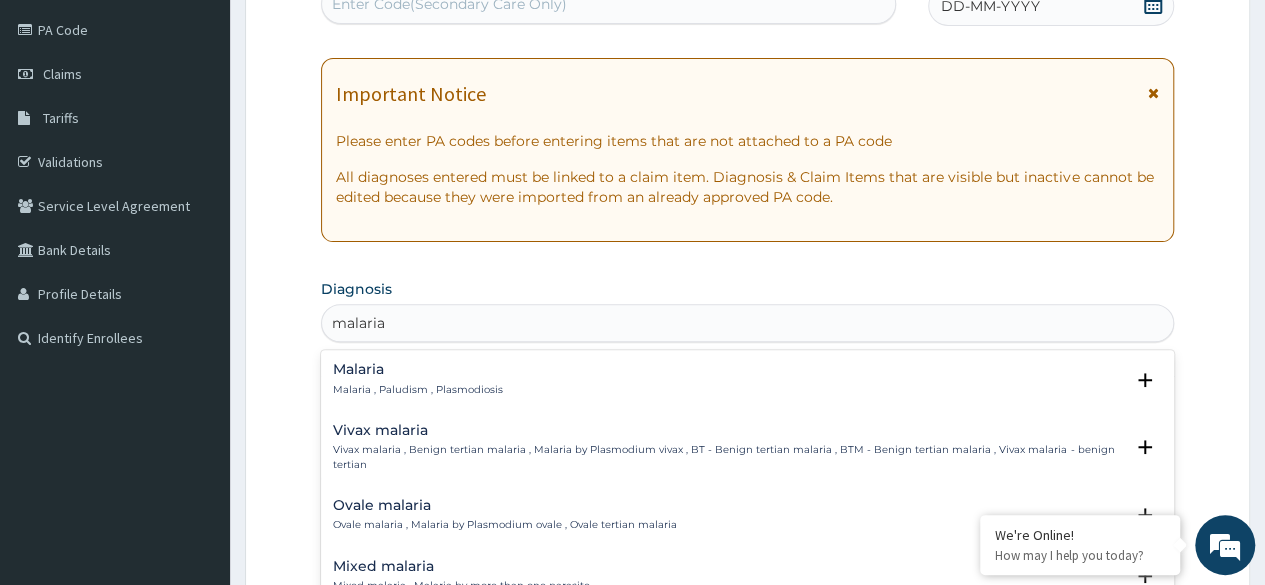 click on "Malaria Malaria , Paludism , Plasmodiosis" at bounding box center [747, 379] 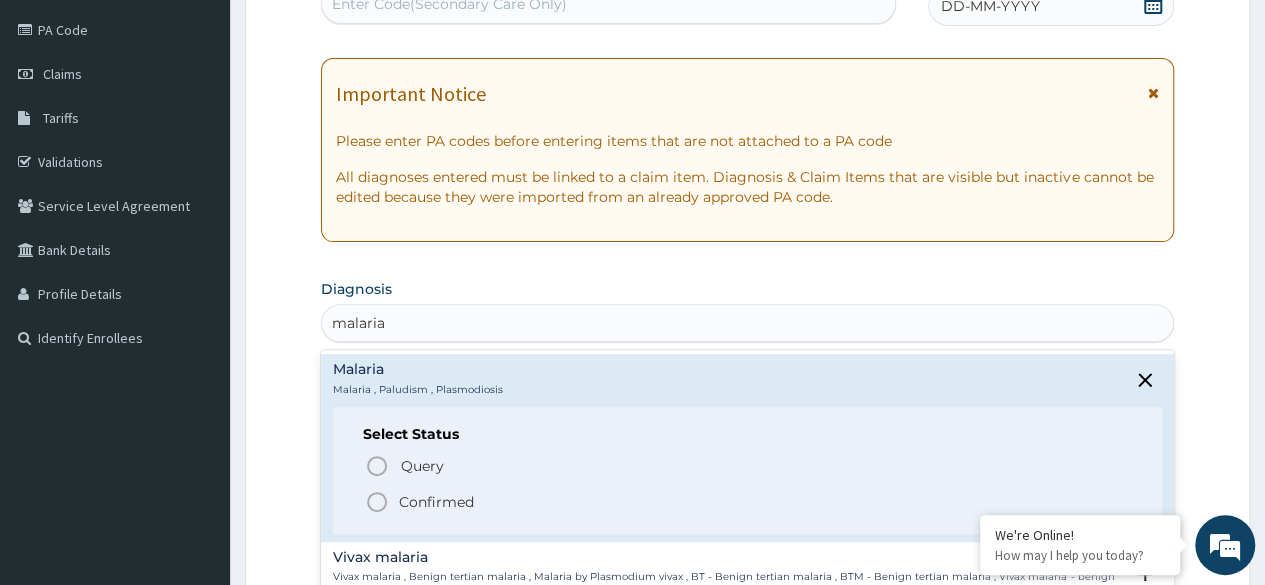 click on "Confirmed" at bounding box center [436, 502] 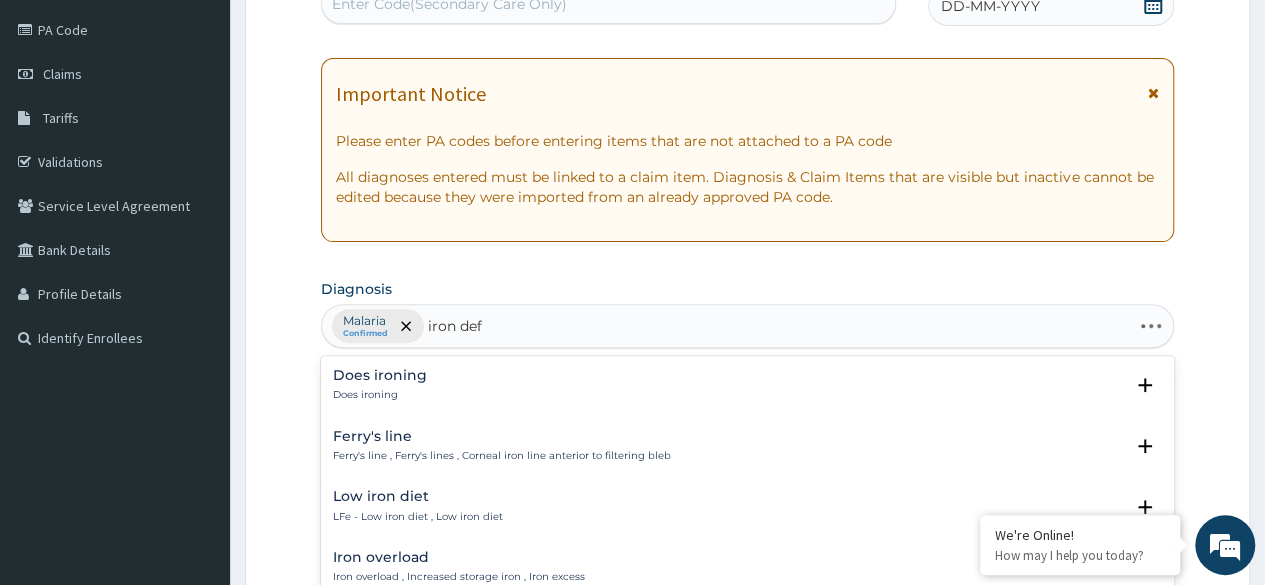 type on "iron defi" 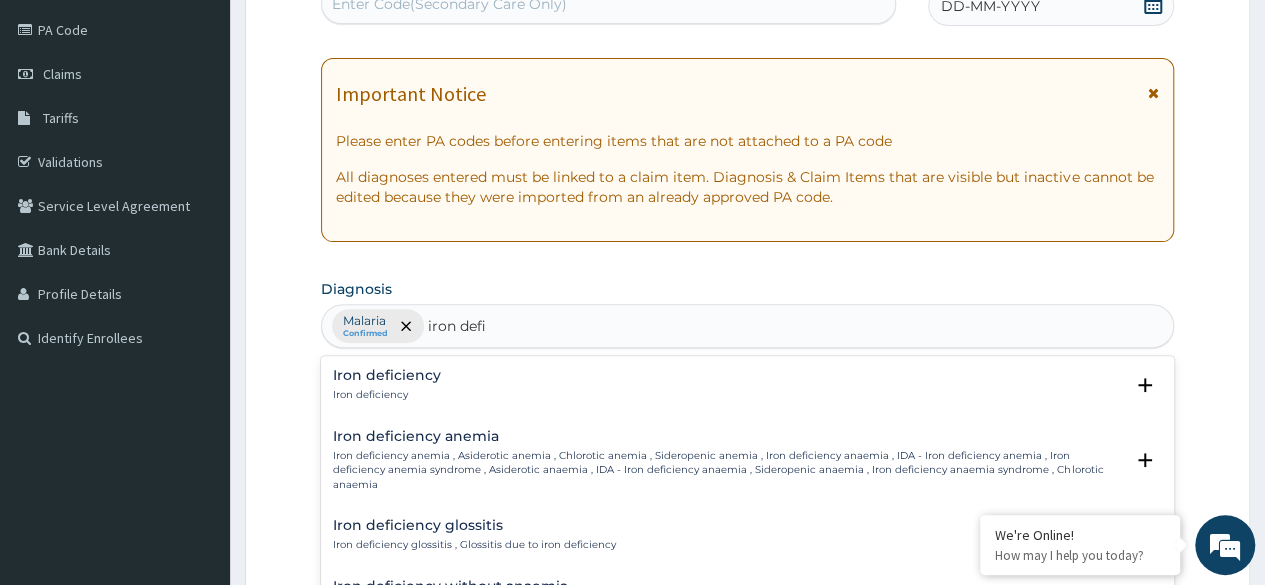 click on "Iron deficiency anemia , Asiderotic anemia , Chlorotic anemia , Sideropenic anemia , Iron deficiency anaemia , IDA - Iron deficiency anemia , Iron deficiency anemia syndrome , Asiderotic anaemia , IDA - Iron deficiency anaemia , Sideropenic anaemia , Iron deficiency anaemia syndrome , Chlorotic anaemia" at bounding box center [728, 470] 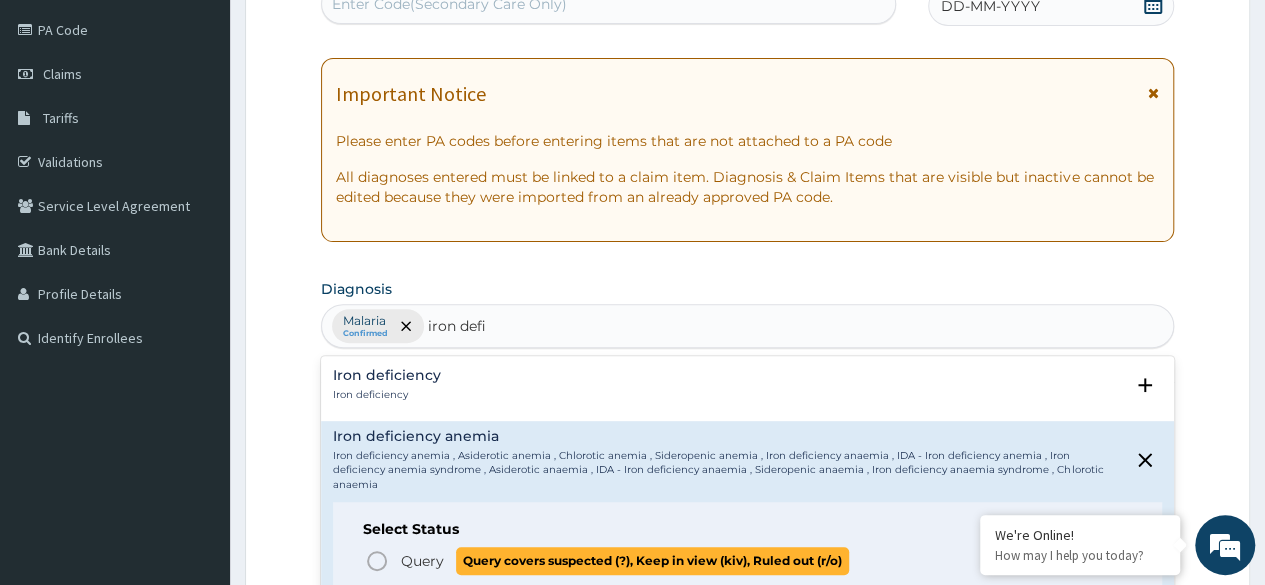 scroll, scrollTop: 137, scrollLeft: 0, axis: vertical 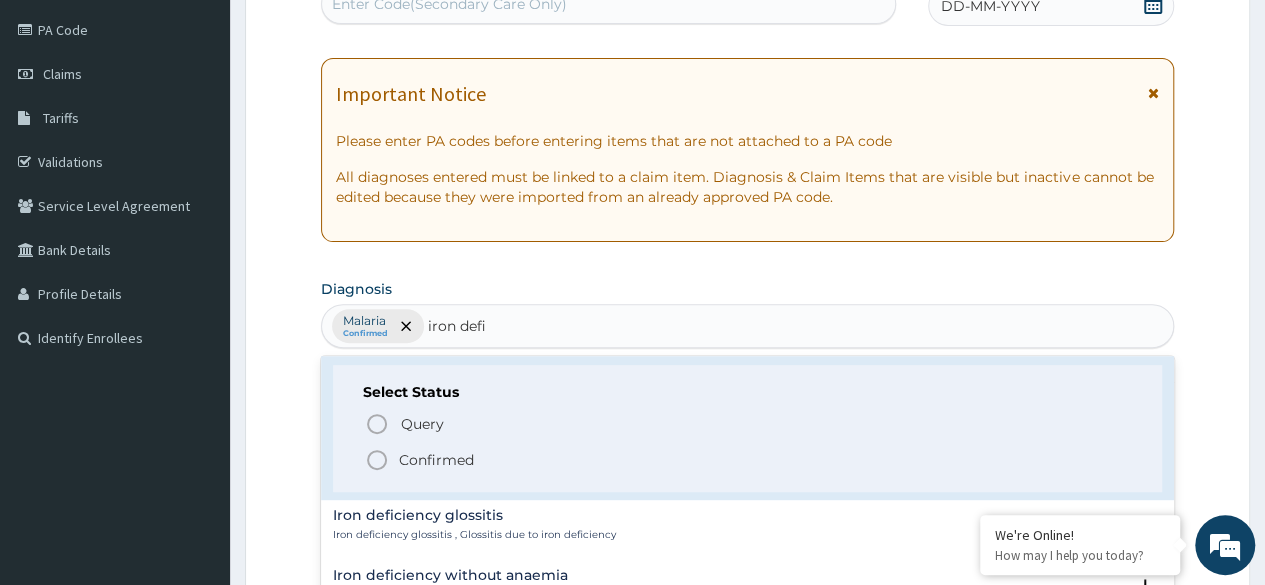 click on "Confirmed" at bounding box center (436, 460) 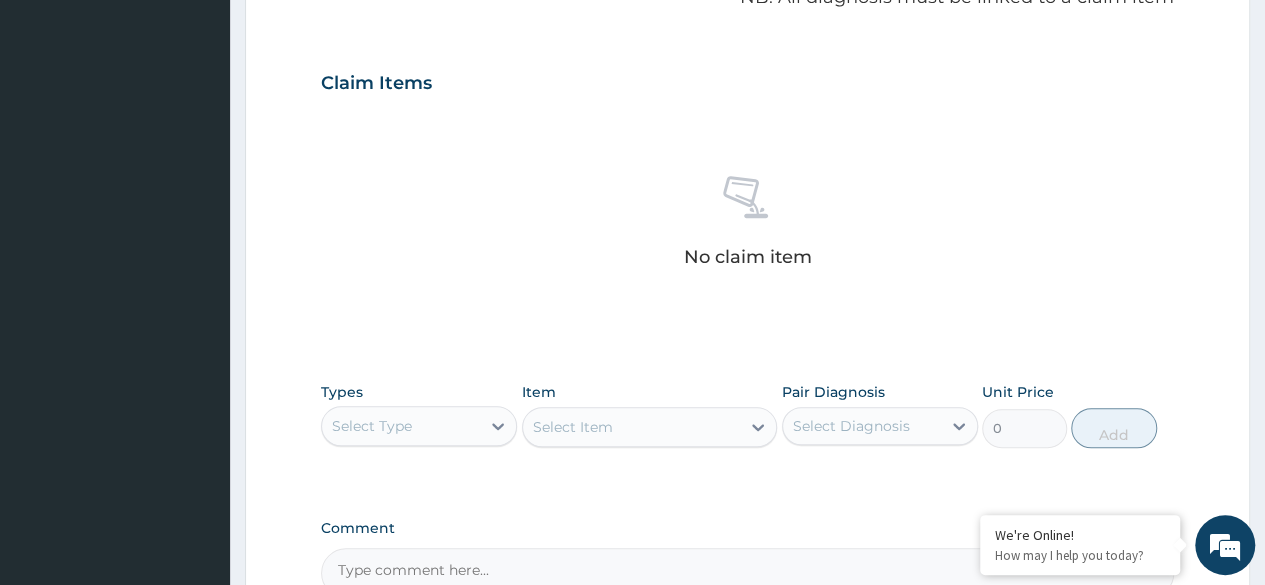 scroll, scrollTop: 853, scrollLeft: 0, axis: vertical 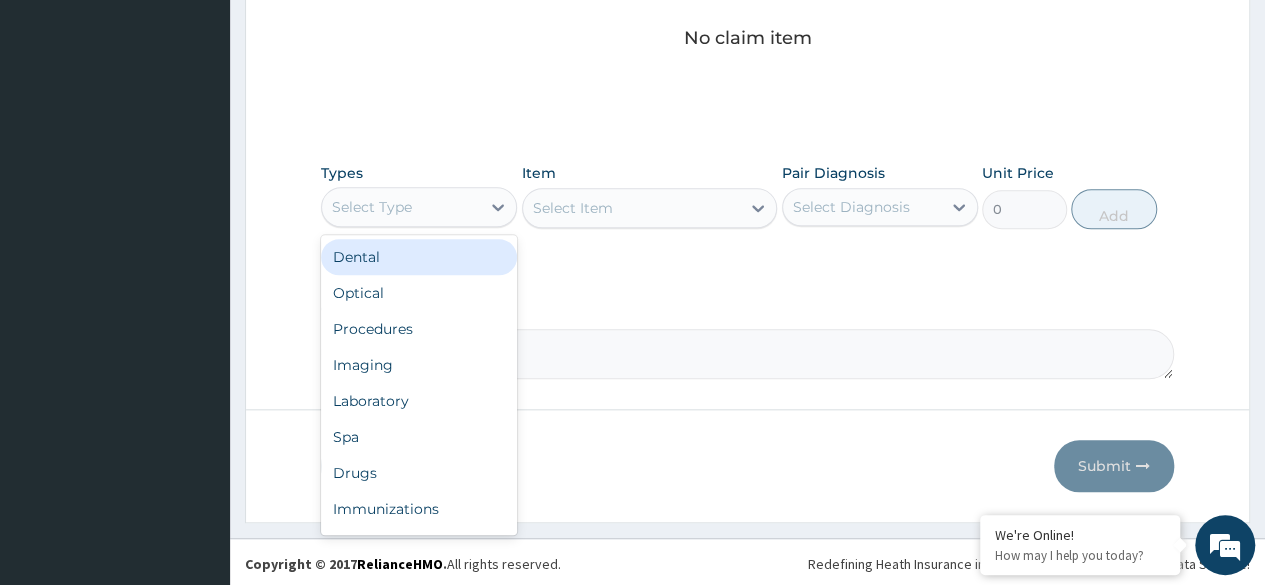 click on "Select Type" at bounding box center (401, 207) 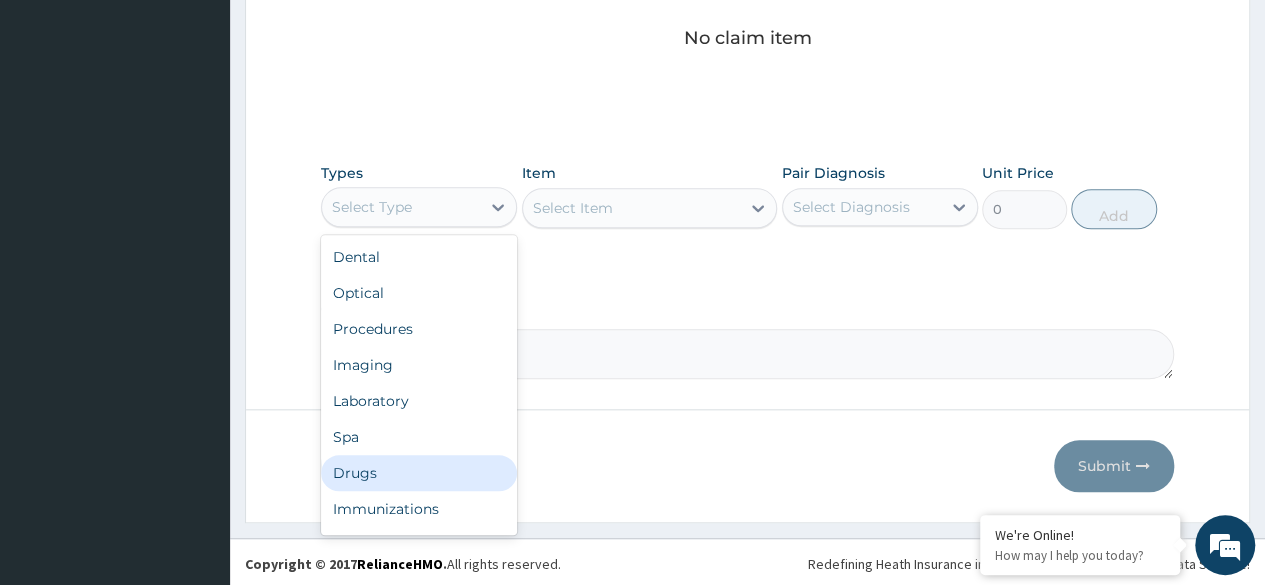 click on "Drugs" at bounding box center [419, 473] 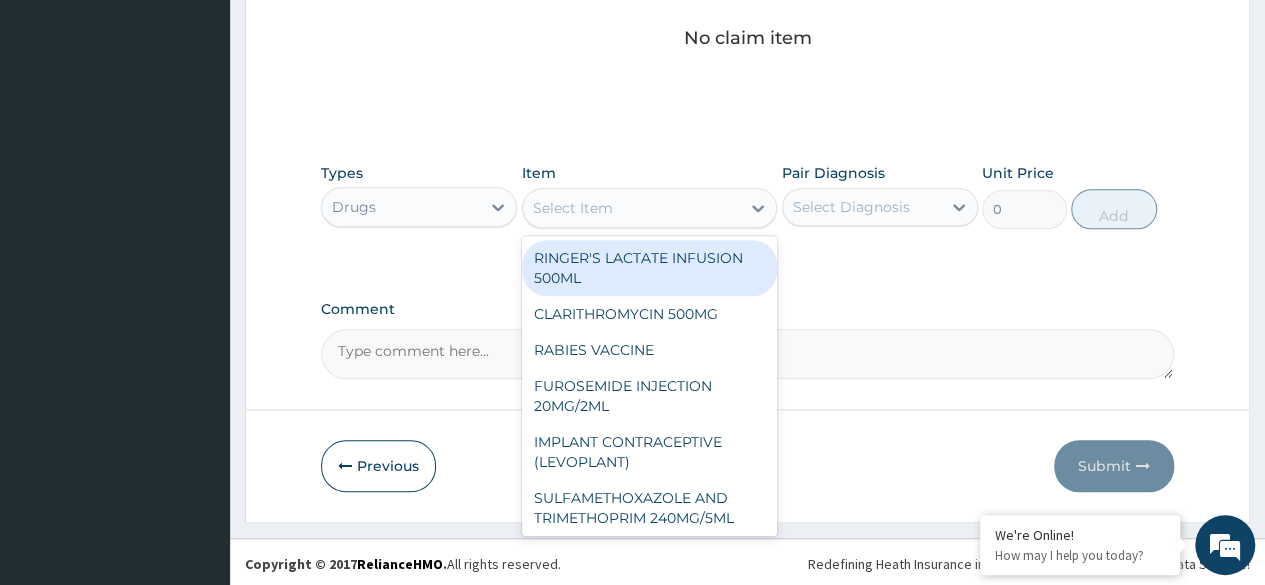 click on "Select Item" at bounding box center (632, 208) 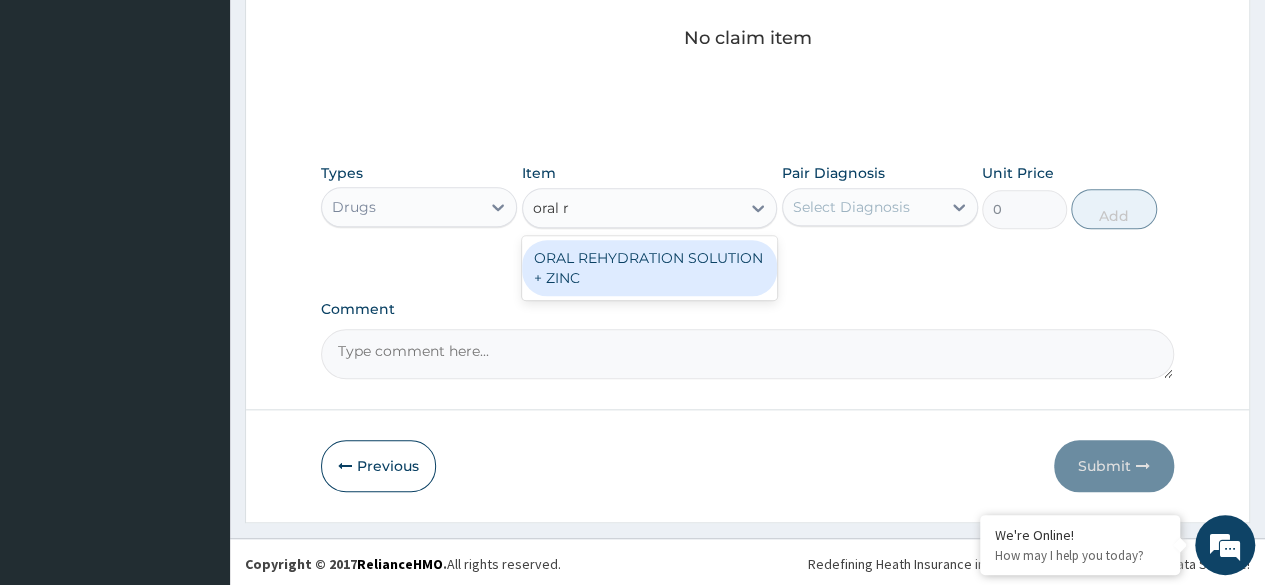 type on "oral re" 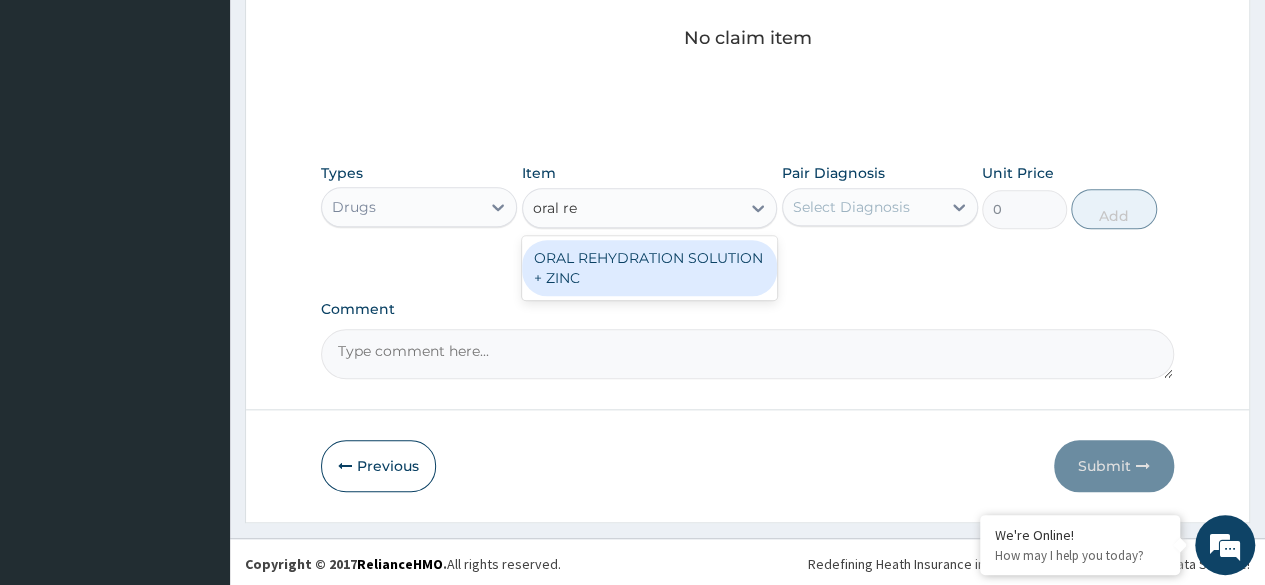 click on "ORAL REHYDRATION SOLUTION + ZINC" at bounding box center (650, 268) 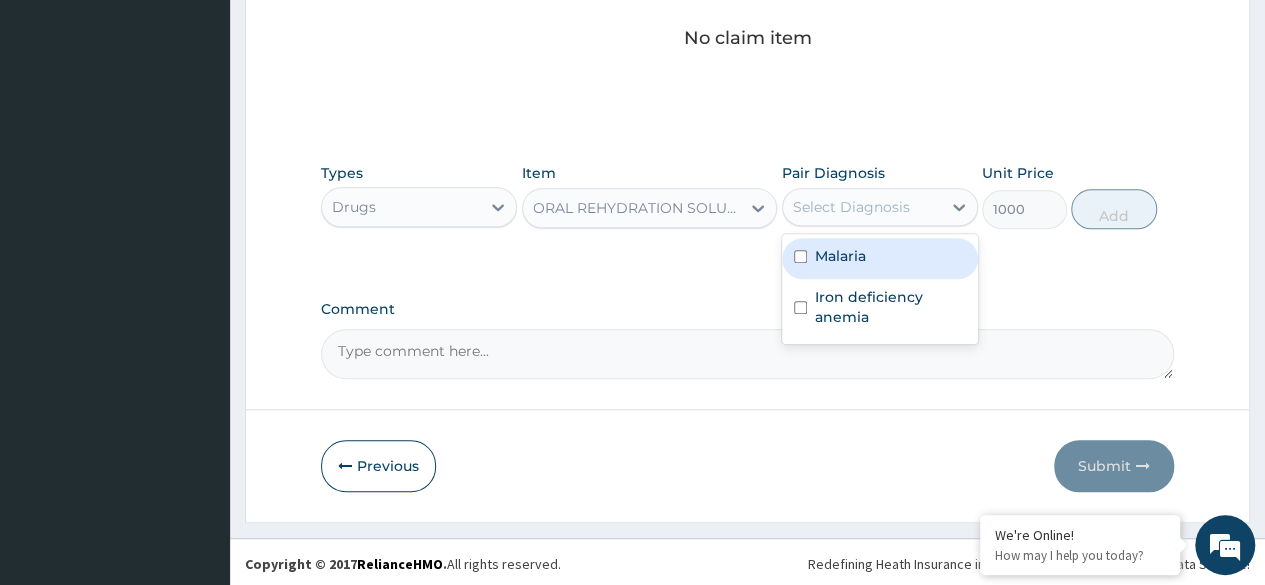 click on "Select Diagnosis" at bounding box center (862, 207) 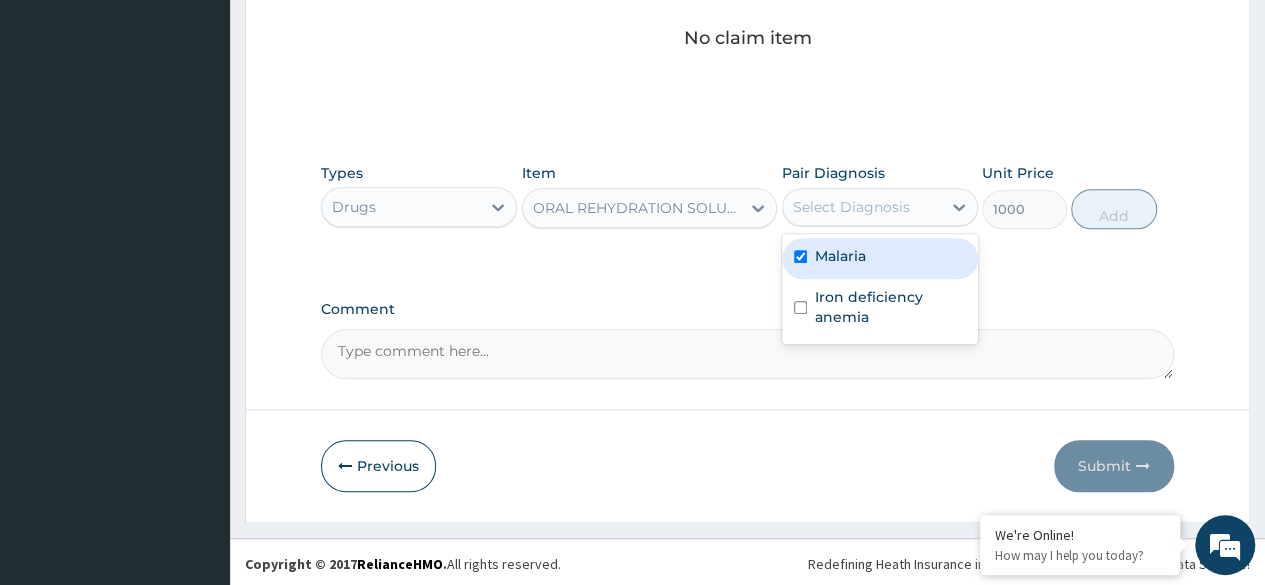 checkbox on "true" 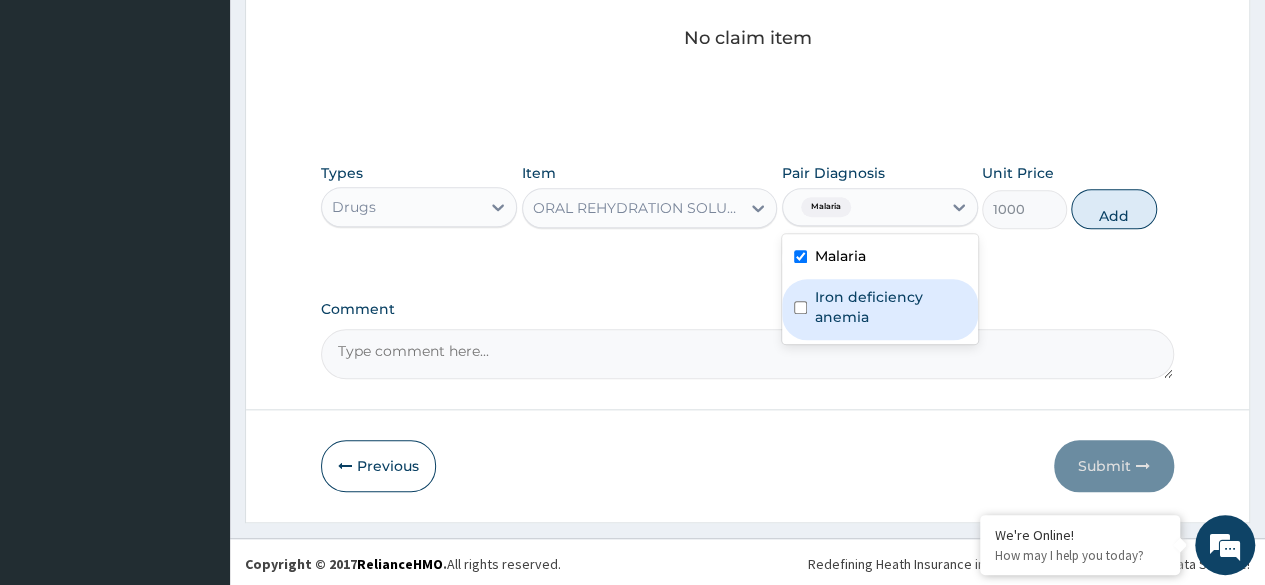 click on "Iron deficiency anemia" at bounding box center (890, 307) 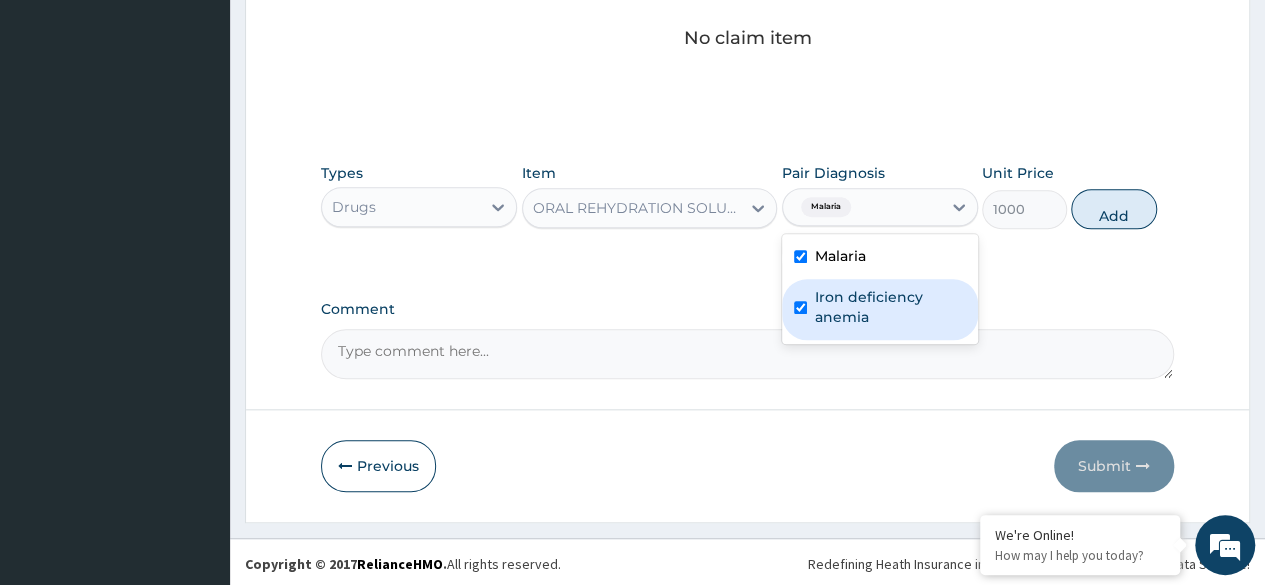 checkbox on "true" 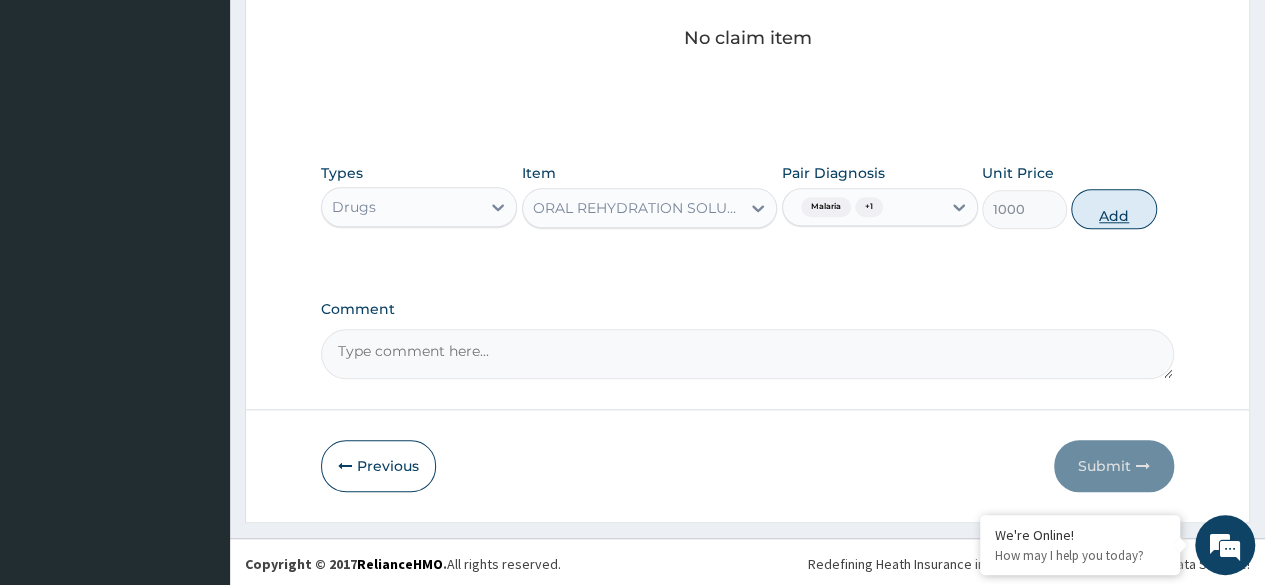 click on "Add" at bounding box center (1113, 209) 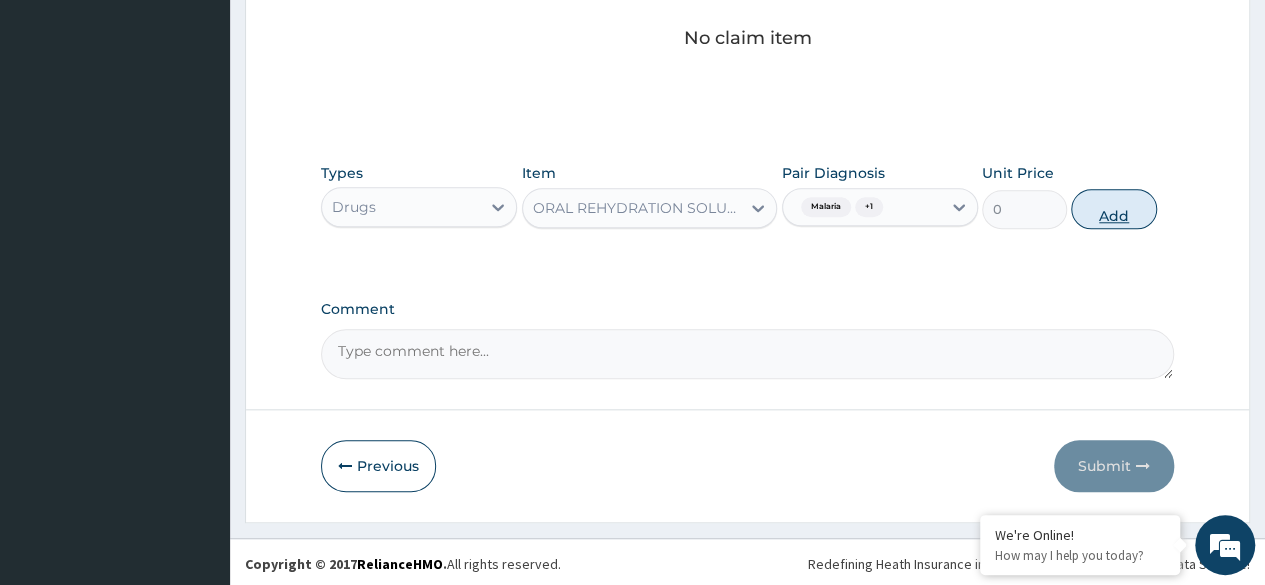 scroll, scrollTop: 774, scrollLeft: 0, axis: vertical 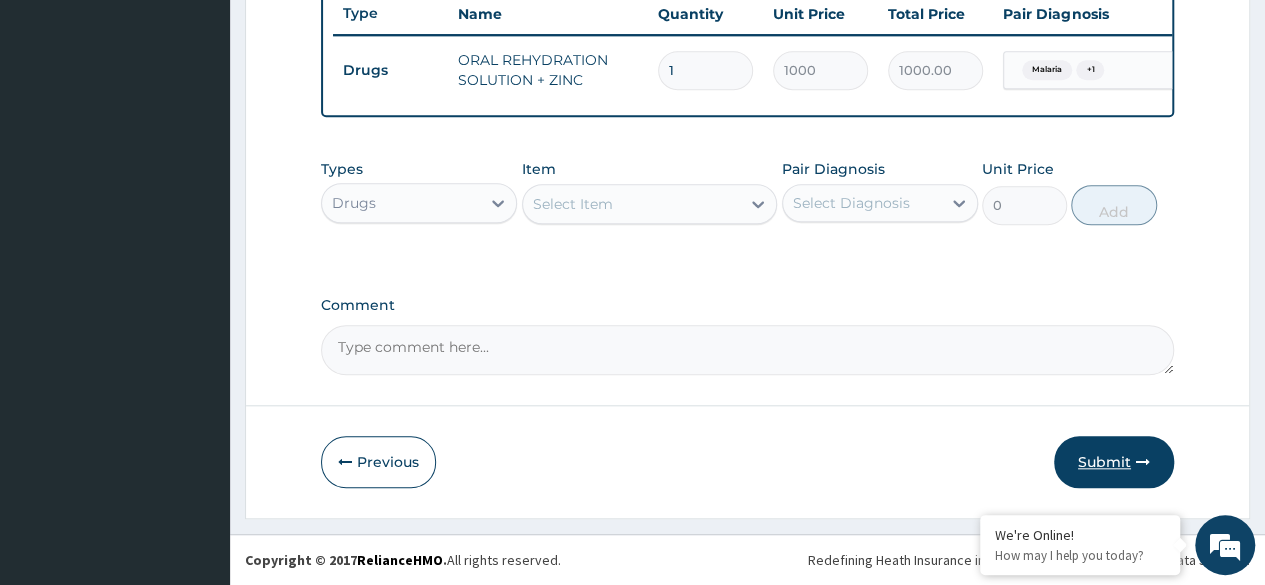 click on "Submit" at bounding box center (1114, 462) 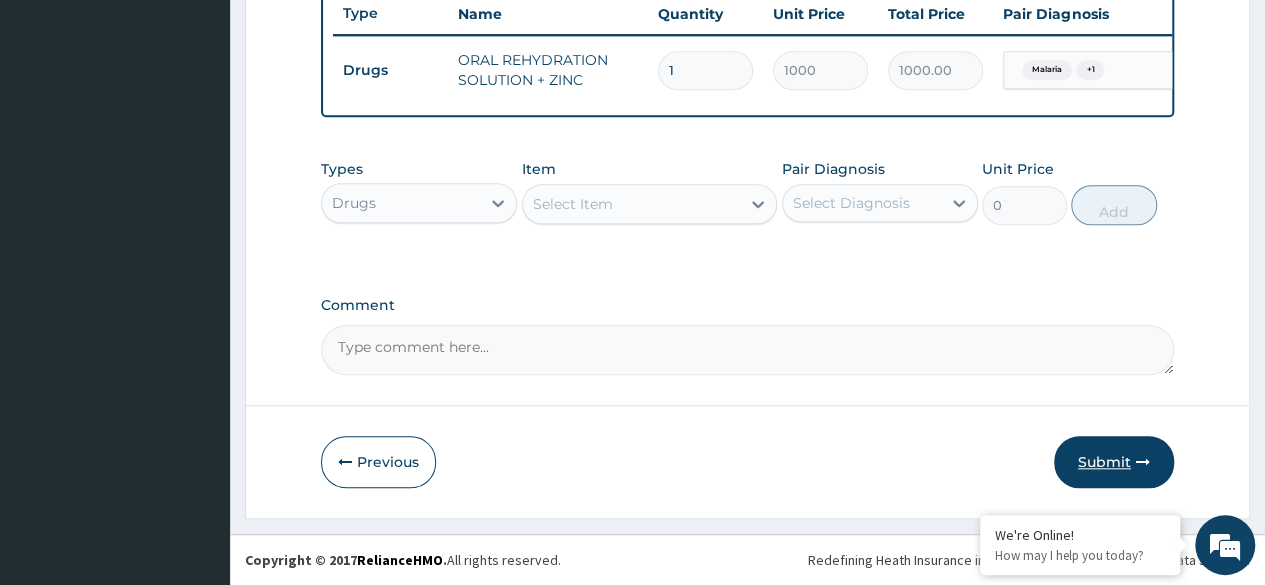 click on "Submit" at bounding box center [1114, 462] 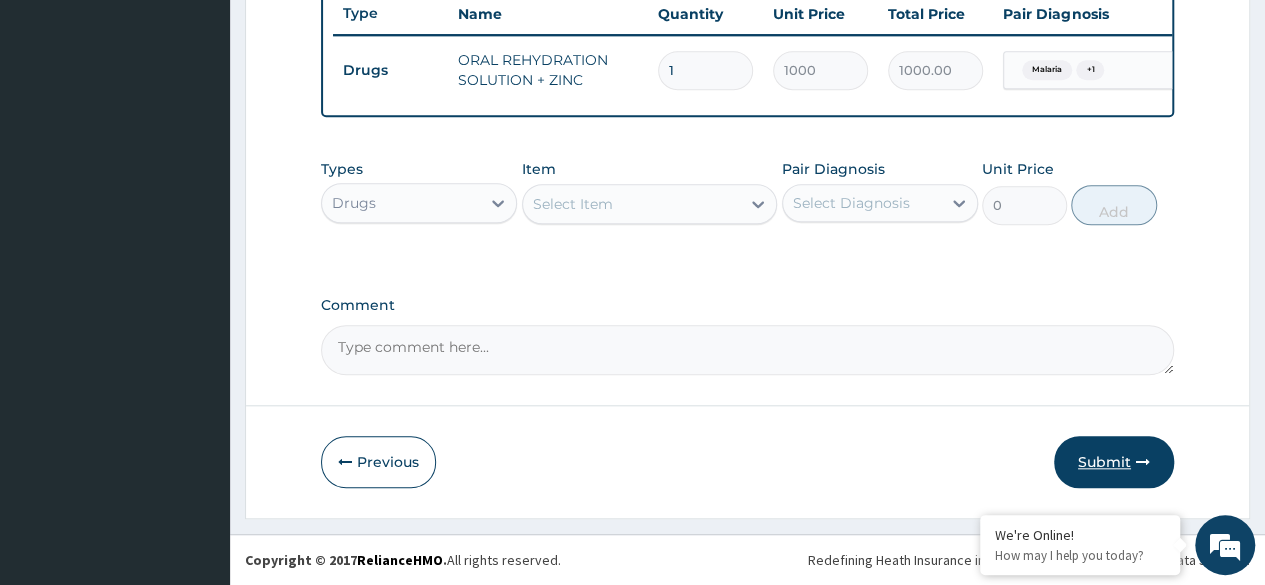 click on "Submit" at bounding box center (1114, 462) 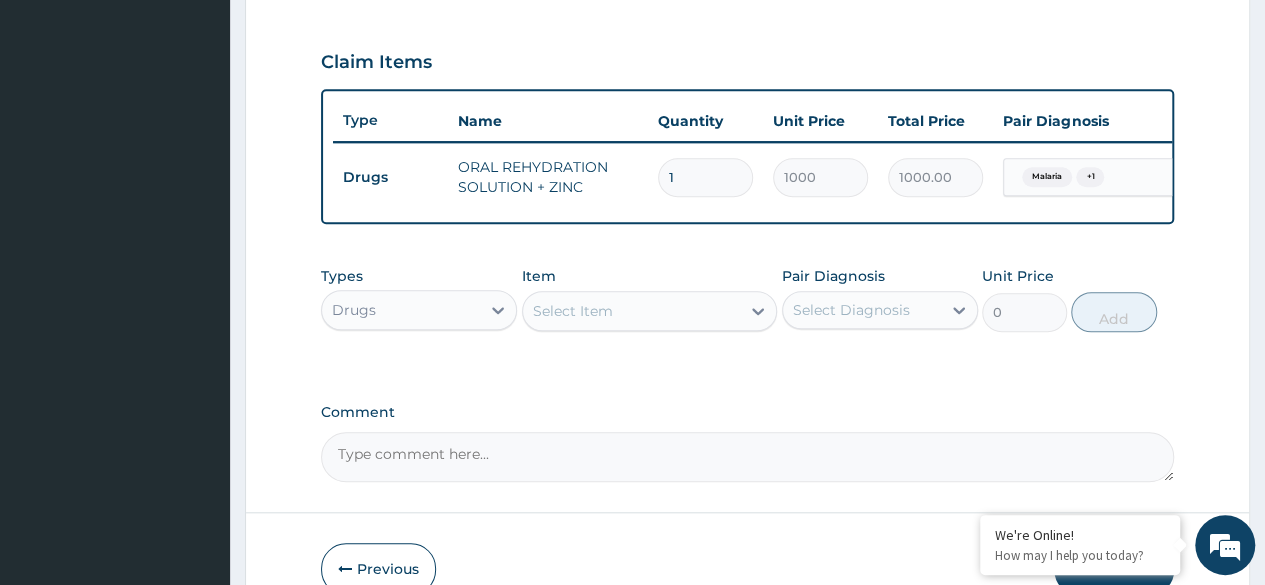 scroll, scrollTop: 774, scrollLeft: 0, axis: vertical 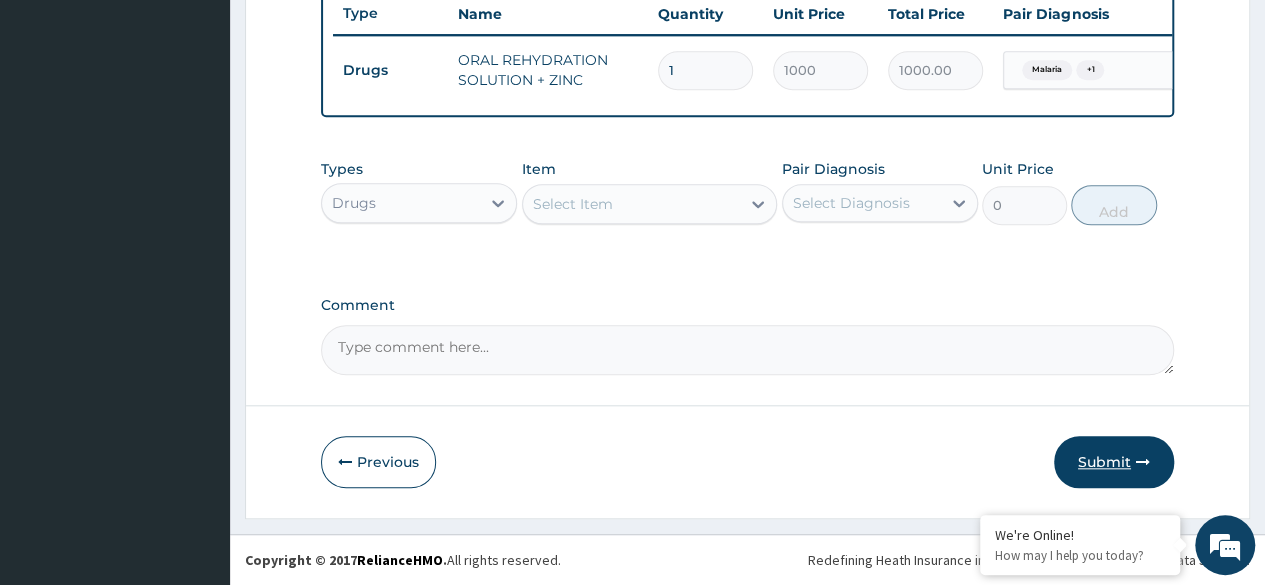 click on "Submit" at bounding box center [1114, 462] 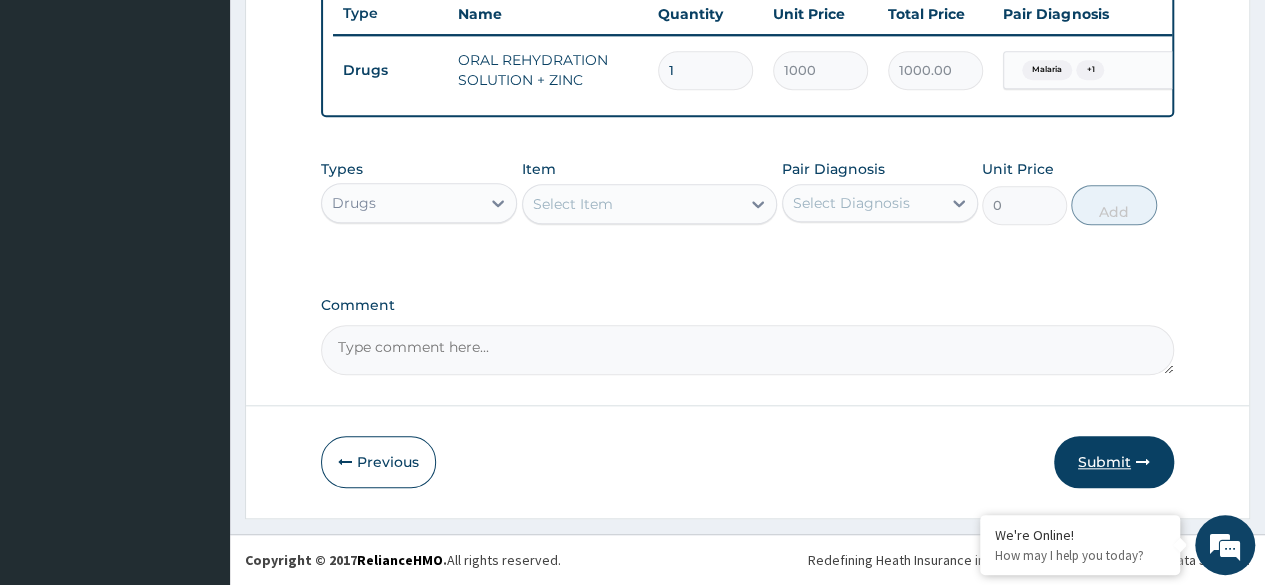 type 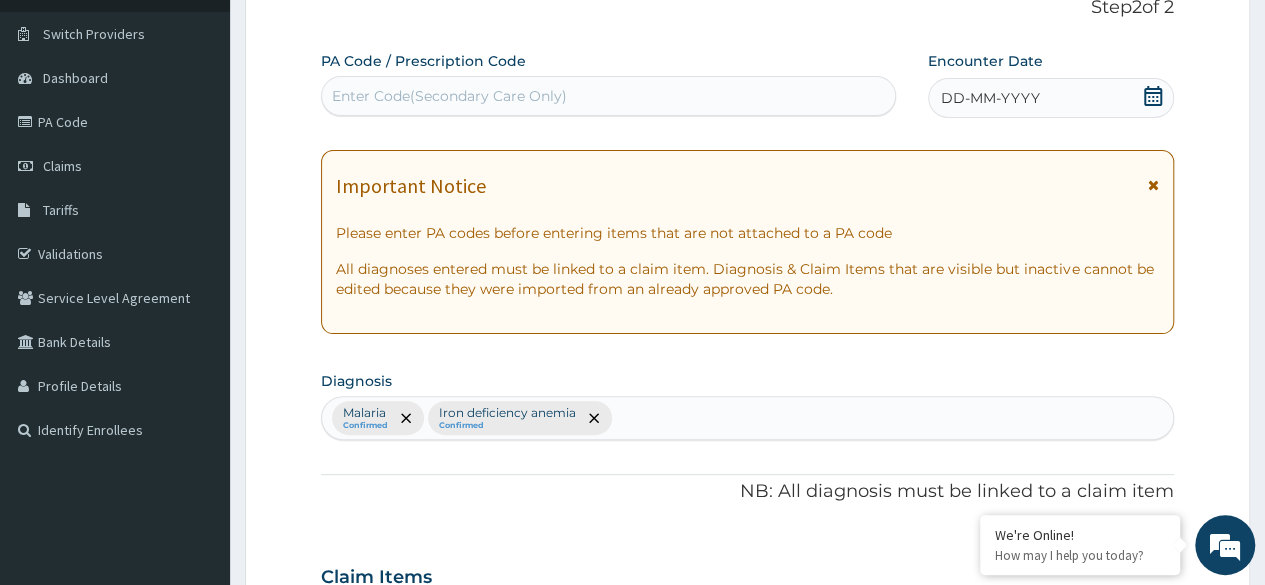 scroll, scrollTop: 126, scrollLeft: 0, axis: vertical 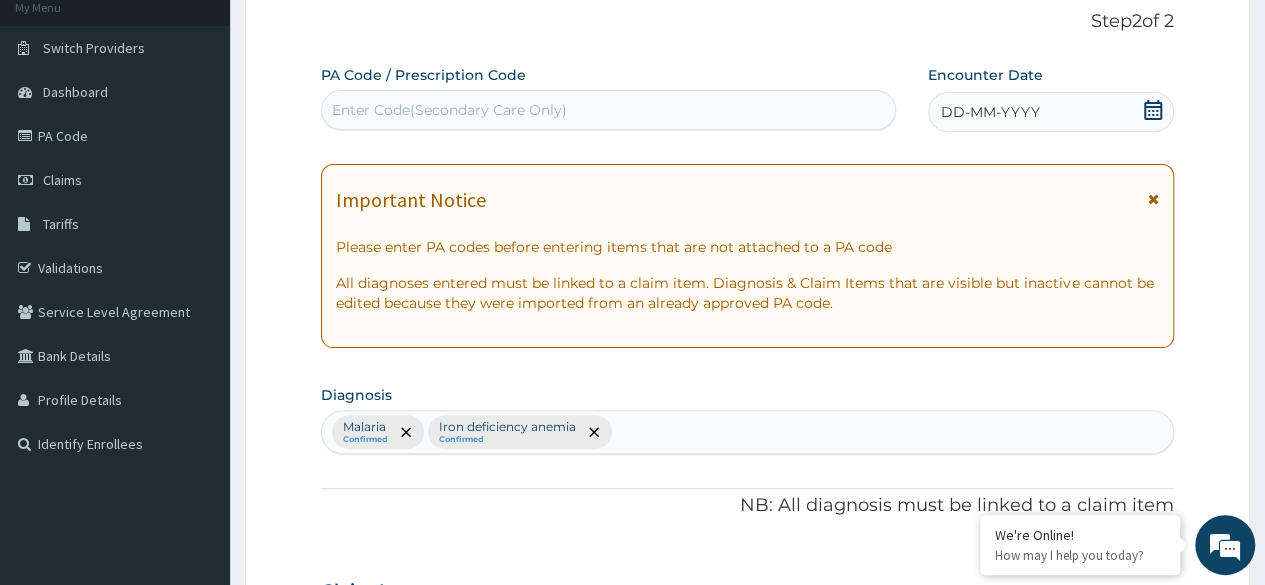 click 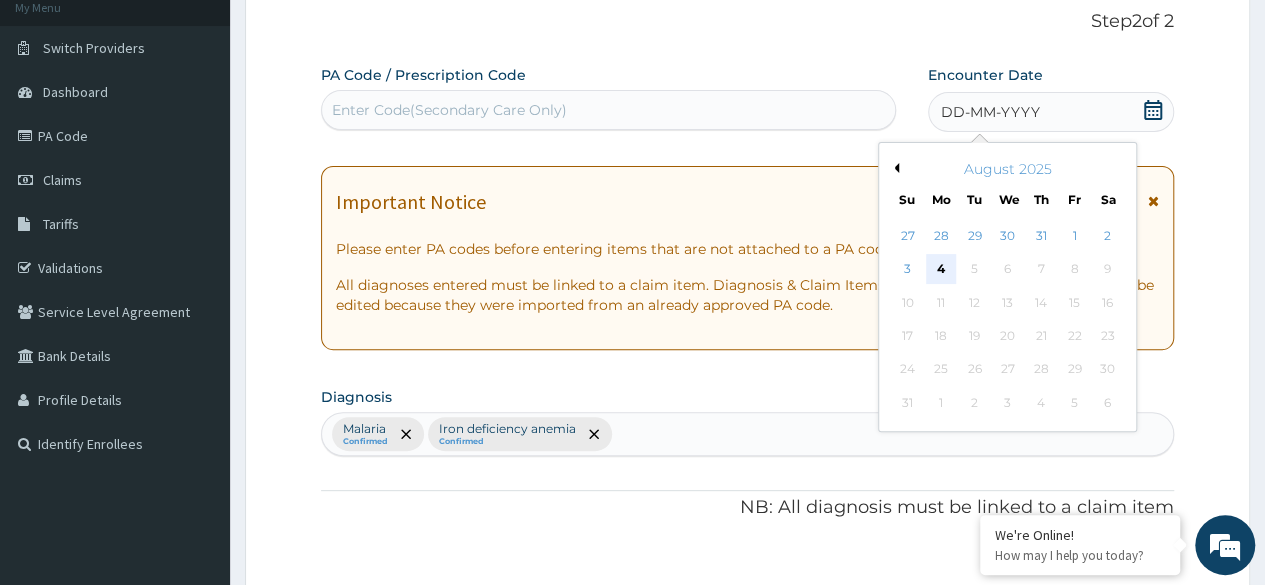 click on "4" at bounding box center (941, 270) 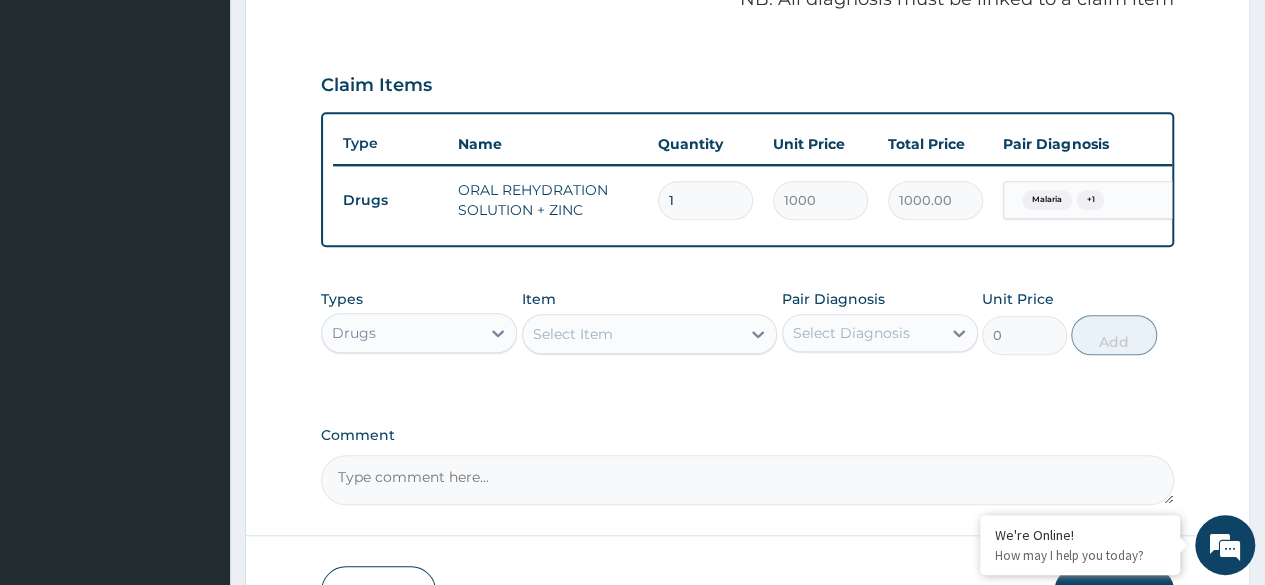 scroll, scrollTop: 774, scrollLeft: 0, axis: vertical 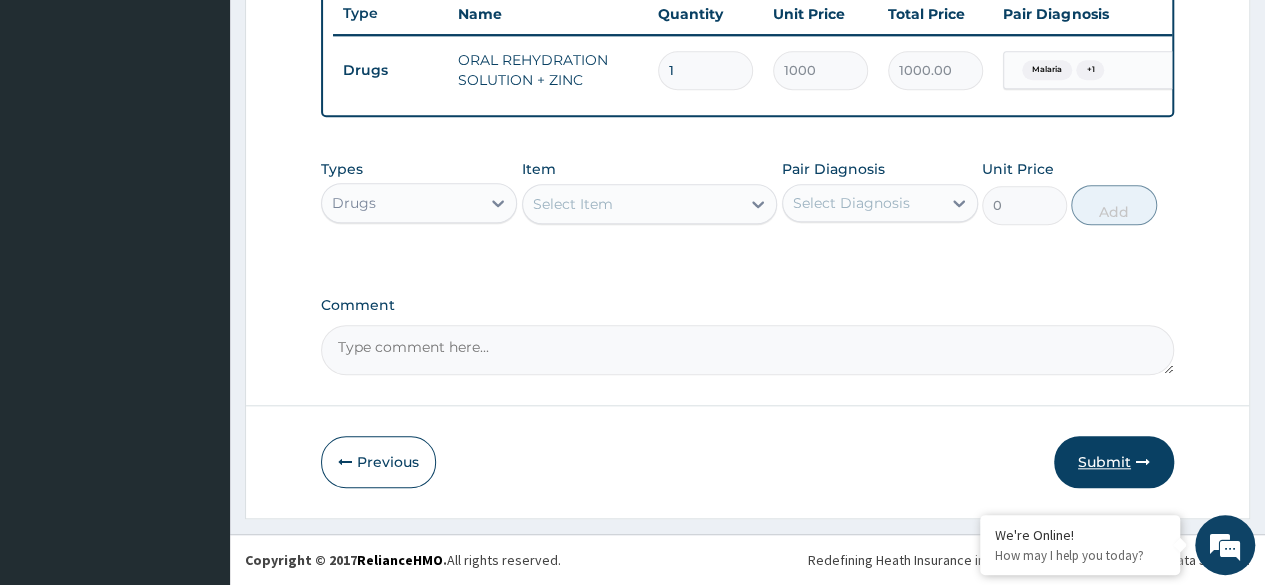 click on "Submit" at bounding box center [1114, 462] 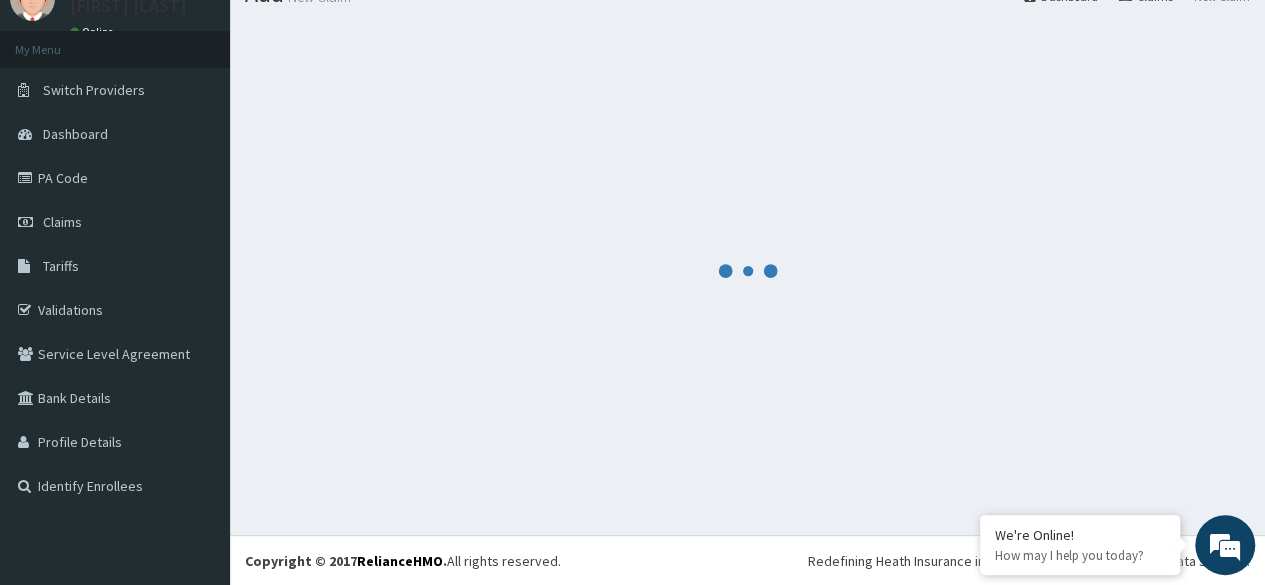 scroll, scrollTop: 774, scrollLeft: 0, axis: vertical 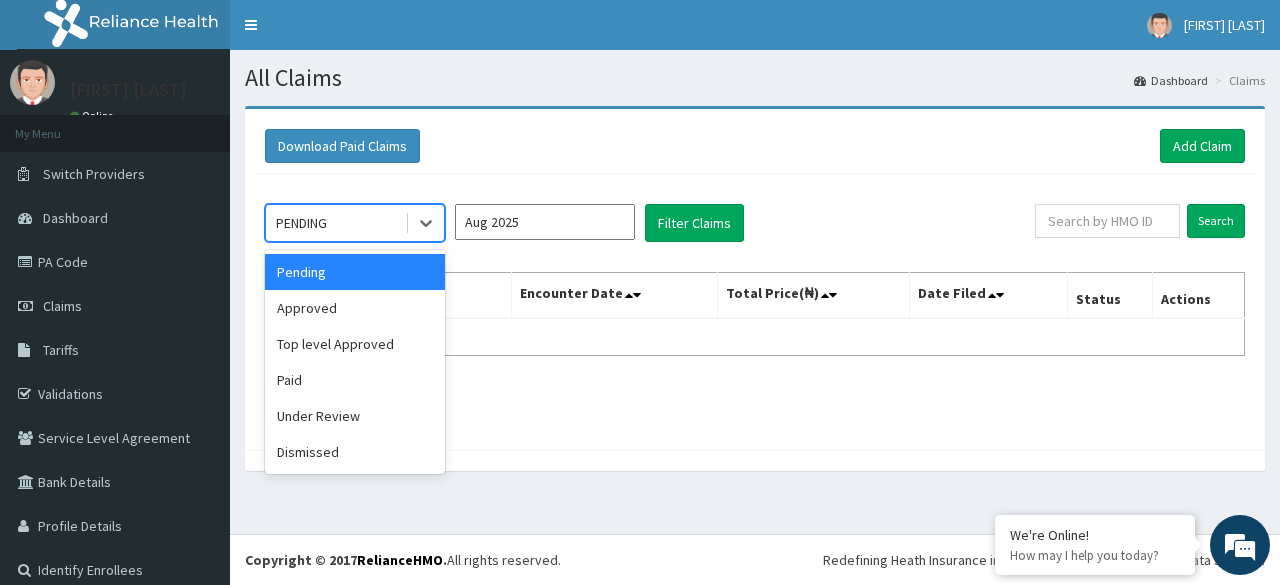 click on "PENDING" at bounding box center (335, 223) 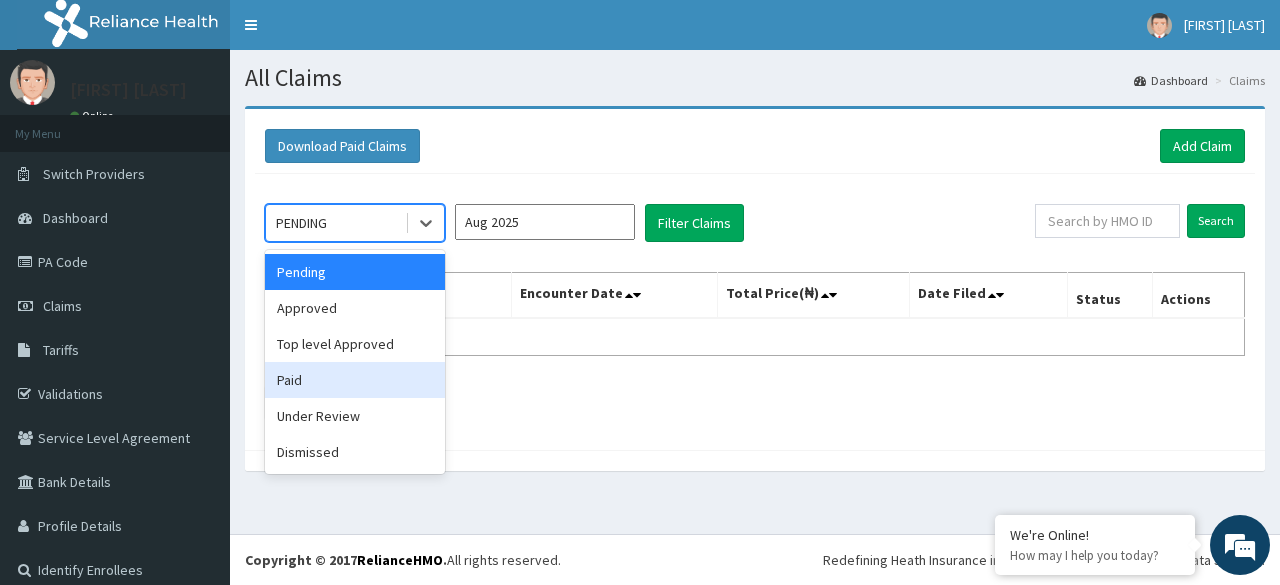 click on "Paid" at bounding box center [355, 380] 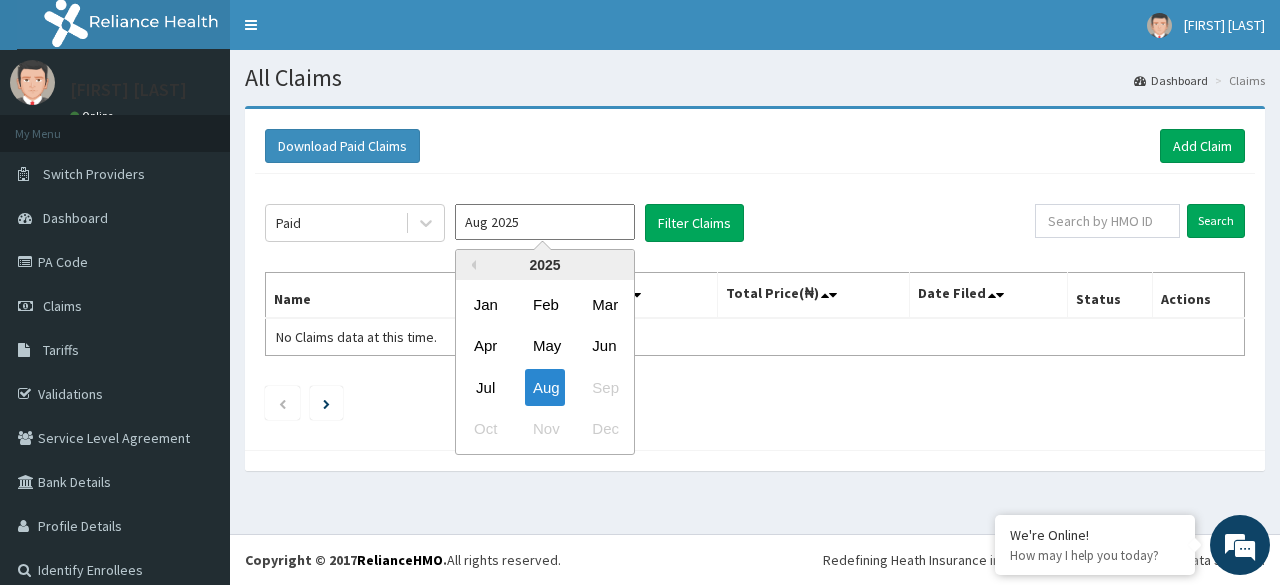 click on "Aug 2025" at bounding box center (545, 222) 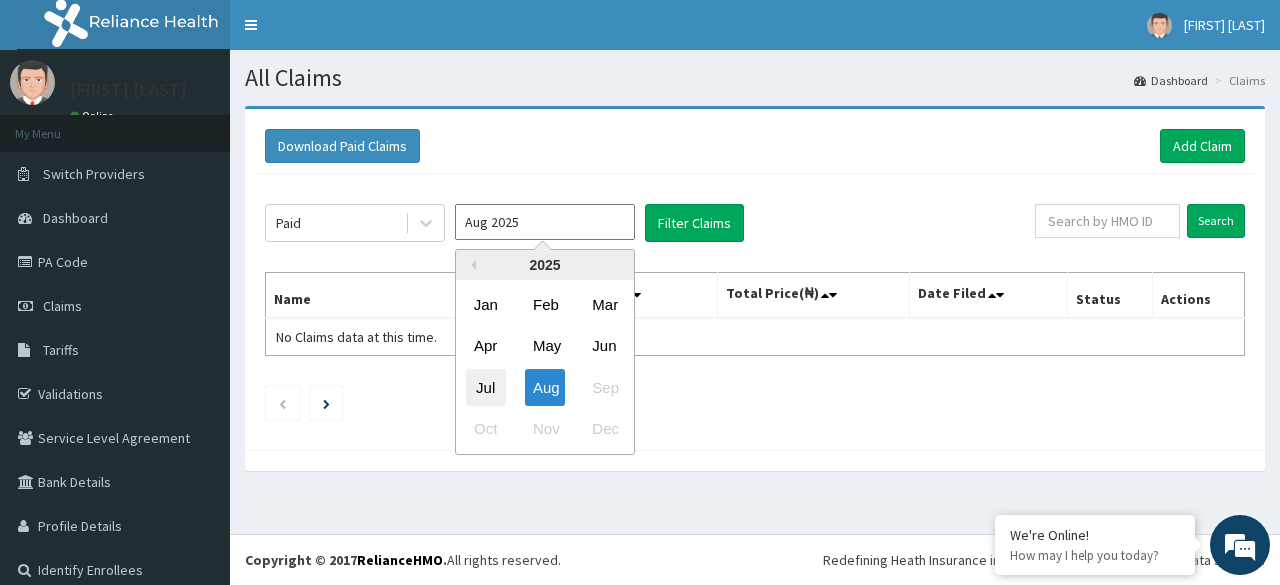 click on "Jul" at bounding box center [486, 387] 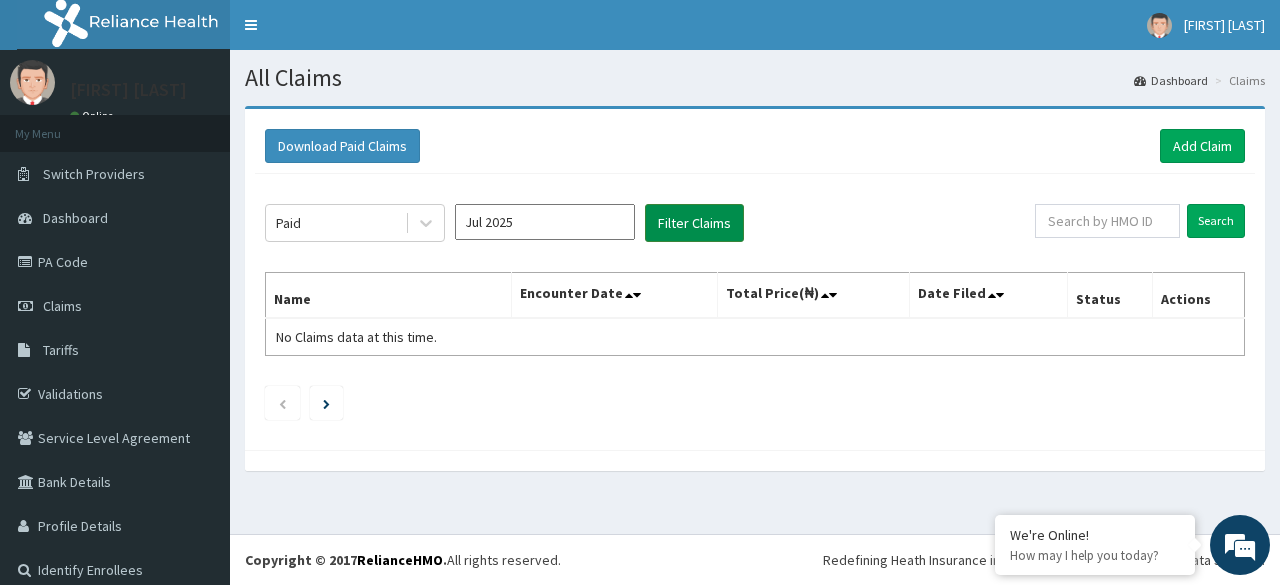 click on "Filter Claims" at bounding box center [694, 223] 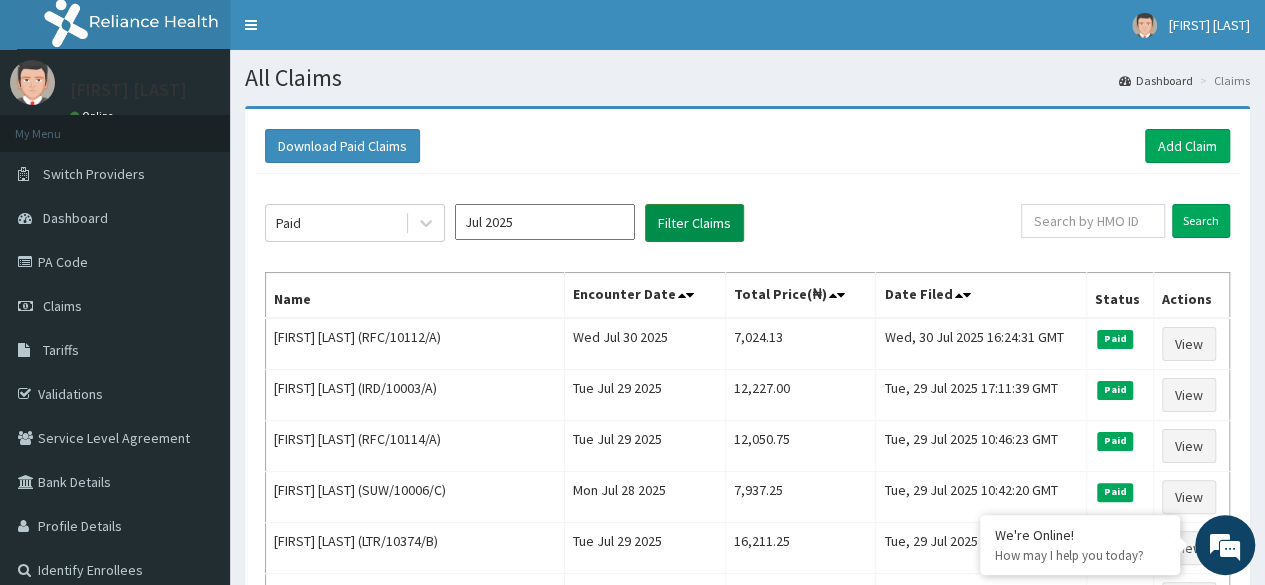 click on "Filter Claims" at bounding box center [694, 223] 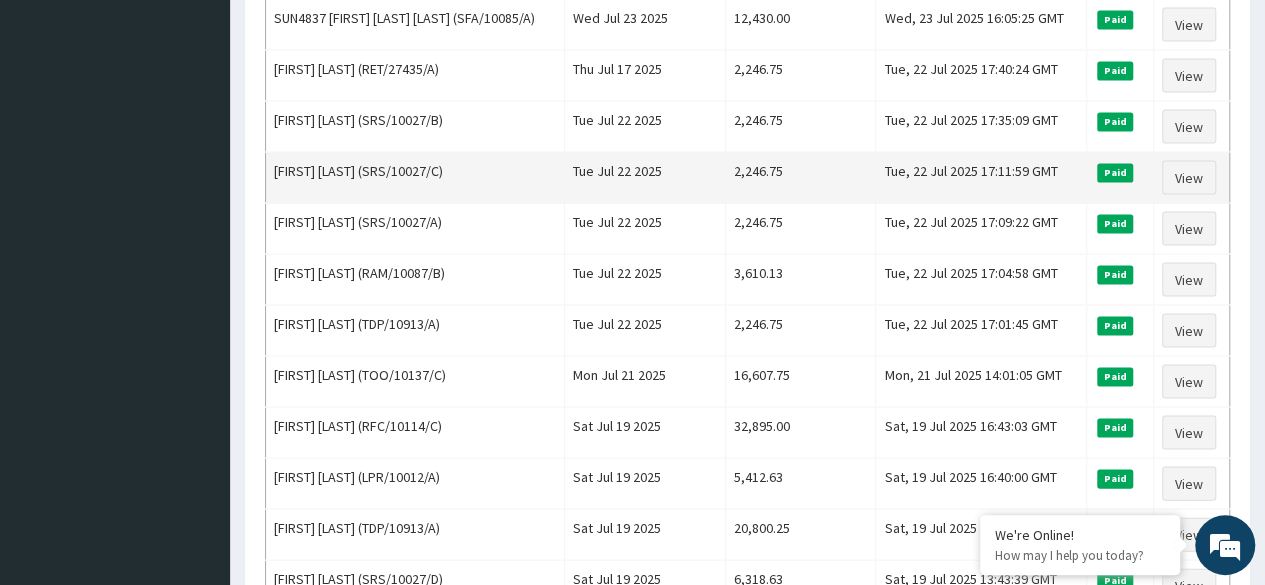 scroll, scrollTop: 1901, scrollLeft: 0, axis: vertical 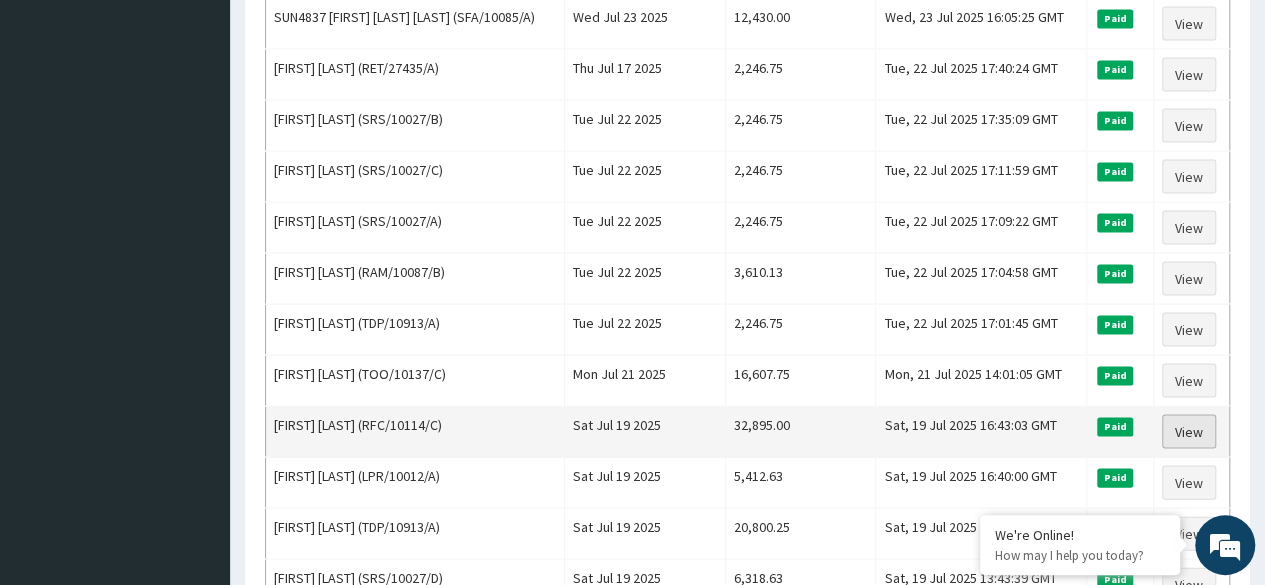 click on "View" at bounding box center (1189, 432) 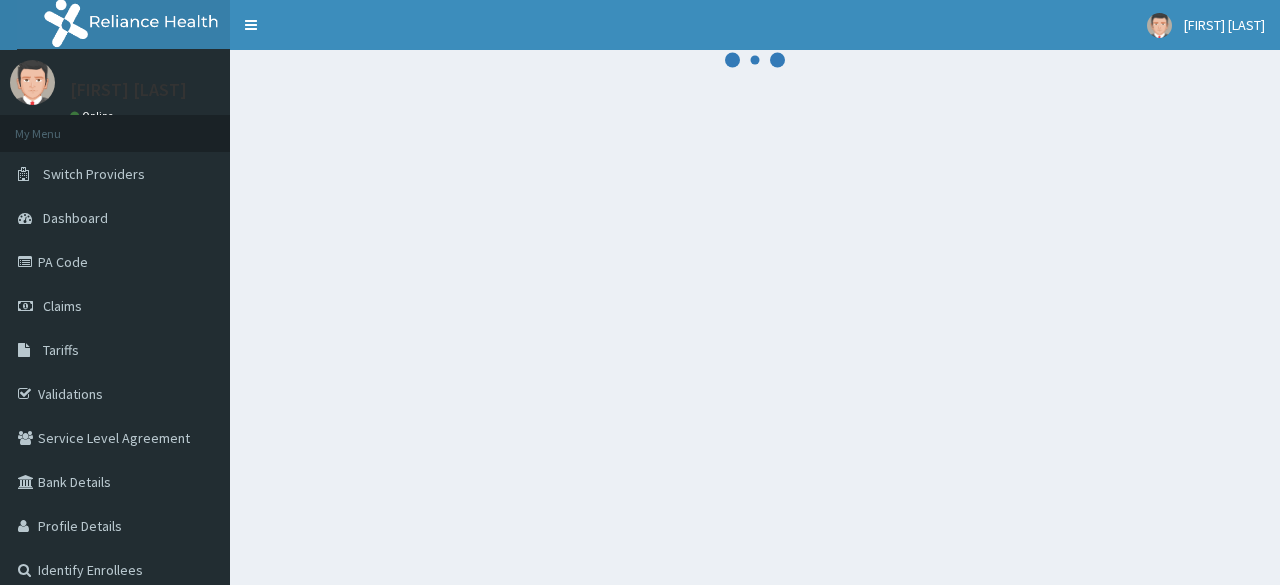 scroll, scrollTop: 0, scrollLeft: 0, axis: both 